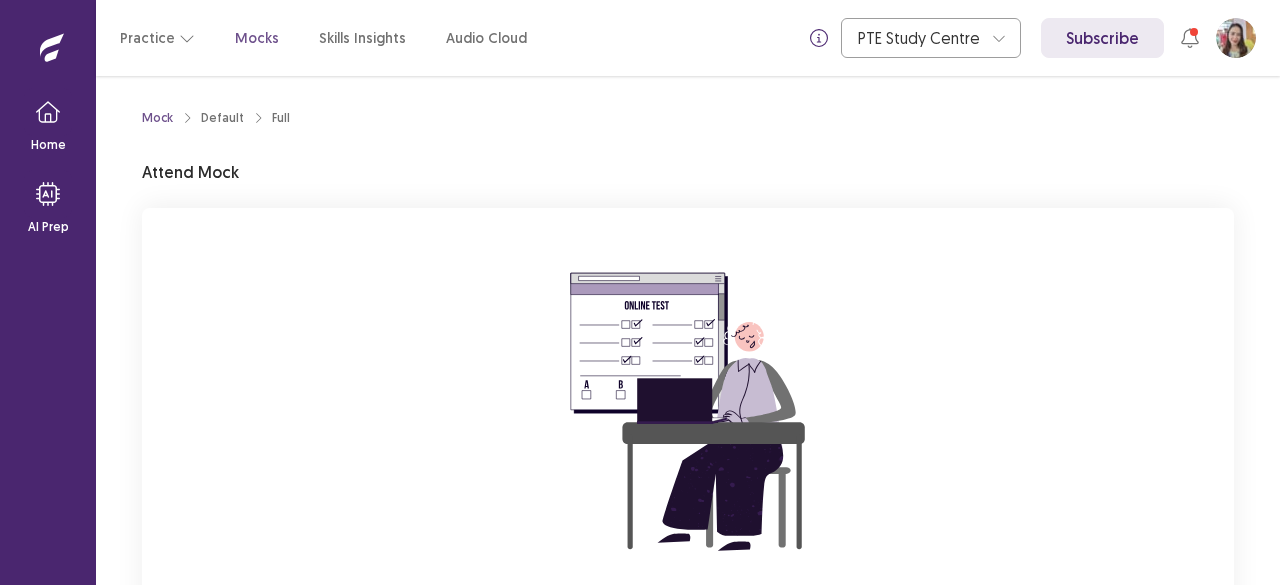 scroll, scrollTop: 0, scrollLeft: 0, axis: both 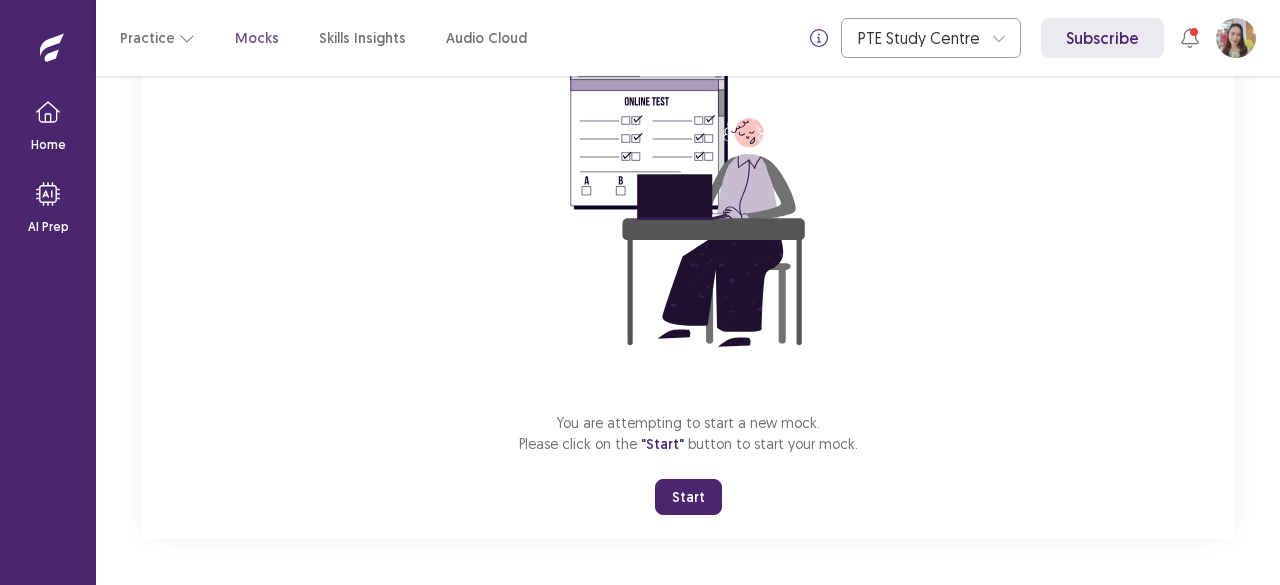 click on "Start" at bounding box center [688, 497] 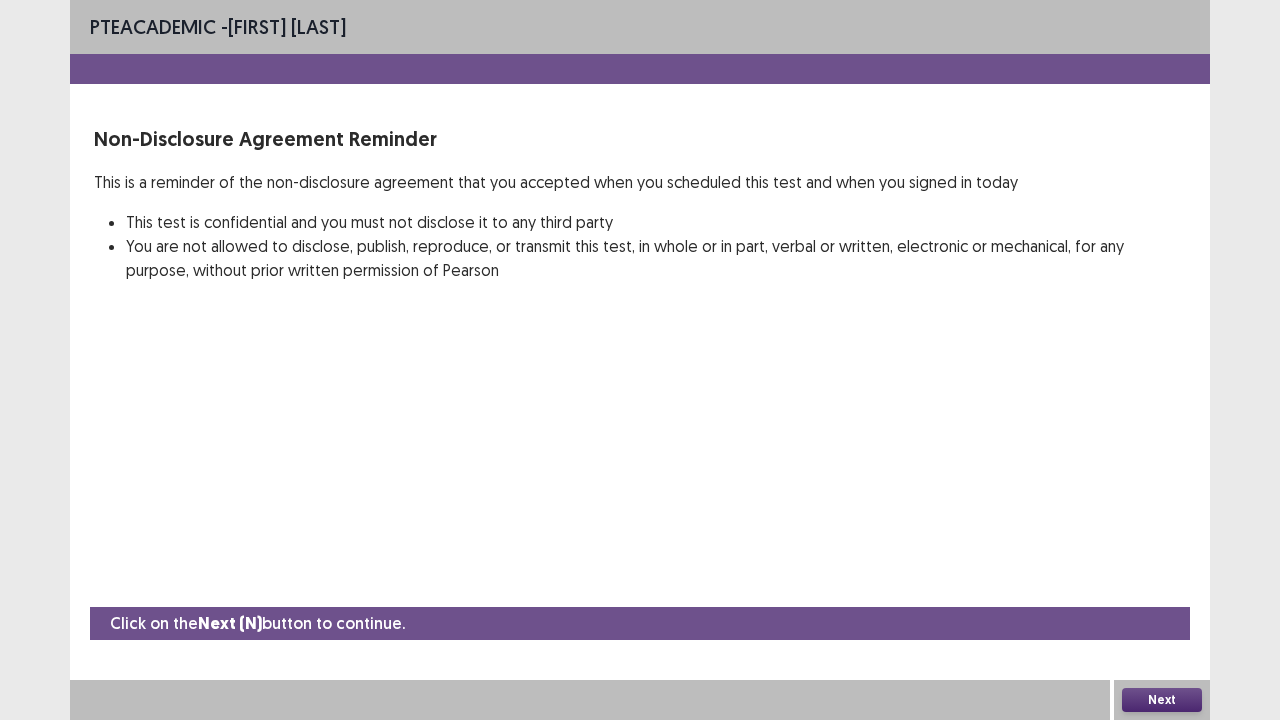 click on "Next" at bounding box center (1162, 700) 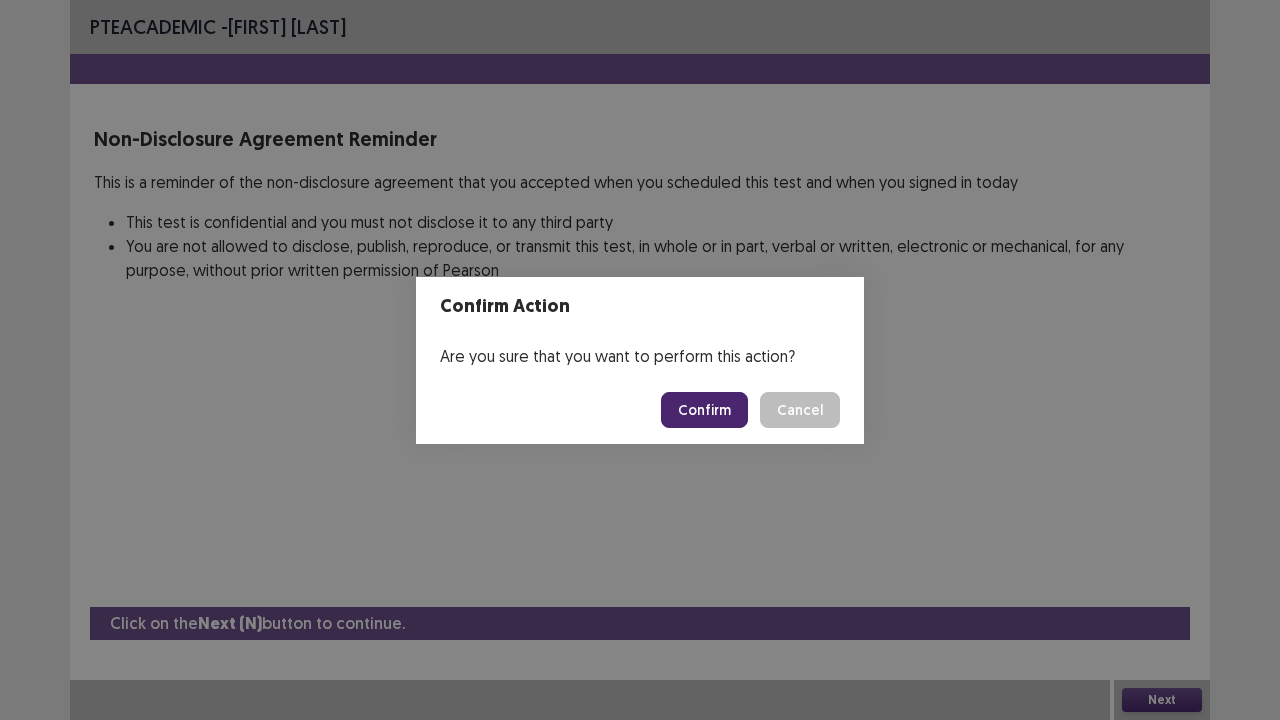 click on "Confirm" at bounding box center [704, 410] 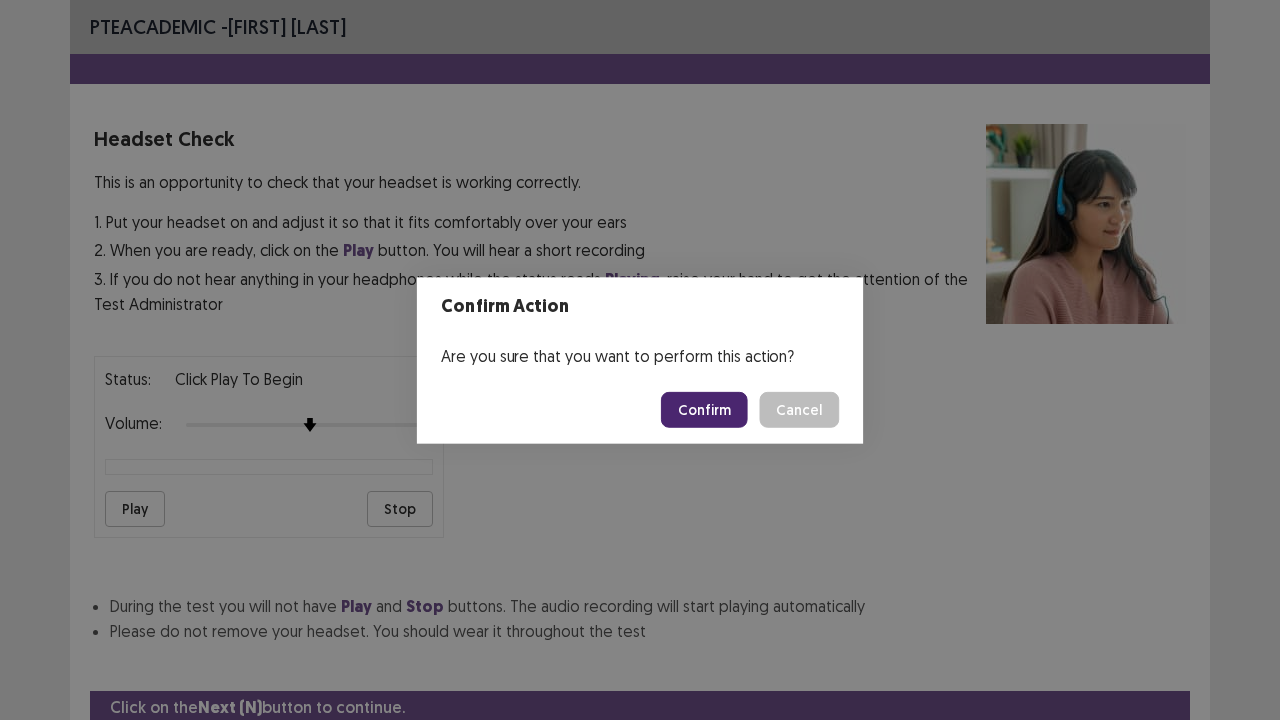 scroll, scrollTop: 74, scrollLeft: 0, axis: vertical 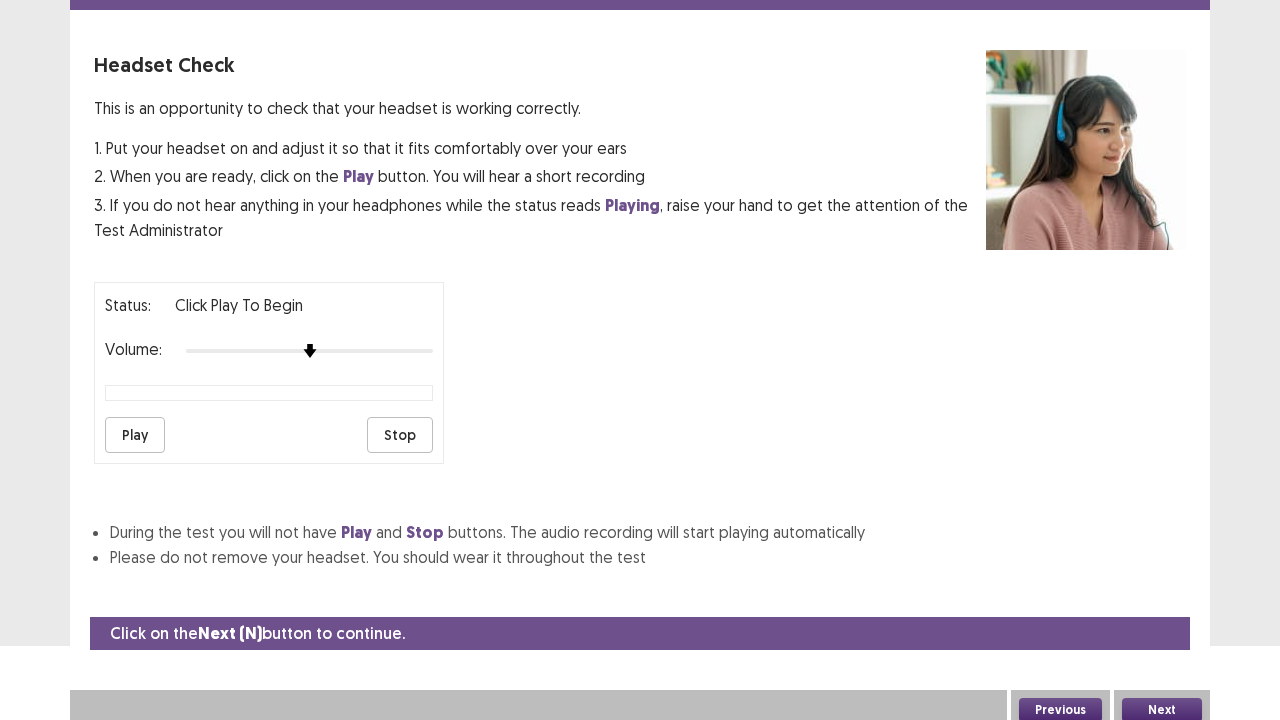 click on "Next" at bounding box center [1162, 710] 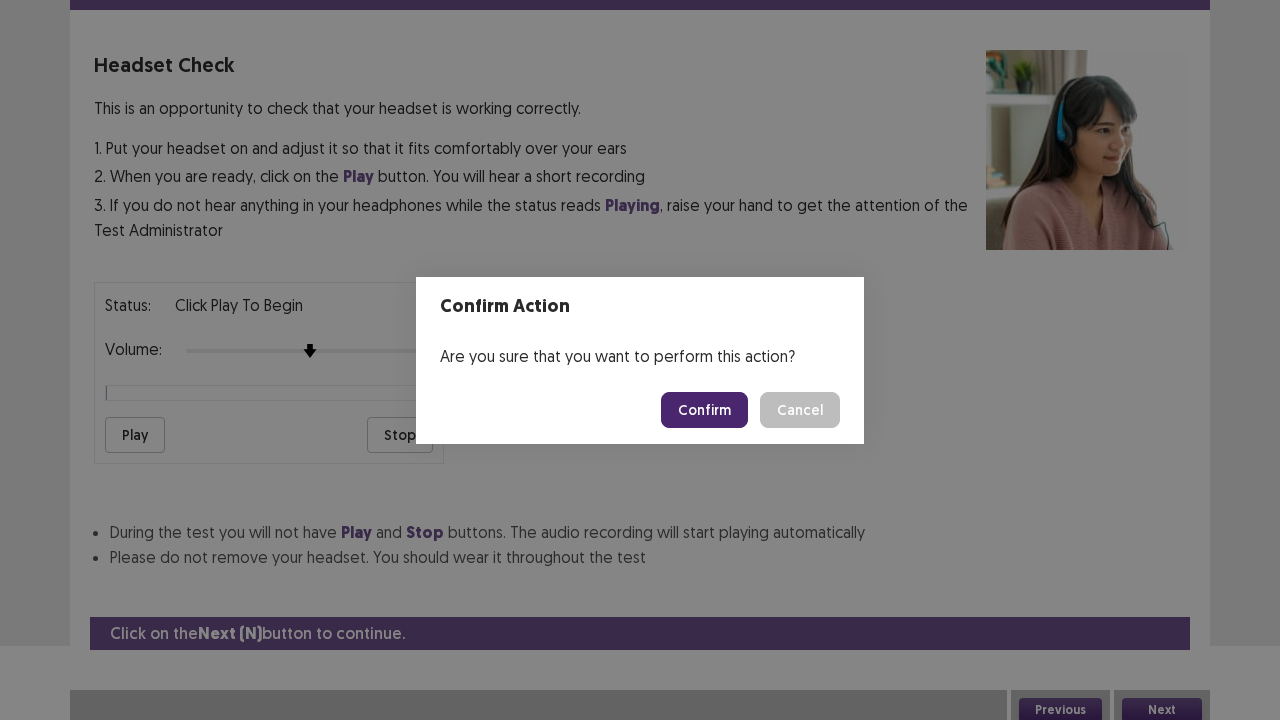 click on "Confirm" at bounding box center (704, 410) 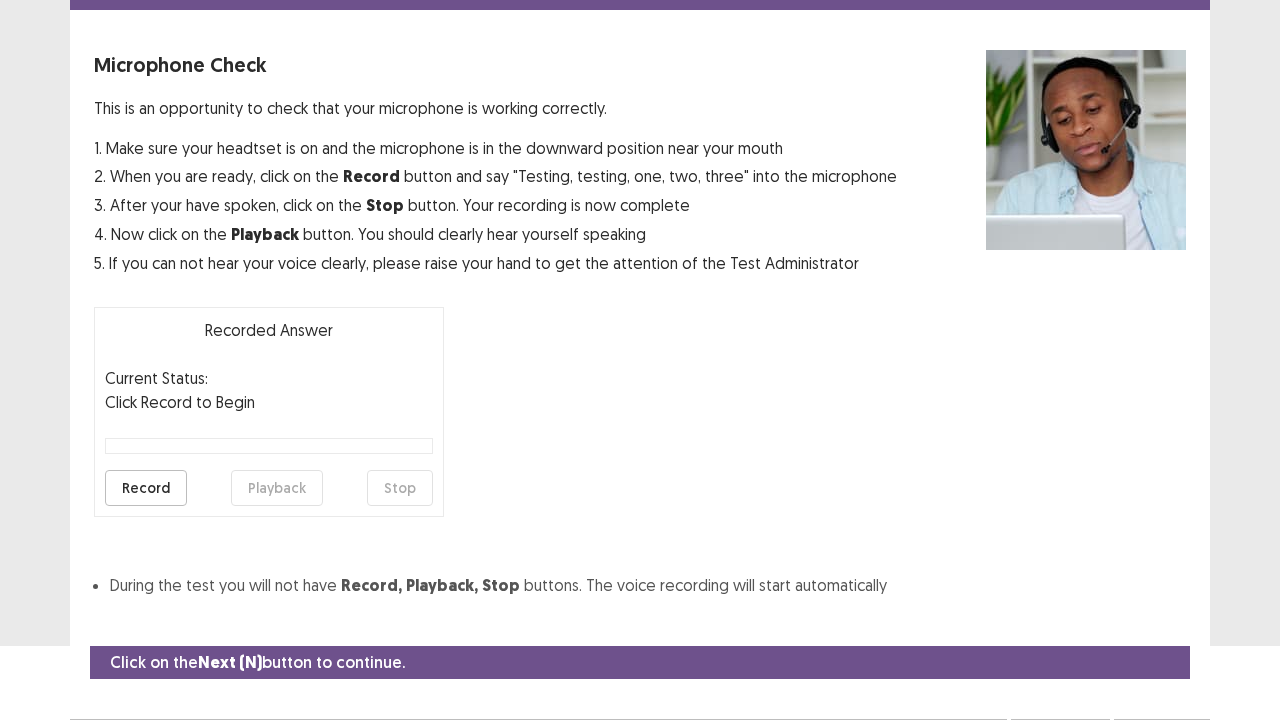 scroll, scrollTop: 110, scrollLeft: 0, axis: vertical 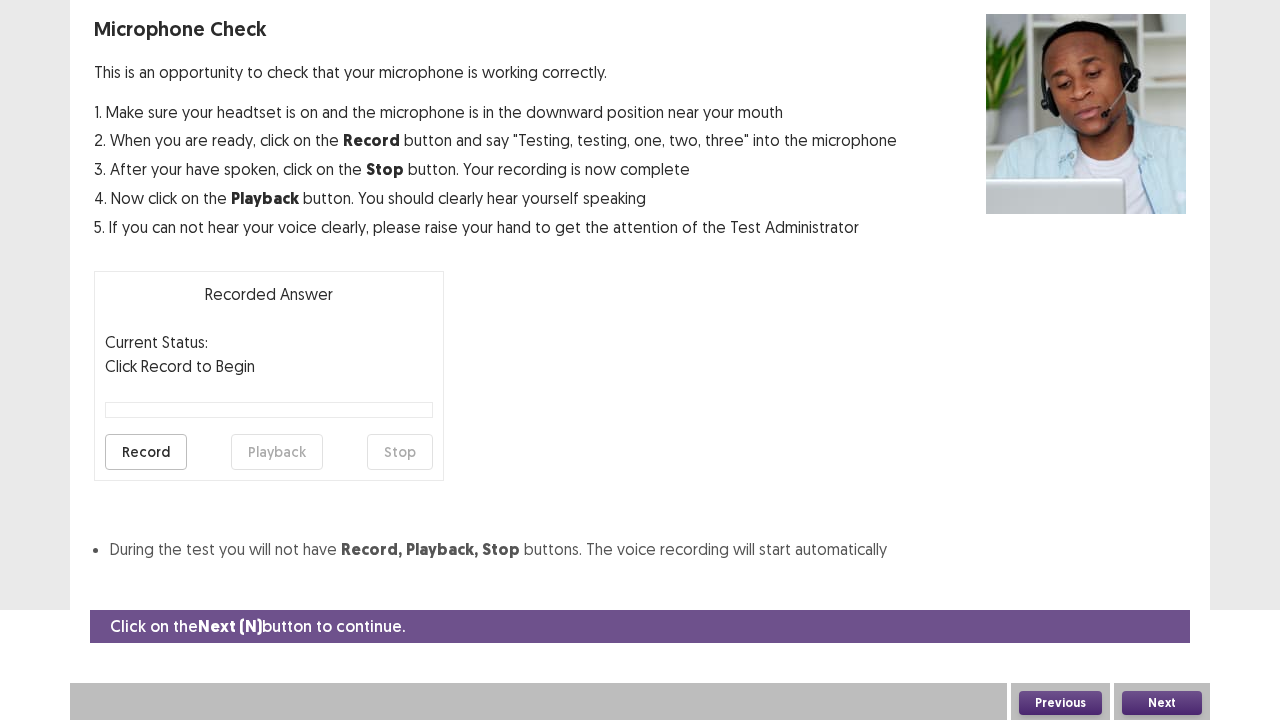 click on "Next" at bounding box center [1162, 703] 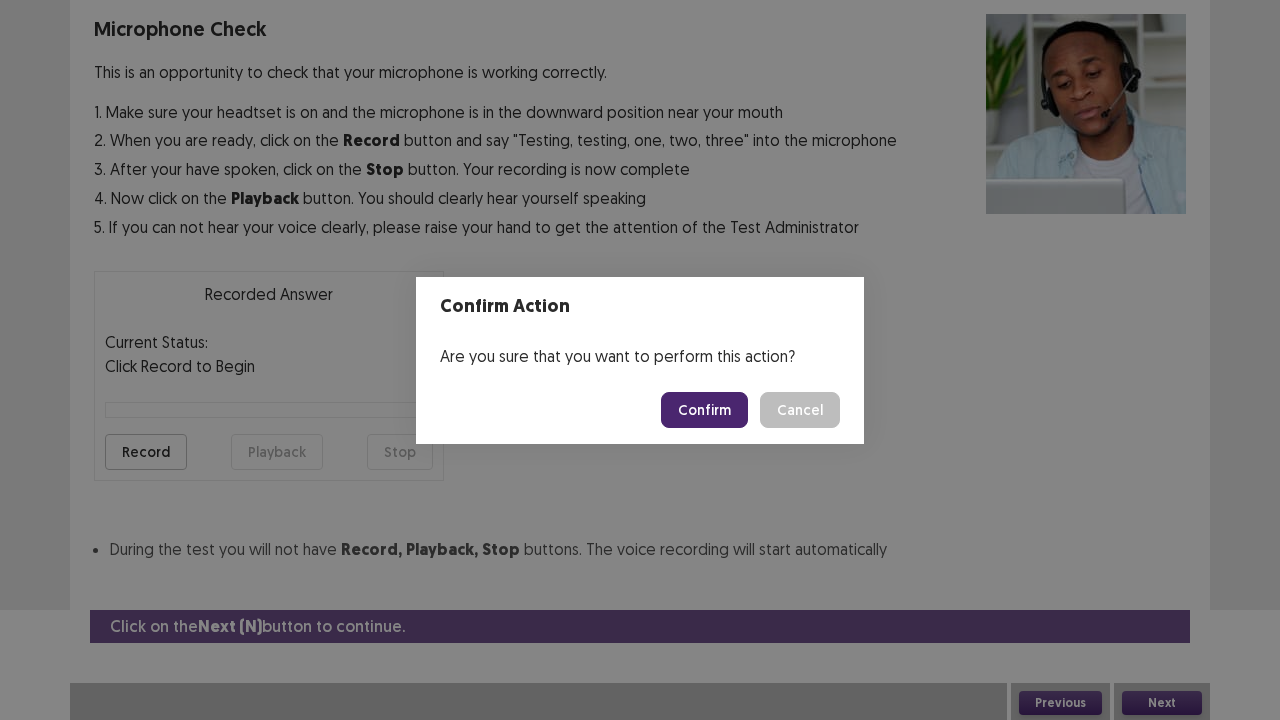 click on "Confirm" at bounding box center (704, 410) 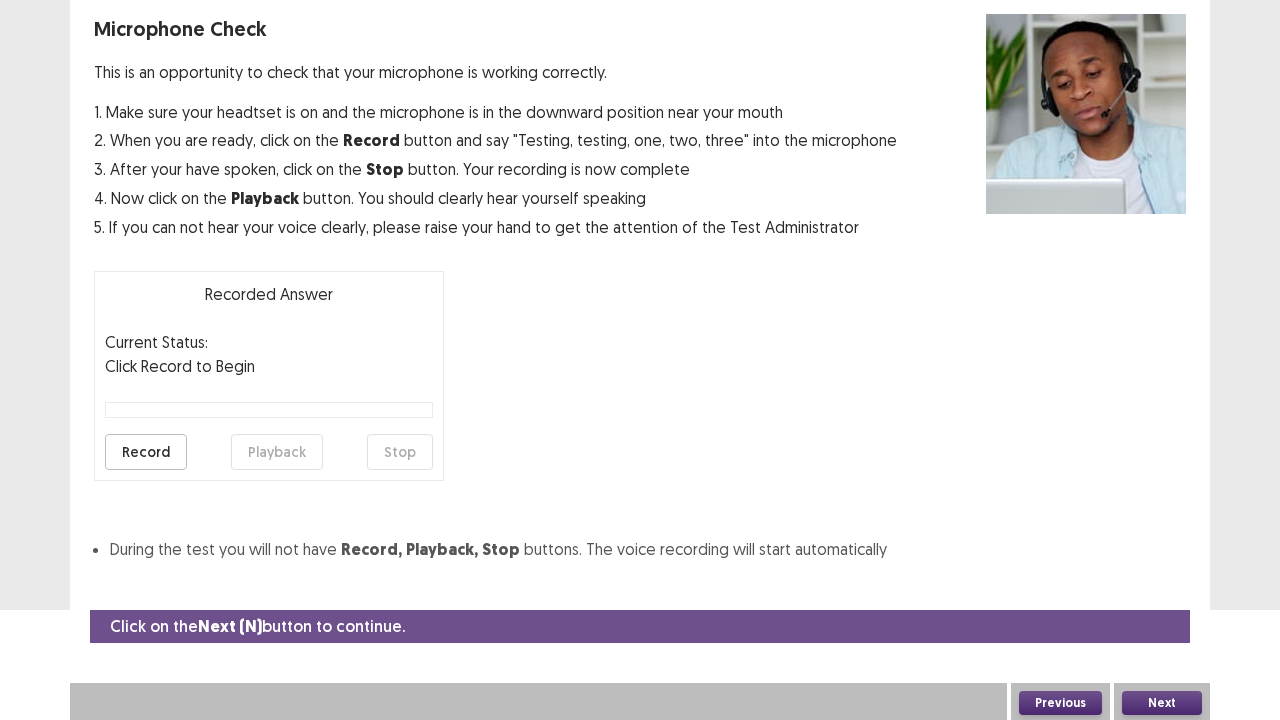 scroll, scrollTop: 54, scrollLeft: 0, axis: vertical 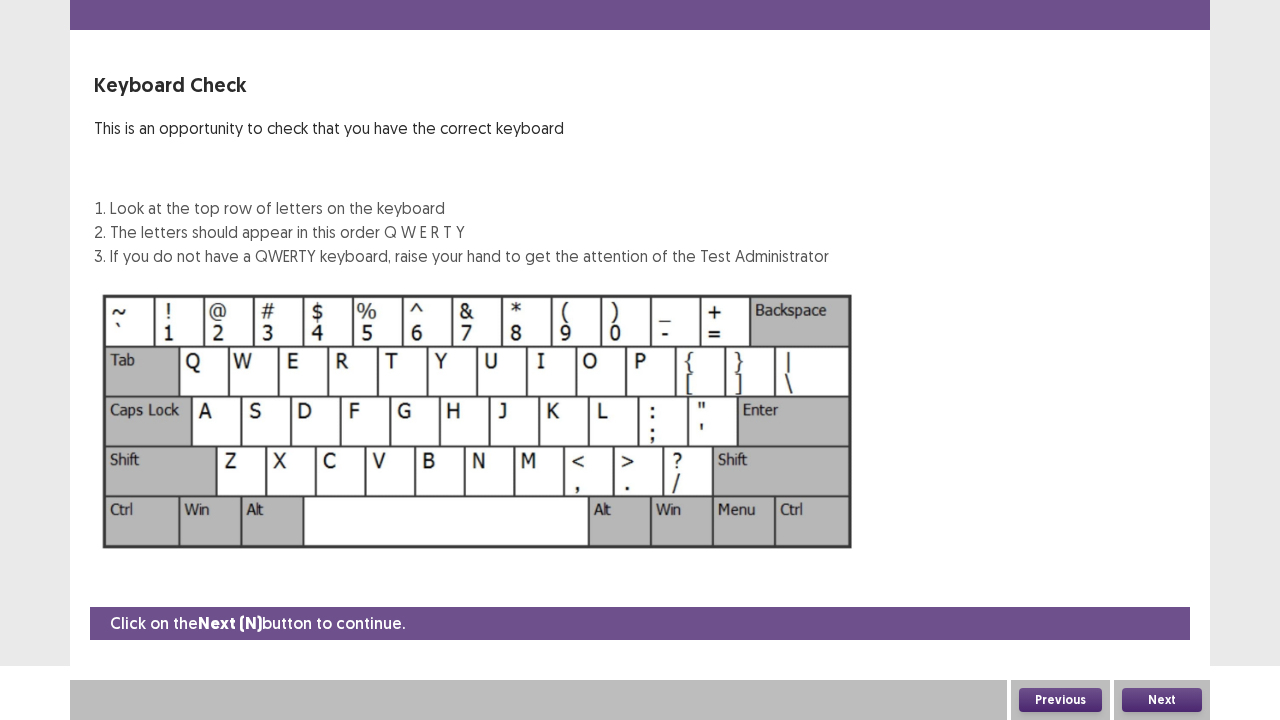 type 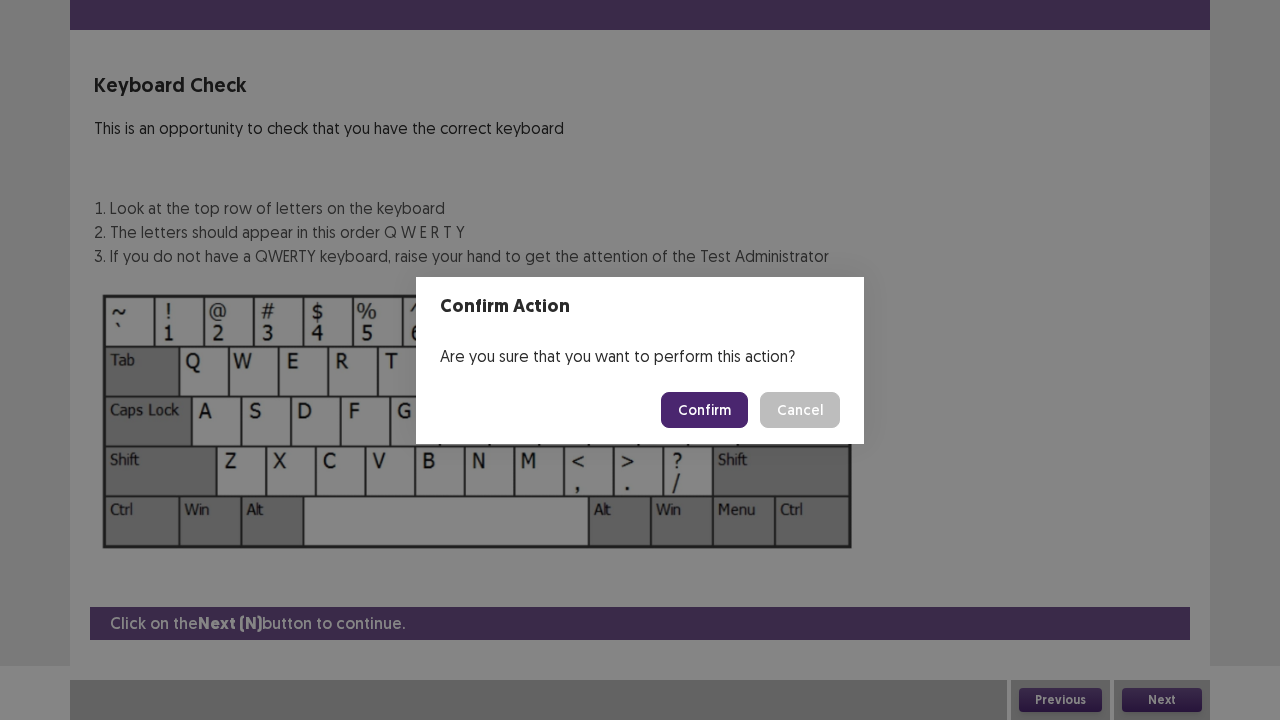 click on "Confirm" at bounding box center (704, 410) 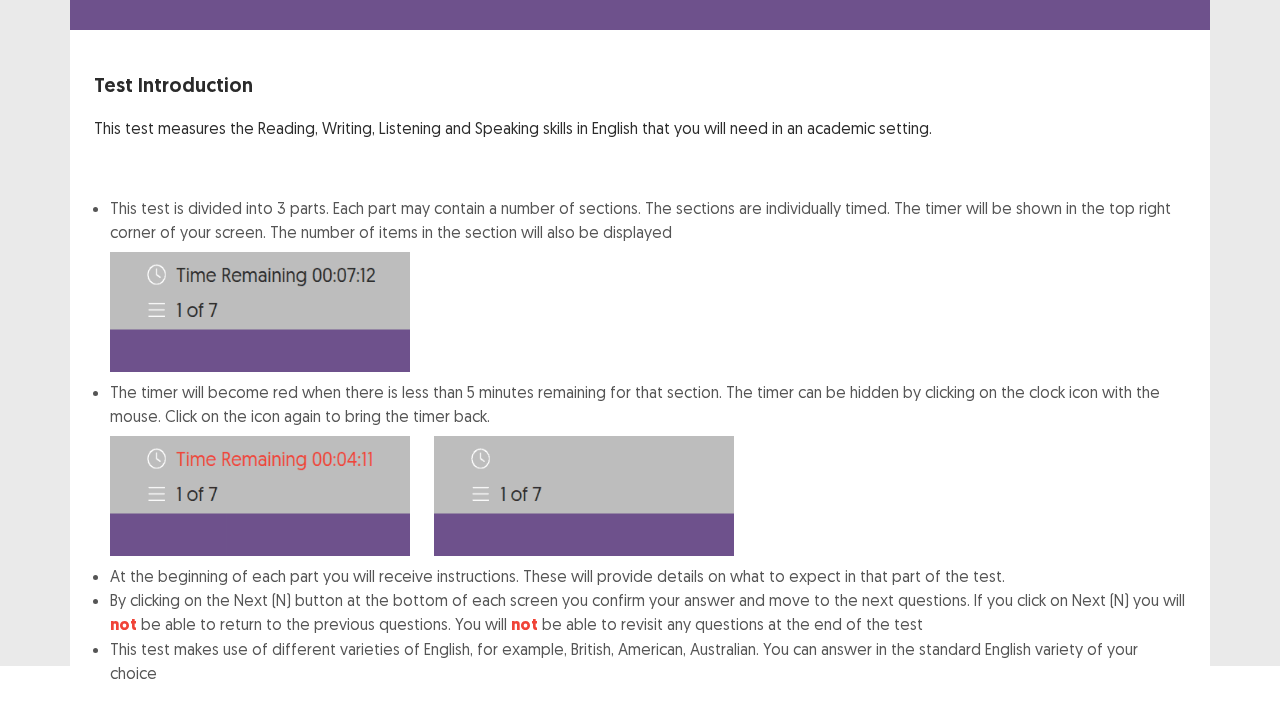 scroll, scrollTop: 155, scrollLeft: 0, axis: vertical 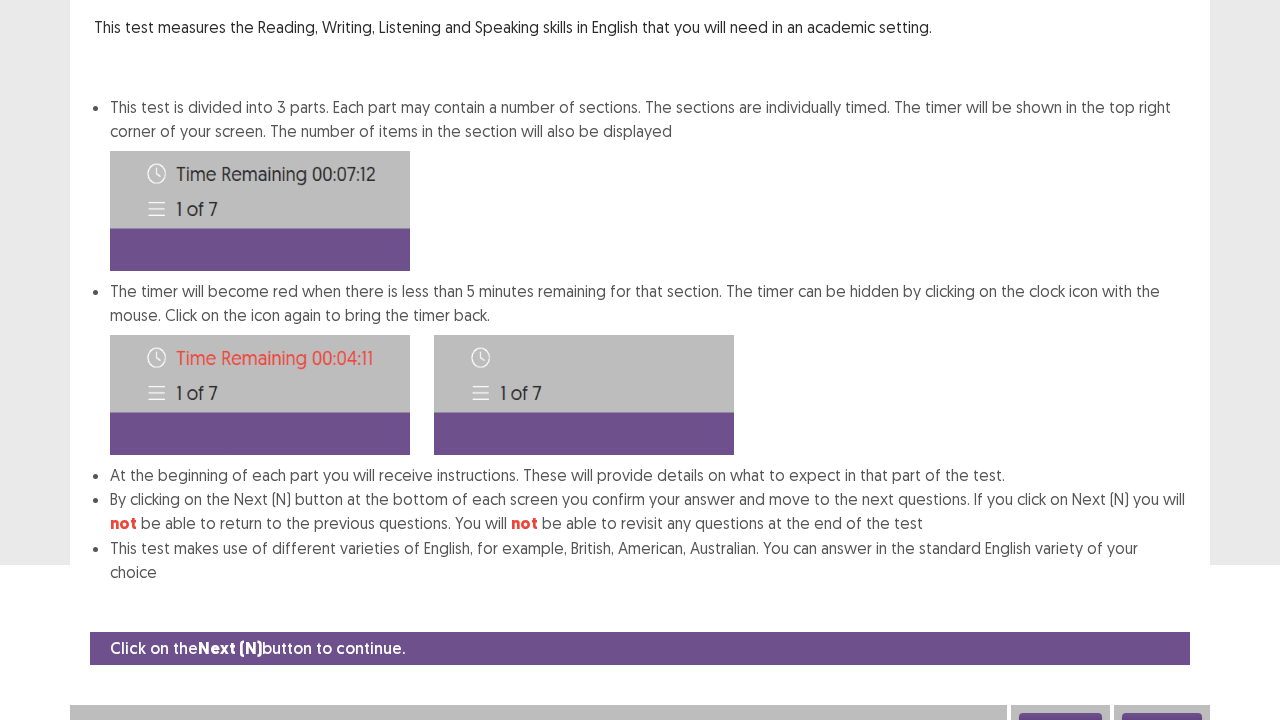click on "Next" at bounding box center [1162, 725] 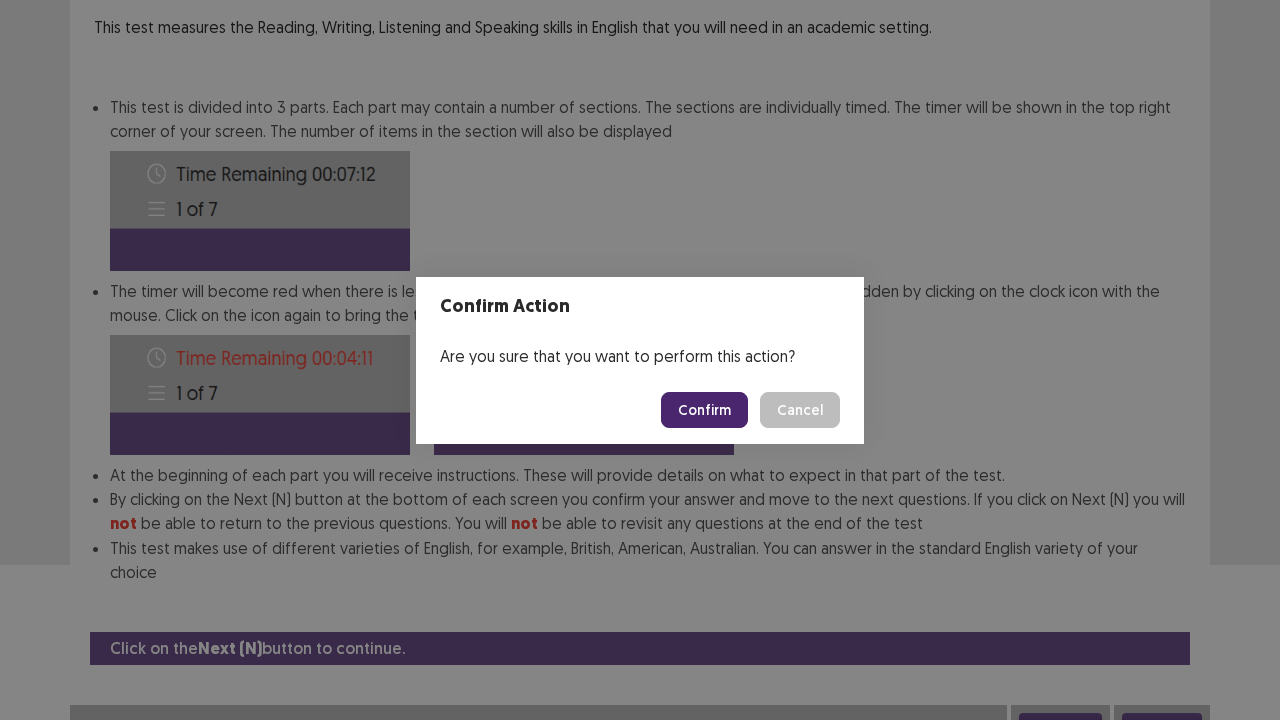 click on "Confirm" at bounding box center (704, 410) 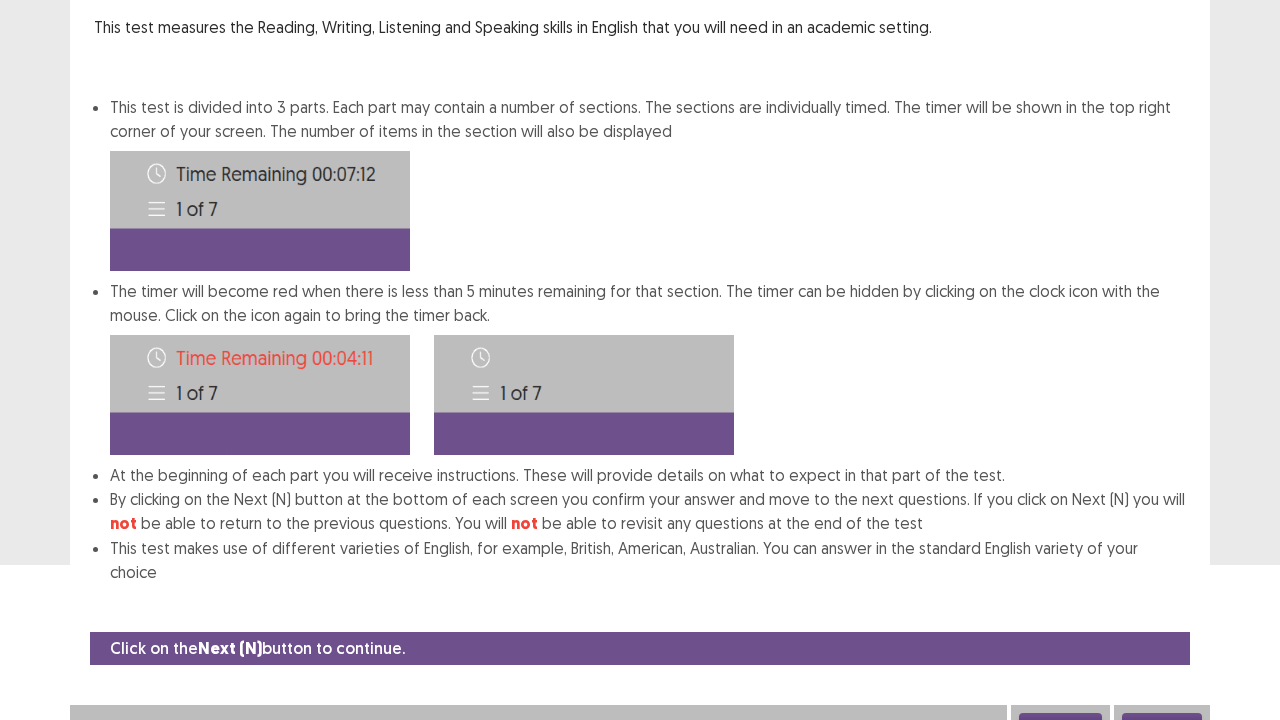 scroll, scrollTop: 0, scrollLeft: 0, axis: both 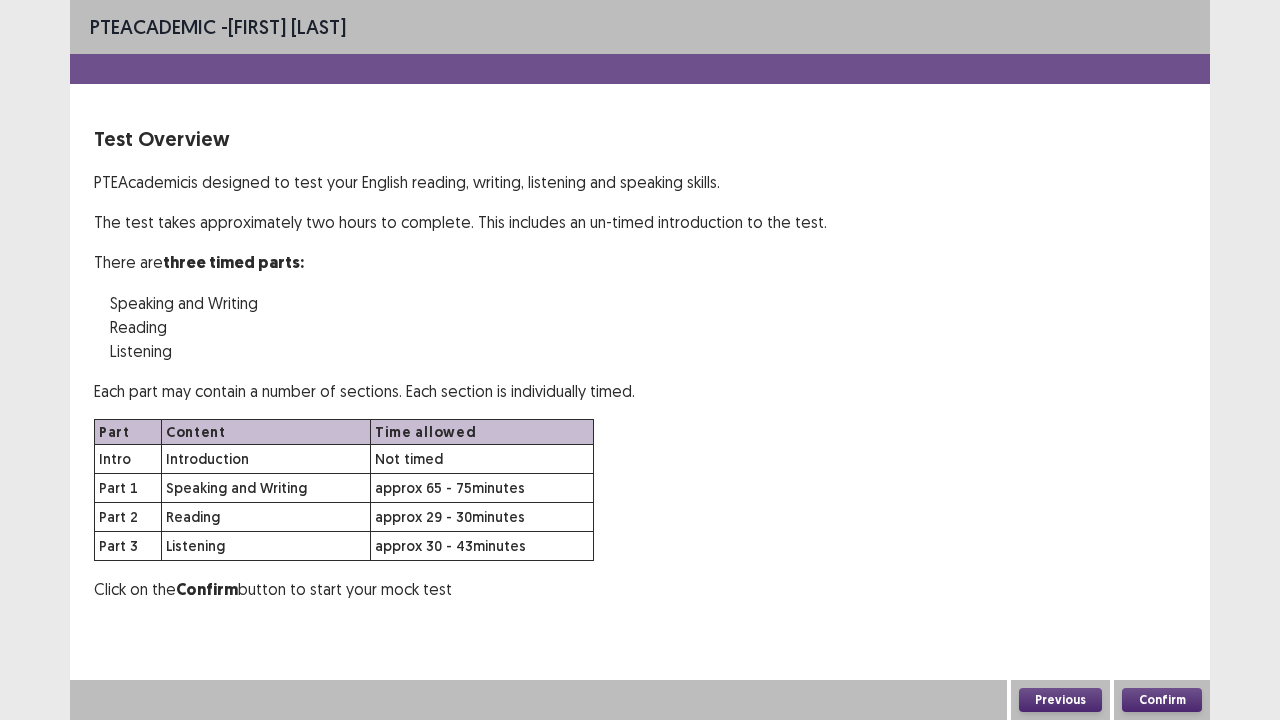 click on "Confirm" at bounding box center (1162, 700) 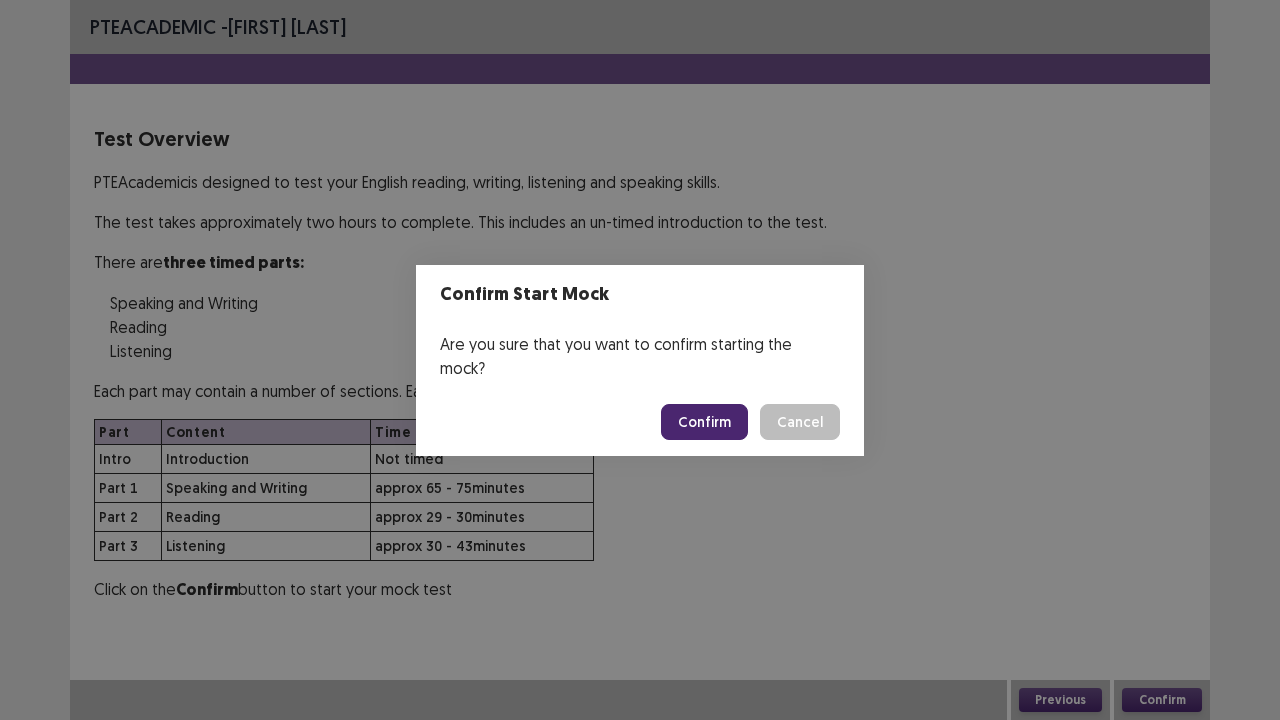 click on "Confirm" at bounding box center [704, 422] 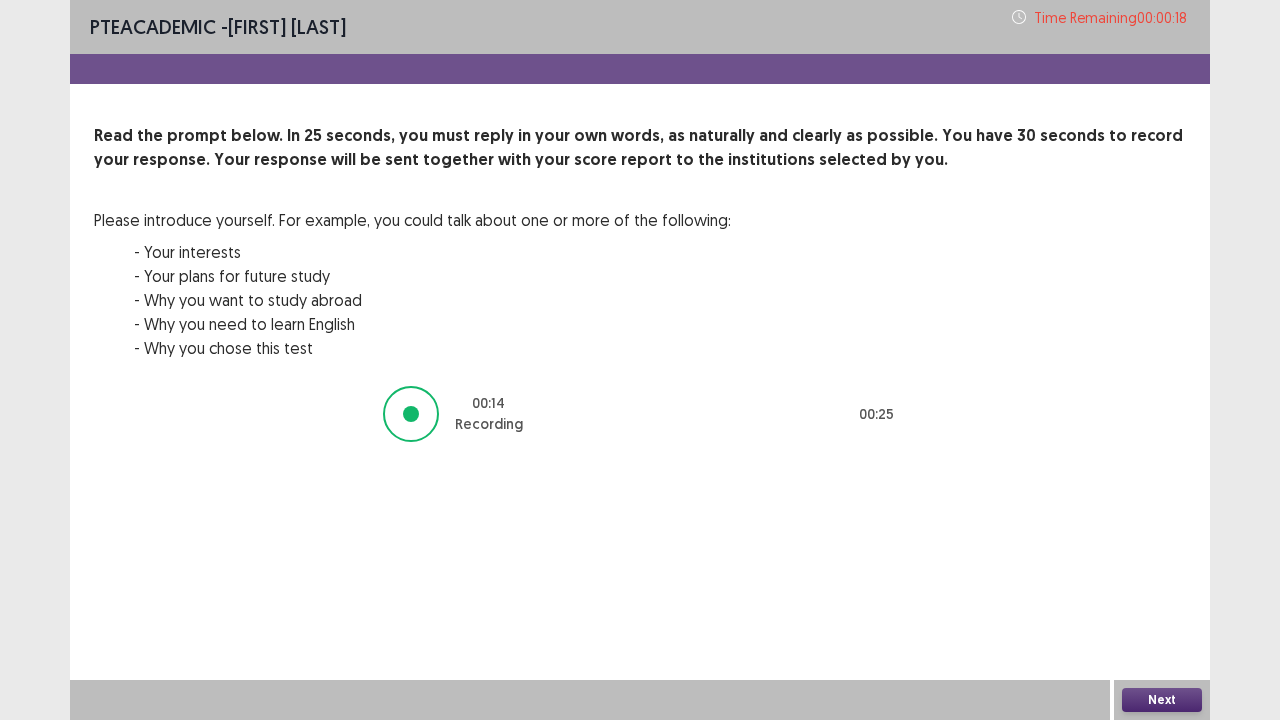 click on "Next" at bounding box center [1162, 700] 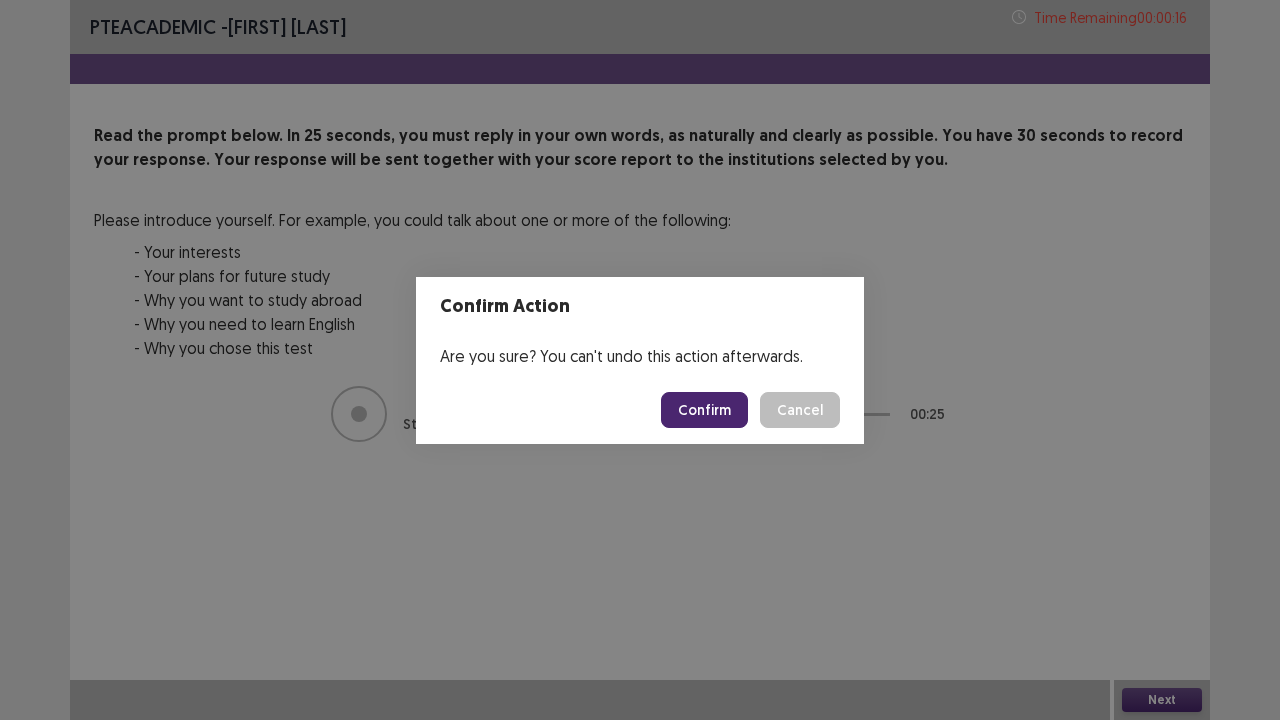click on "Confirm" at bounding box center [704, 410] 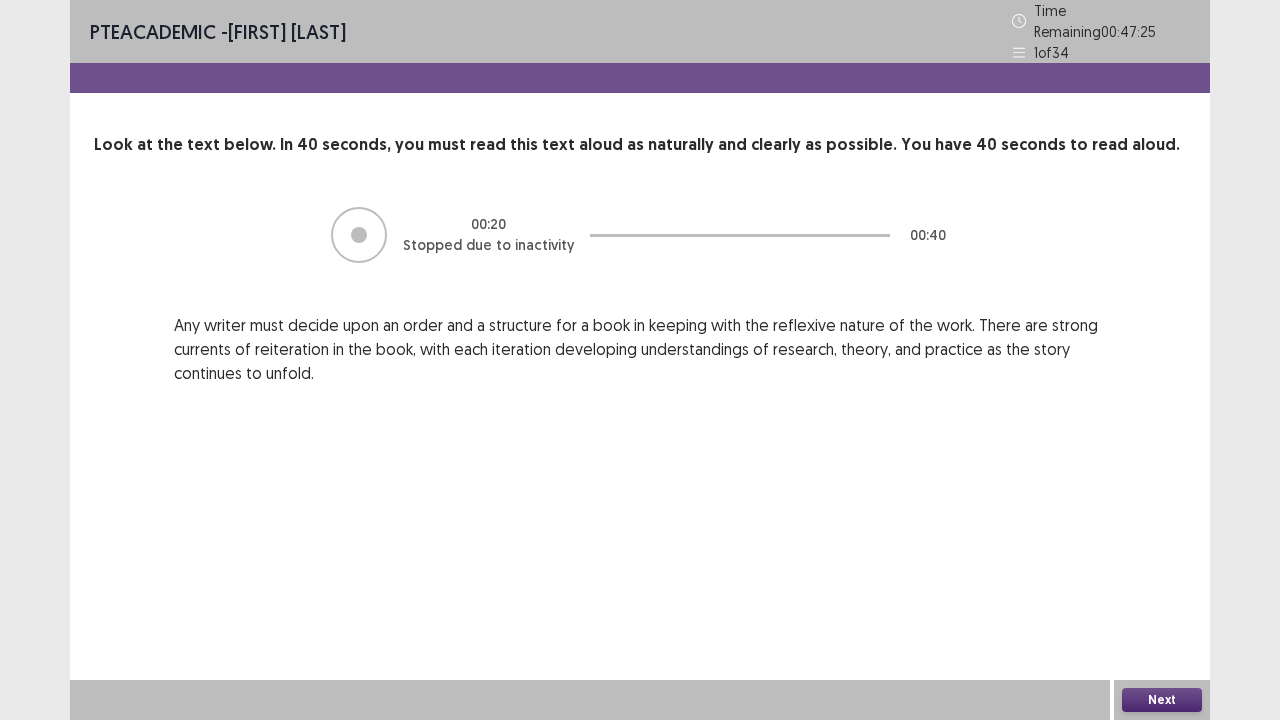 click on "Next" at bounding box center [1162, 700] 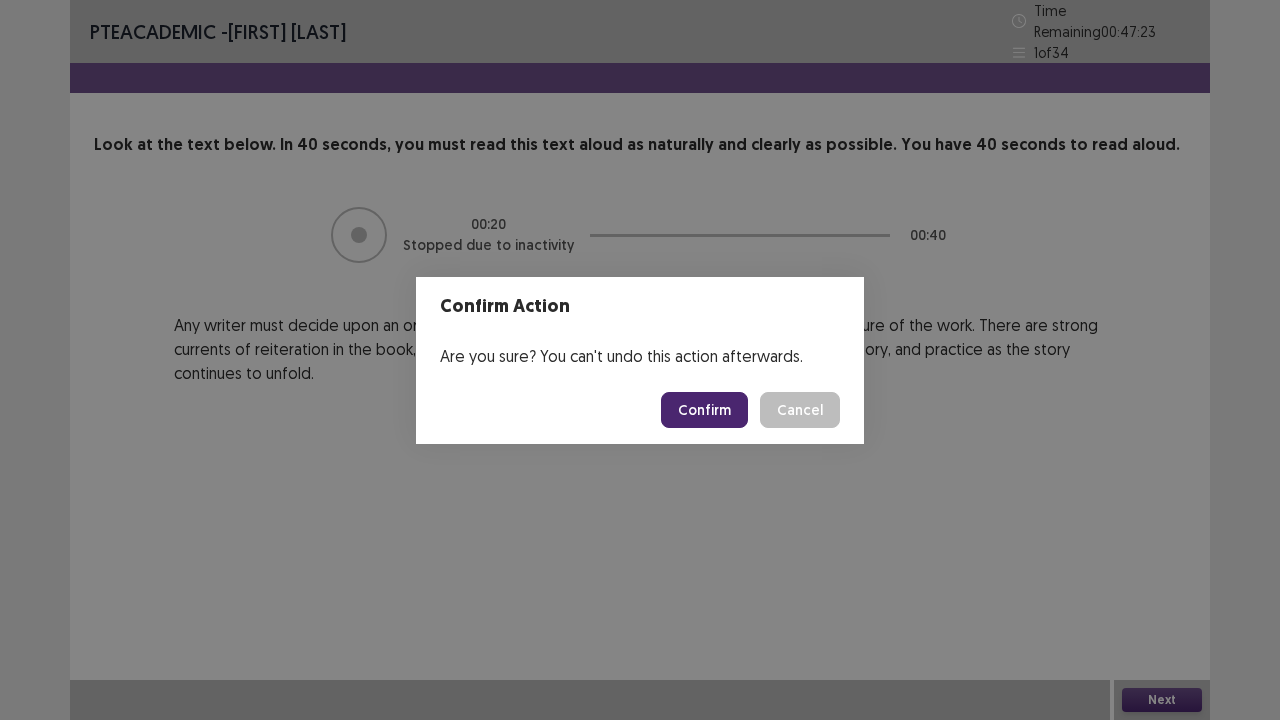 click on "Confirm" at bounding box center [704, 410] 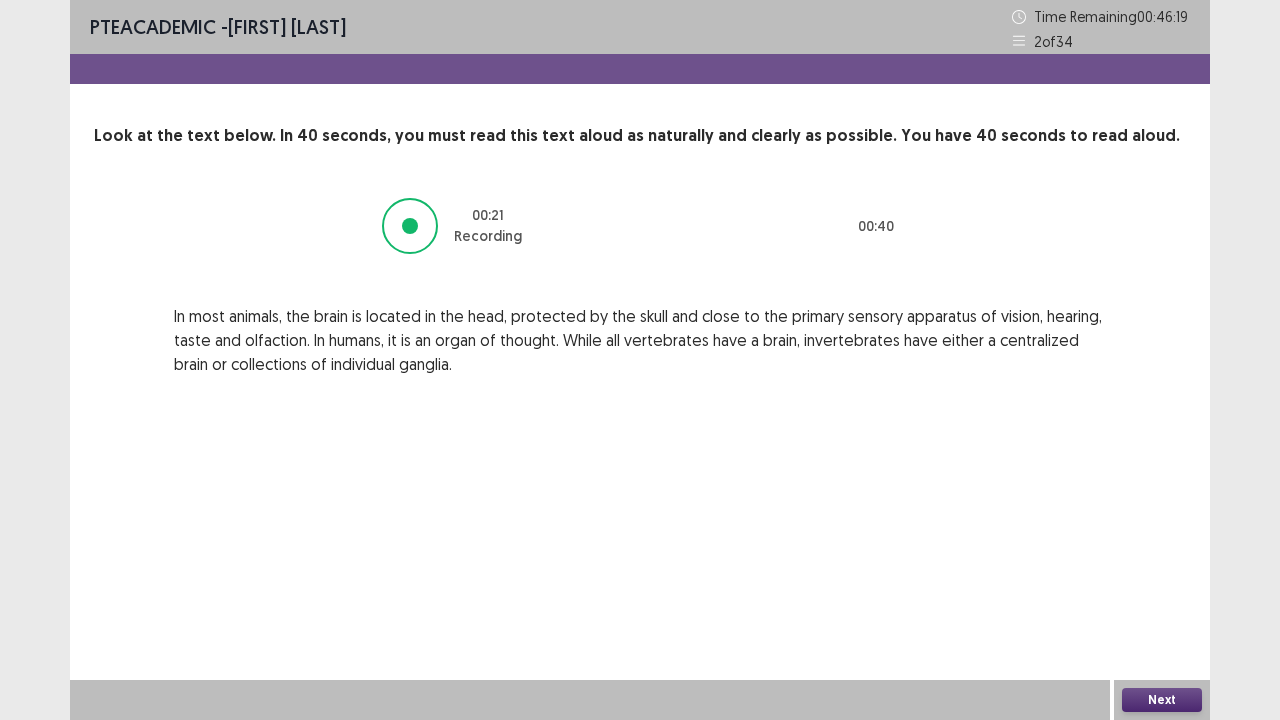 click on "Next" at bounding box center (1162, 700) 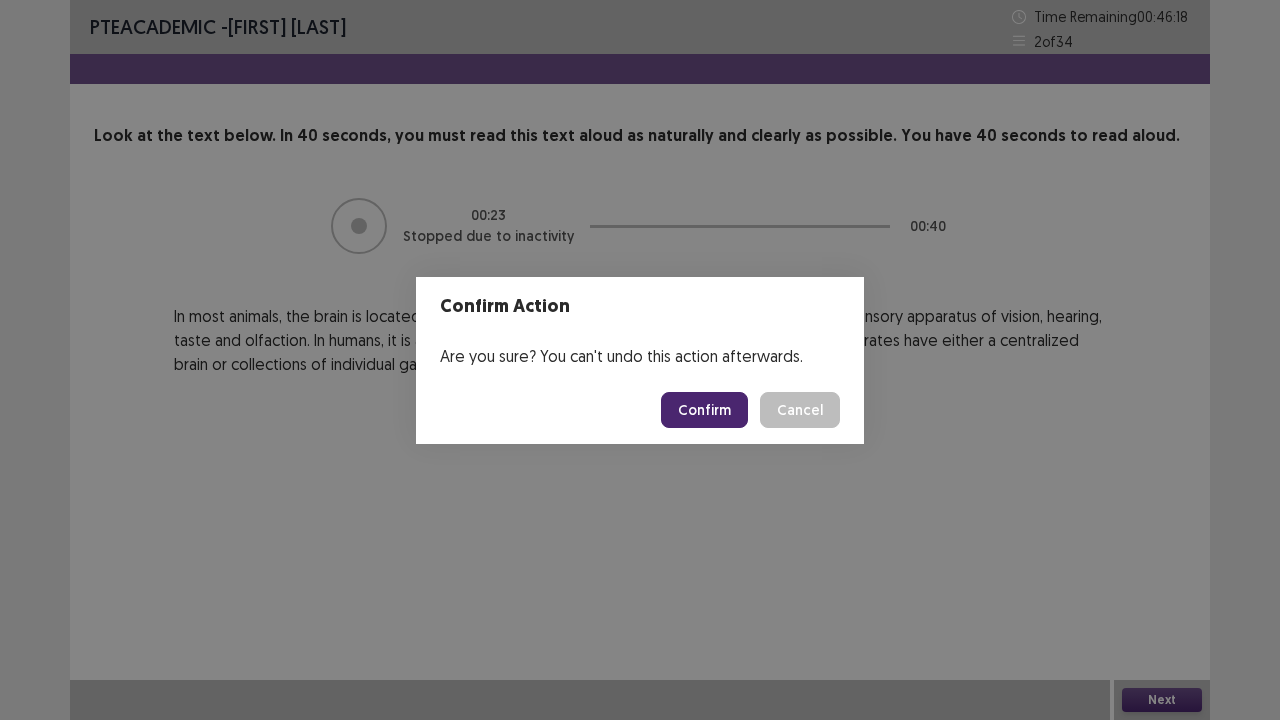 click on "Confirm" at bounding box center [704, 410] 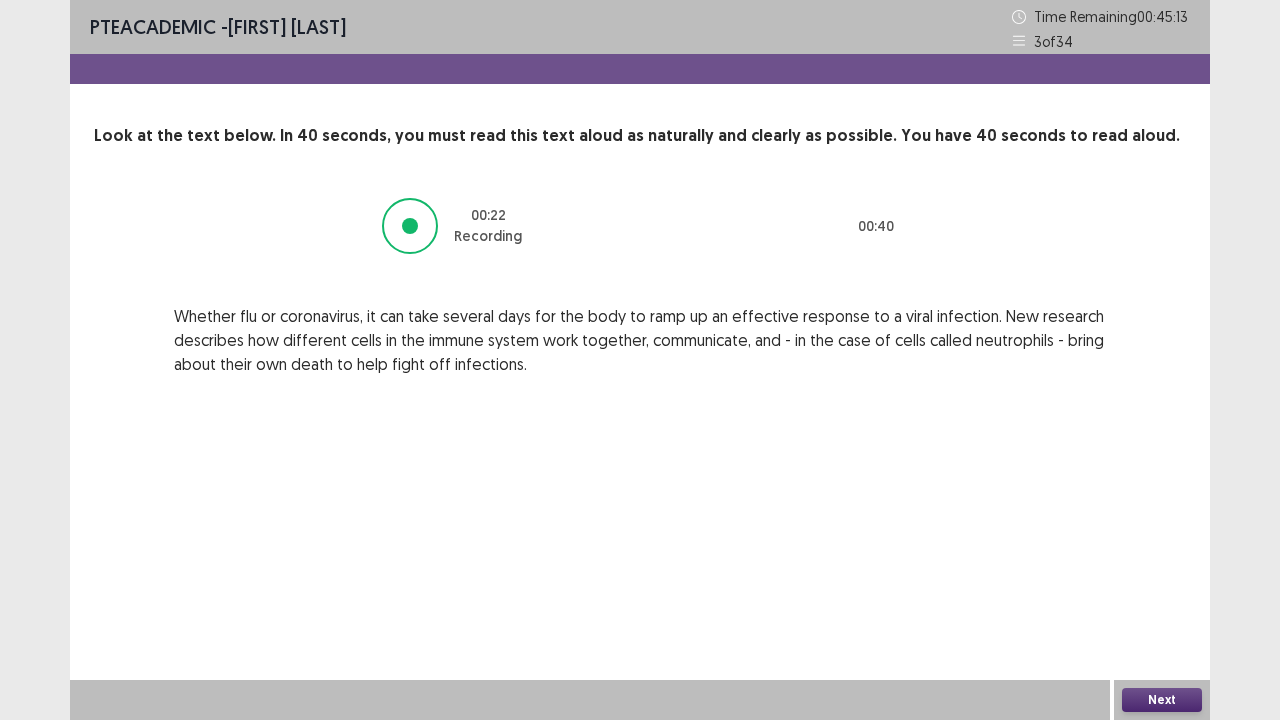click on "Next" at bounding box center (1162, 700) 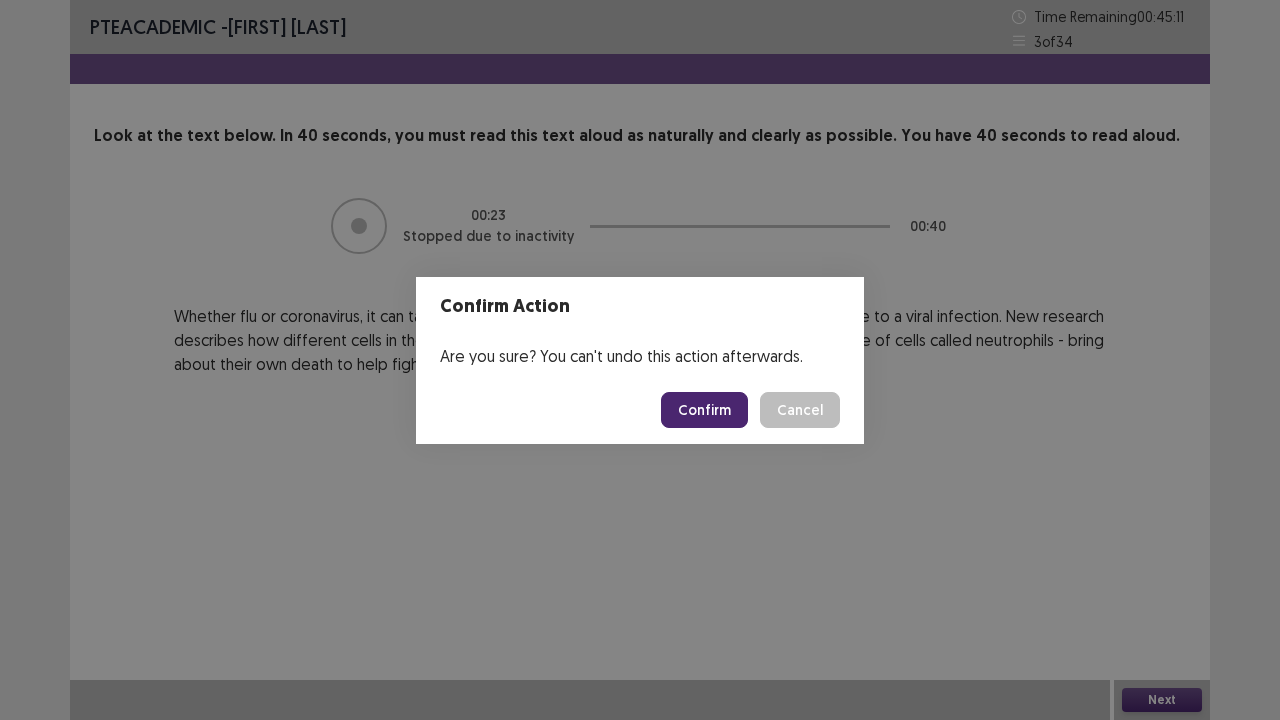 click on "Confirm" at bounding box center [704, 410] 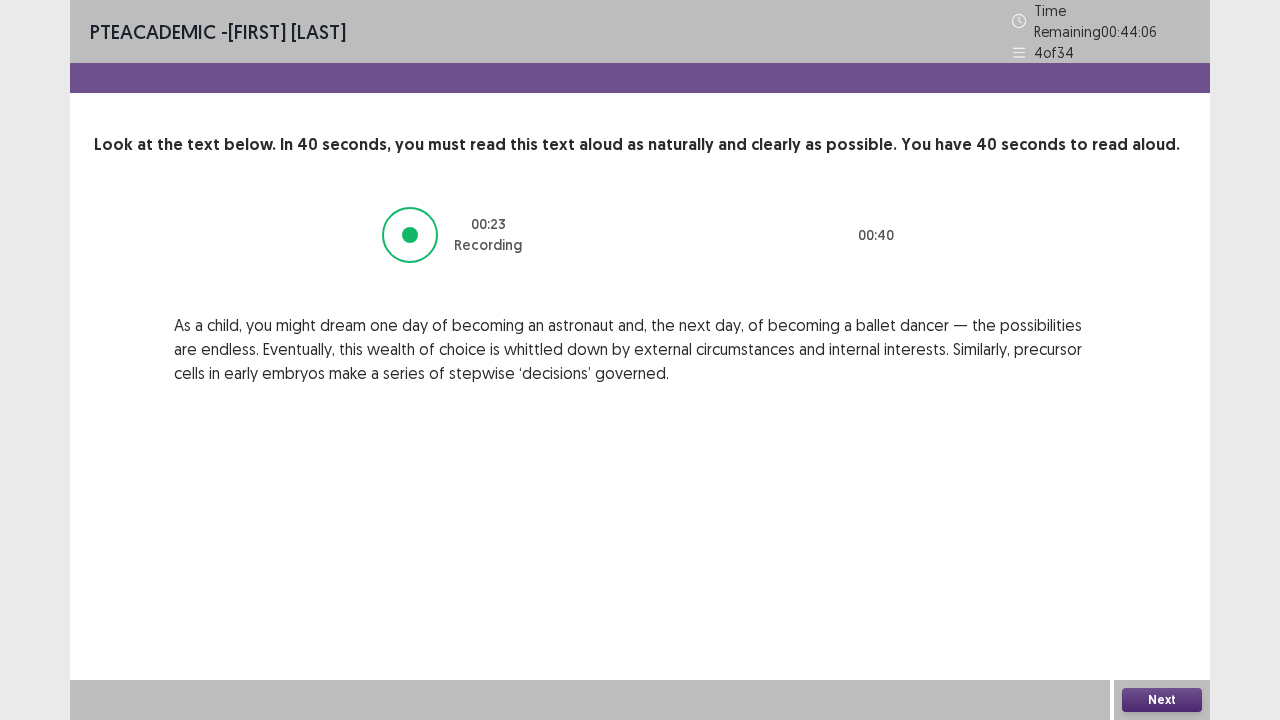 click on "Next" at bounding box center [1162, 700] 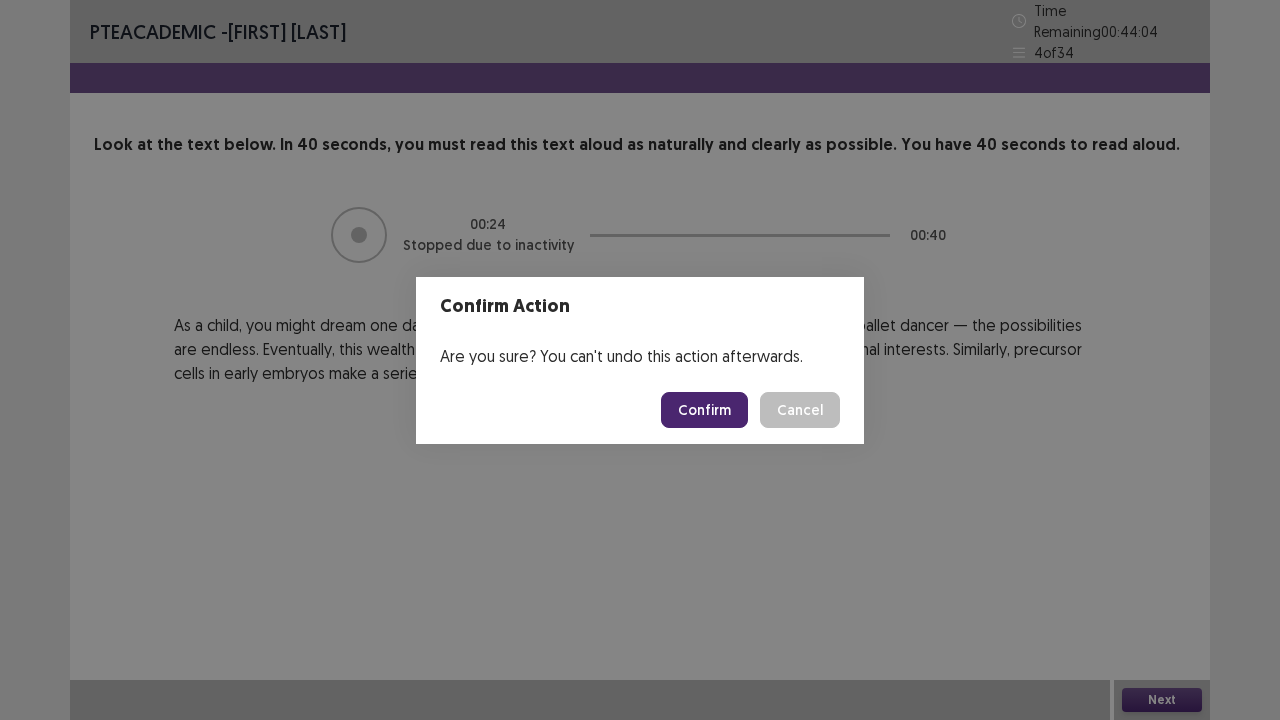click on "Confirm" at bounding box center [704, 410] 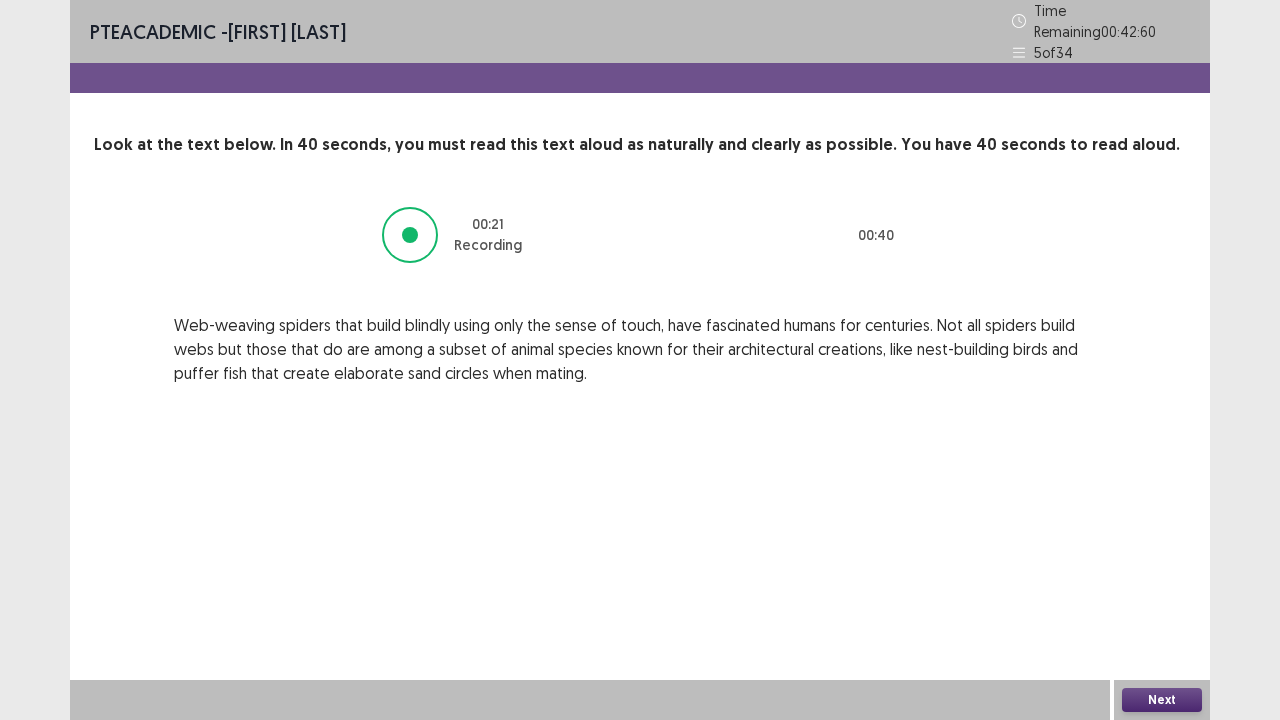 click on "Next" at bounding box center [1162, 700] 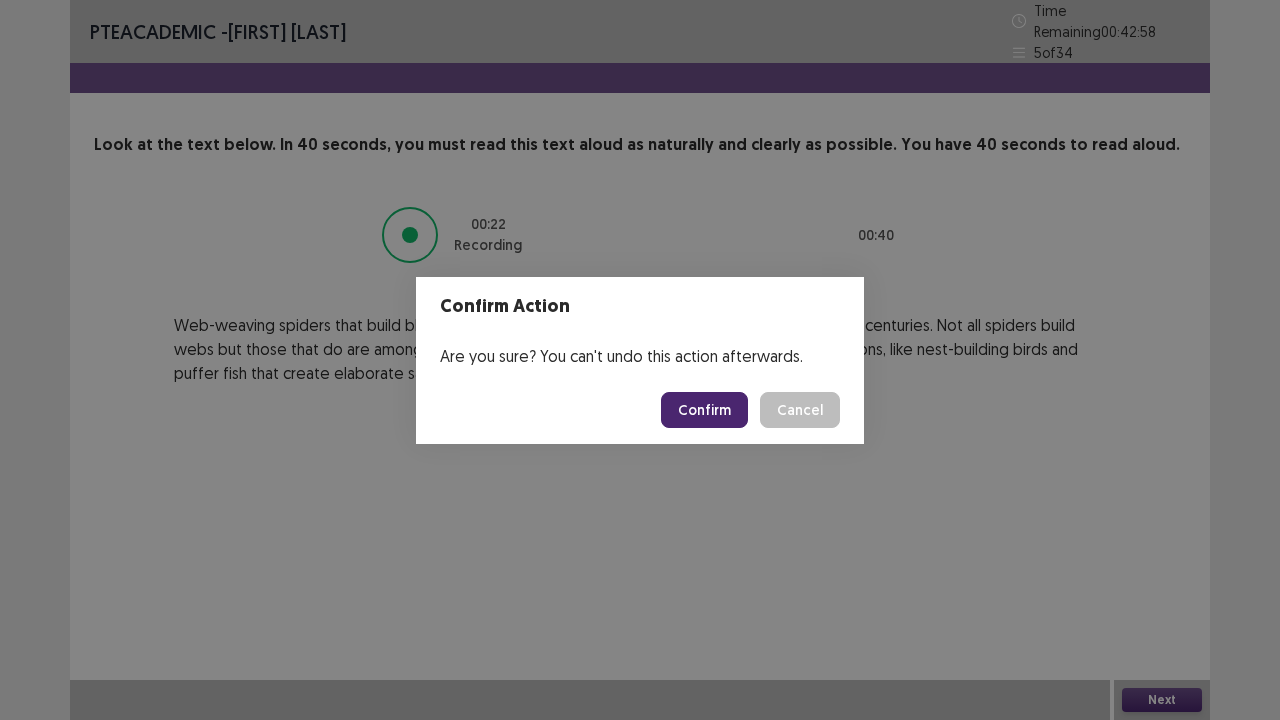 click on "Confirm" at bounding box center (704, 410) 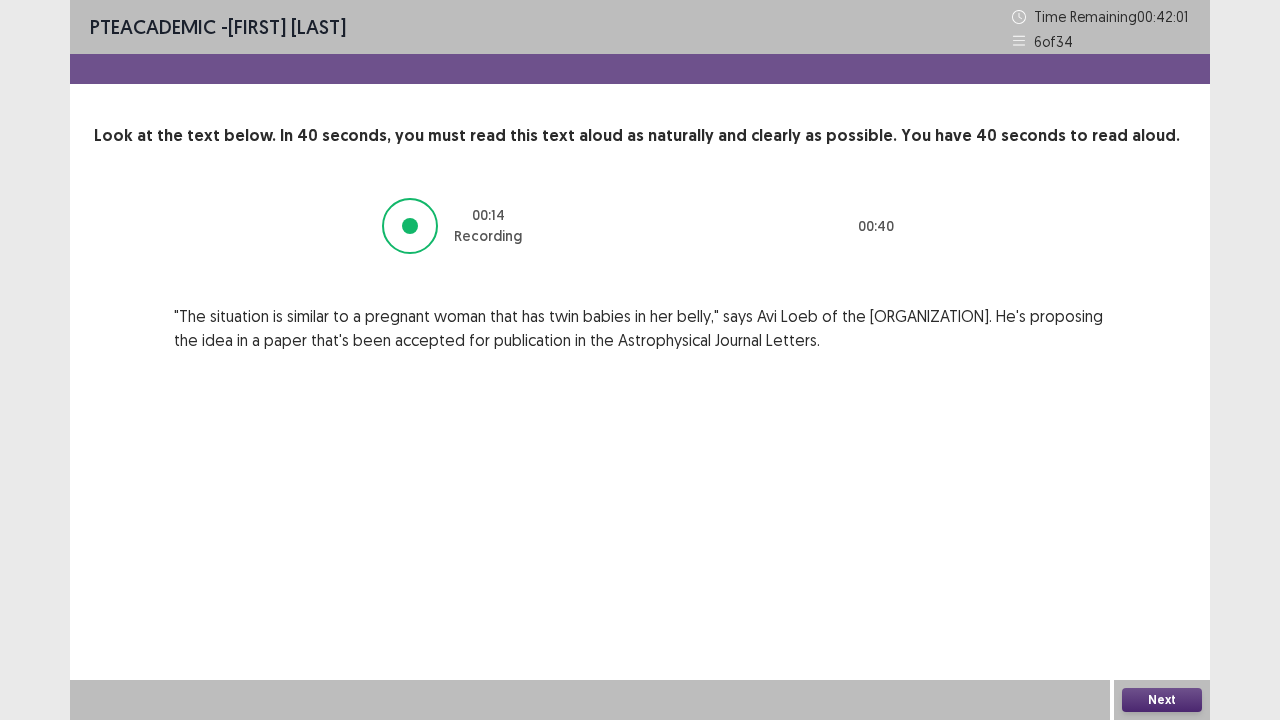 click on "Next" at bounding box center [1162, 700] 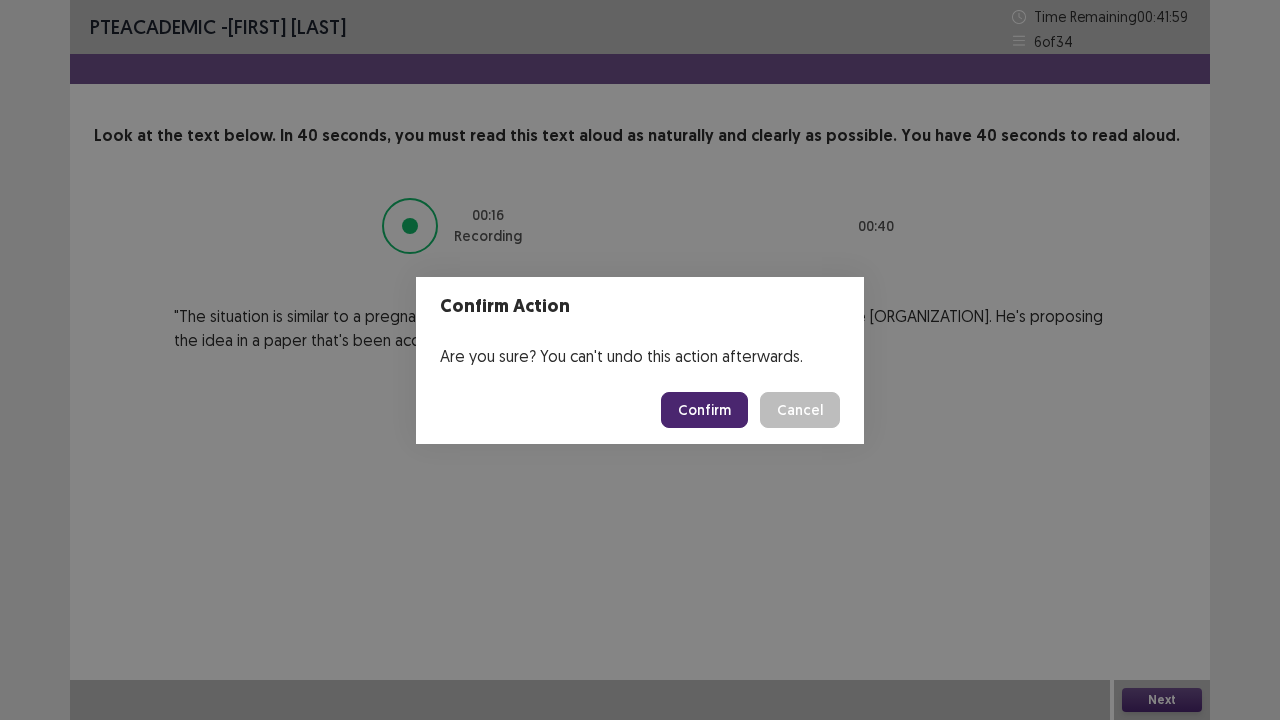 click on "Confirm" at bounding box center [704, 410] 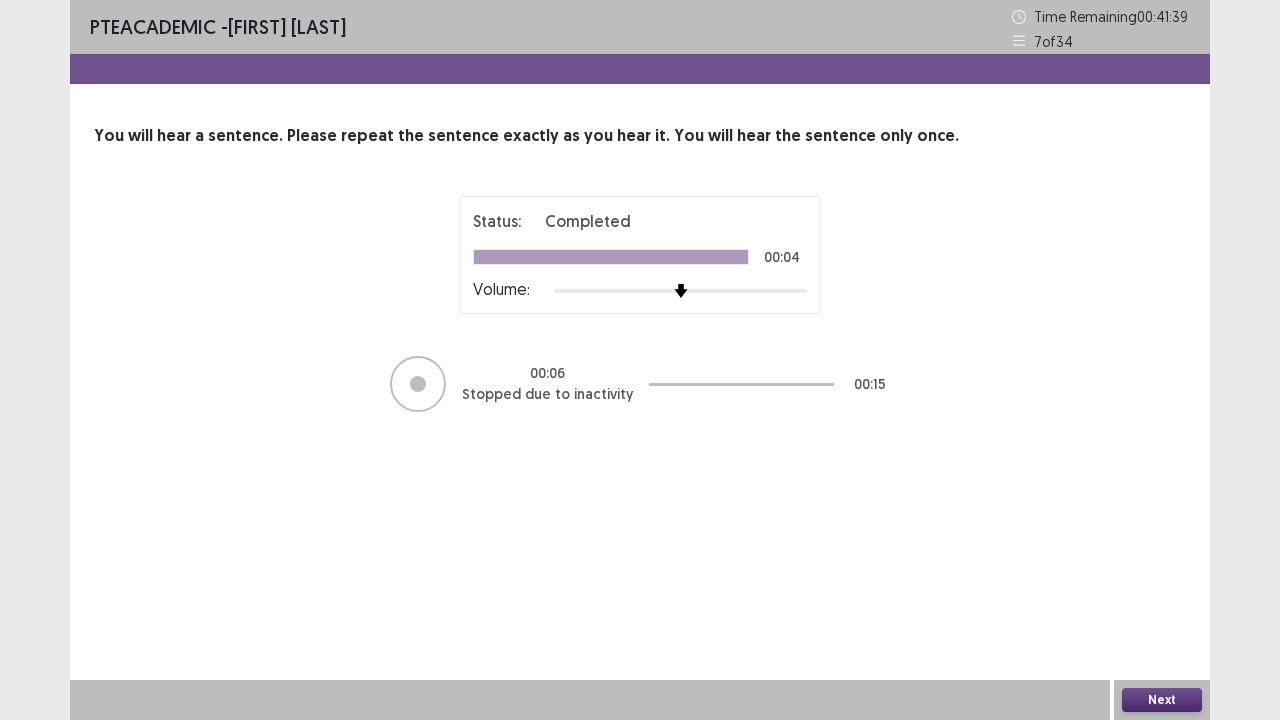 click on "Next" at bounding box center [1162, 700] 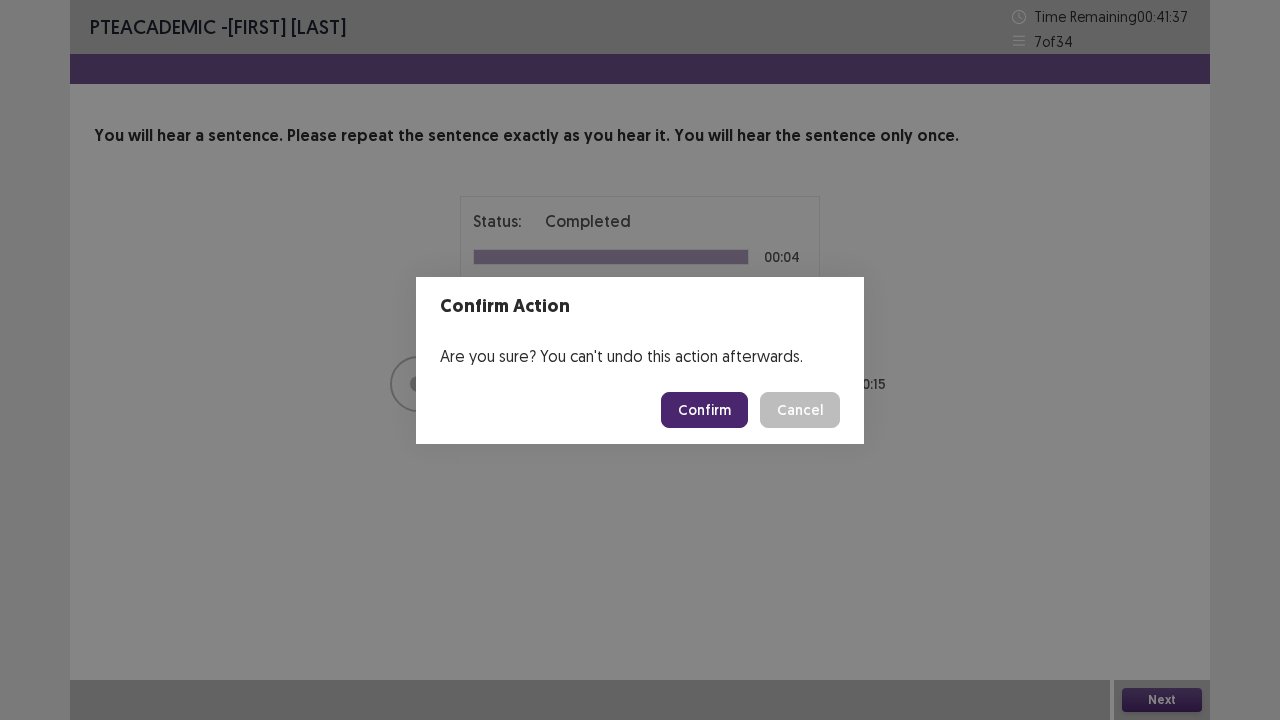 click on "Confirm" at bounding box center (704, 410) 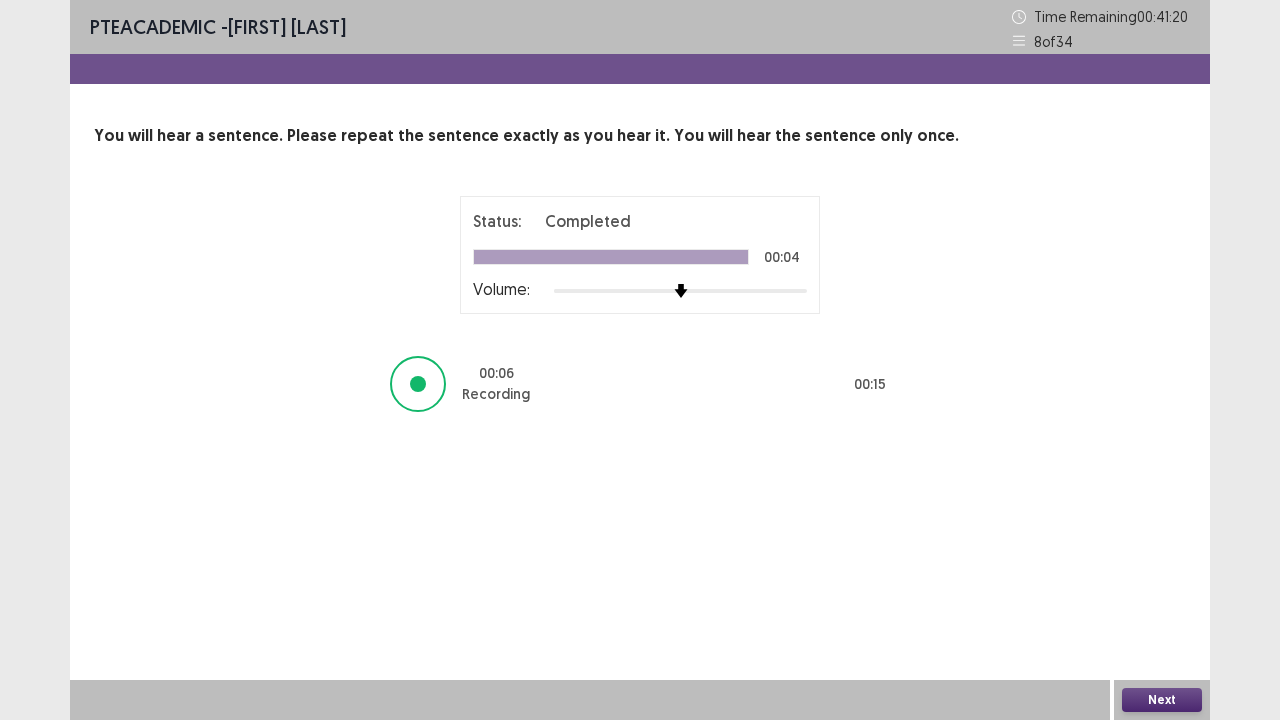 click on "Next" at bounding box center [1162, 700] 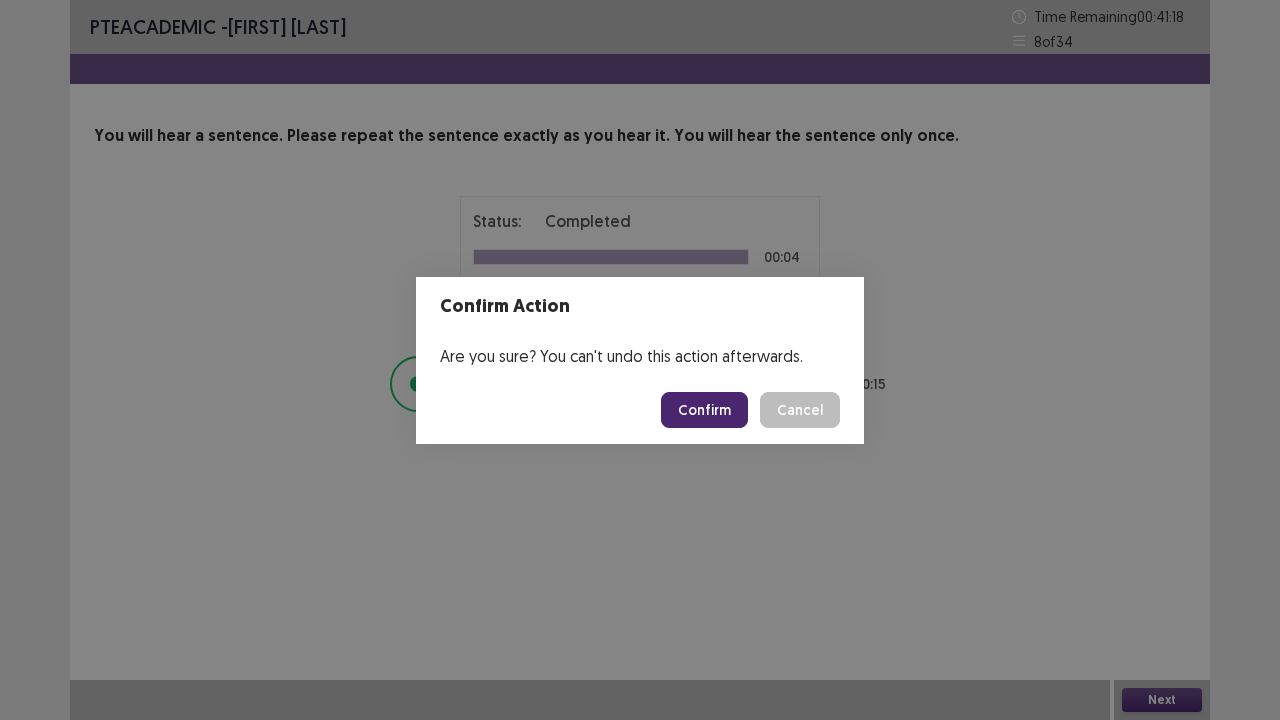 click on "Confirm" at bounding box center (704, 410) 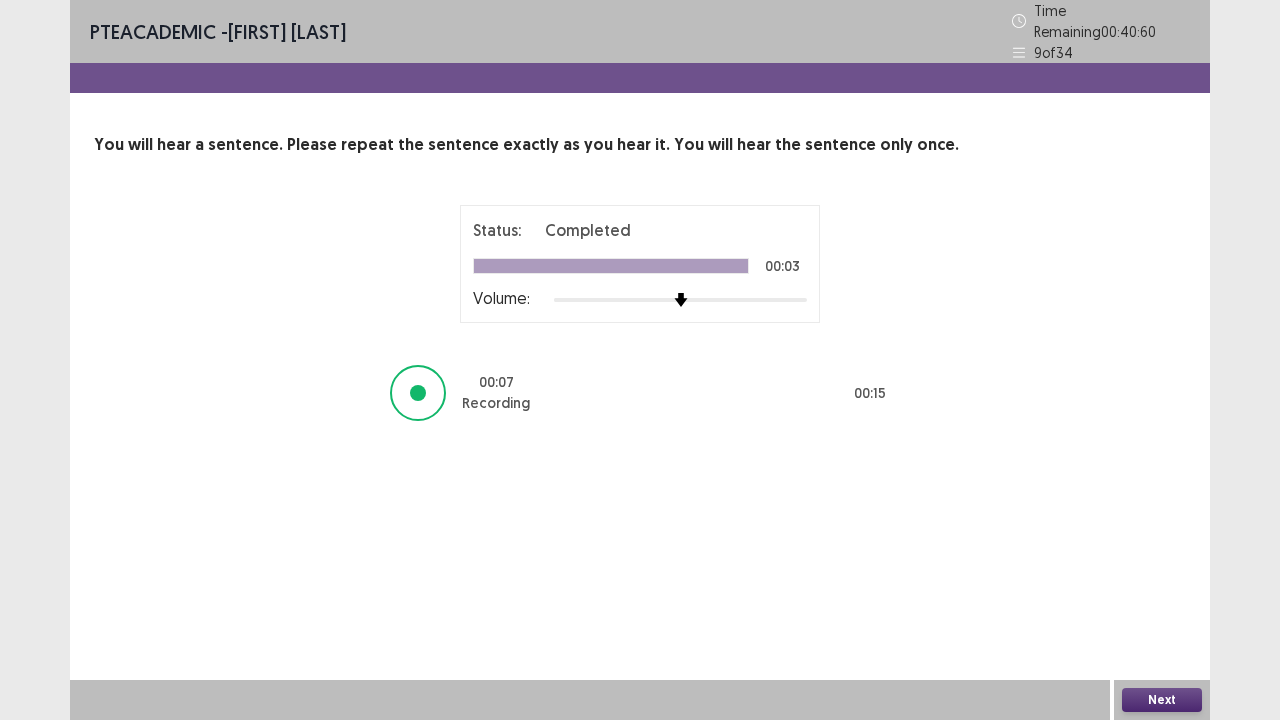 click on "Next" at bounding box center (1162, 700) 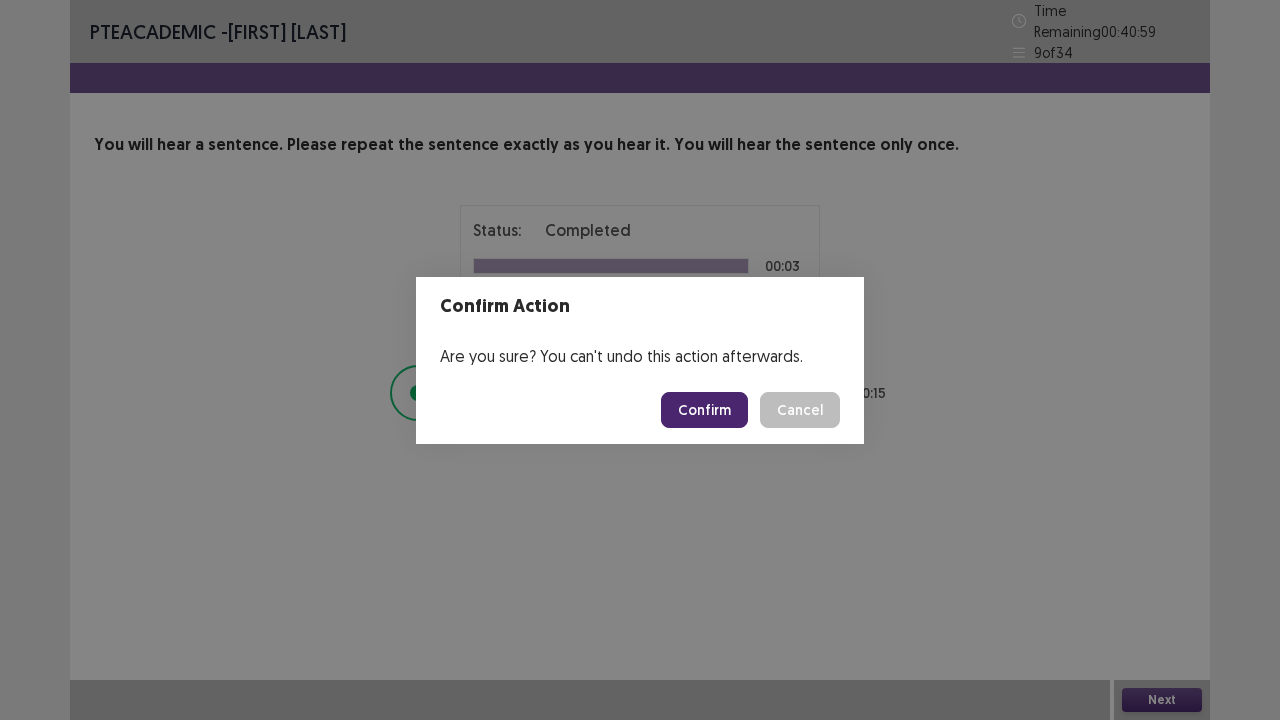 click on "Confirm" at bounding box center (704, 410) 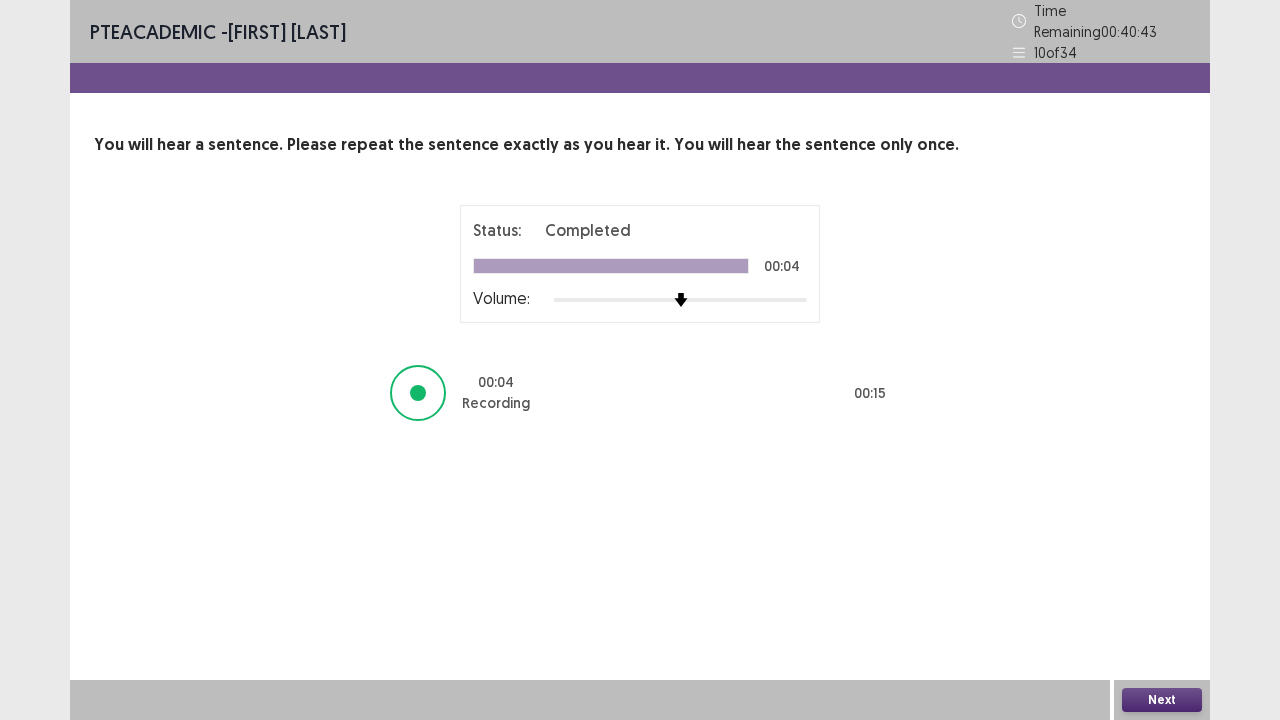 click on "Next" at bounding box center (1162, 700) 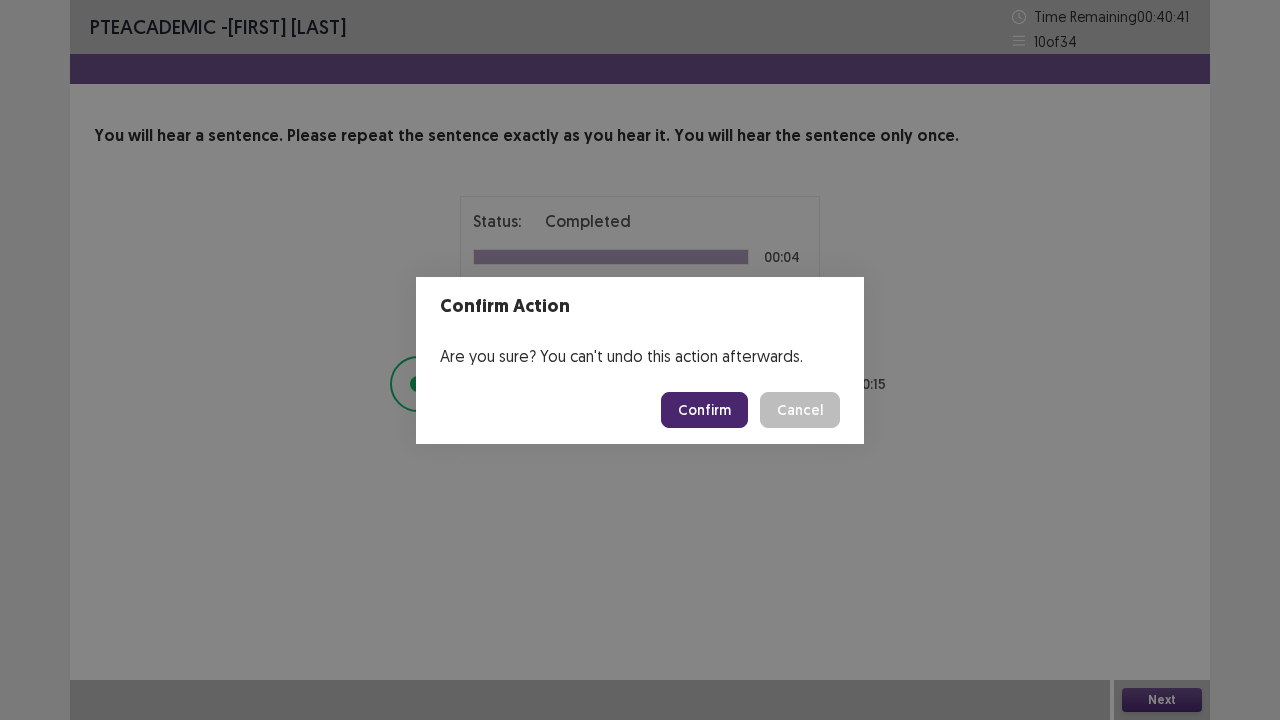 click on "Confirm" at bounding box center [704, 410] 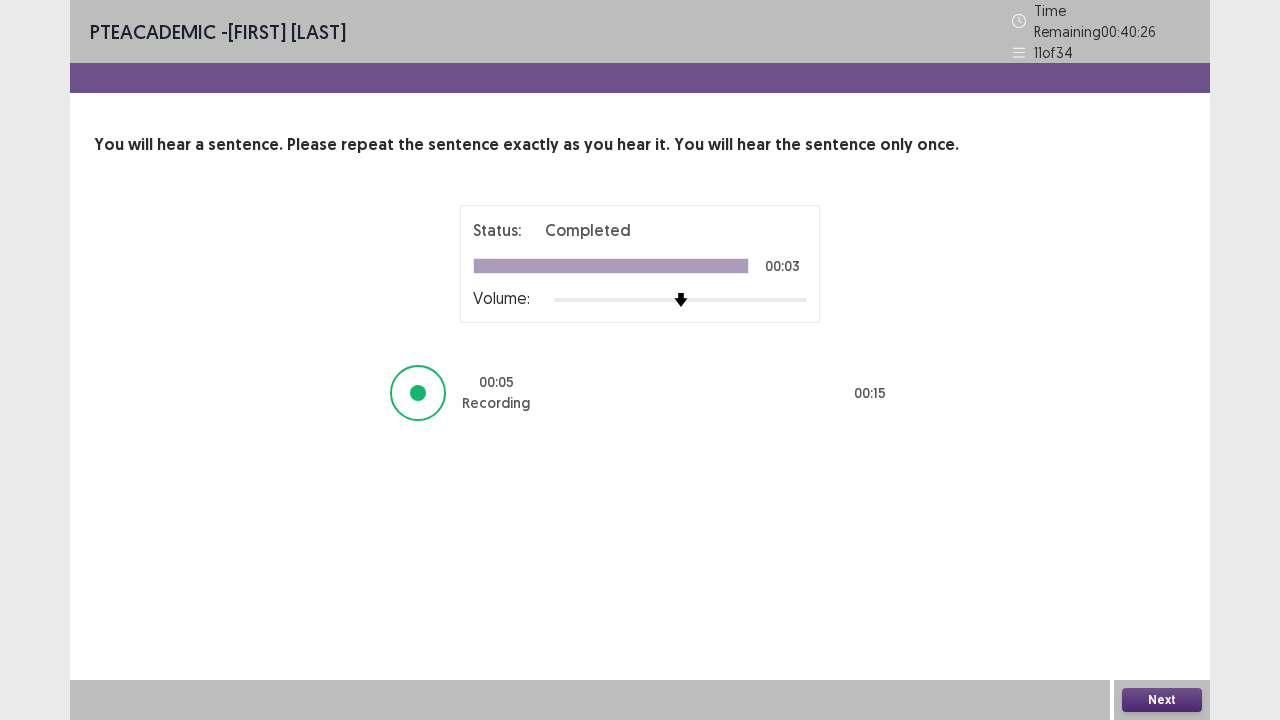 click on "Next" at bounding box center [1162, 700] 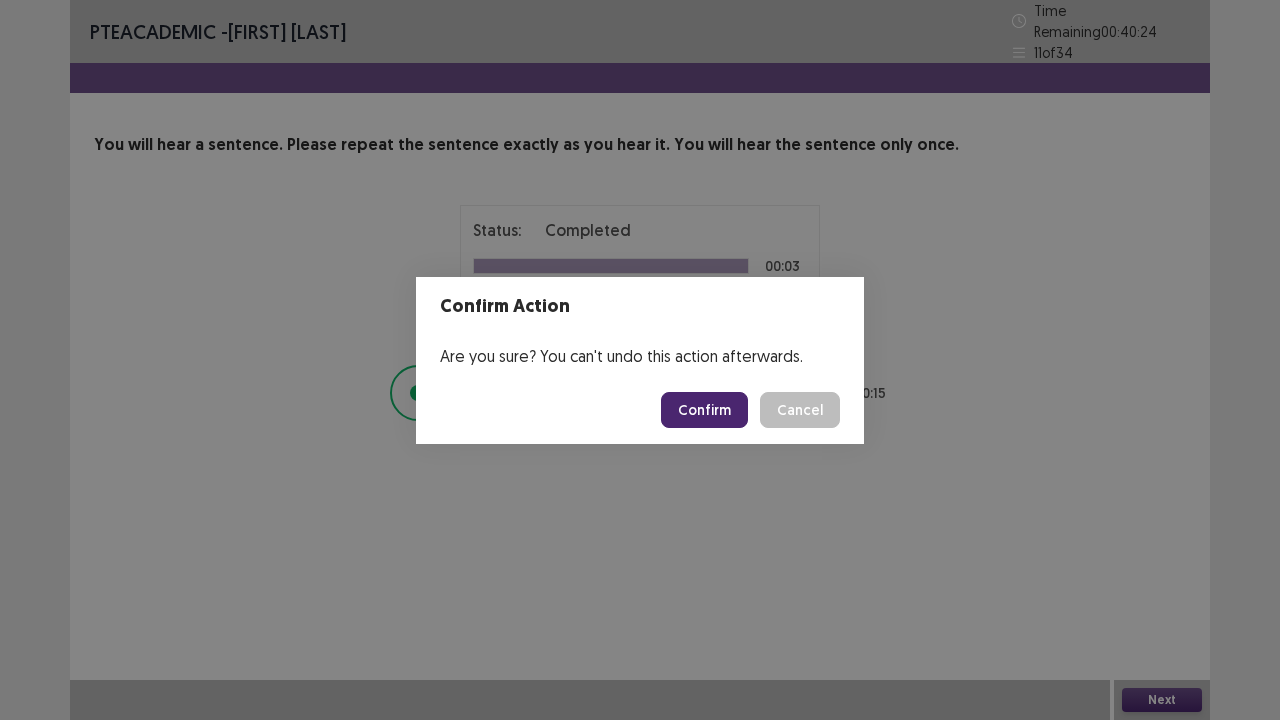 click on "Confirm" at bounding box center (704, 410) 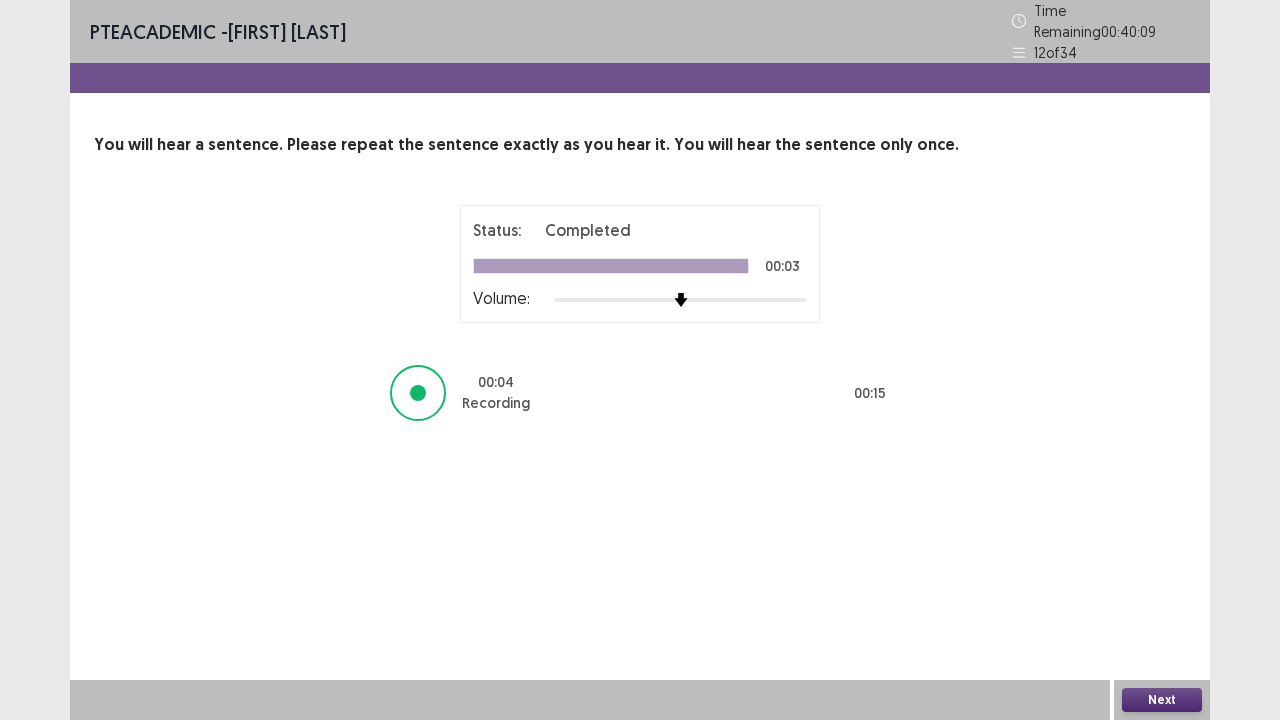 click on "Next" at bounding box center (1162, 700) 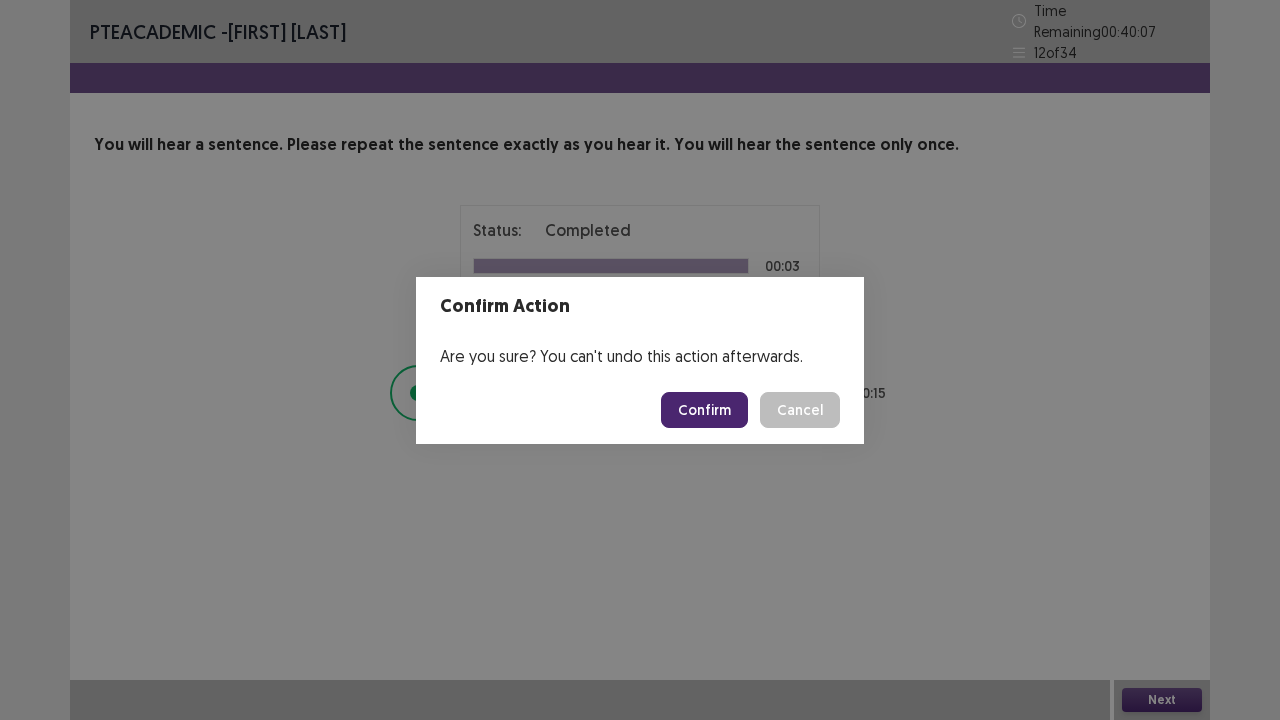 click on "Confirm" at bounding box center (704, 410) 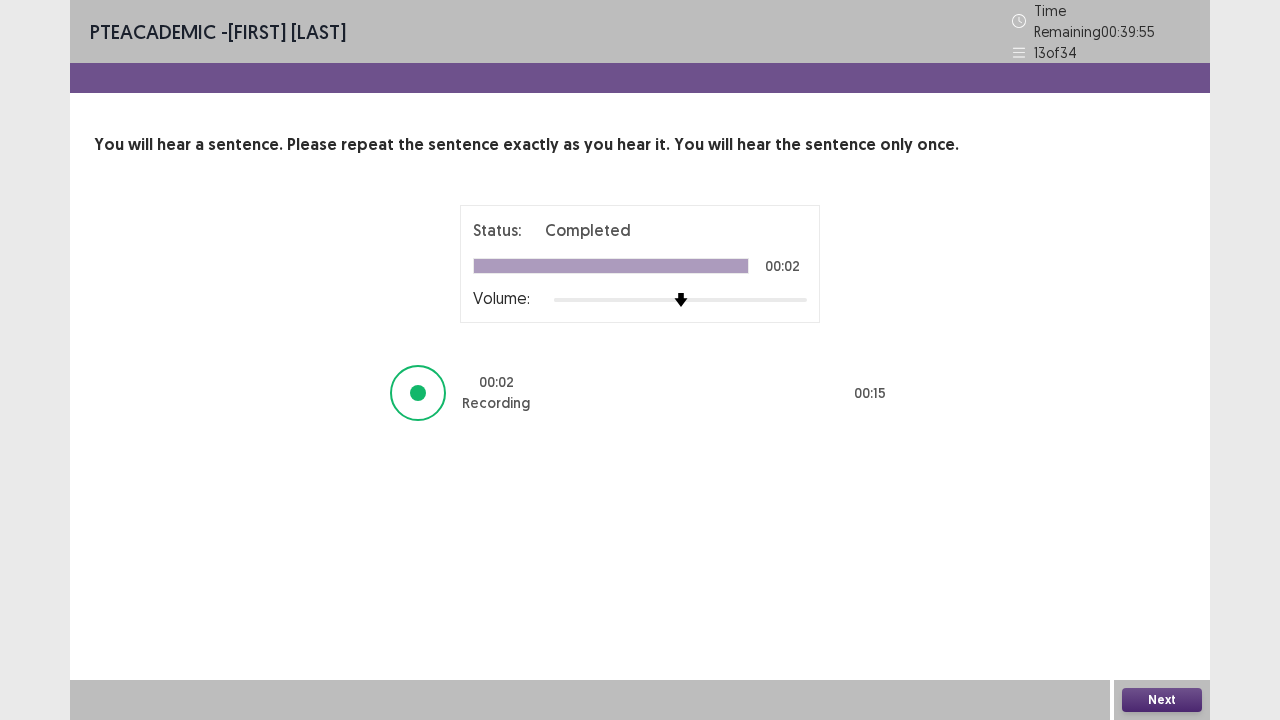click on "Next" at bounding box center (1162, 700) 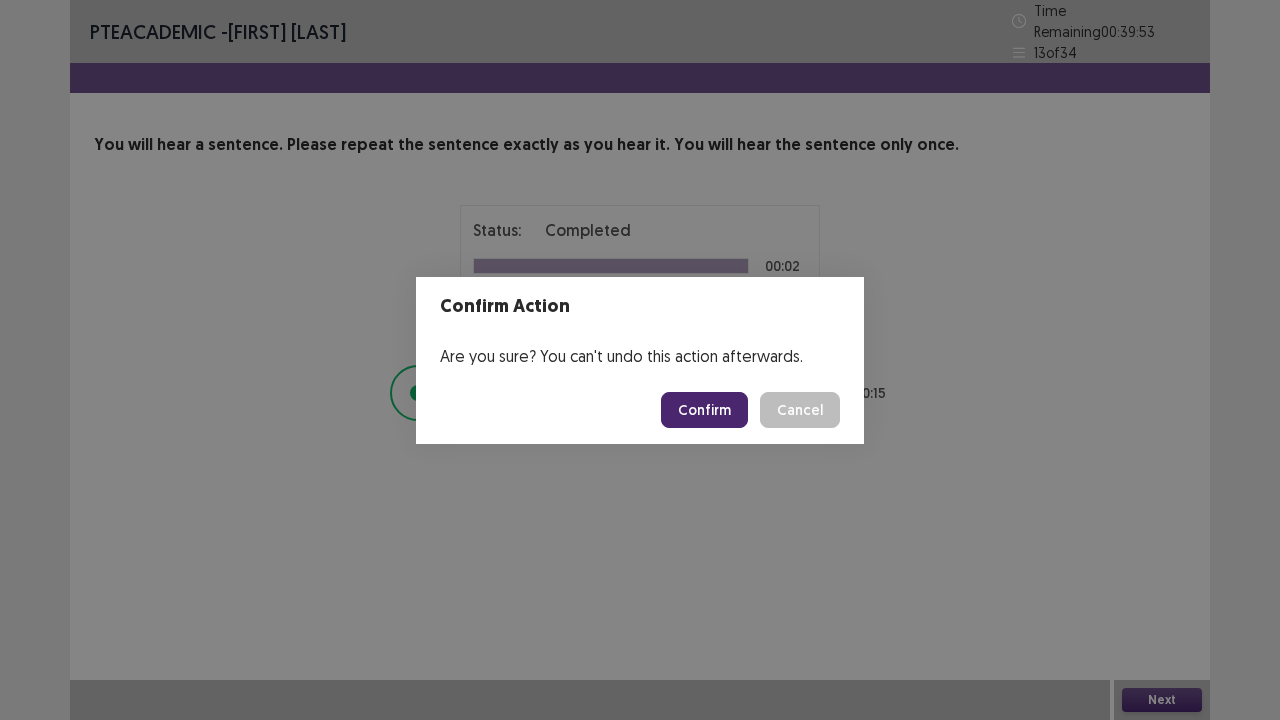 click on "Confirm" at bounding box center [704, 410] 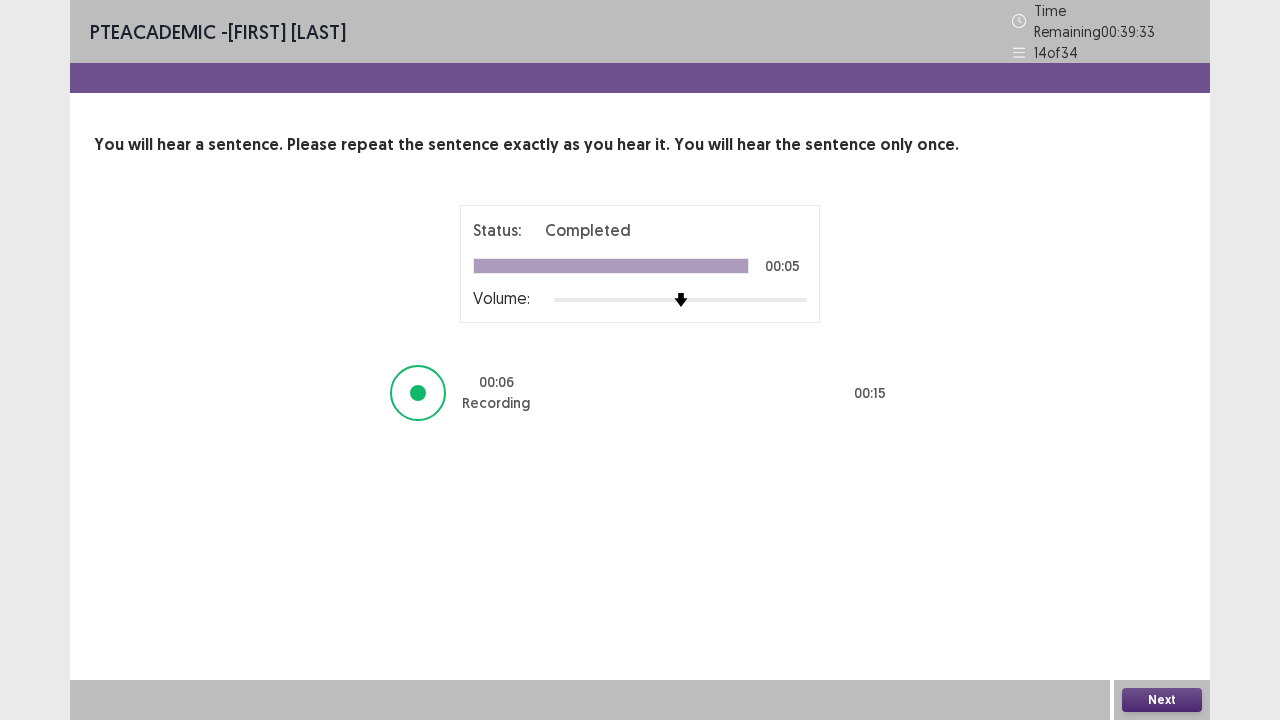 click on "Next" at bounding box center [1162, 700] 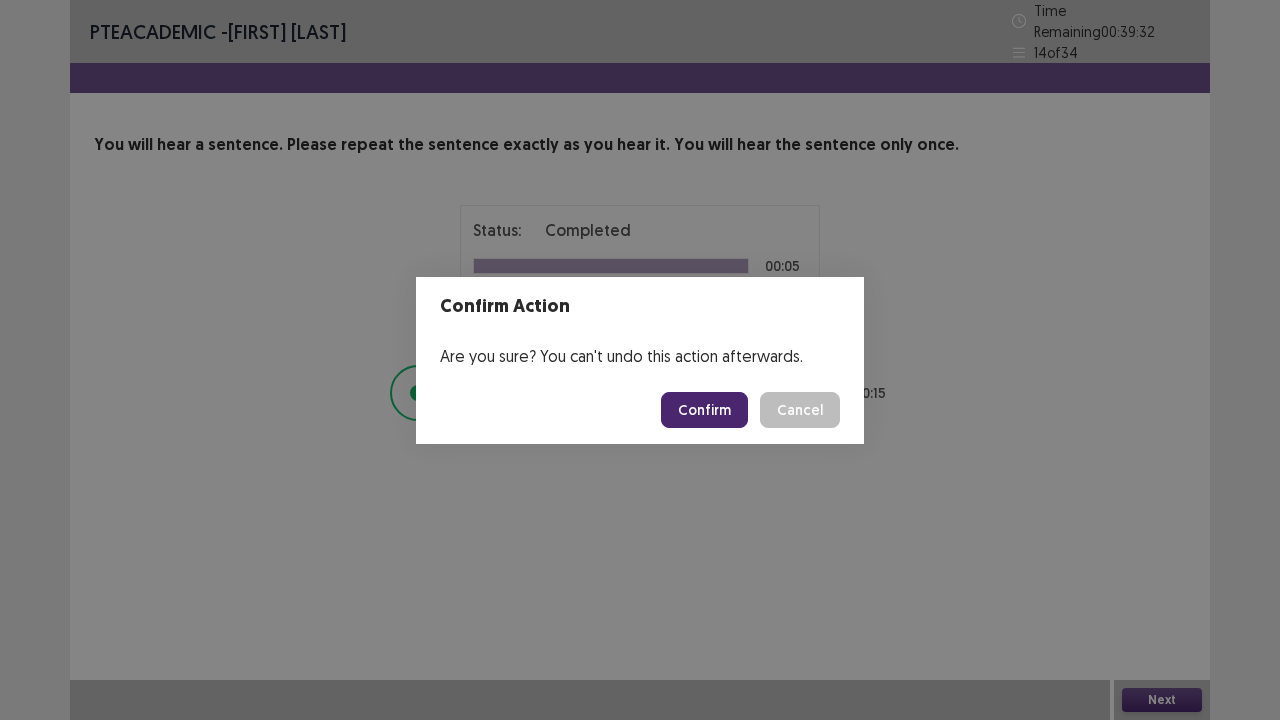 click on "Confirm" at bounding box center [704, 410] 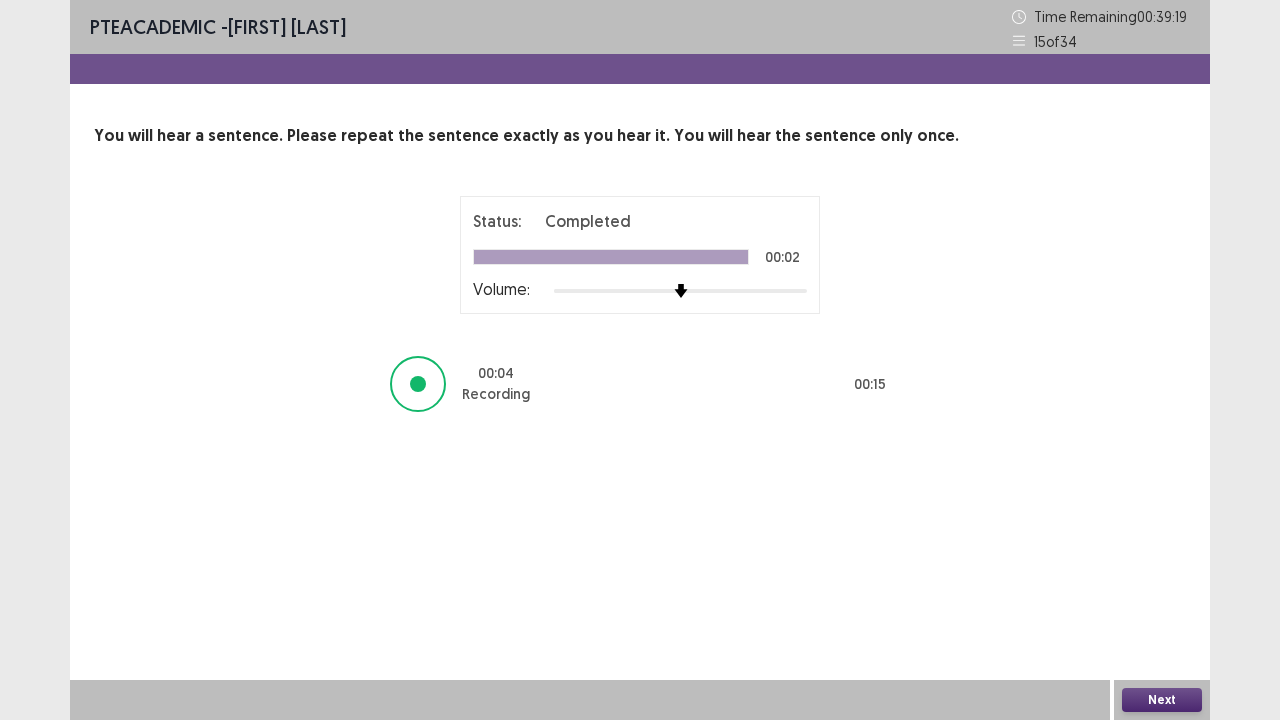 click on "Next" at bounding box center [1162, 700] 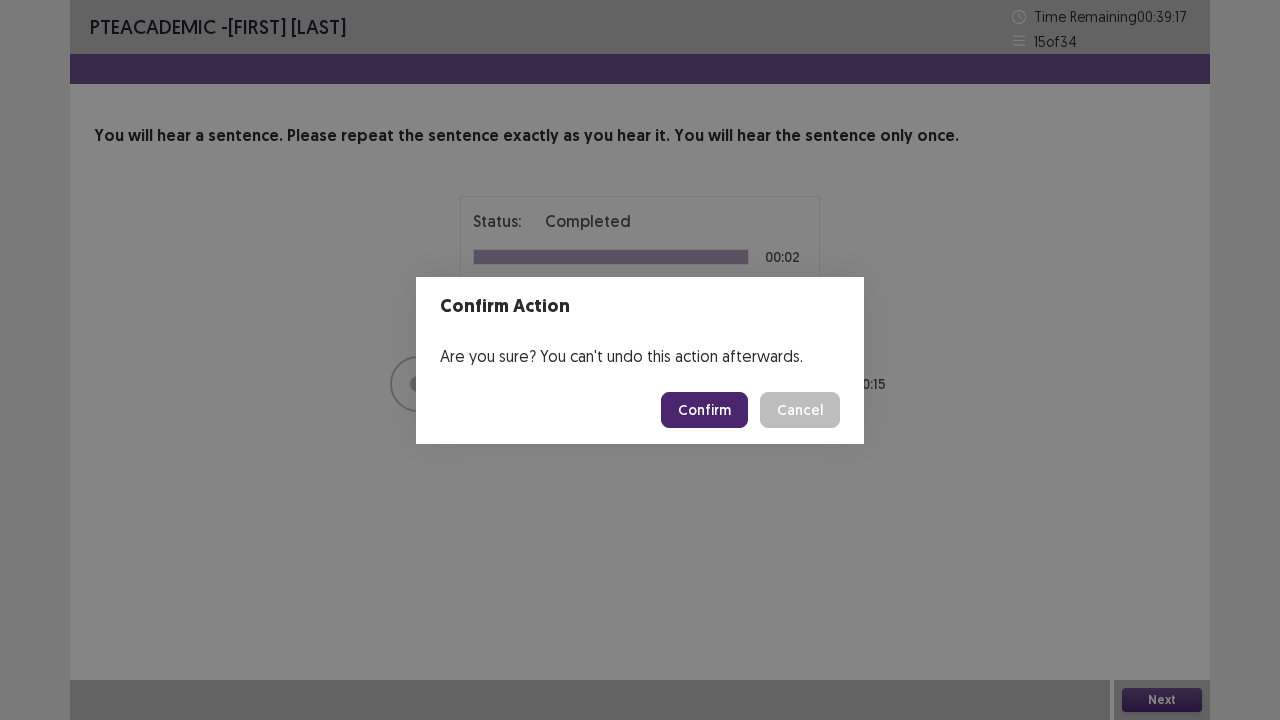 click on "Confirm" at bounding box center (704, 410) 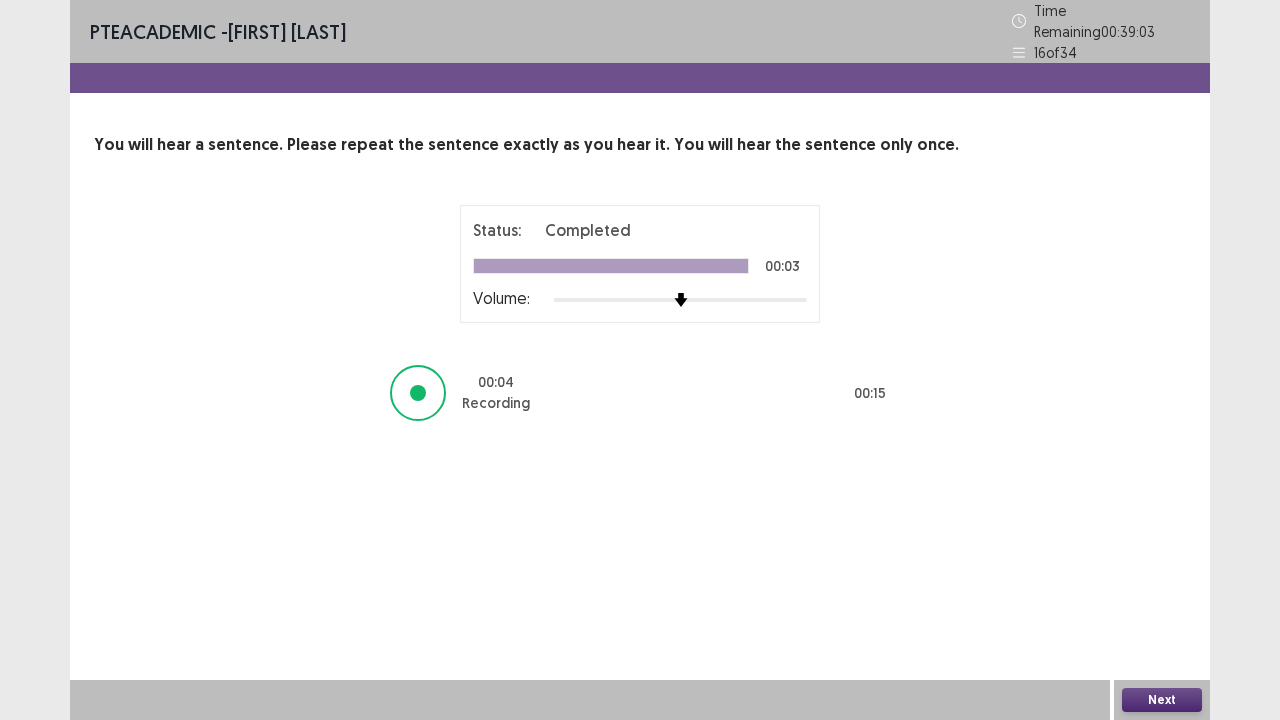 click on "Next" at bounding box center (1162, 700) 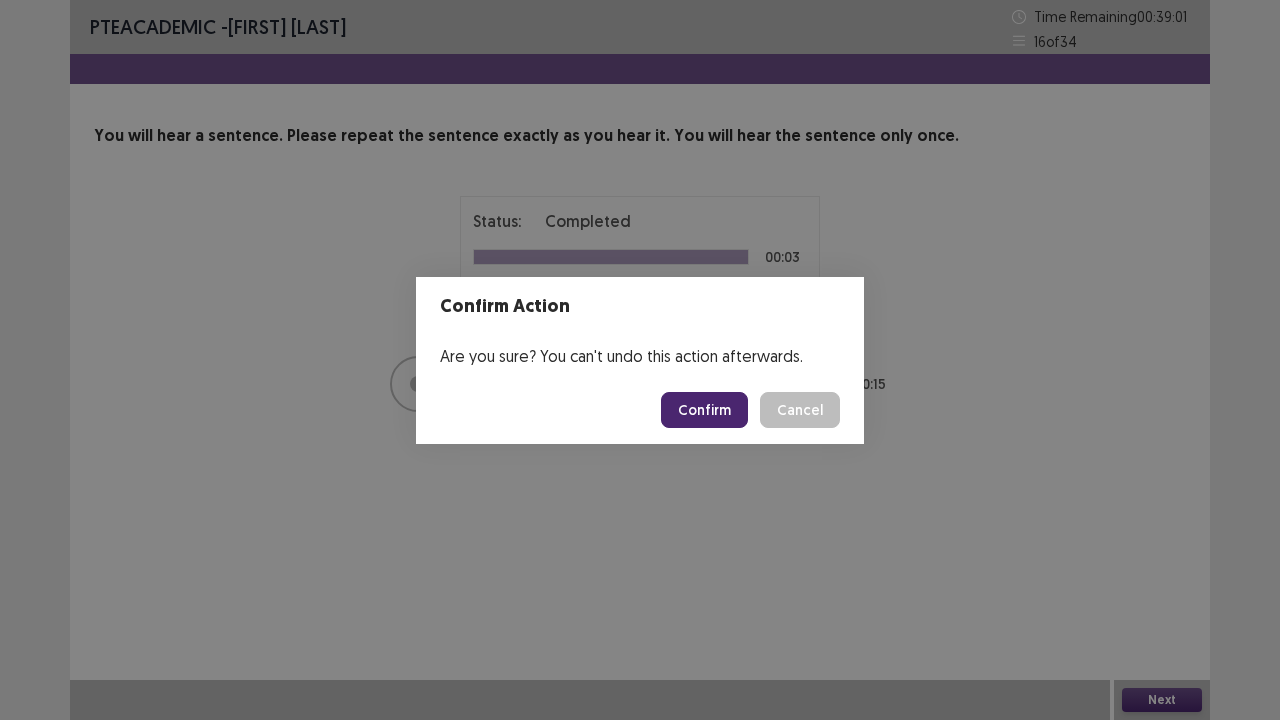 click on "Confirm" at bounding box center (704, 410) 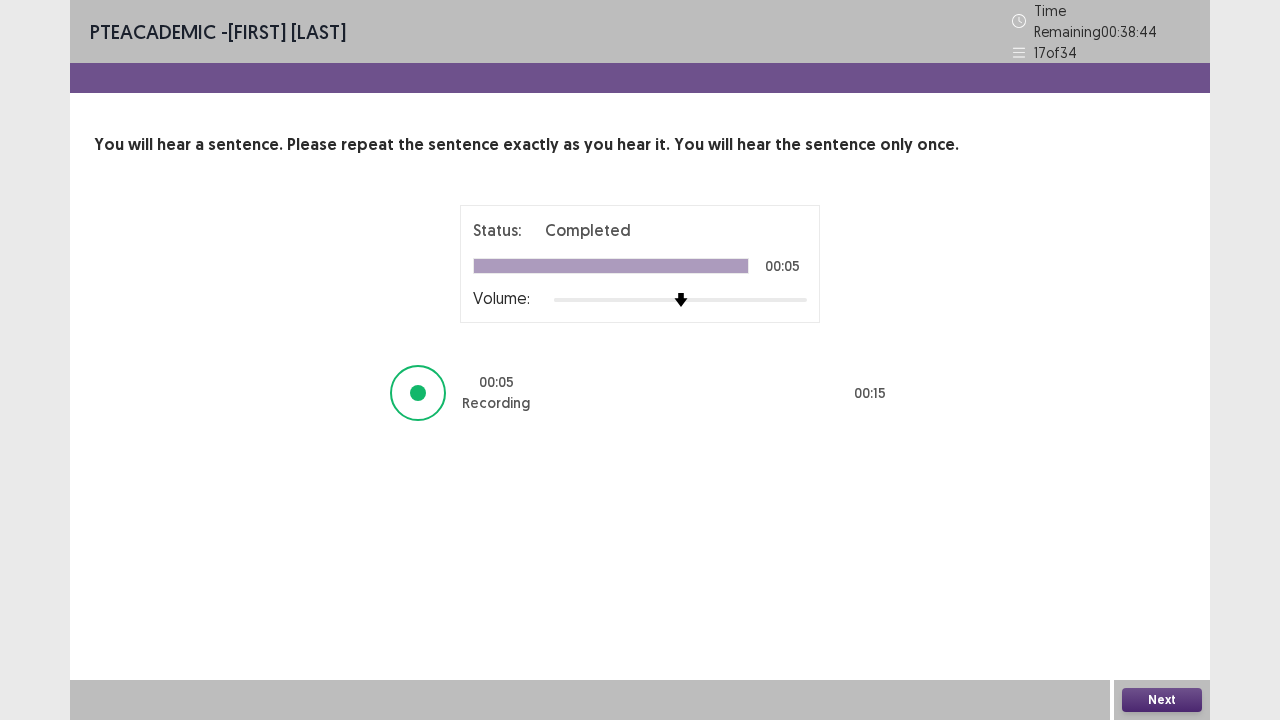 click on "Next" at bounding box center [1162, 700] 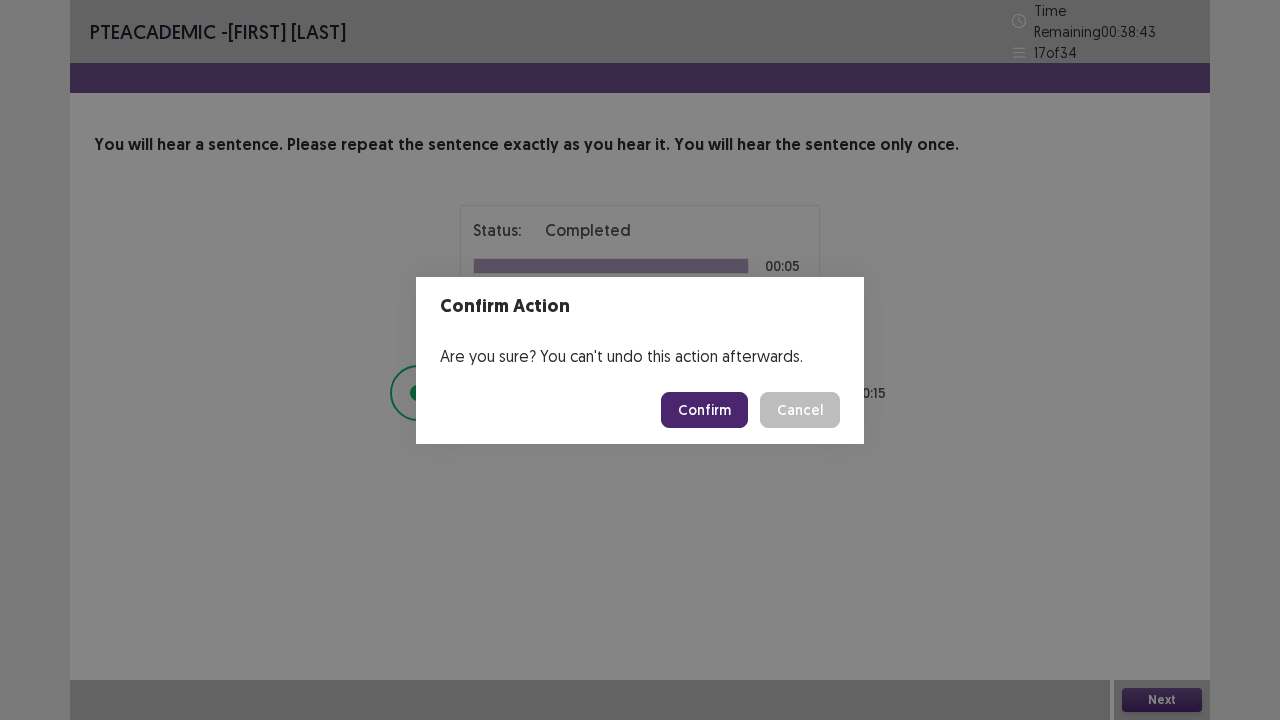 click on "Confirm" at bounding box center [704, 410] 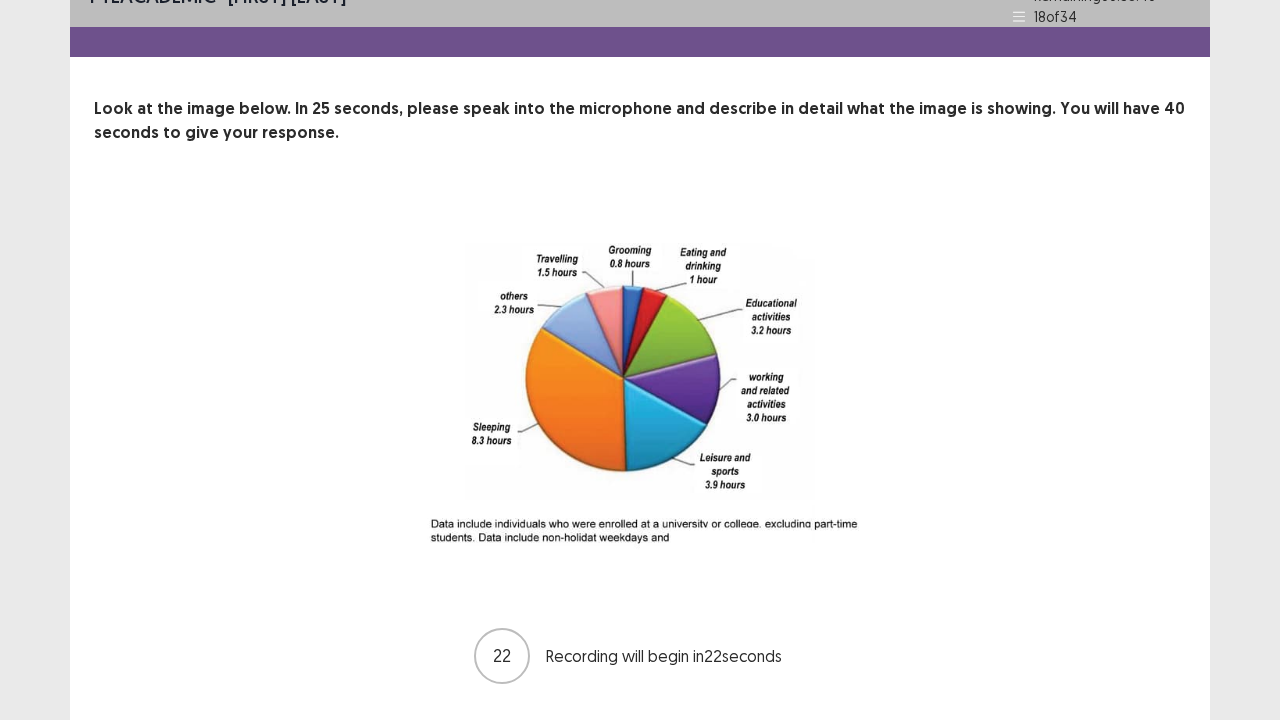 scroll, scrollTop: 80, scrollLeft: 0, axis: vertical 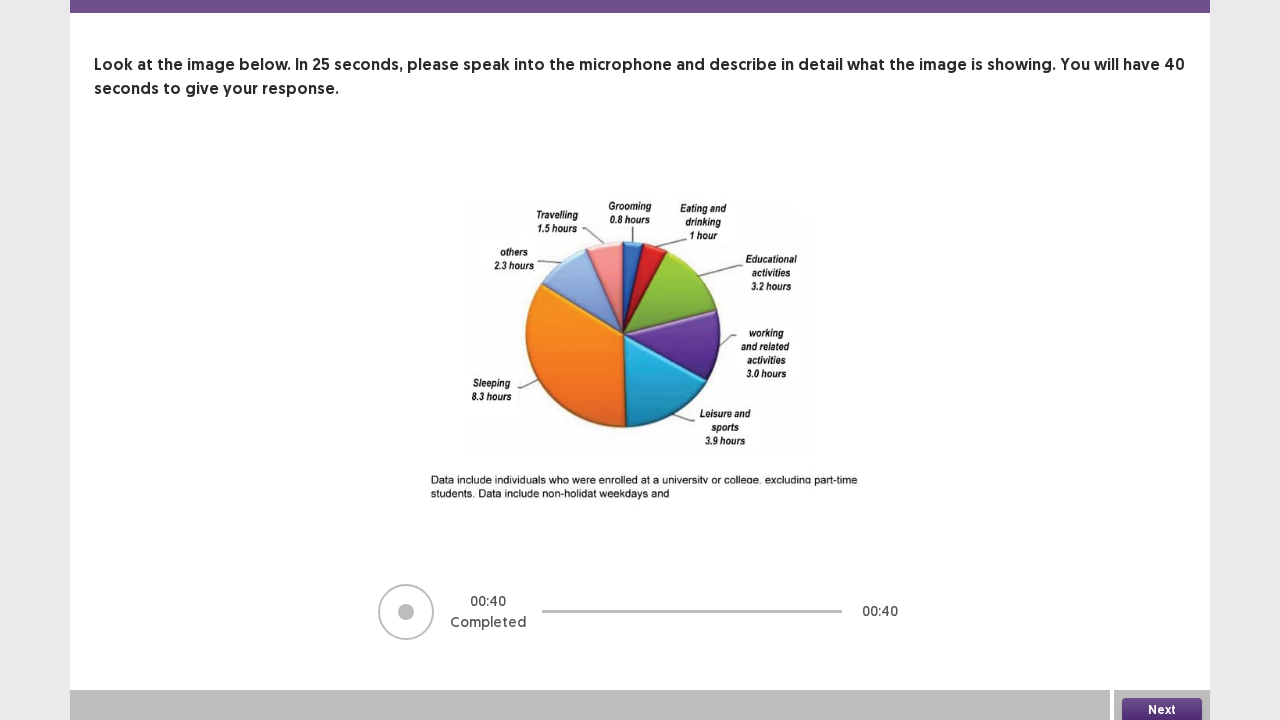 click on "Next" at bounding box center (1162, 710) 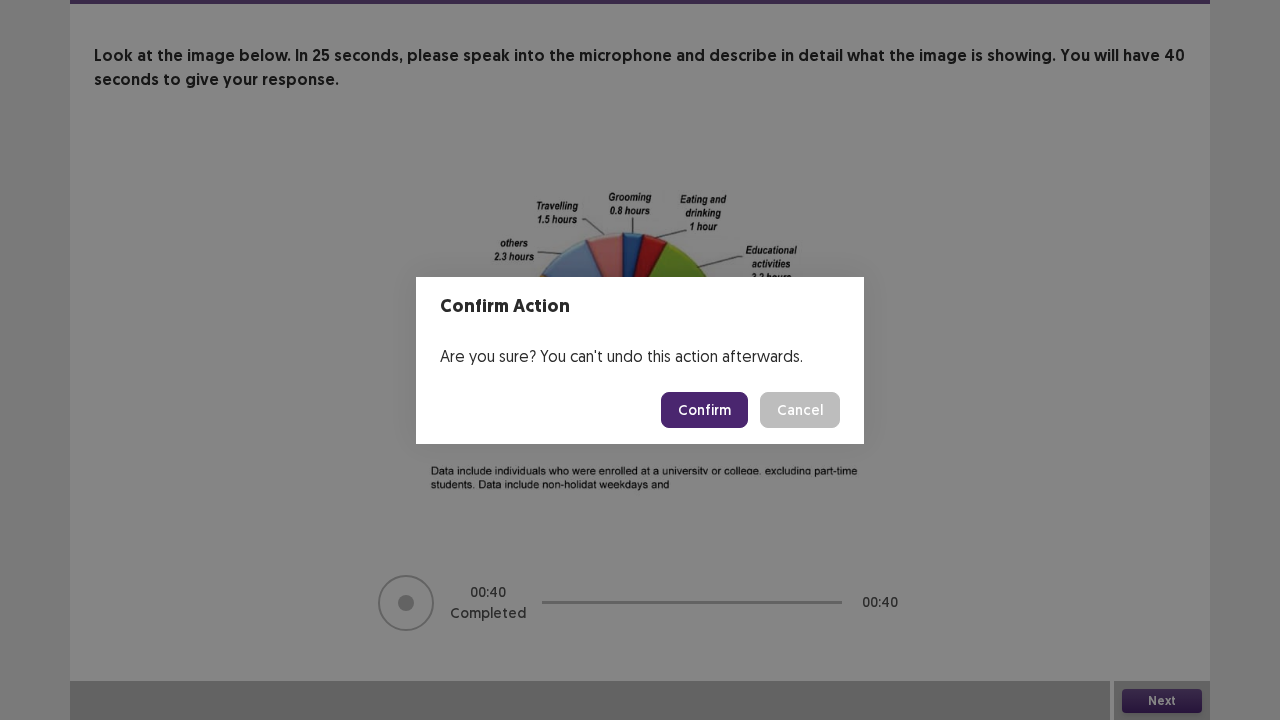 drag, startPoint x: 721, startPoint y: 428, endPoint x: 723, endPoint y: 408, distance: 20.09975 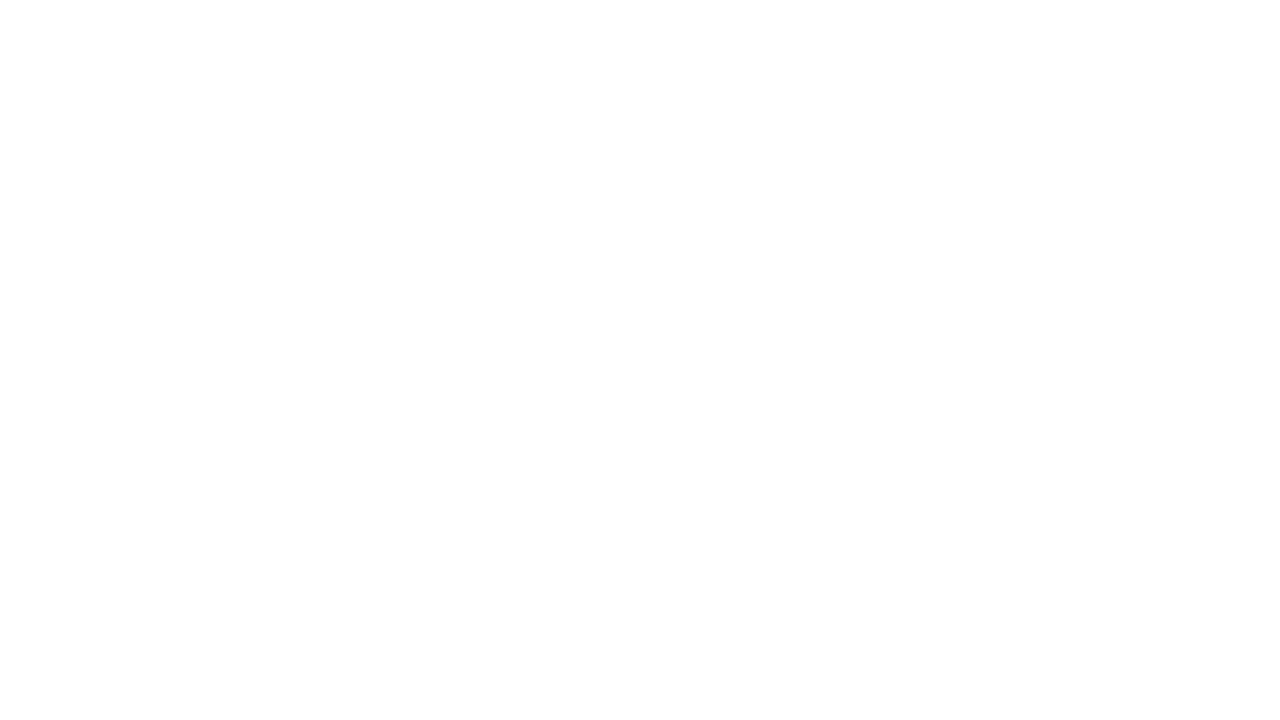 scroll, scrollTop: 0, scrollLeft: 0, axis: both 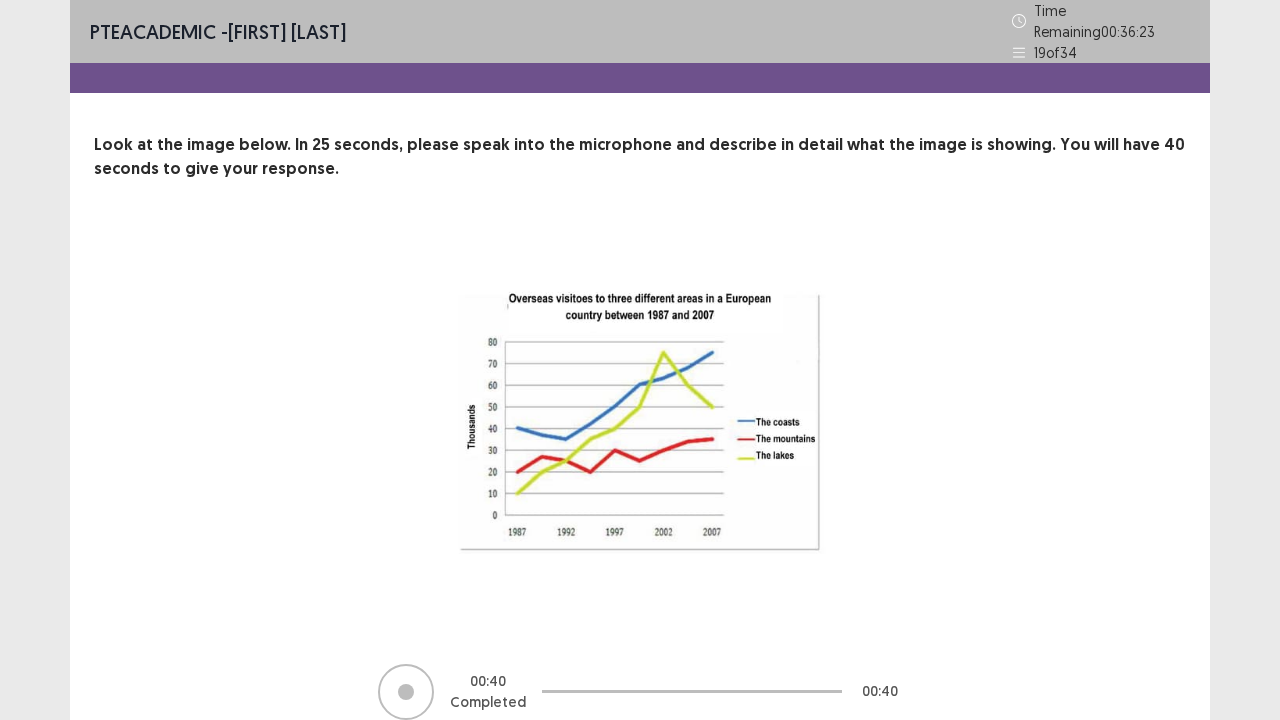 click on "00 : 40 Completed 00 : 40" at bounding box center [640, 475] 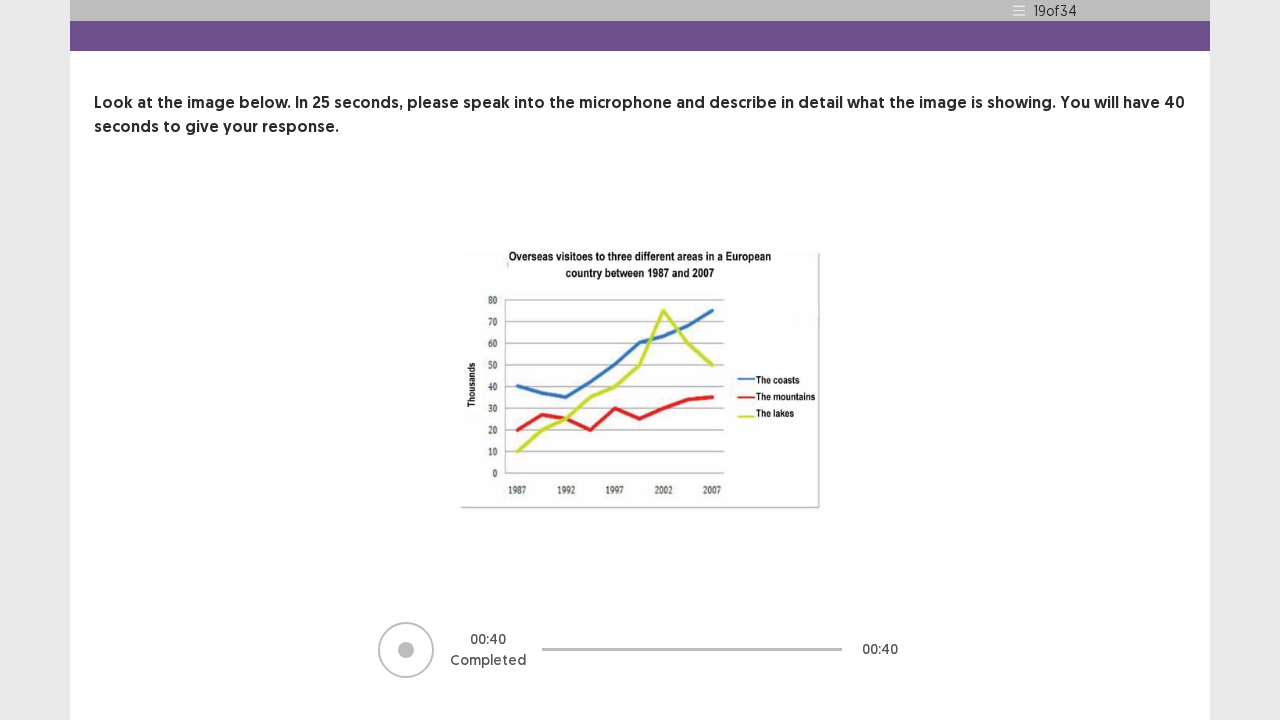 scroll, scrollTop: 80, scrollLeft: 0, axis: vertical 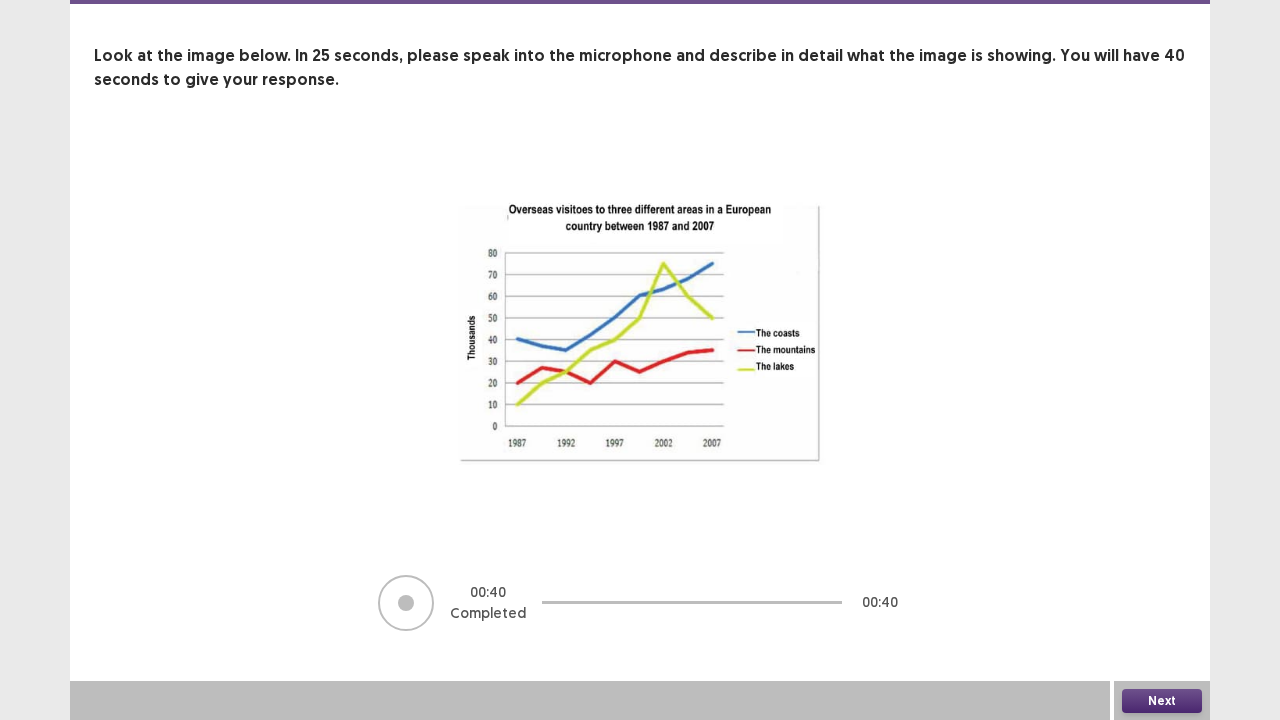 click on "Next" at bounding box center [1162, 701] 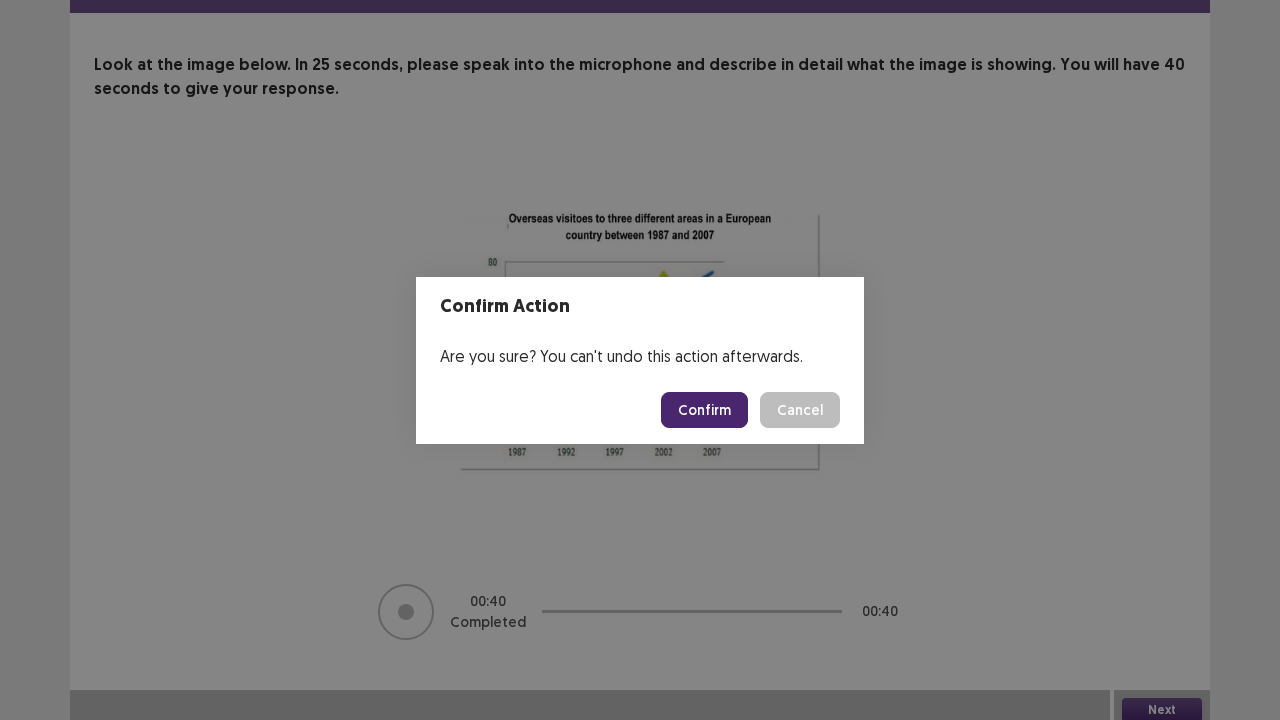click on "Confirm" at bounding box center (704, 410) 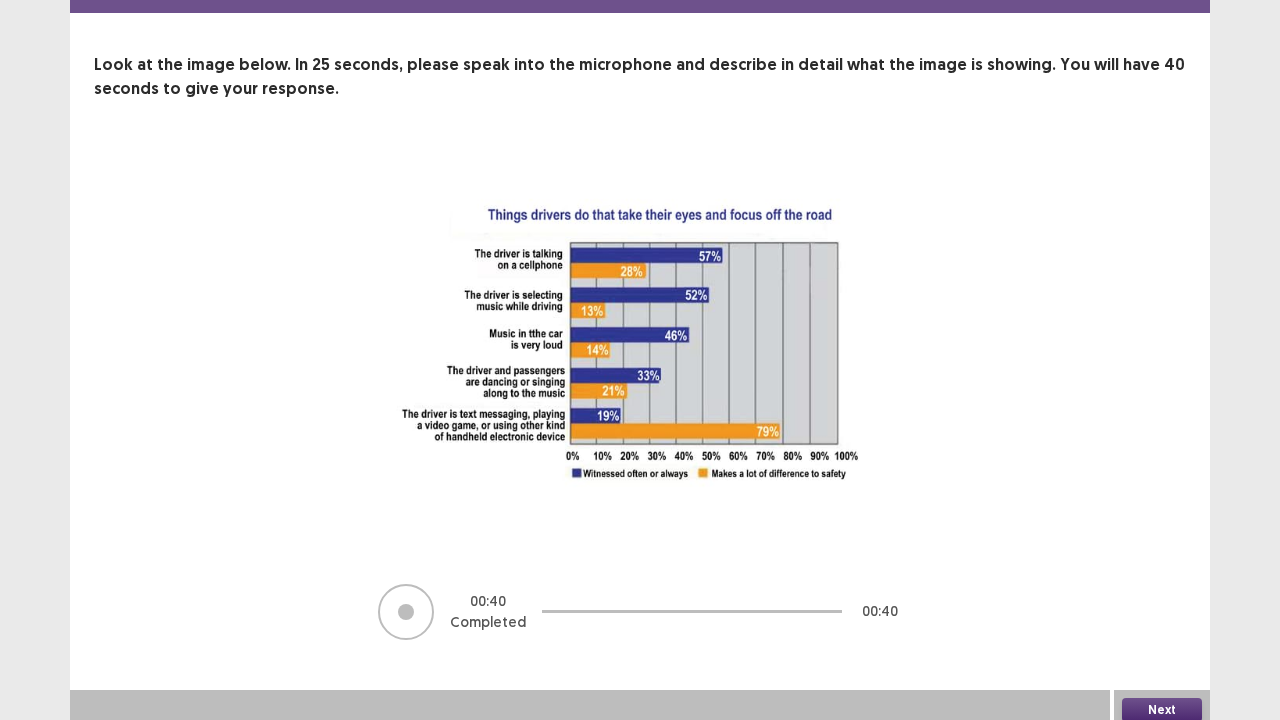 scroll, scrollTop: 81, scrollLeft: 0, axis: vertical 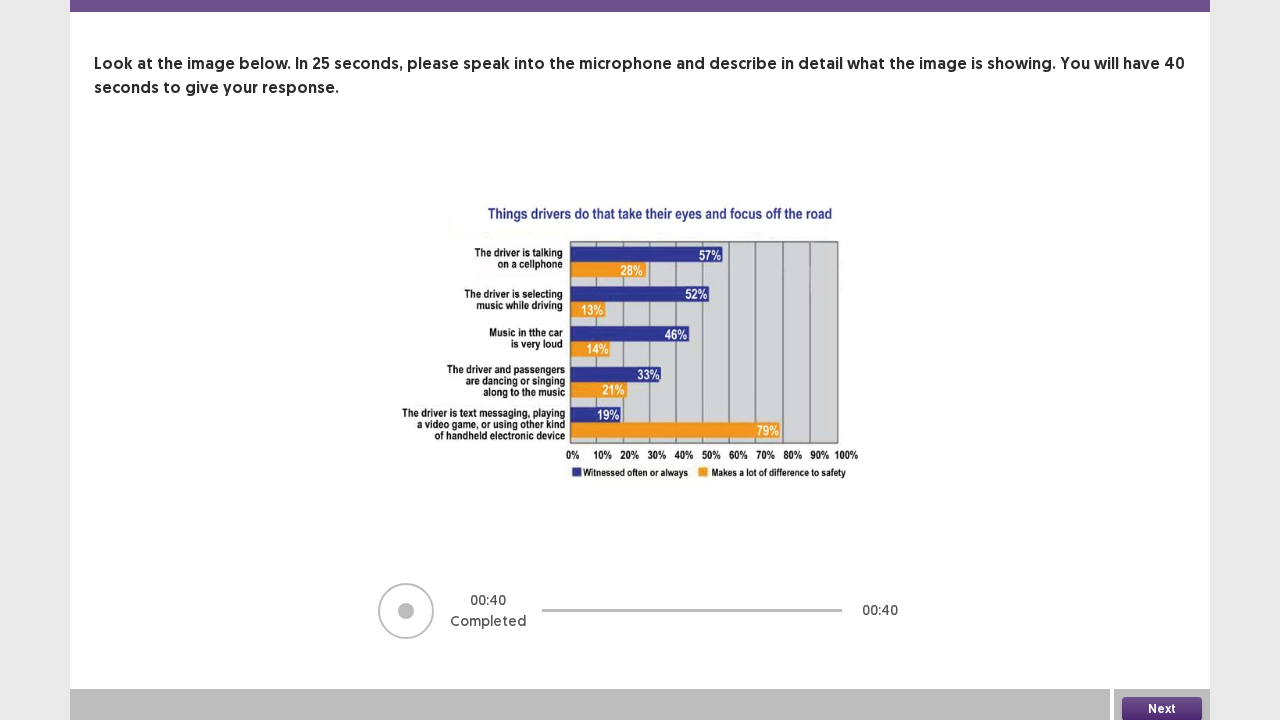 click on "Next" at bounding box center (1162, 709) 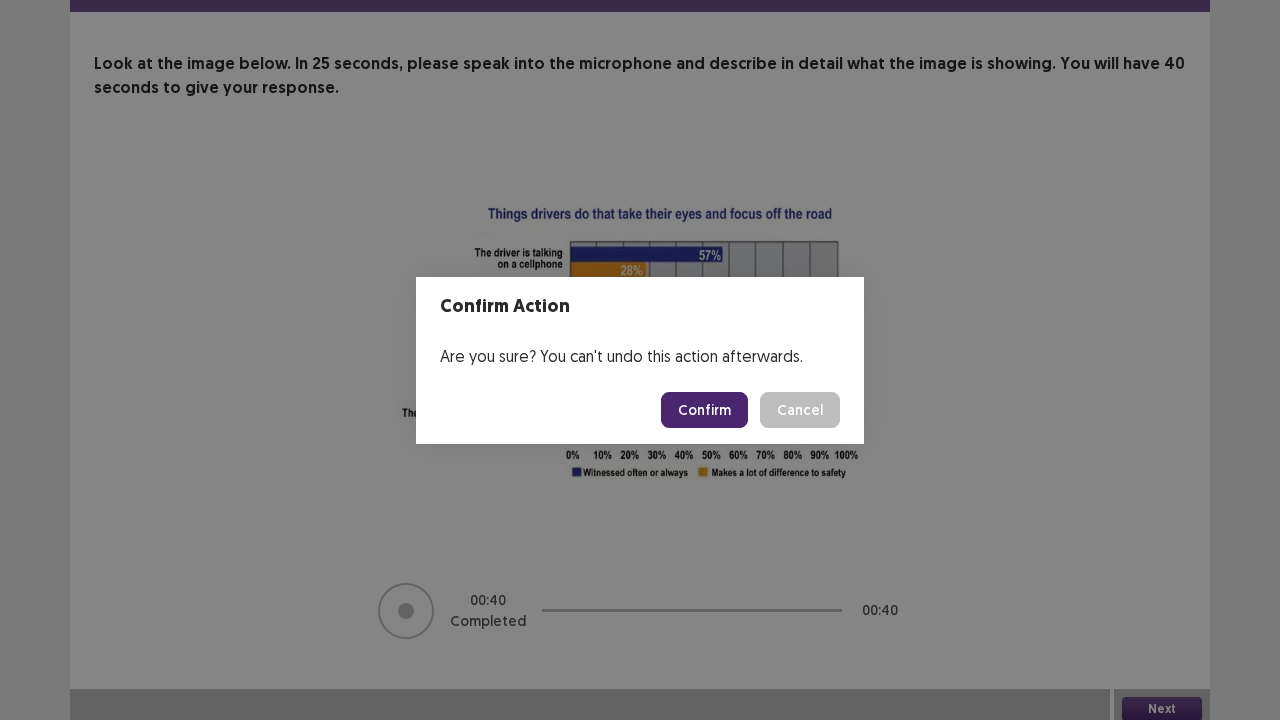 click on "Confirm" at bounding box center [704, 410] 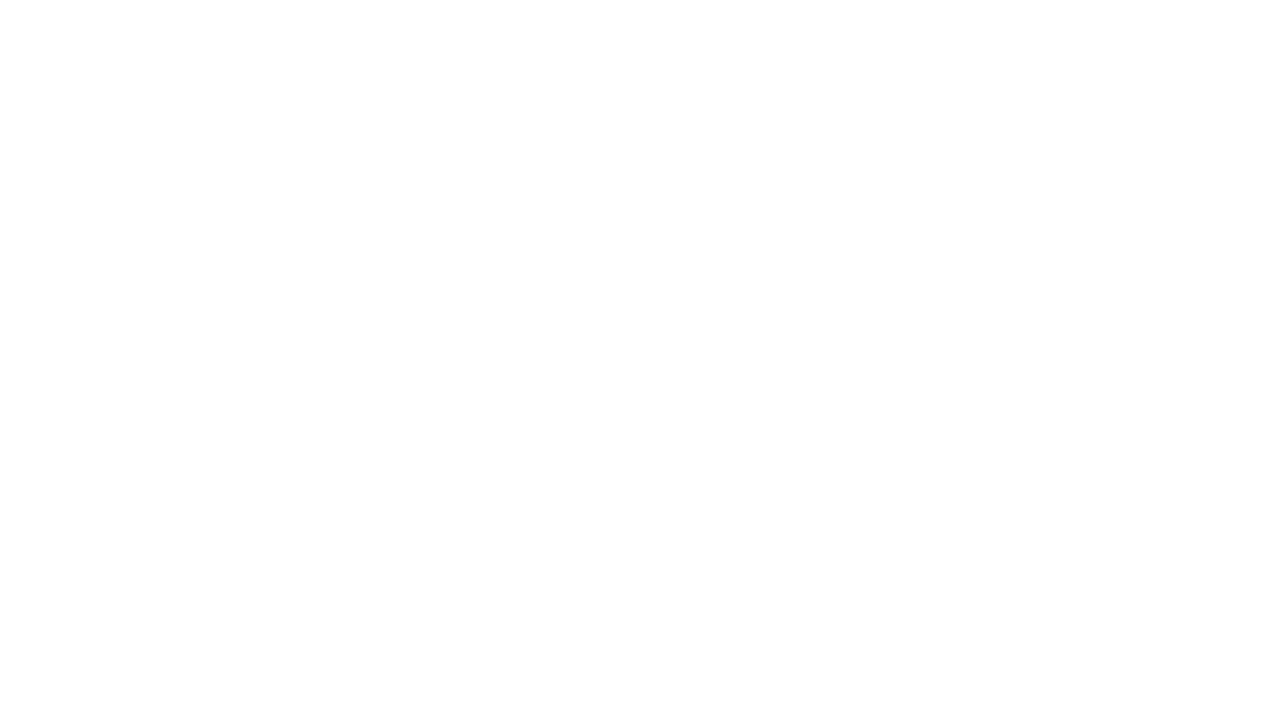 scroll, scrollTop: 0, scrollLeft: 0, axis: both 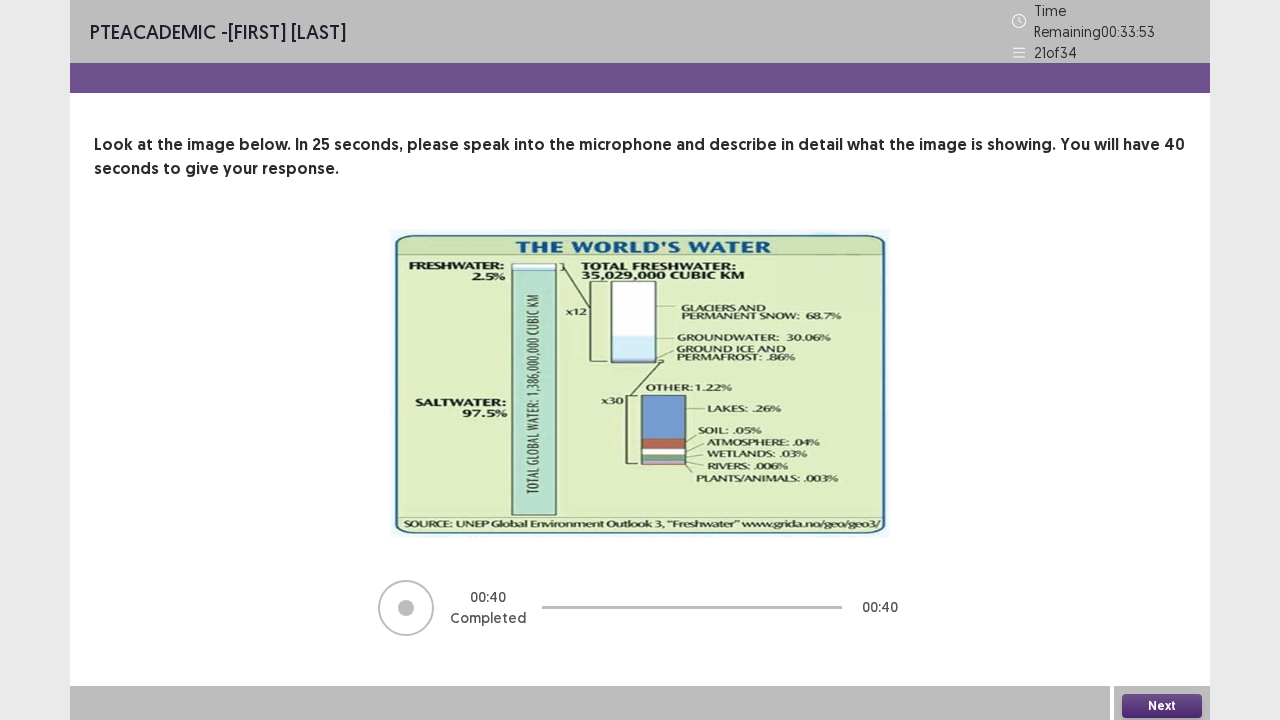 click on "Next" at bounding box center (1162, 706) 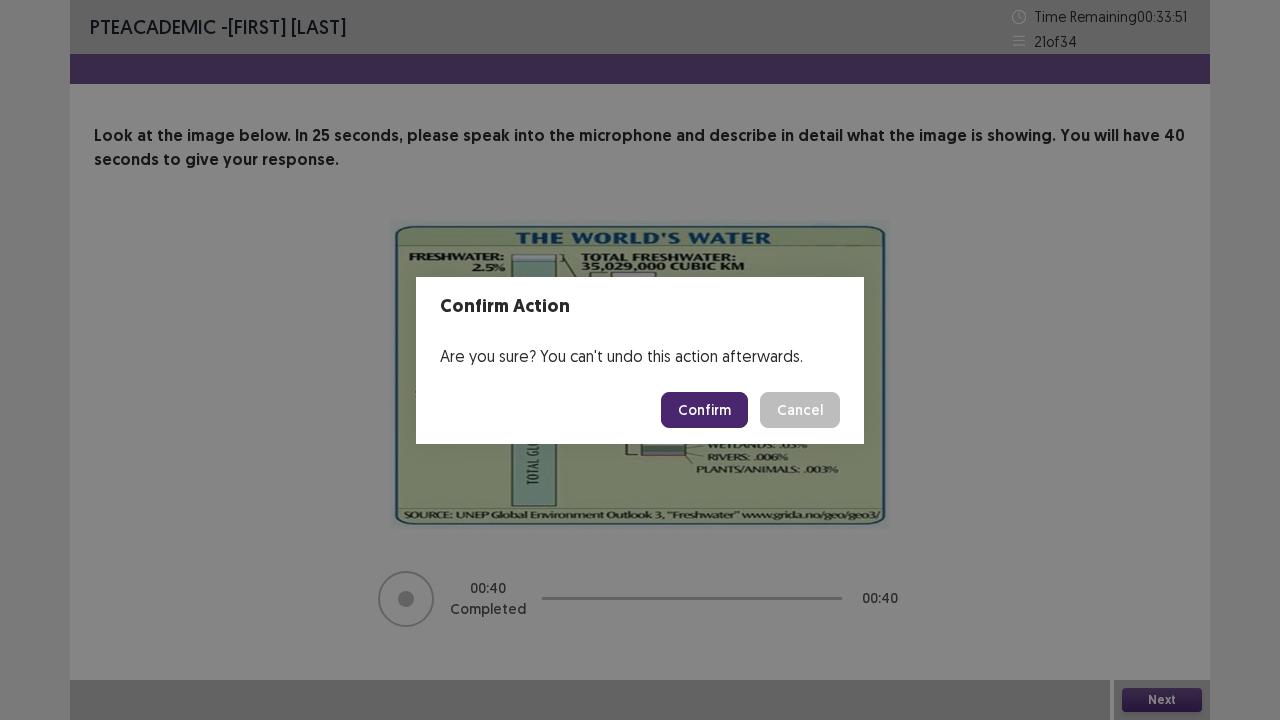 click on "Confirm" at bounding box center [704, 410] 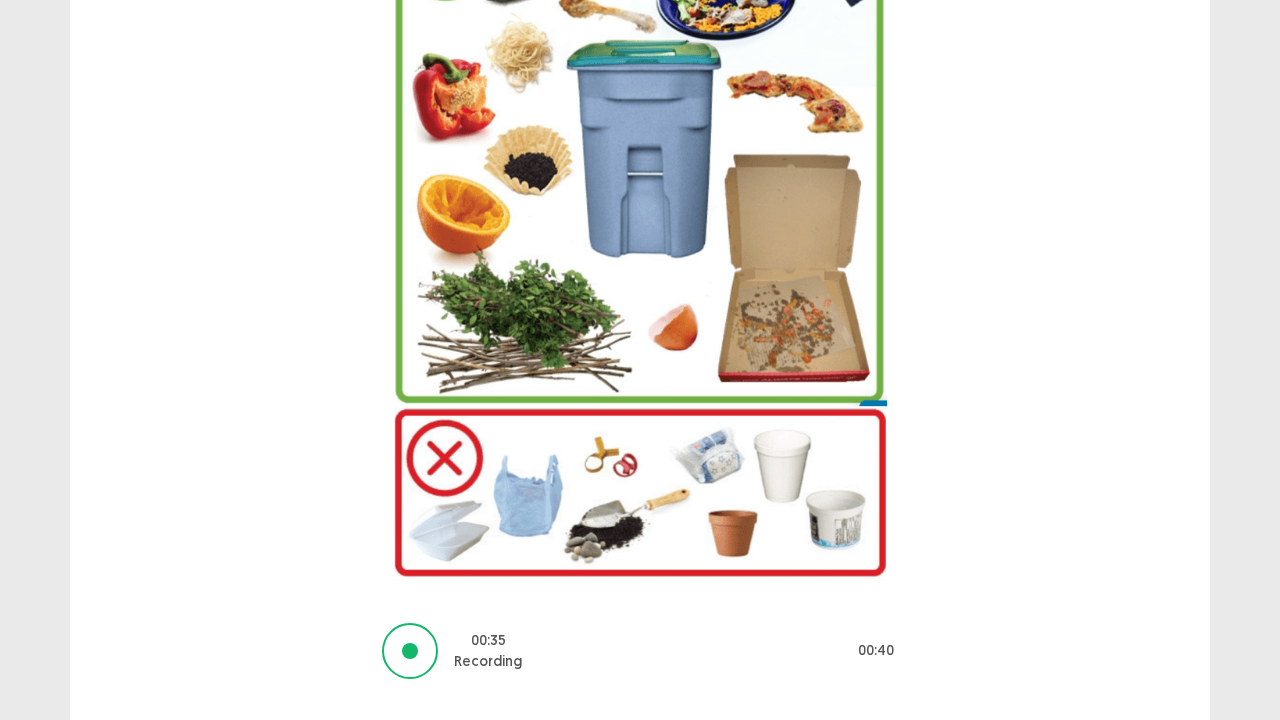 scroll, scrollTop: 357, scrollLeft: 0, axis: vertical 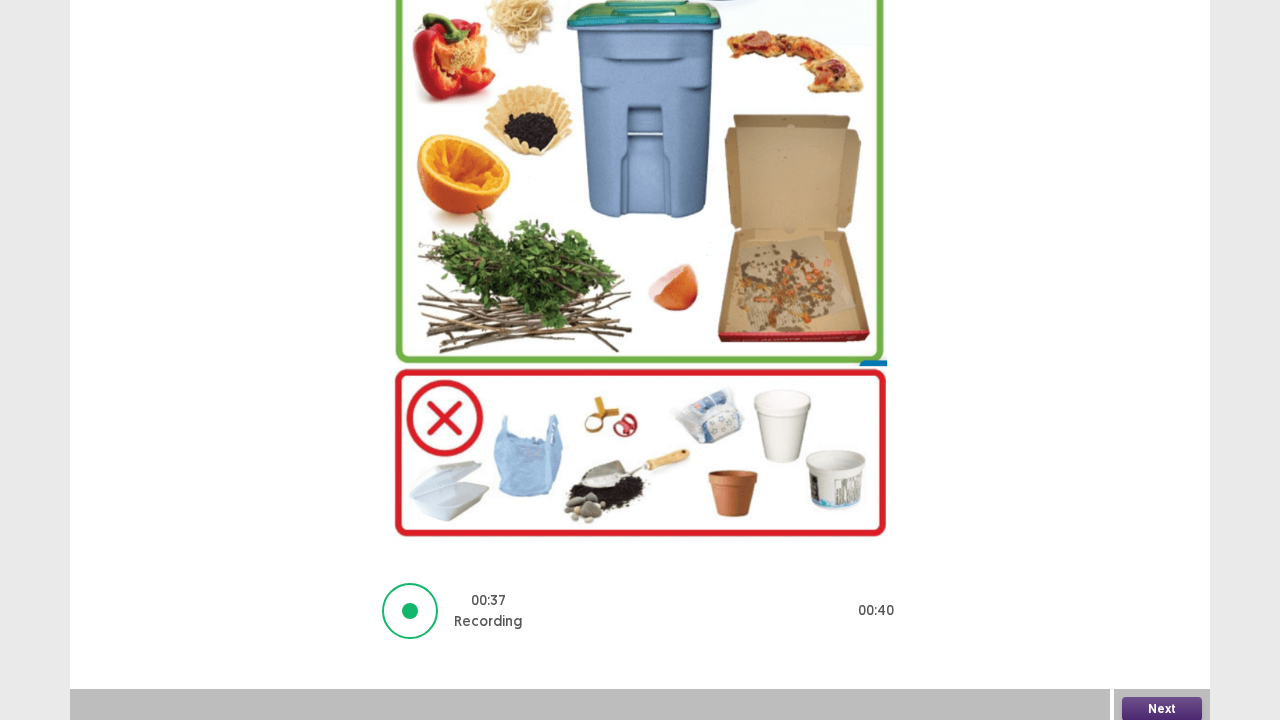 click on "Next" at bounding box center (1162, 709) 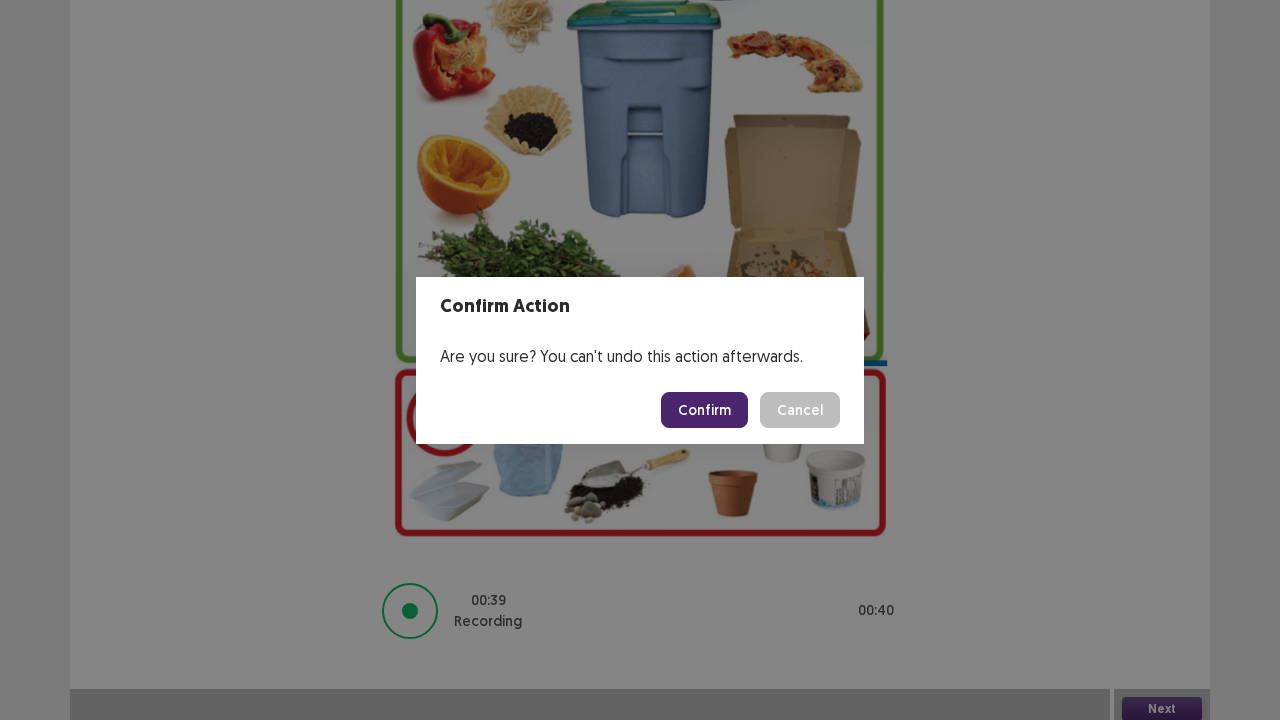 click on "Confirm" at bounding box center (704, 410) 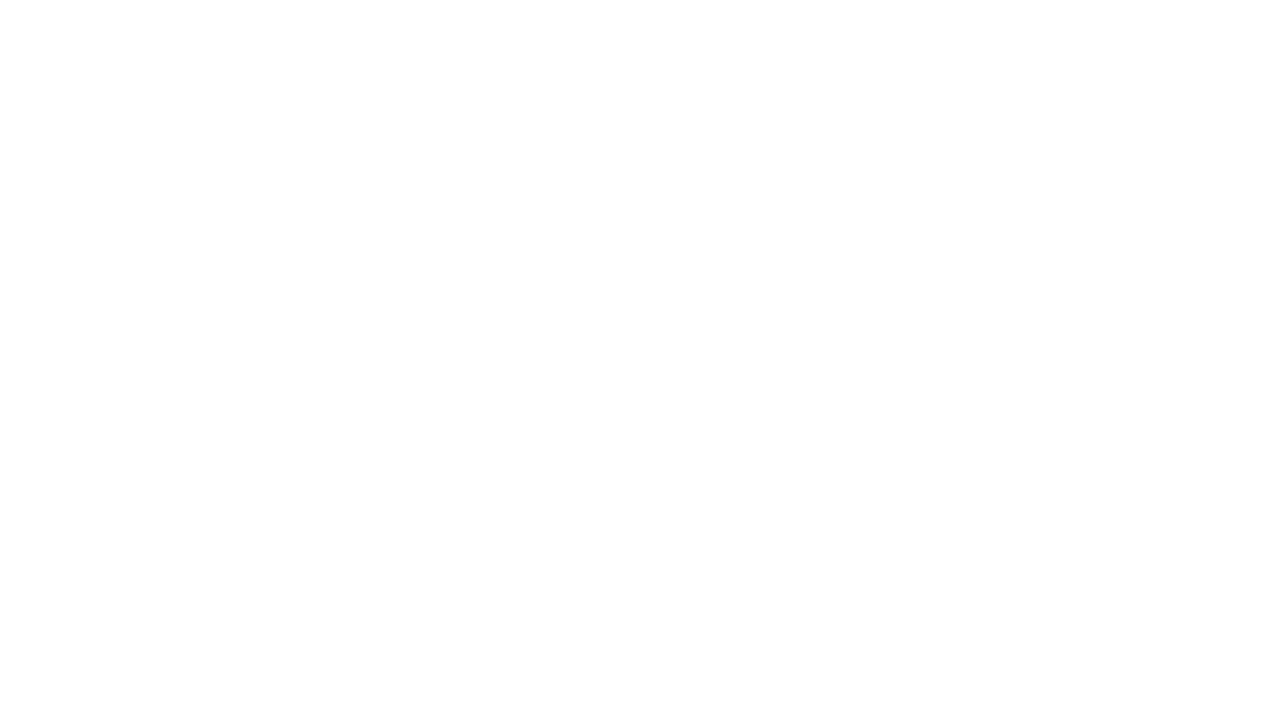 scroll, scrollTop: 0, scrollLeft: 0, axis: both 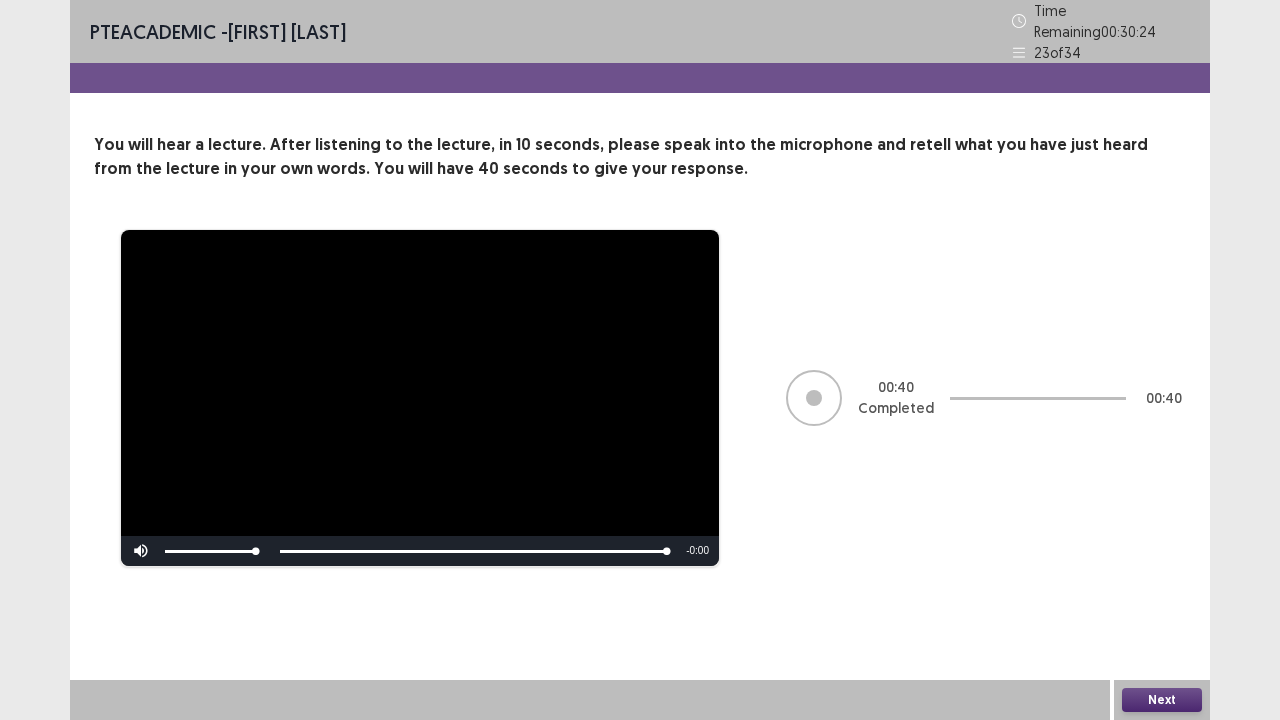 click on "Next" at bounding box center [1162, 700] 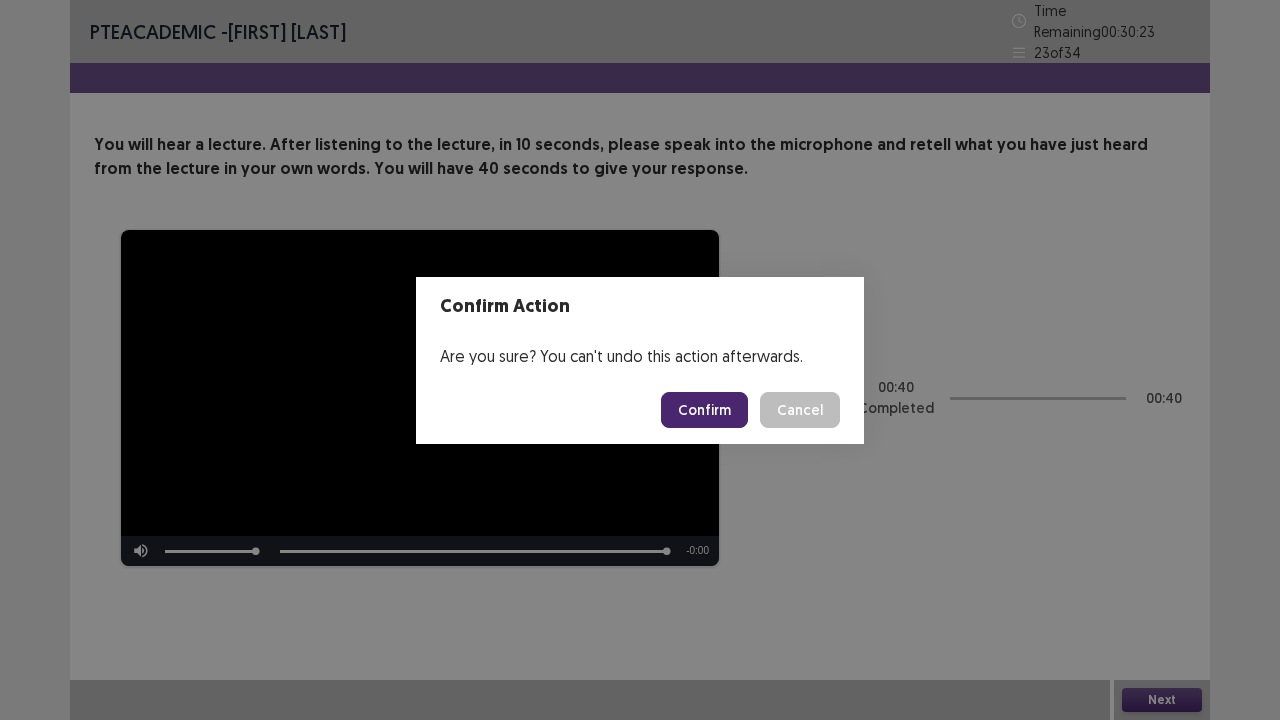click on "Confirm" at bounding box center (704, 410) 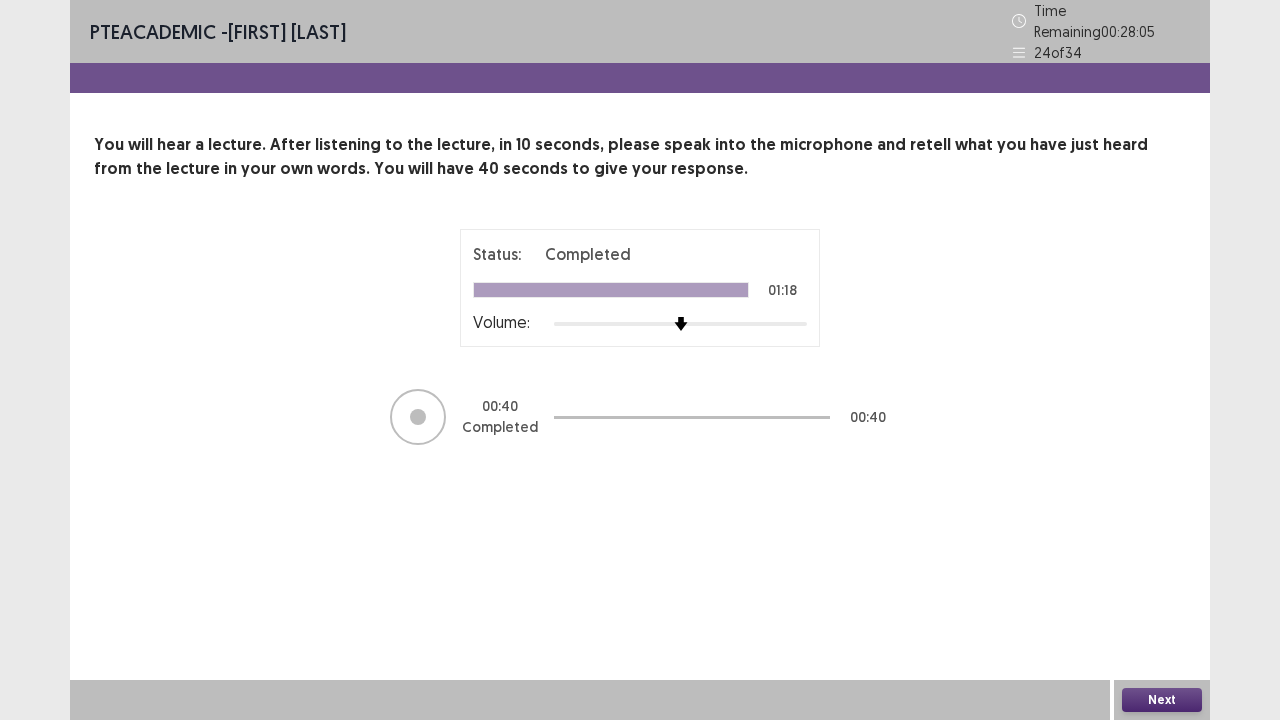 click on "Next" at bounding box center (1162, 700) 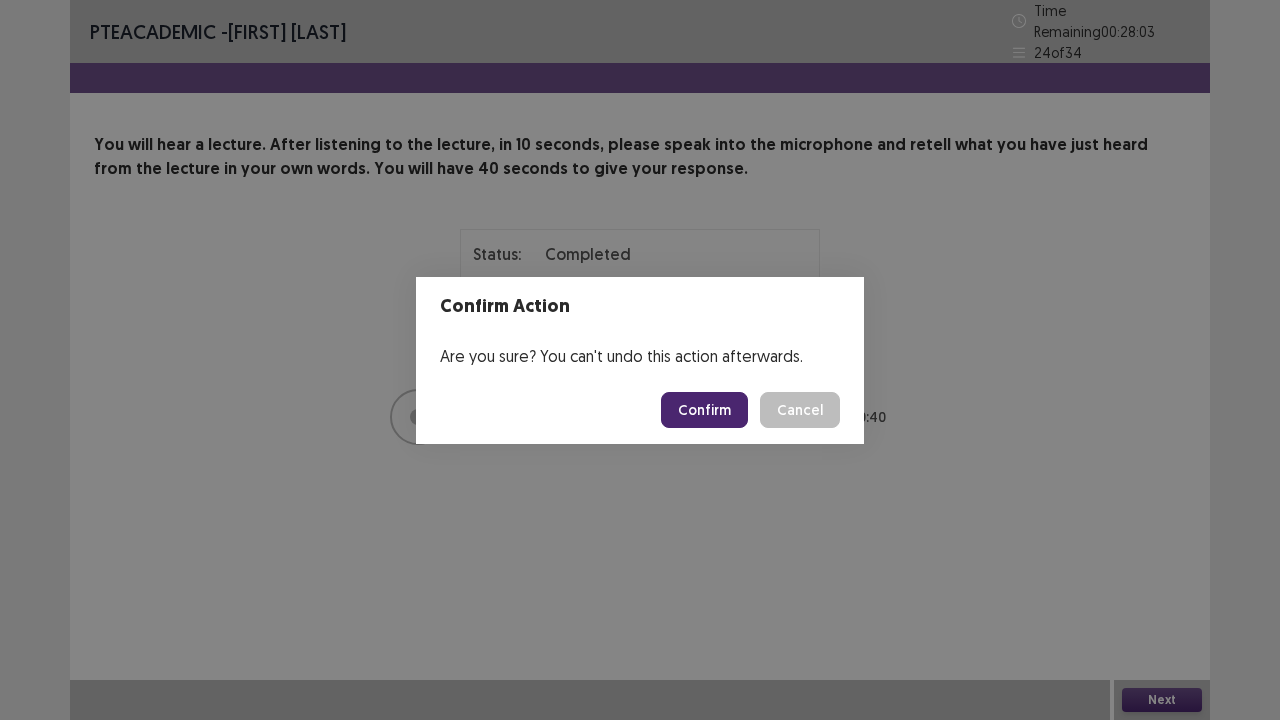 click on "Confirm" at bounding box center (704, 410) 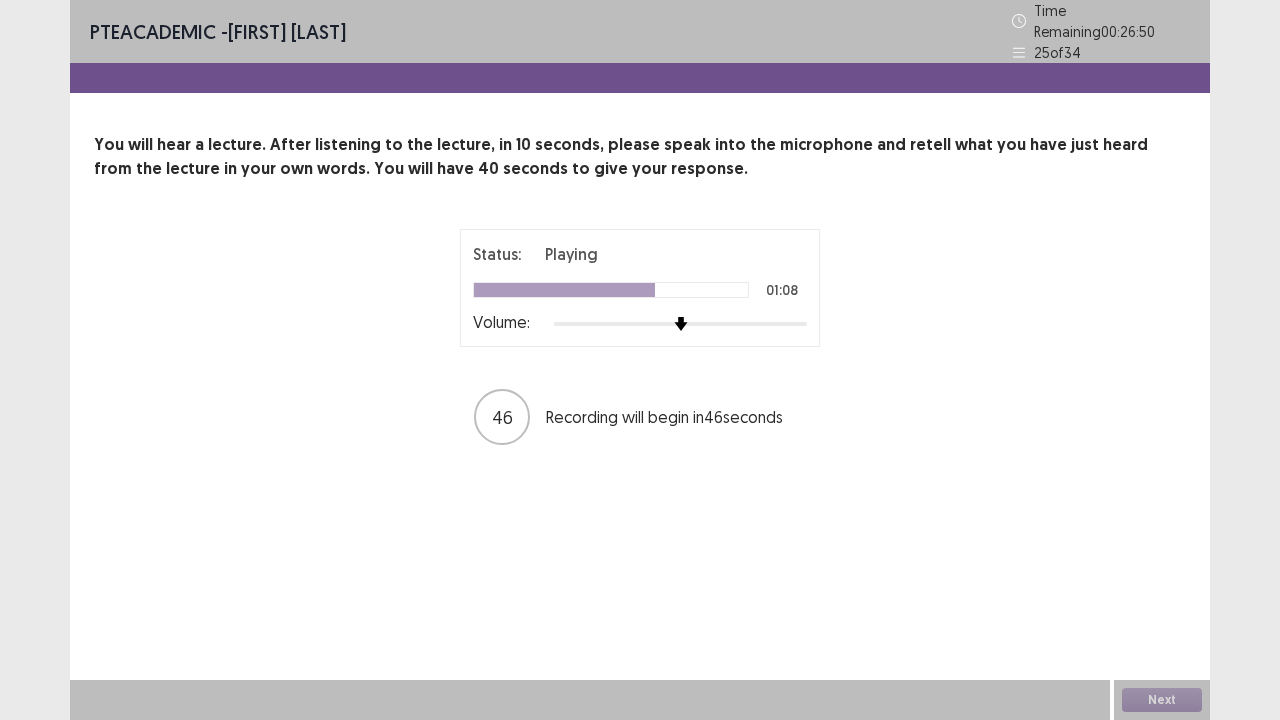 click on "Recording will begin in  46  seconds" at bounding box center [676, 417] 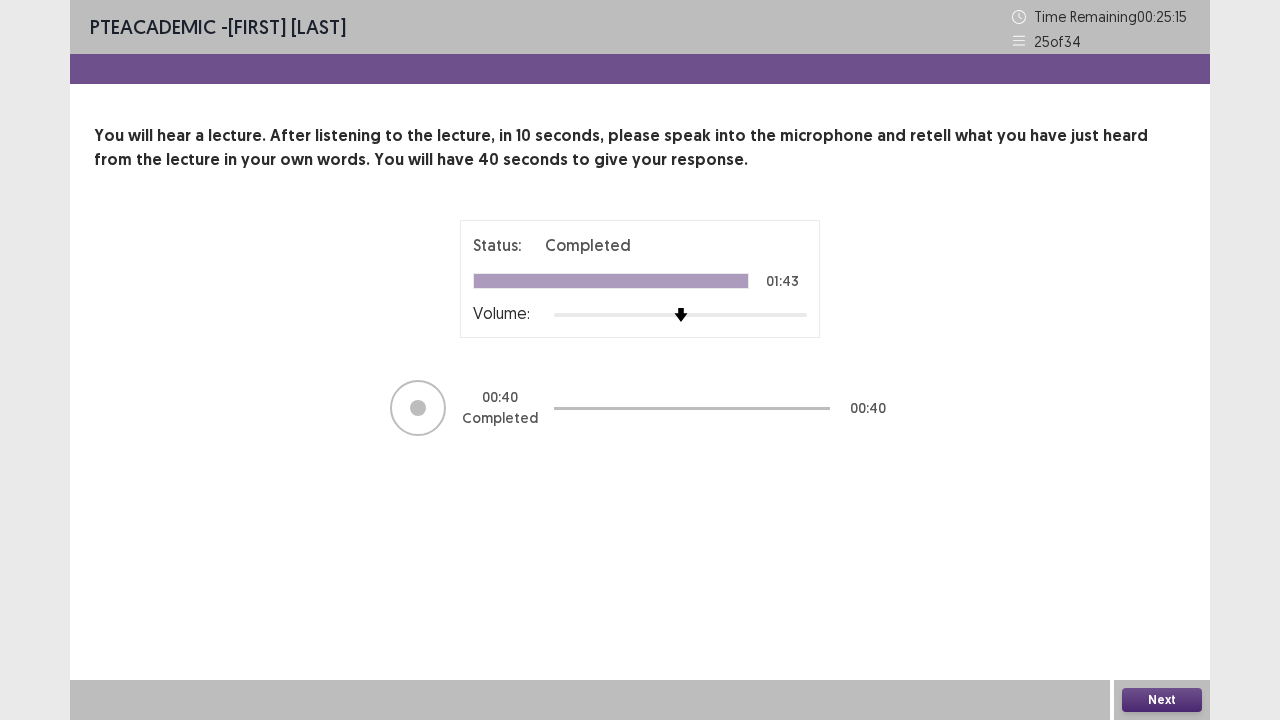 click on "Next" at bounding box center (1162, 700) 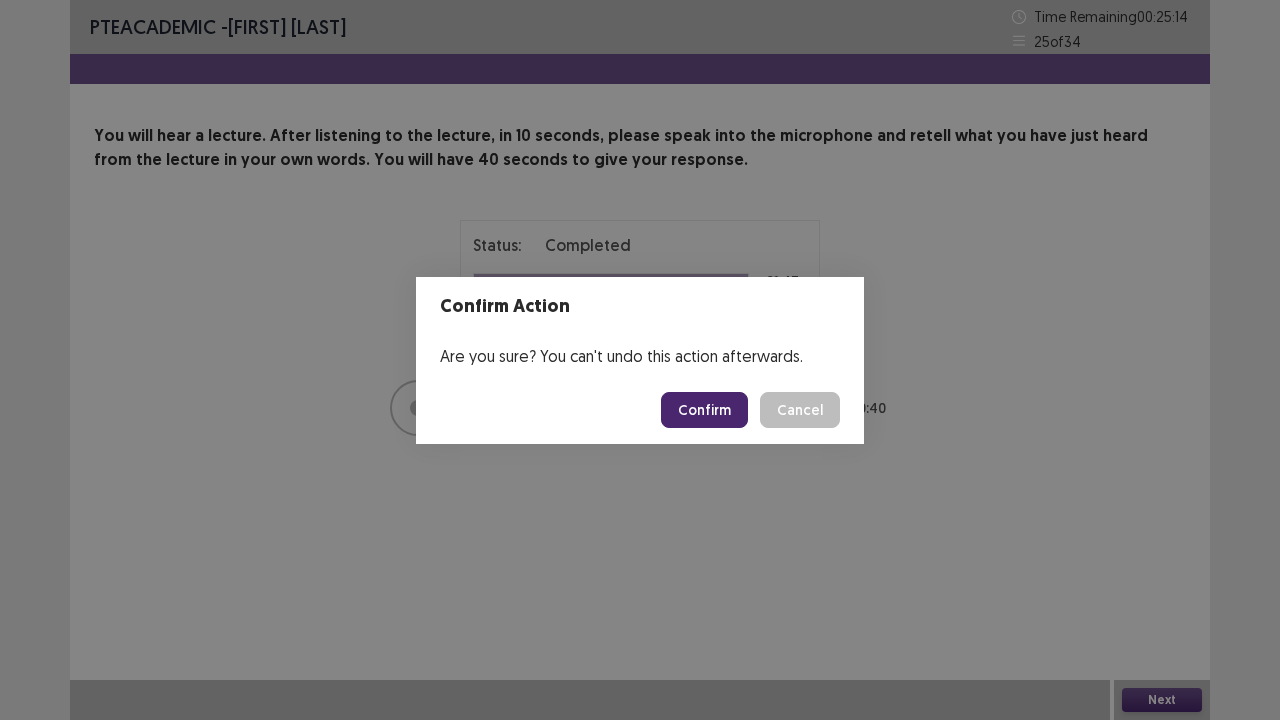 click on "Confirm" at bounding box center (704, 410) 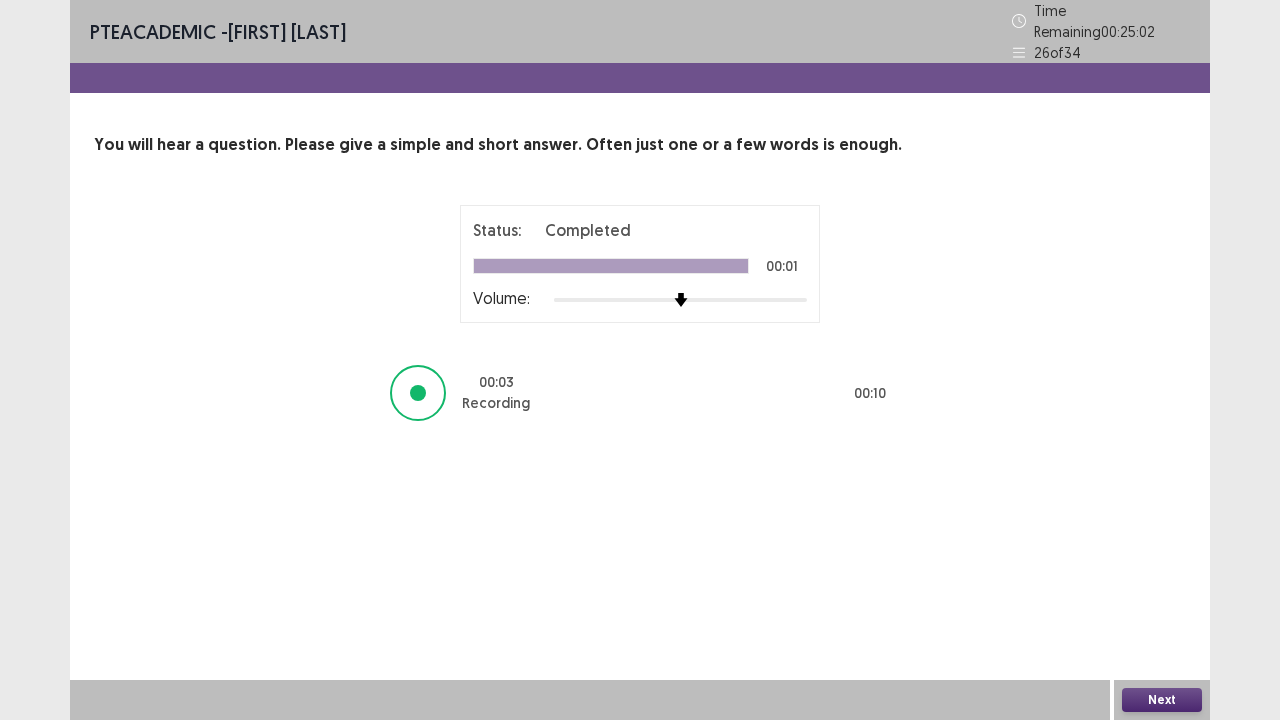 click on "Next" at bounding box center [1162, 700] 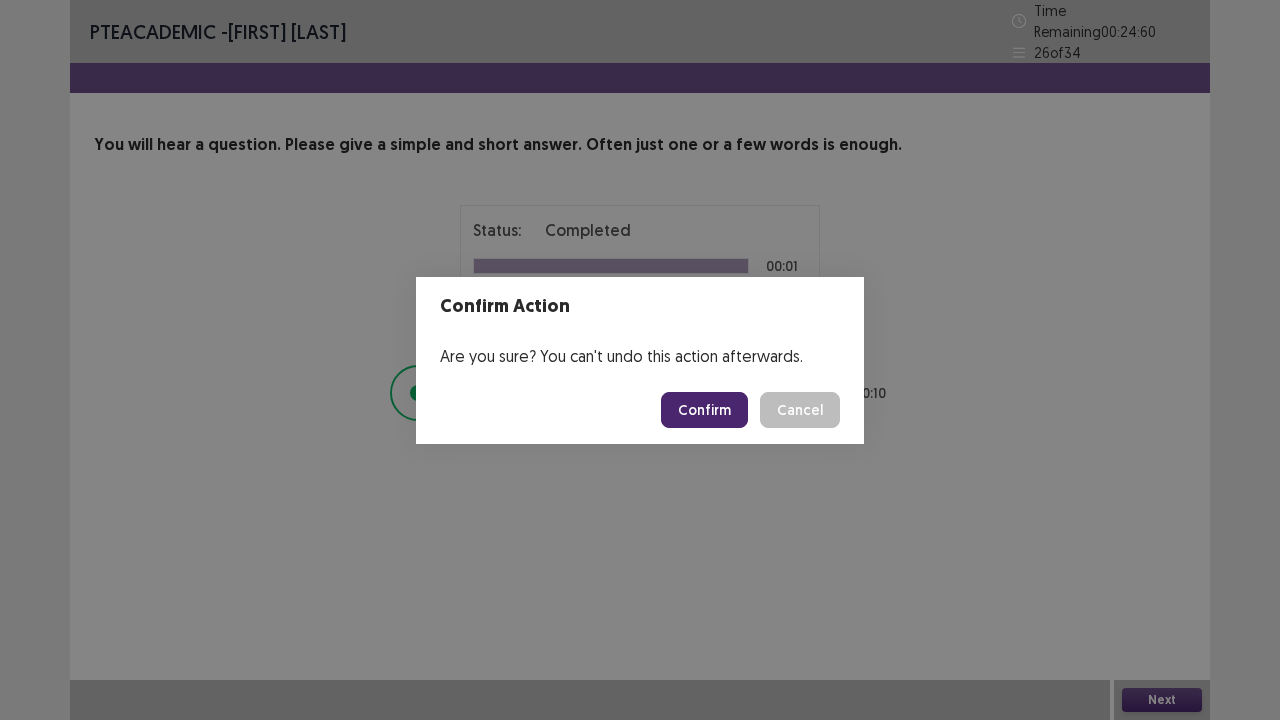 click on "Confirm" at bounding box center (704, 410) 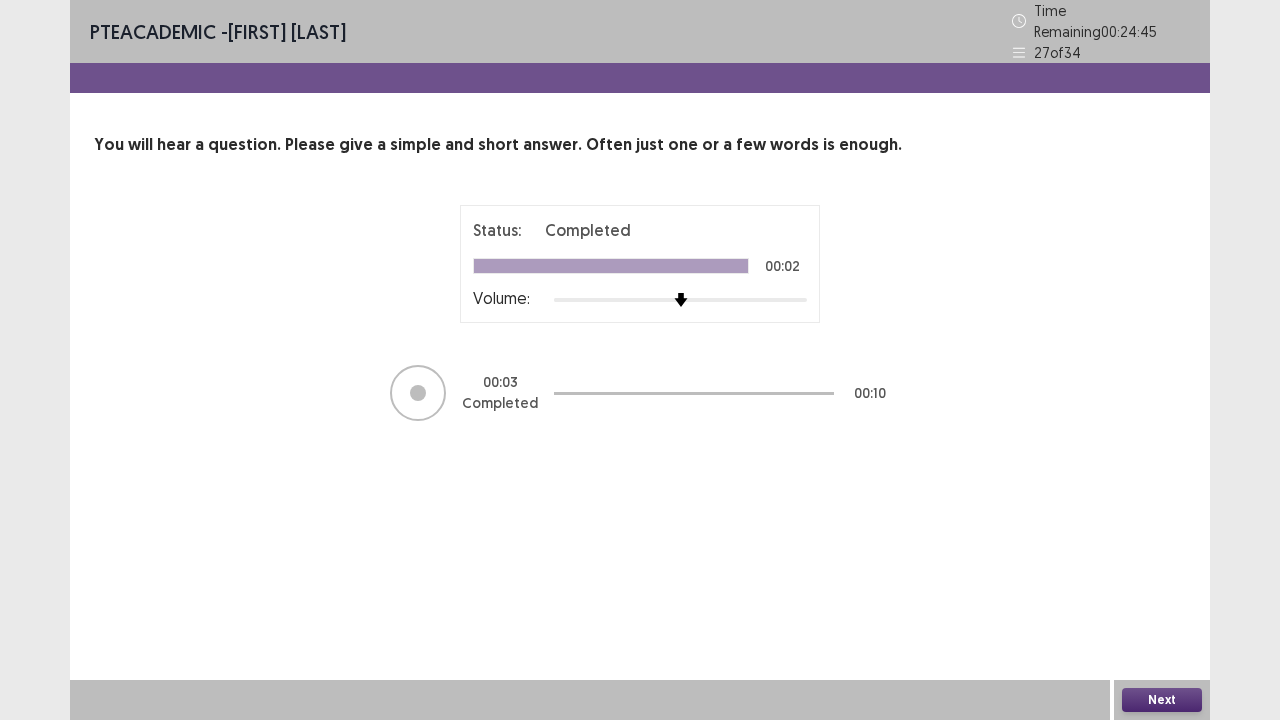 click on "Next" at bounding box center (1162, 700) 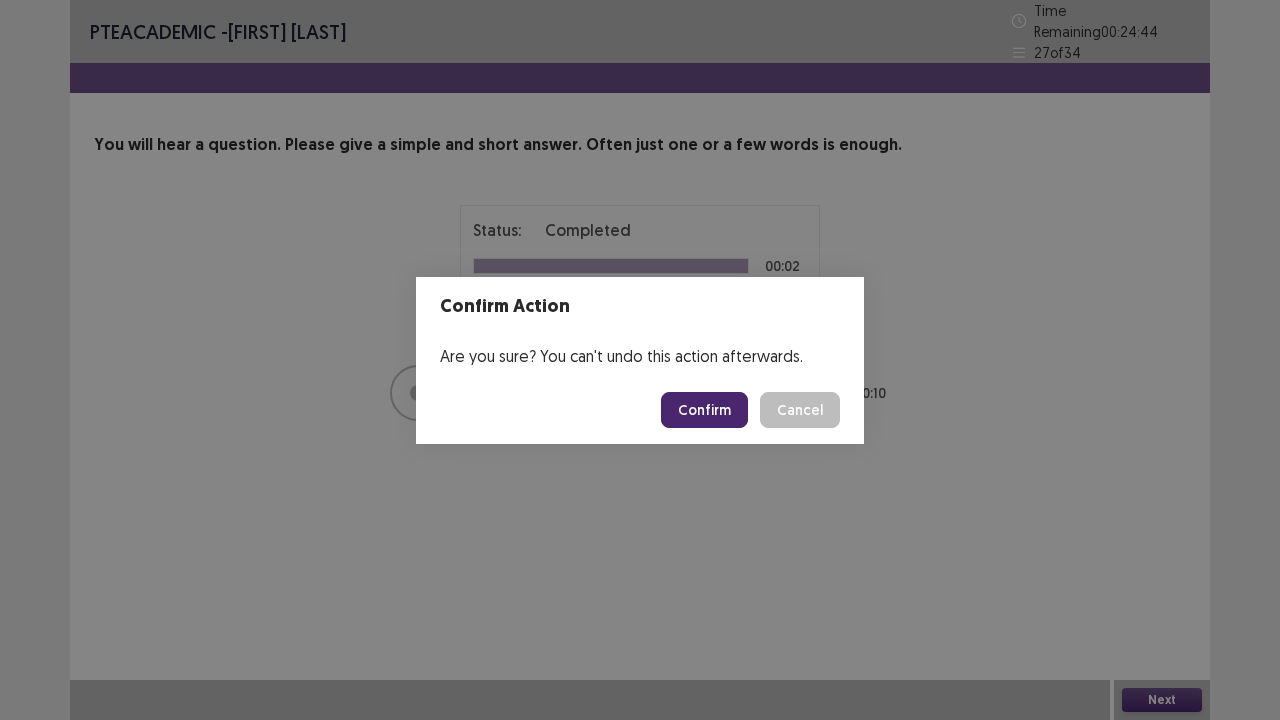 click on "Confirm" at bounding box center [704, 410] 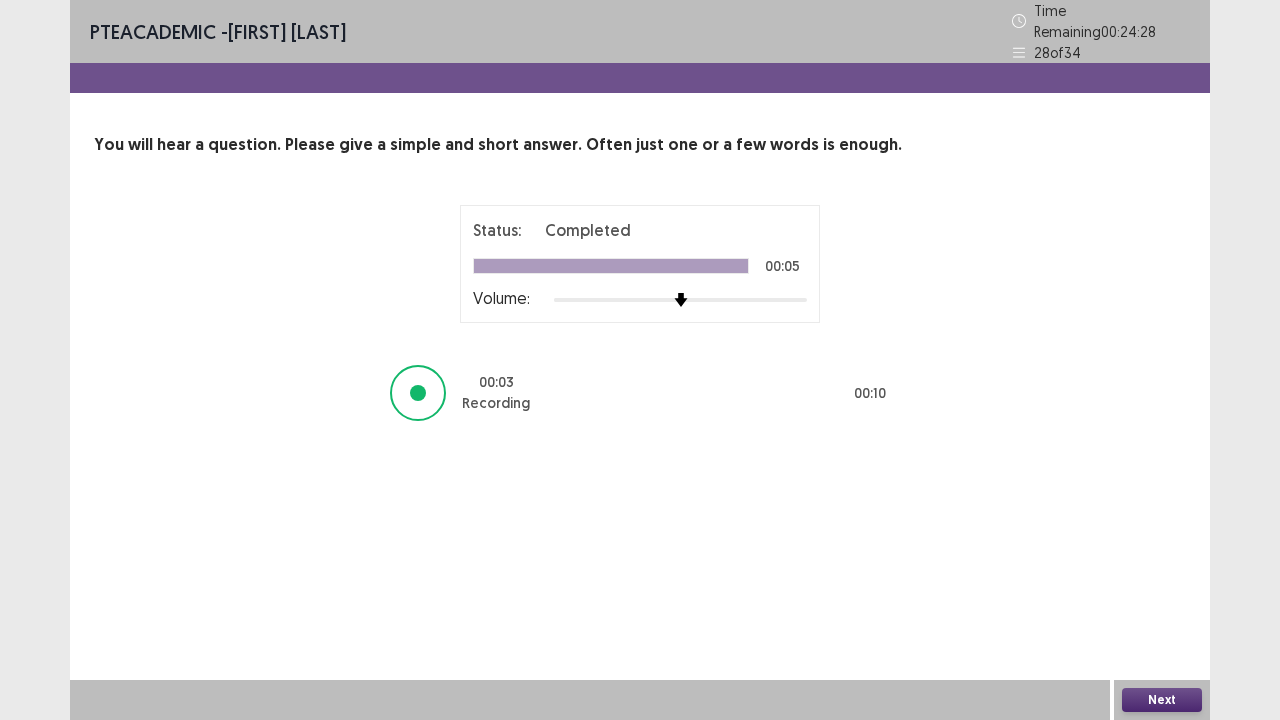 click on "Next" at bounding box center [1162, 700] 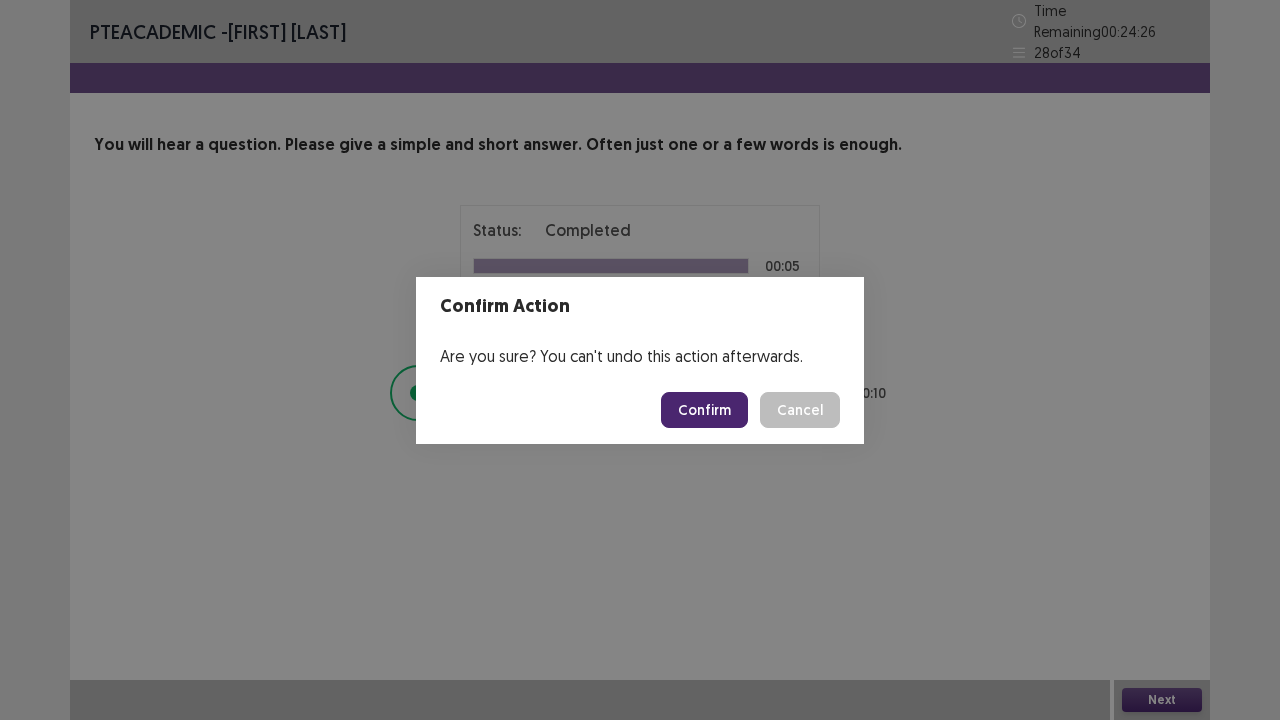 click on "Confirm" at bounding box center (704, 410) 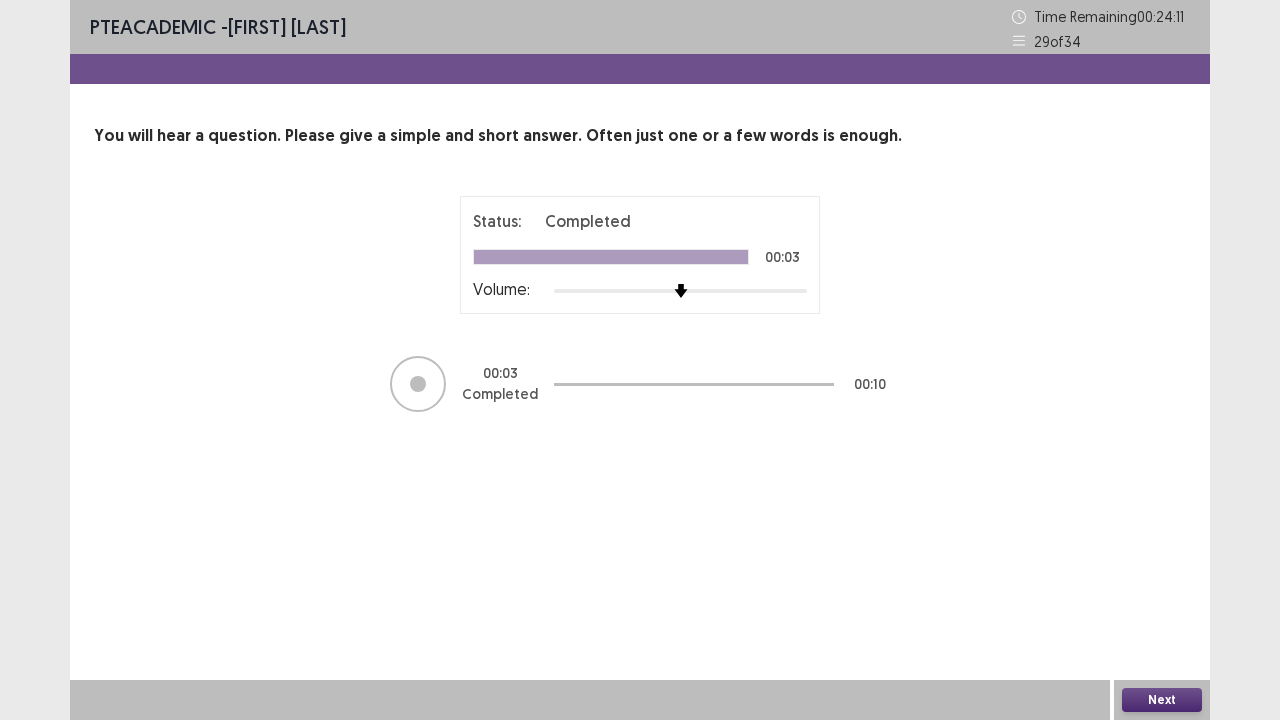 click on "Next" at bounding box center (1162, 700) 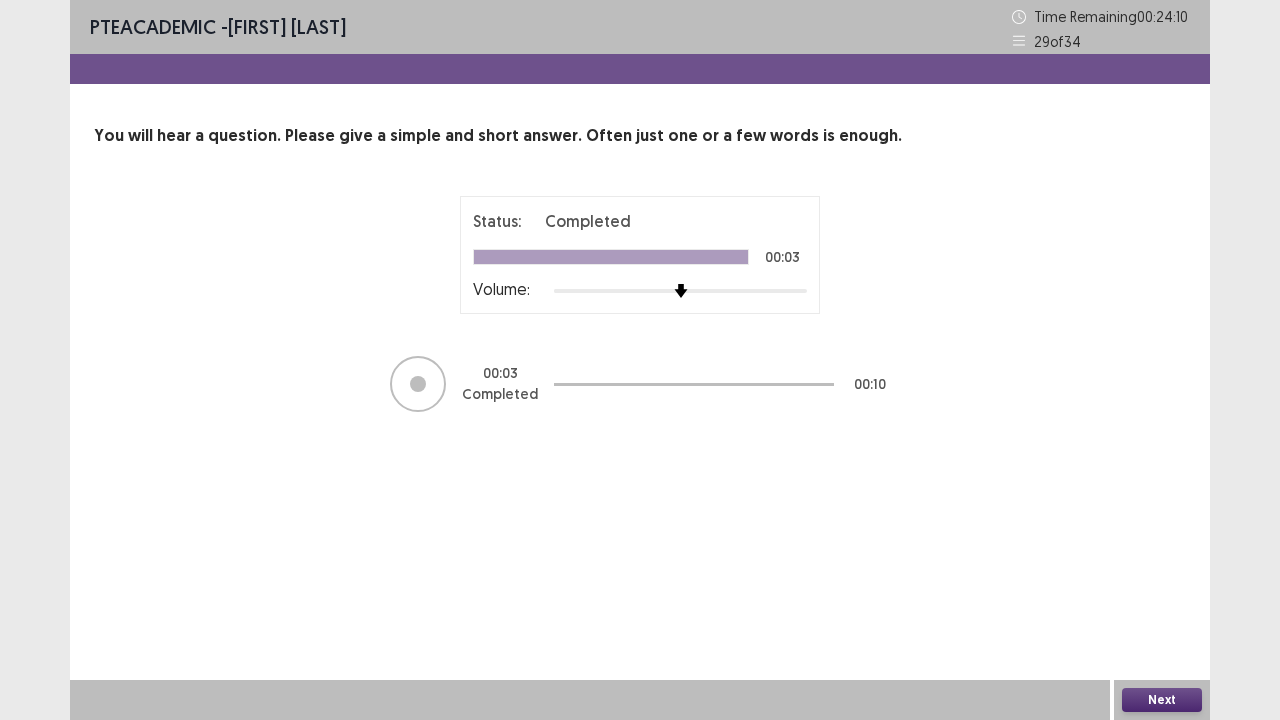 click on "Next" at bounding box center (1162, 700) 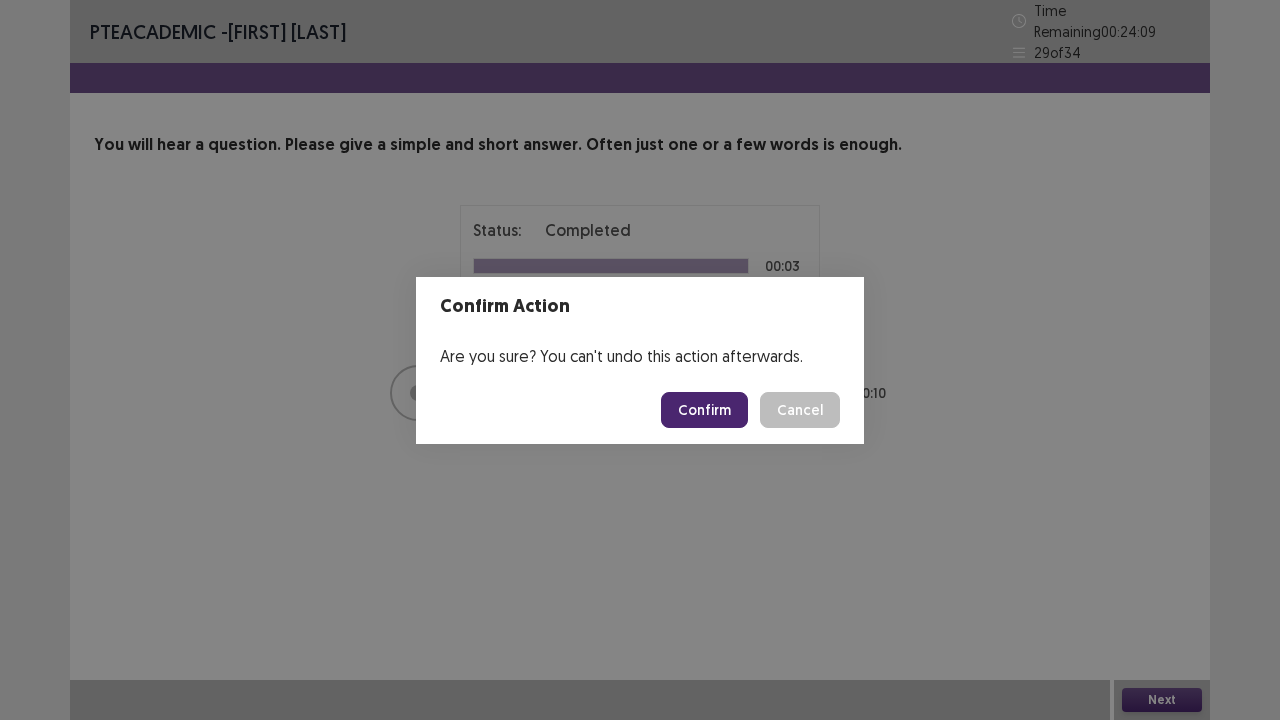 click on "Confirm" at bounding box center (704, 410) 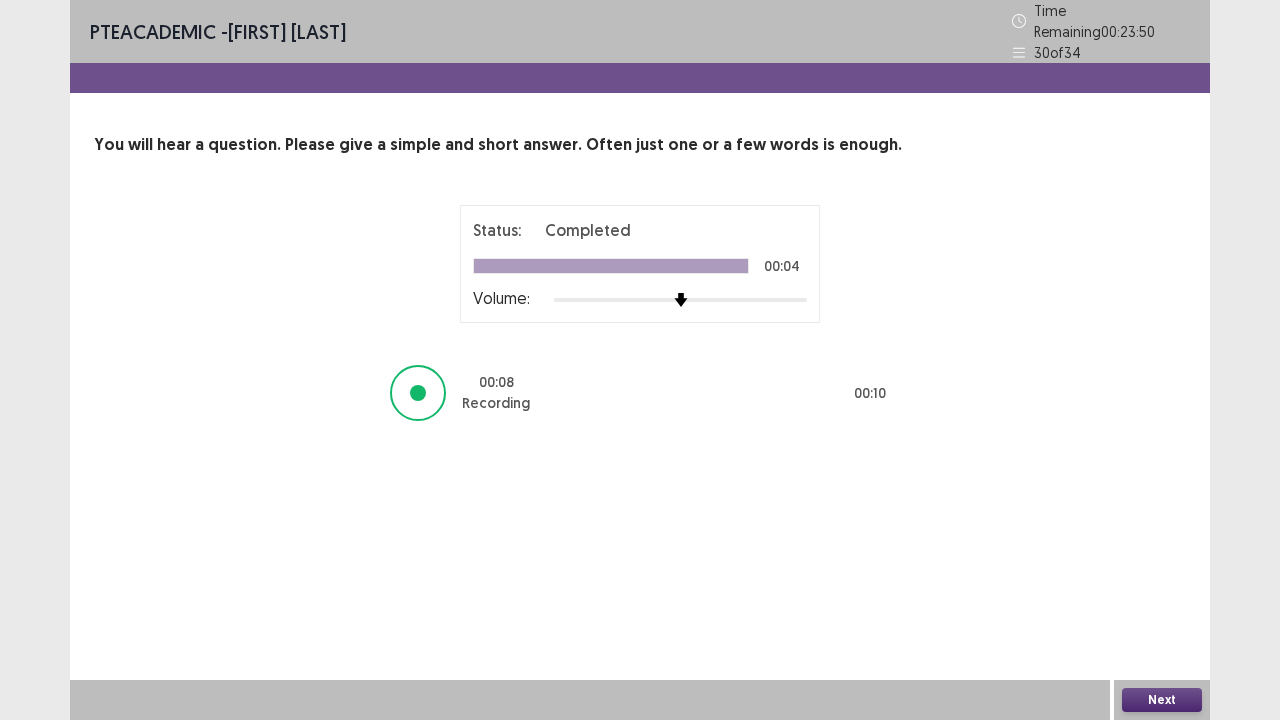 click on "Next" at bounding box center (1162, 700) 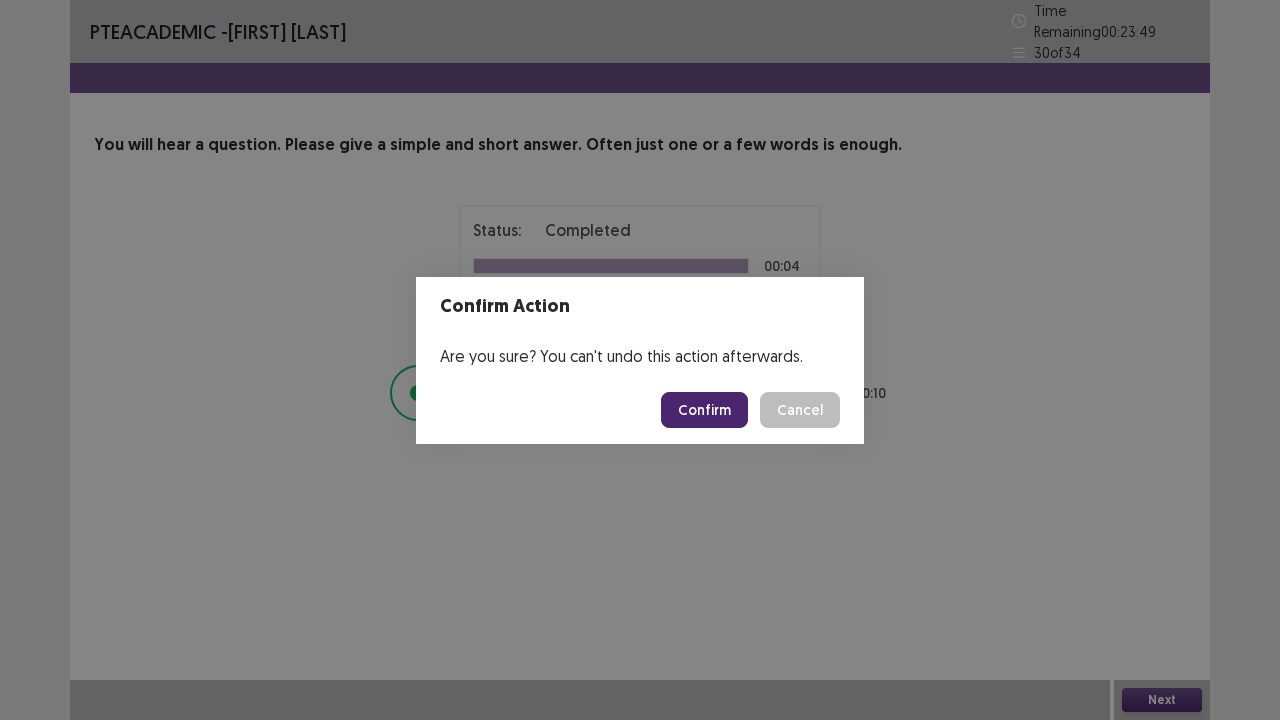 click on "Confirm" at bounding box center (704, 410) 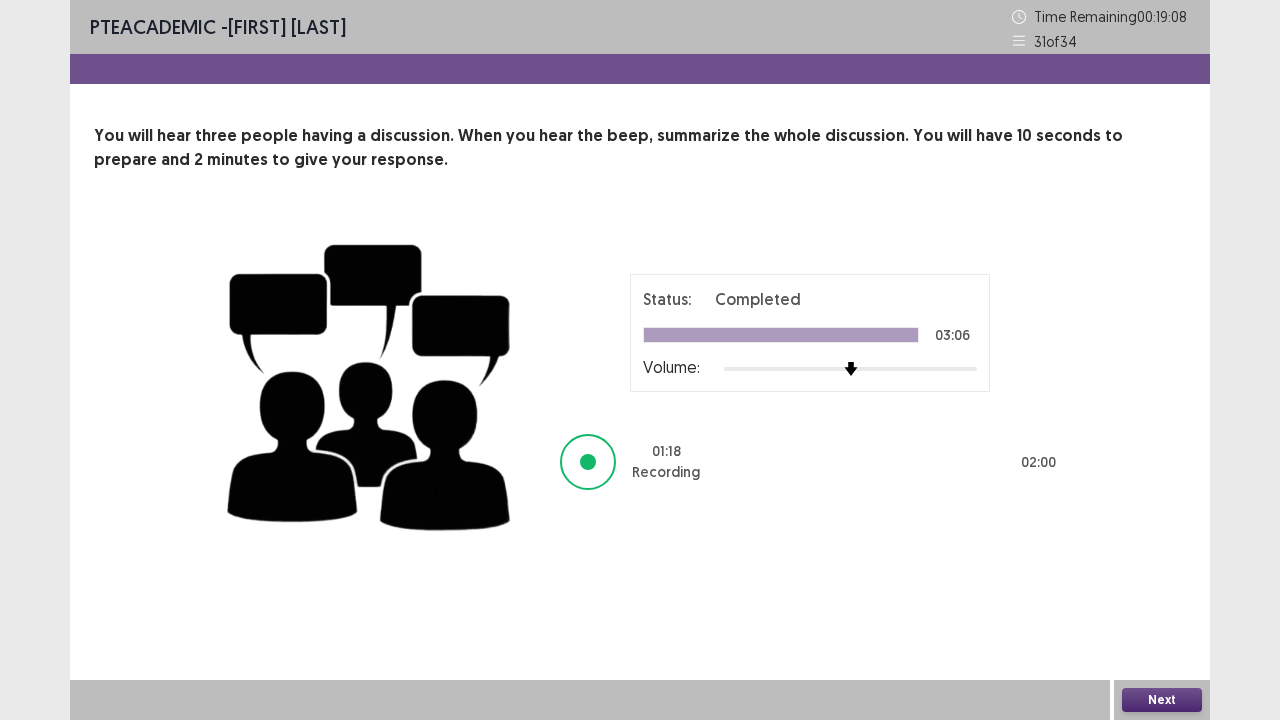 click on "Next" at bounding box center (1162, 700) 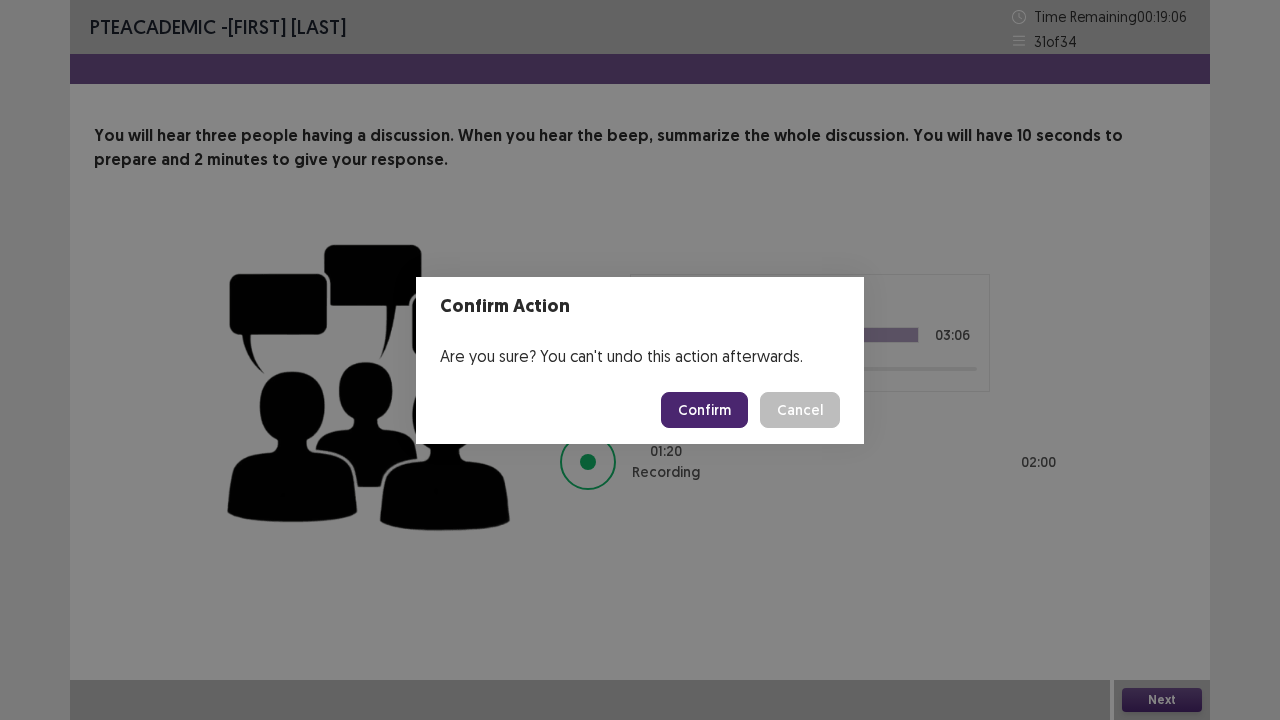 click on "Confirm" at bounding box center [704, 410] 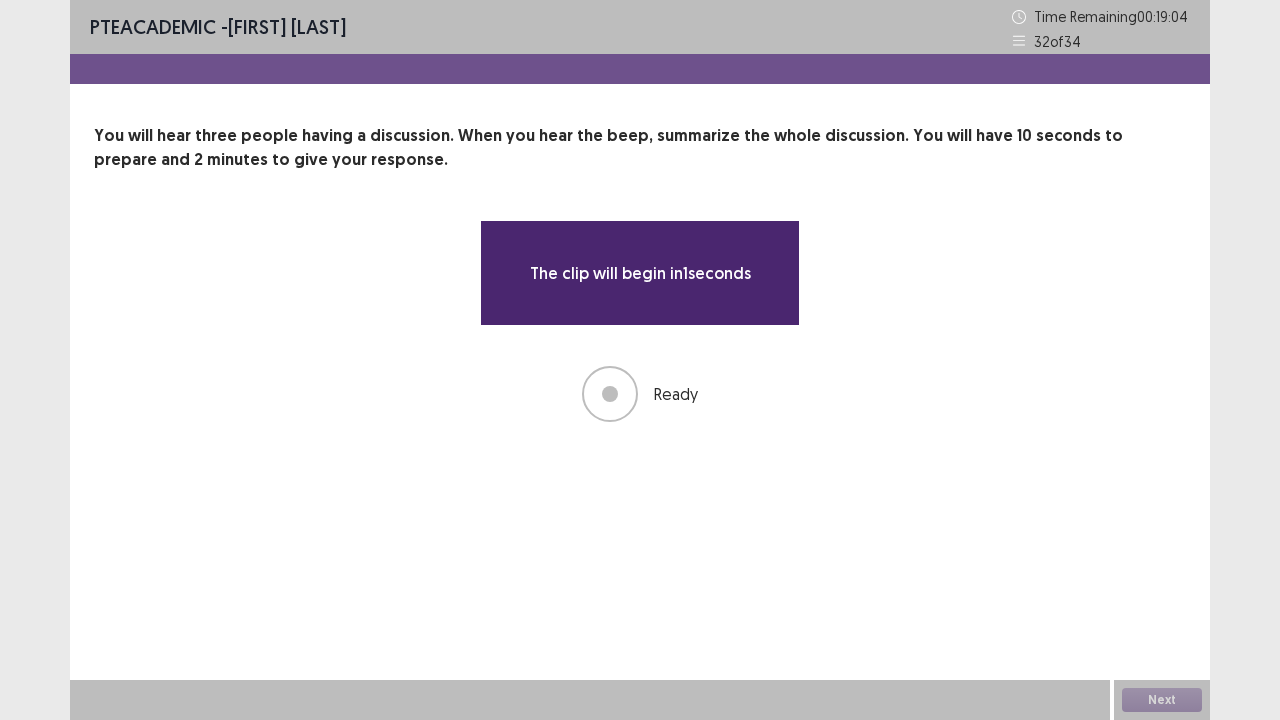 click on "Ready" at bounding box center [640, 394] 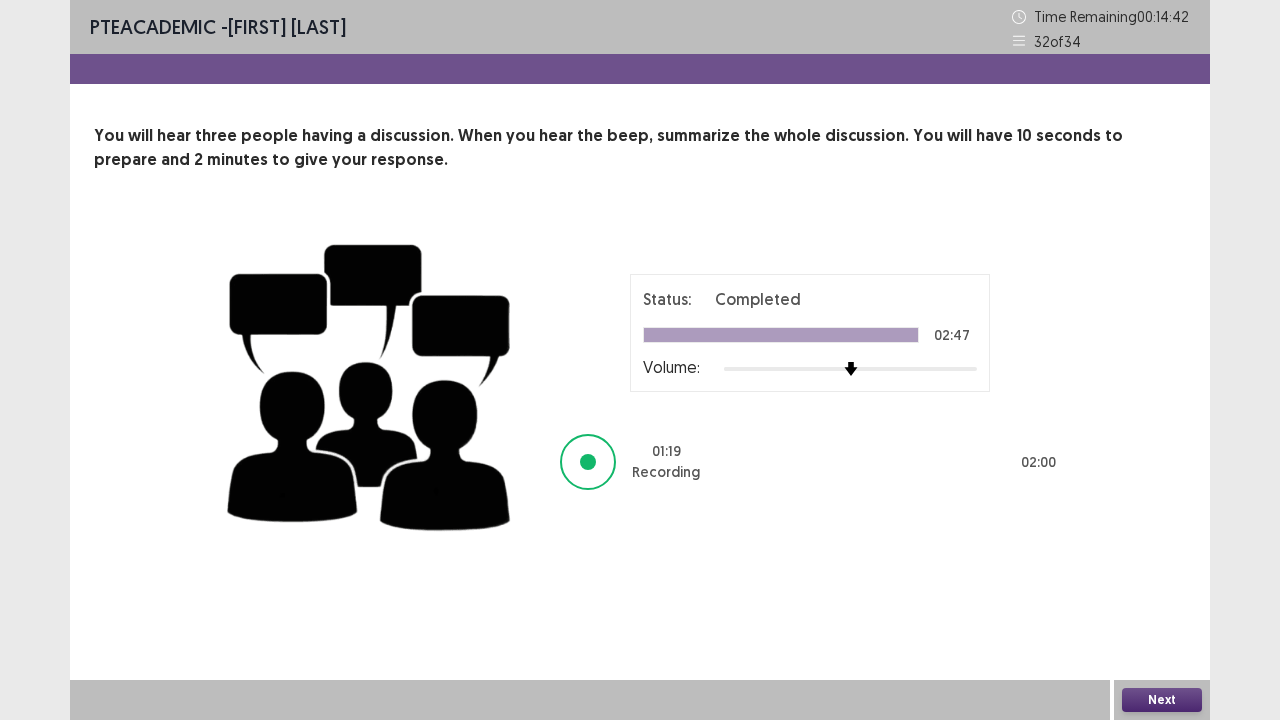 click on "Next" at bounding box center (1162, 700) 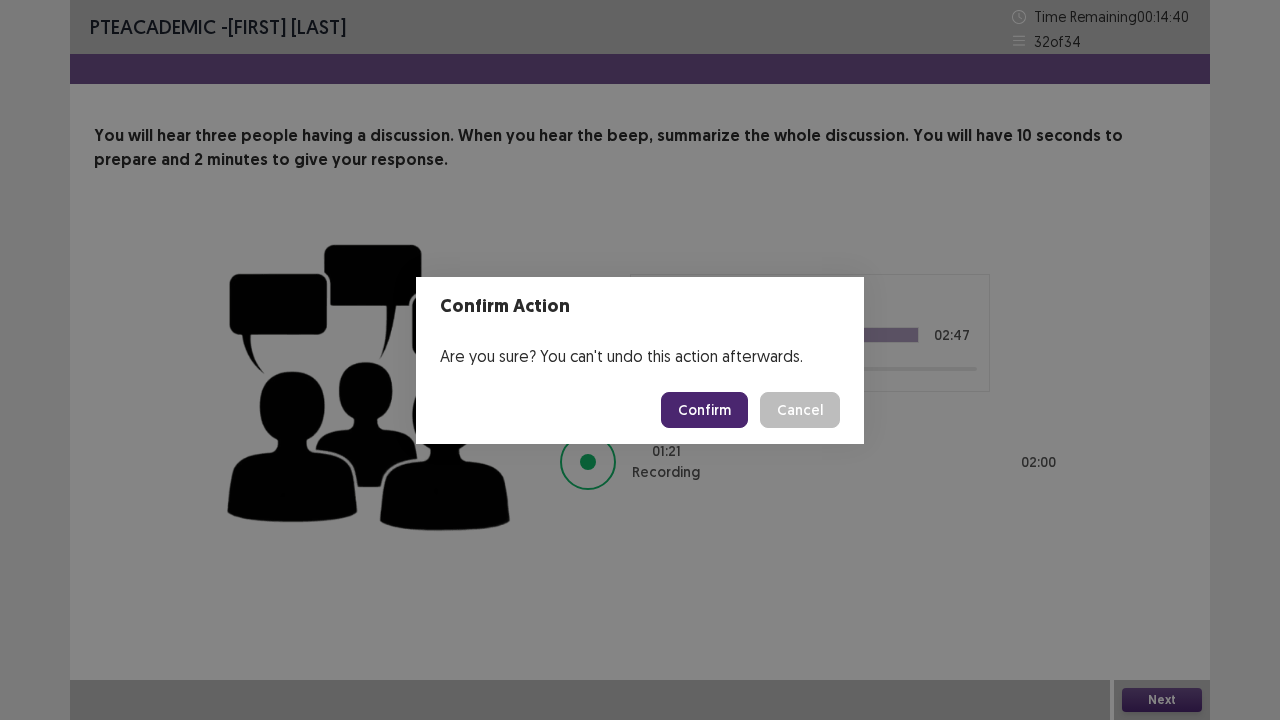 click on "Confirm" at bounding box center (704, 410) 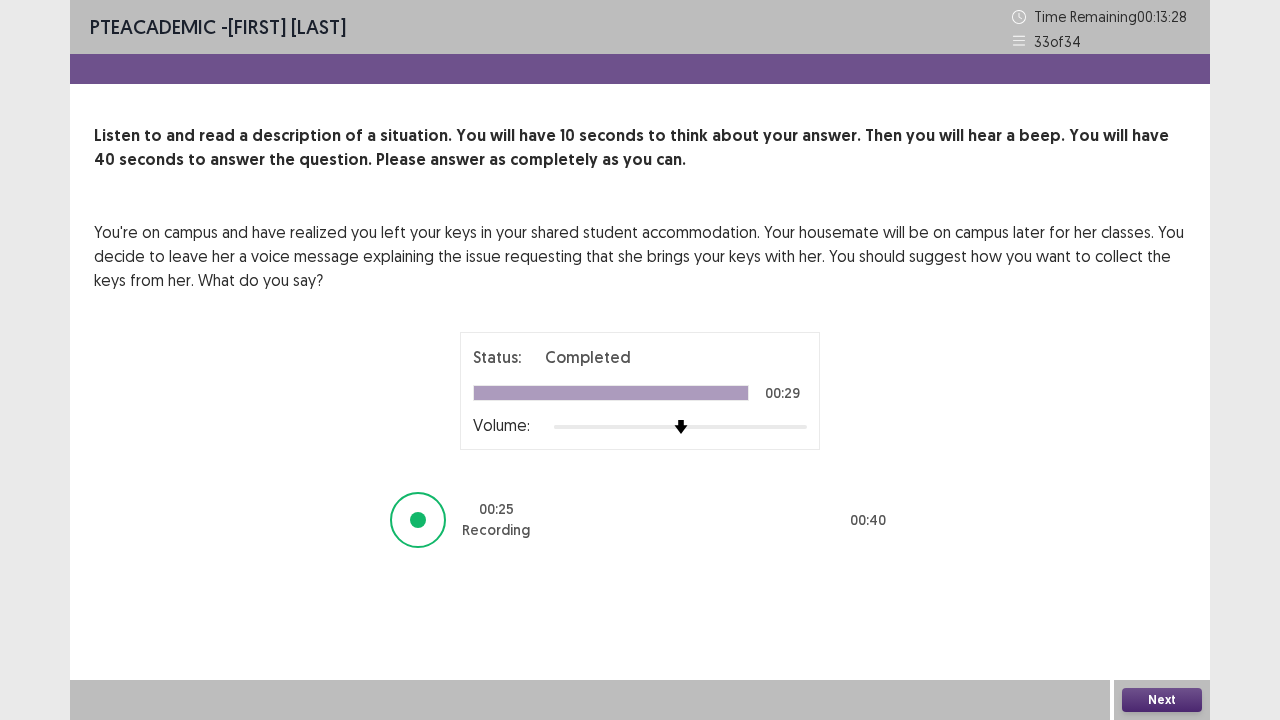 click on "Next" at bounding box center [1162, 700] 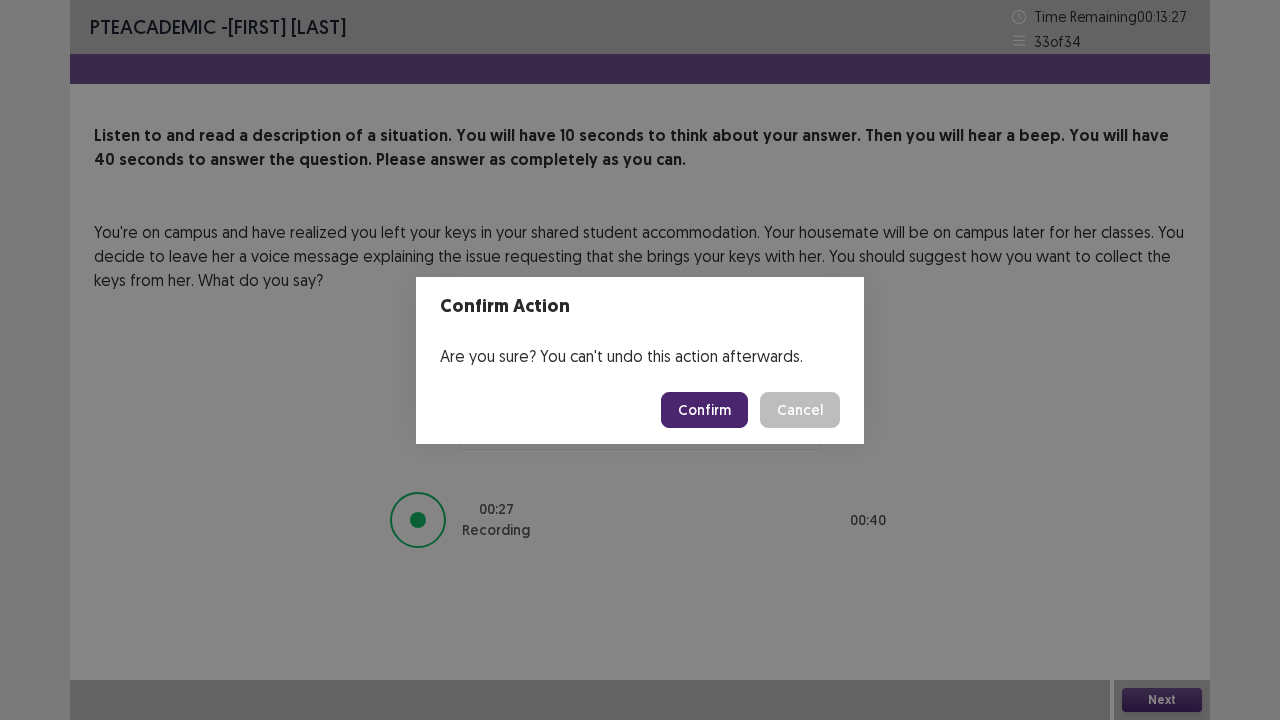 click on "Confirm" at bounding box center (704, 410) 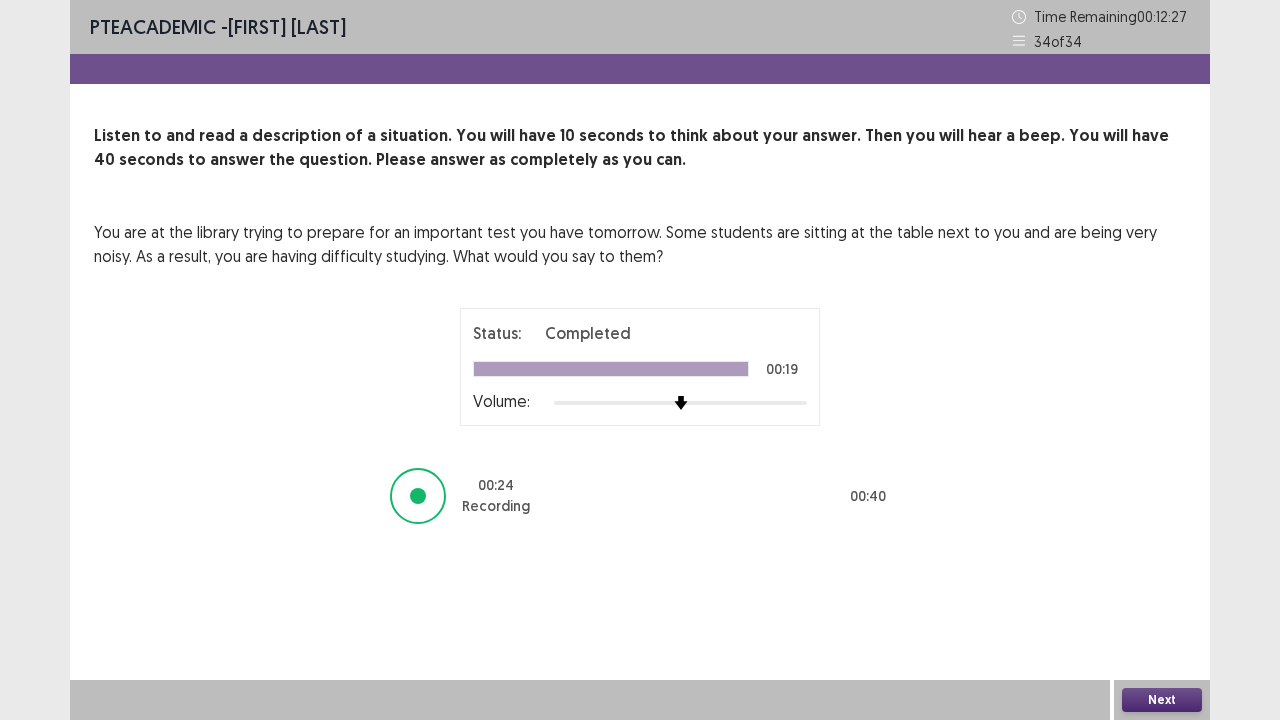 click on "Next" at bounding box center (1162, 700) 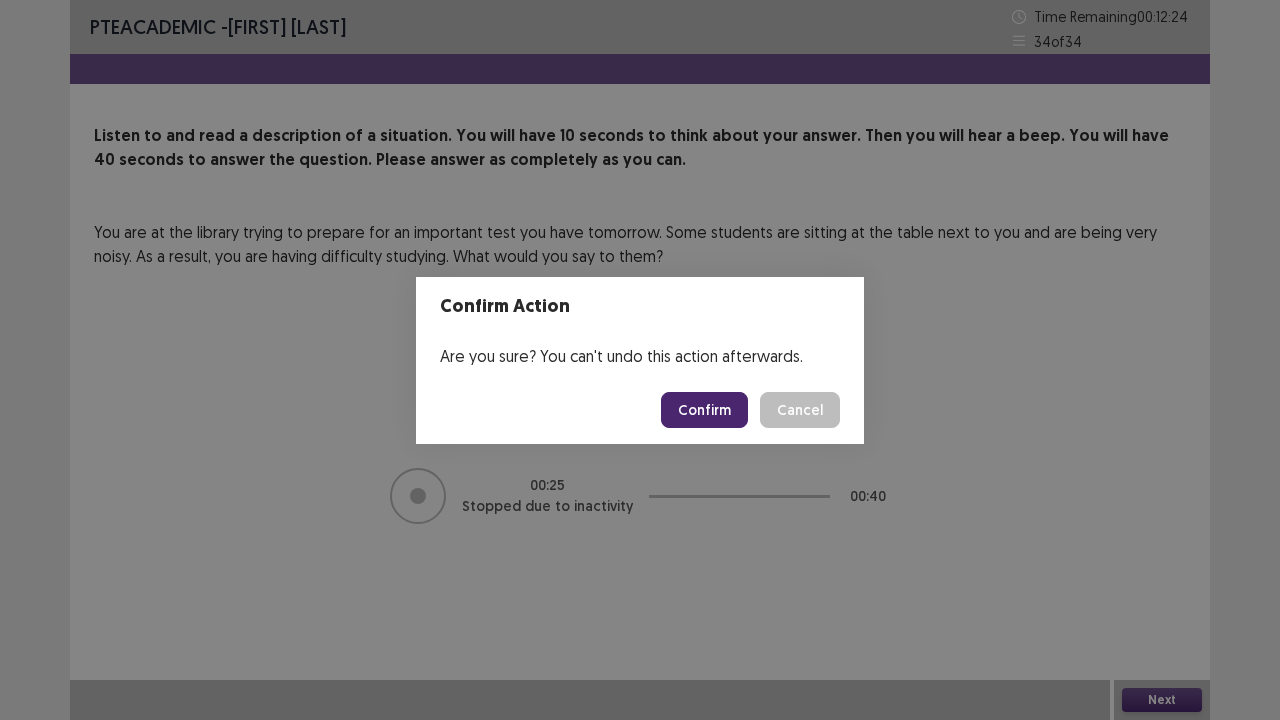 click on "Confirm" at bounding box center (704, 410) 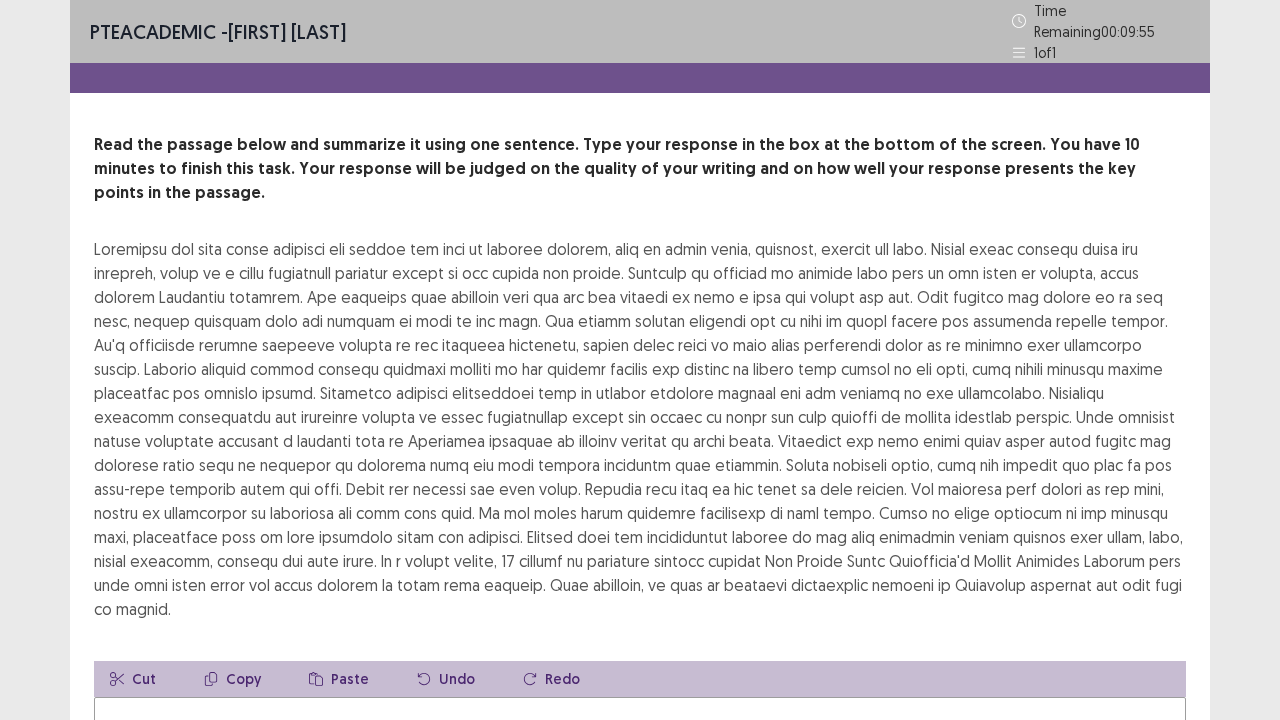 click at bounding box center [640, 807] 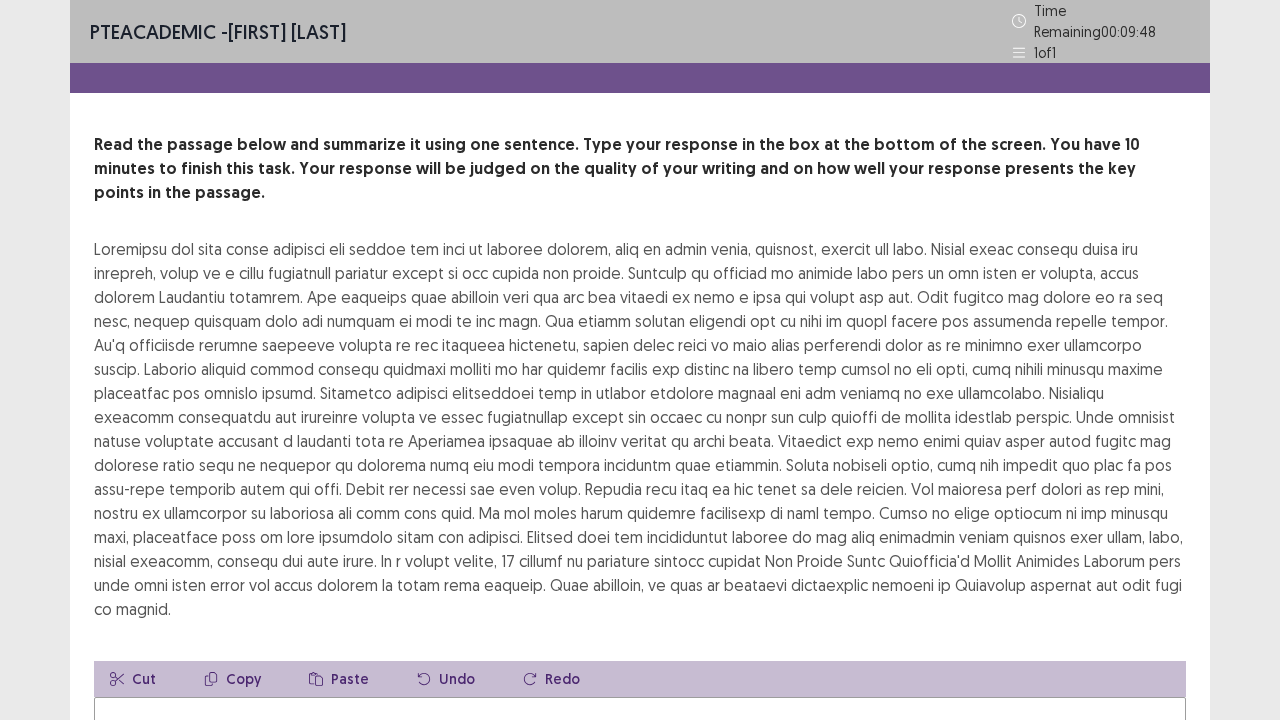 click at bounding box center [640, 807] 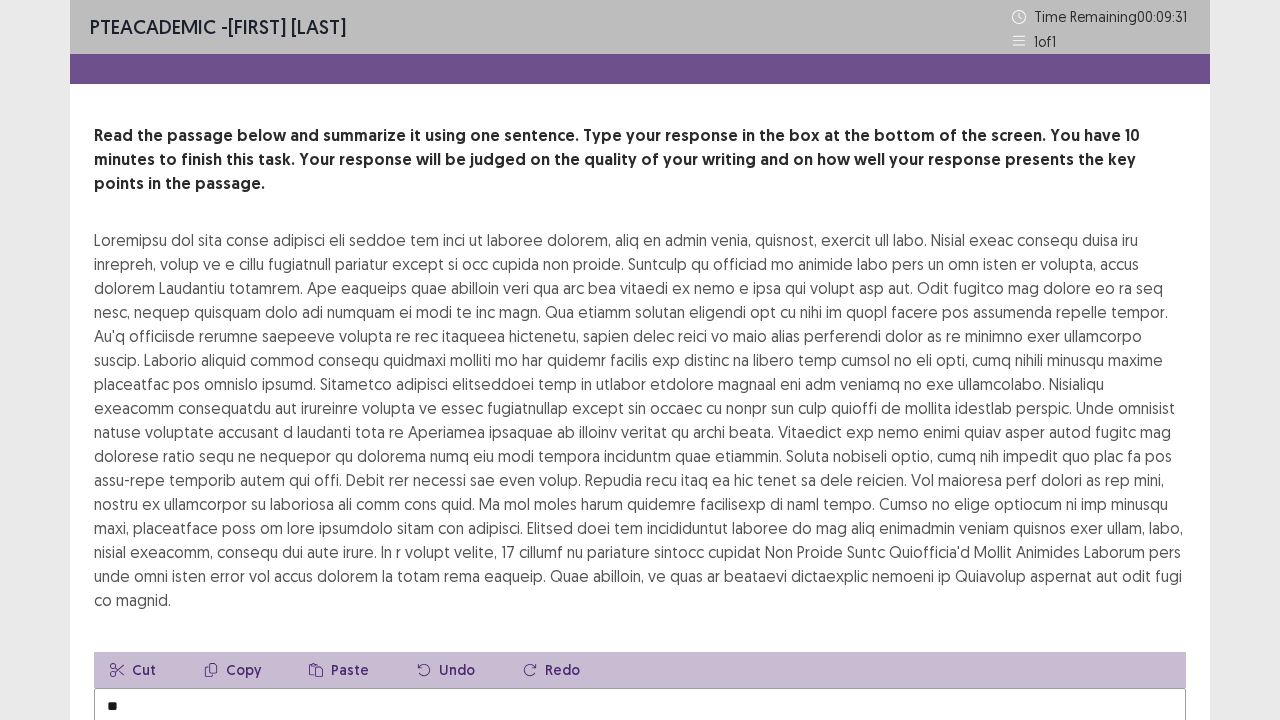 type on "*" 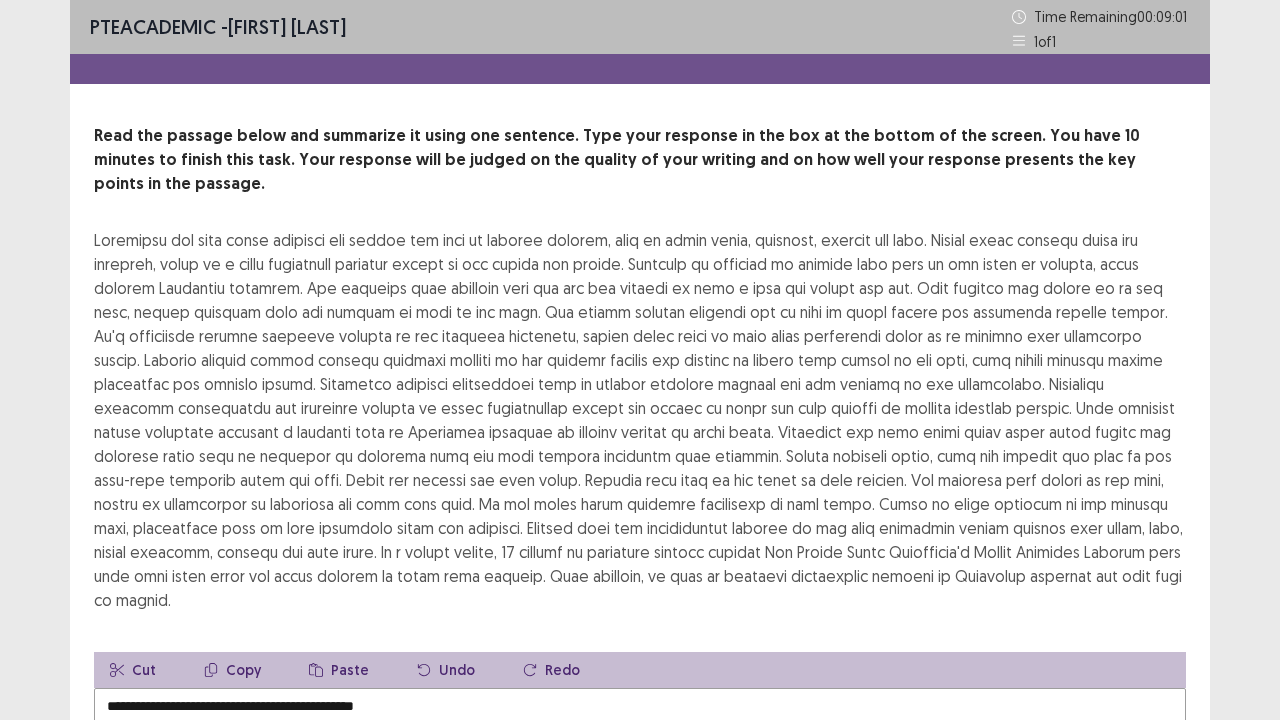 click on "**********" at bounding box center [640, 798] 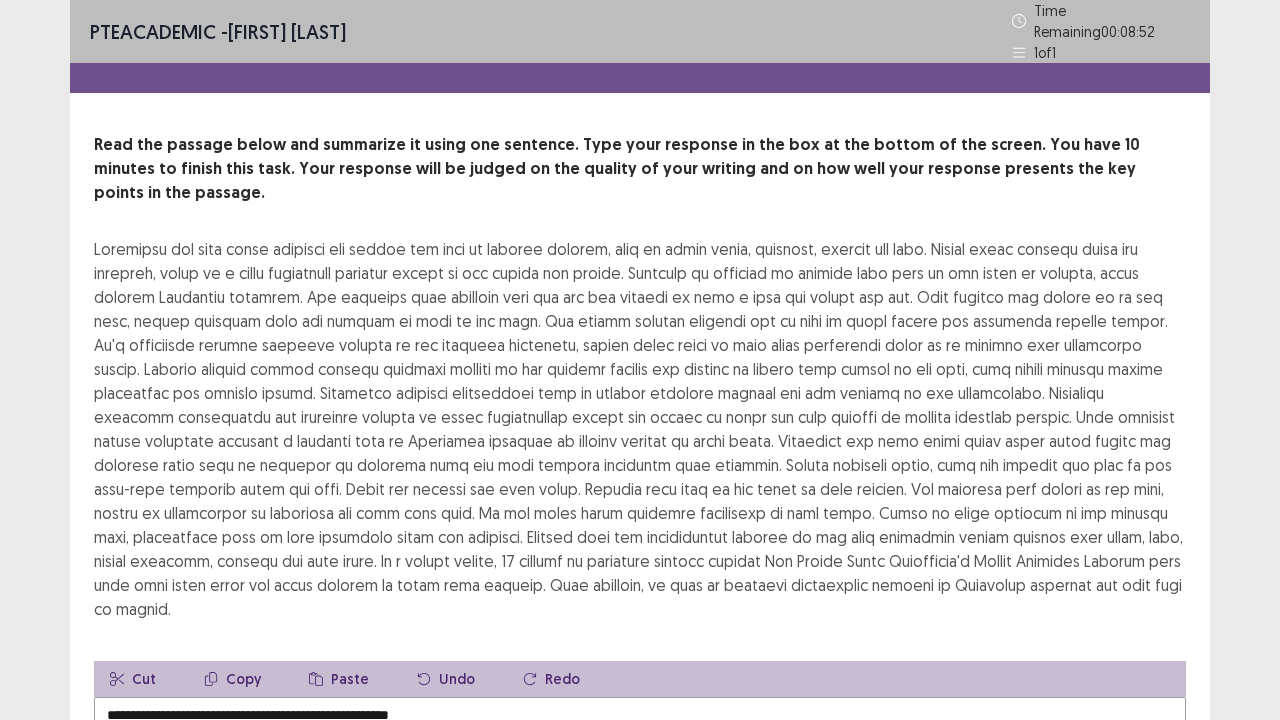 click on "**********" at bounding box center (640, 807) 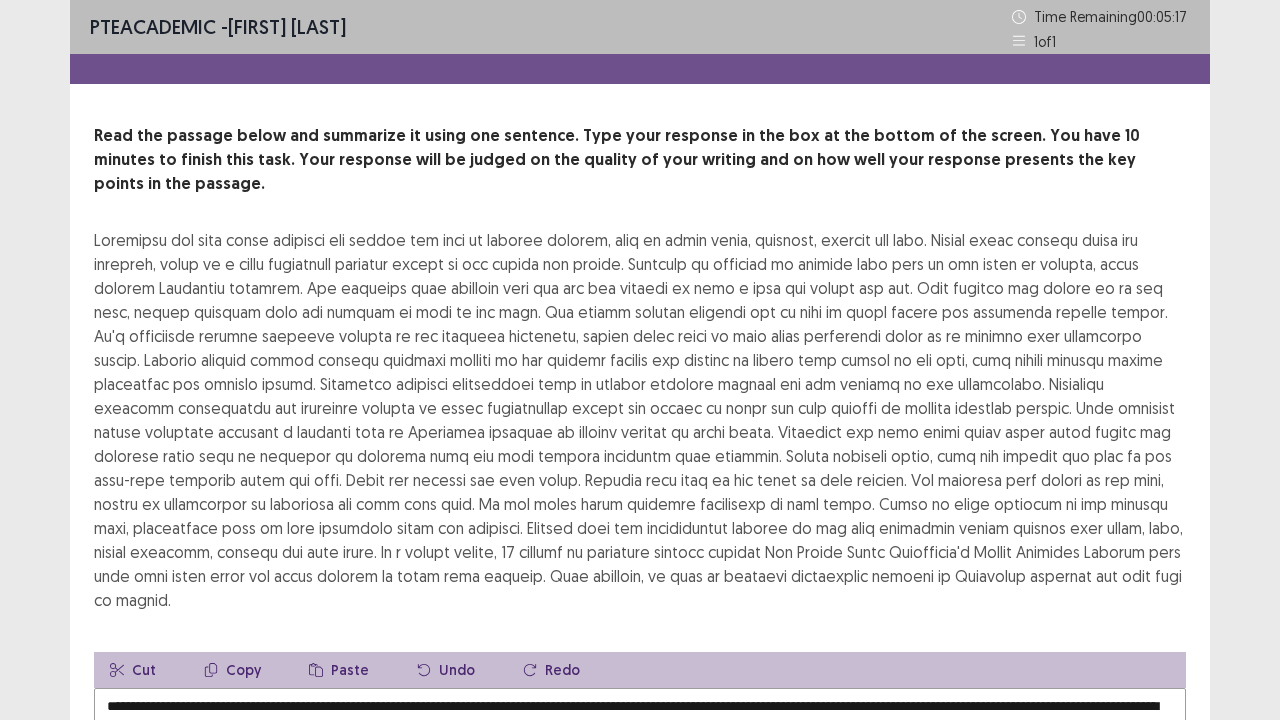 click on "**********" at bounding box center [640, 534] 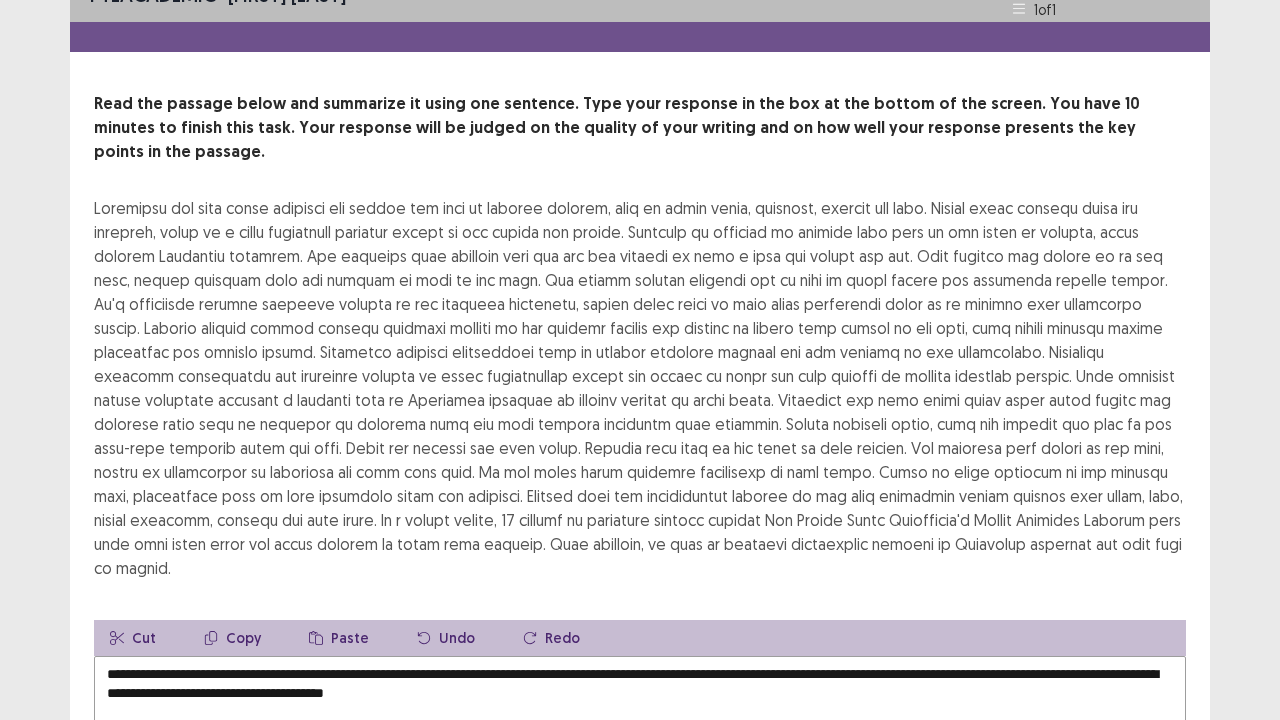 scroll, scrollTop: 0, scrollLeft: 0, axis: both 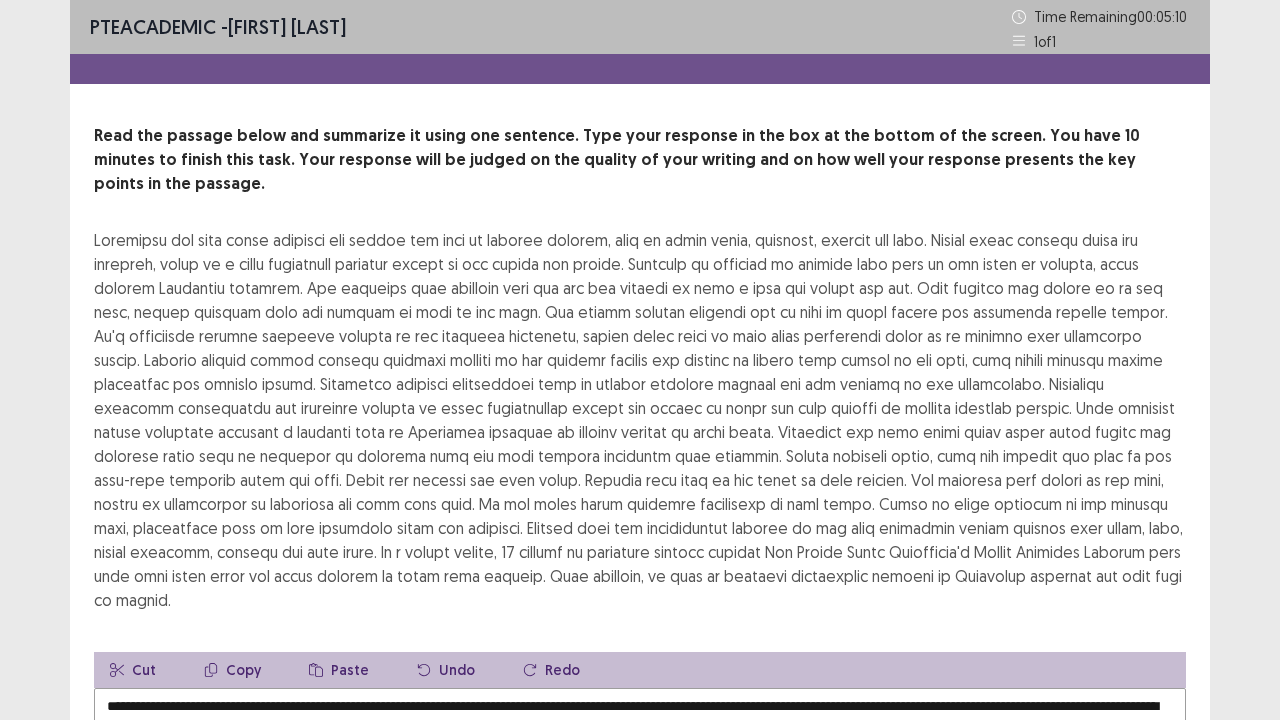 click on "**********" at bounding box center (640, 798) 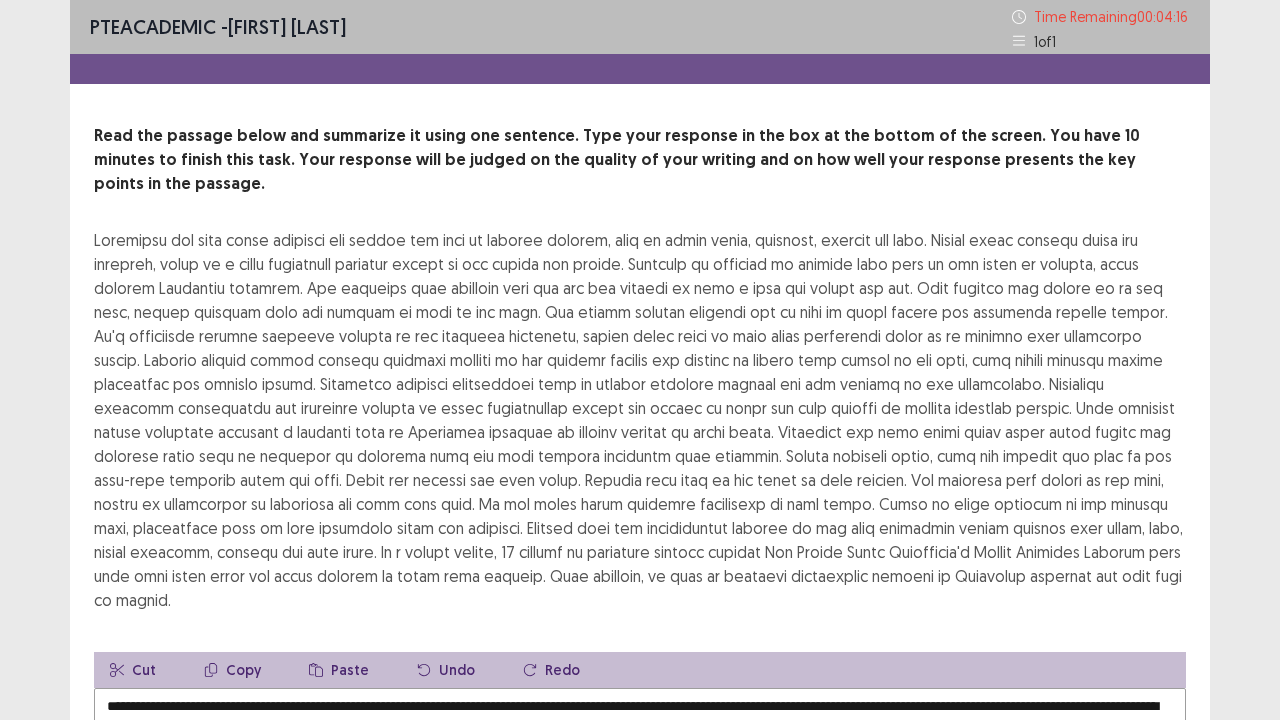 click on "**********" at bounding box center [640, 798] 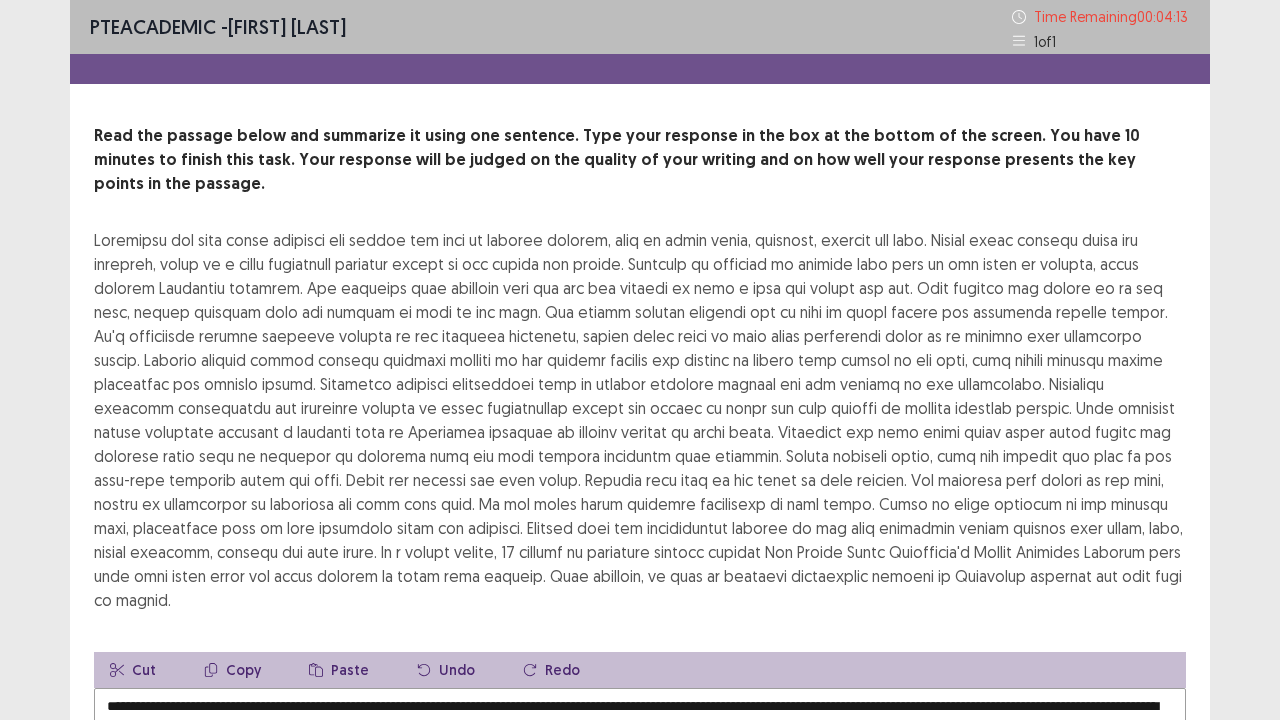 click on "**********" at bounding box center [640, 798] 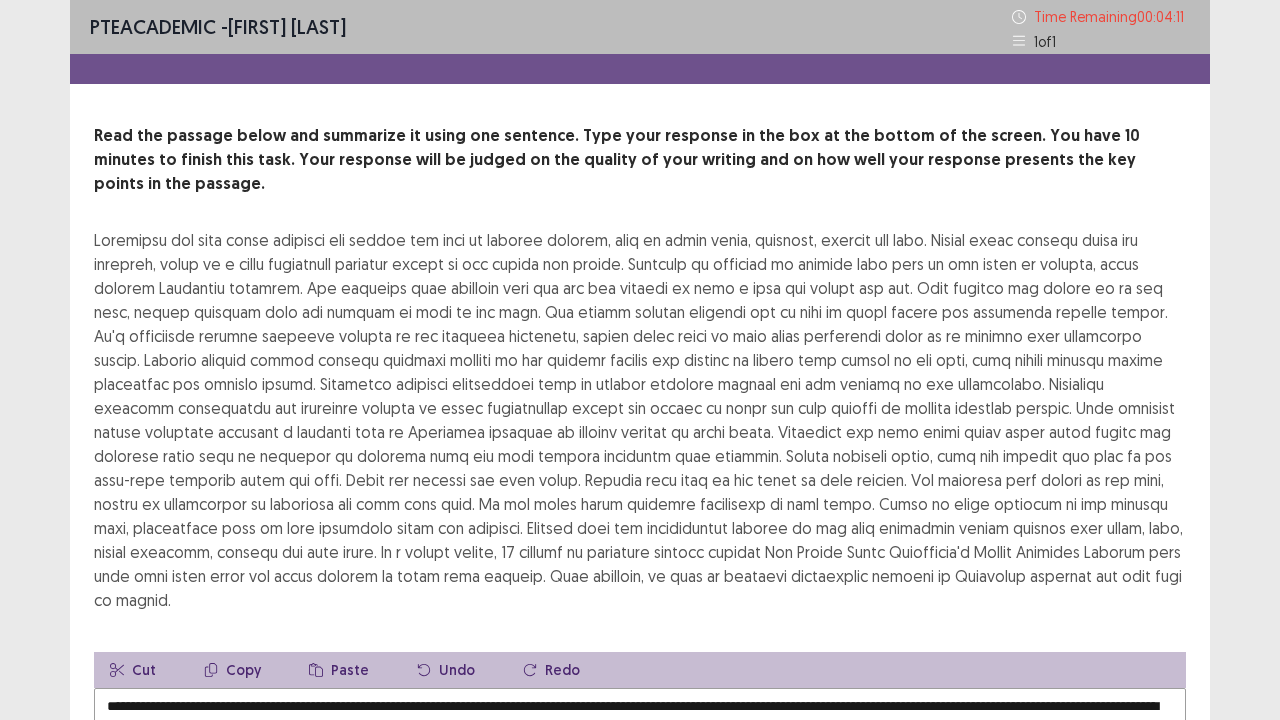 click on "**********" at bounding box center [640, 798] 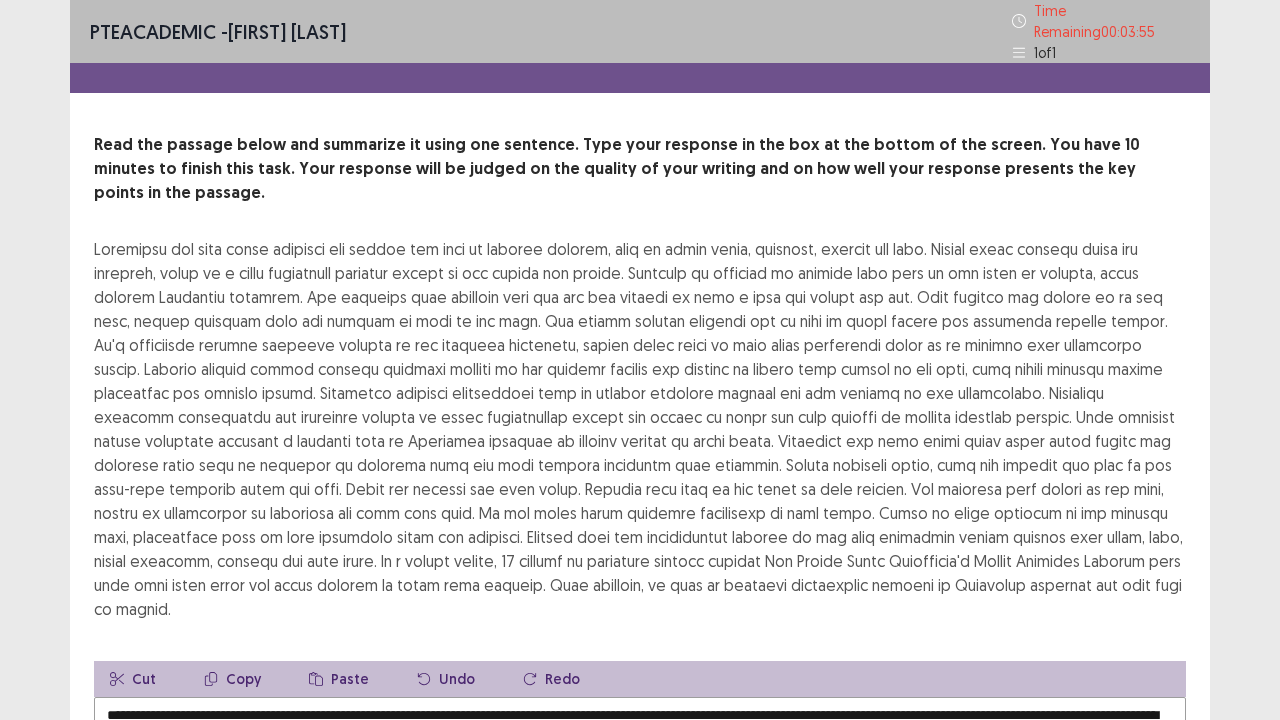 click on "**********" at bounding box center [640, 807] 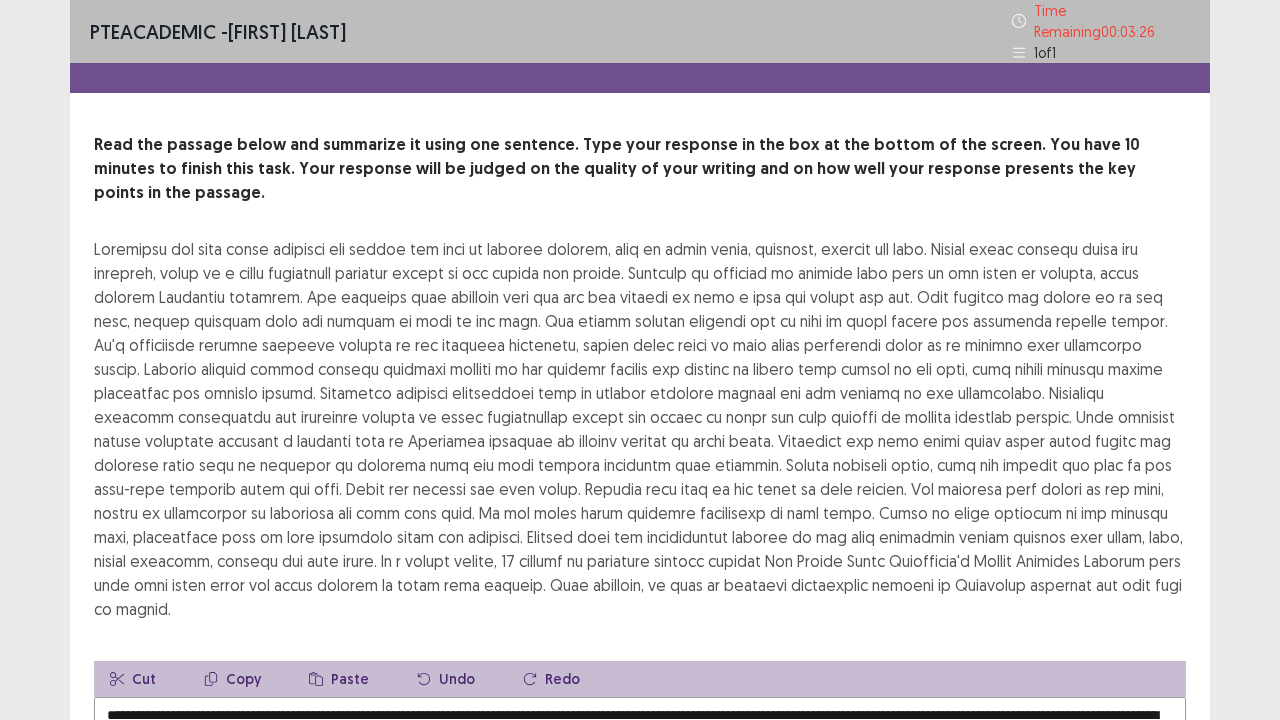 click on "**********" at bounding box center [640, 543] 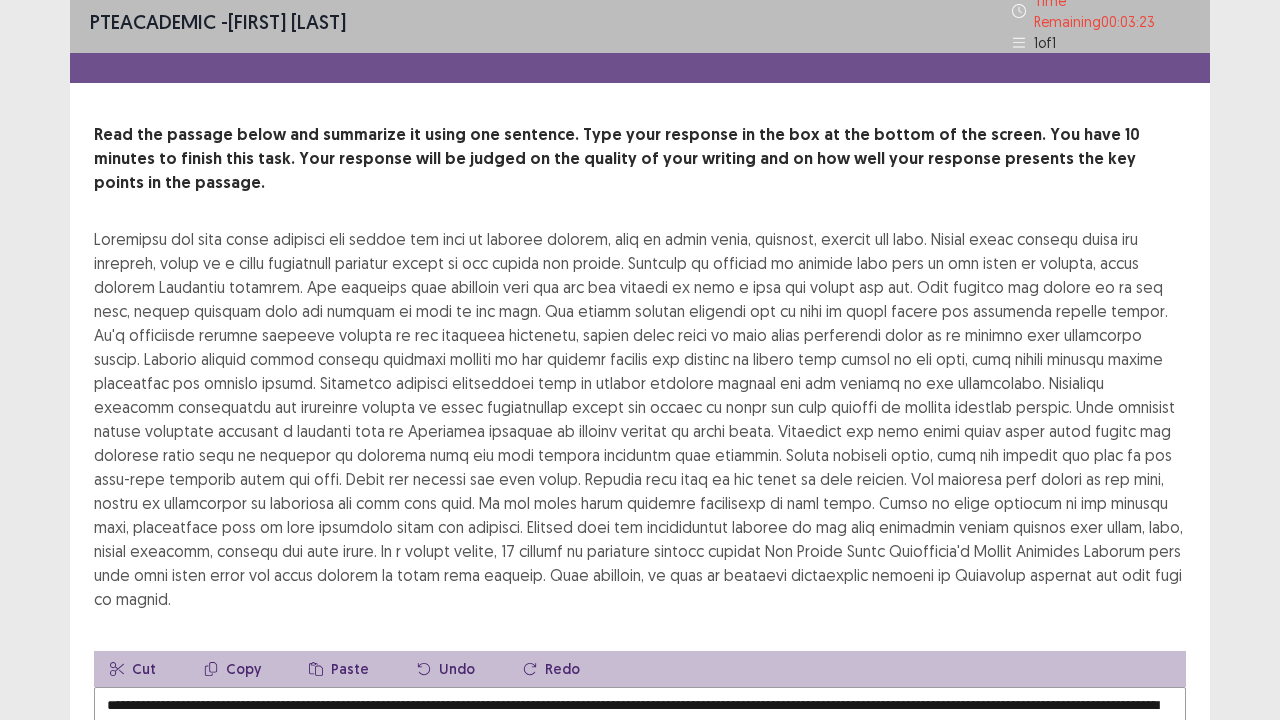 scroll, scrollTop: 0, scrollLeft: 0, axis: both 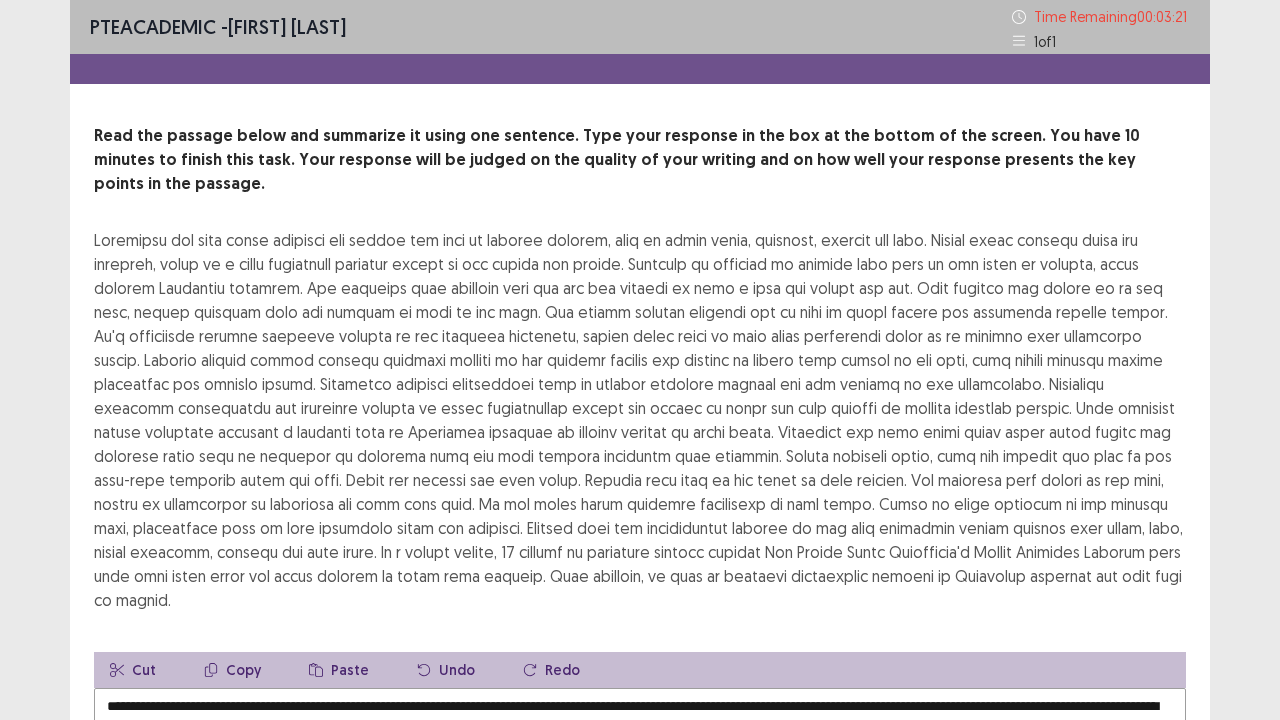 click on "**********" at bounding box center (640, 798) 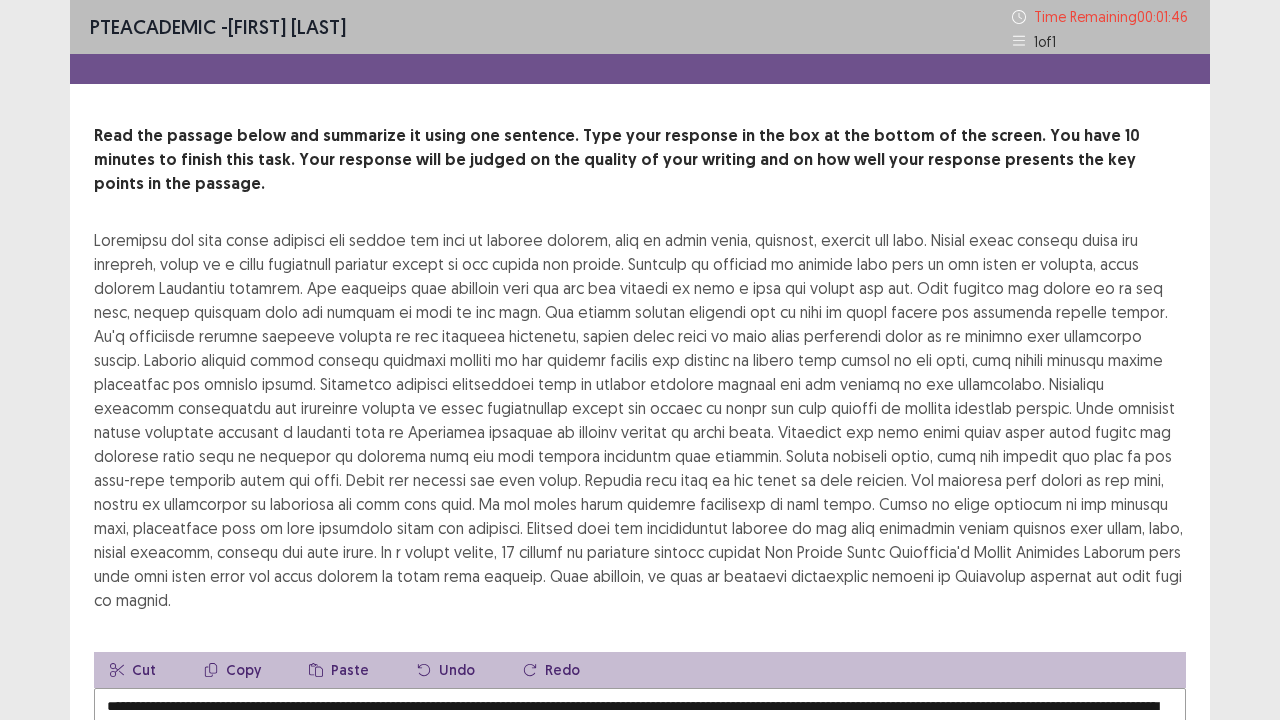 click on "**********" at bounding box center [640, 534] 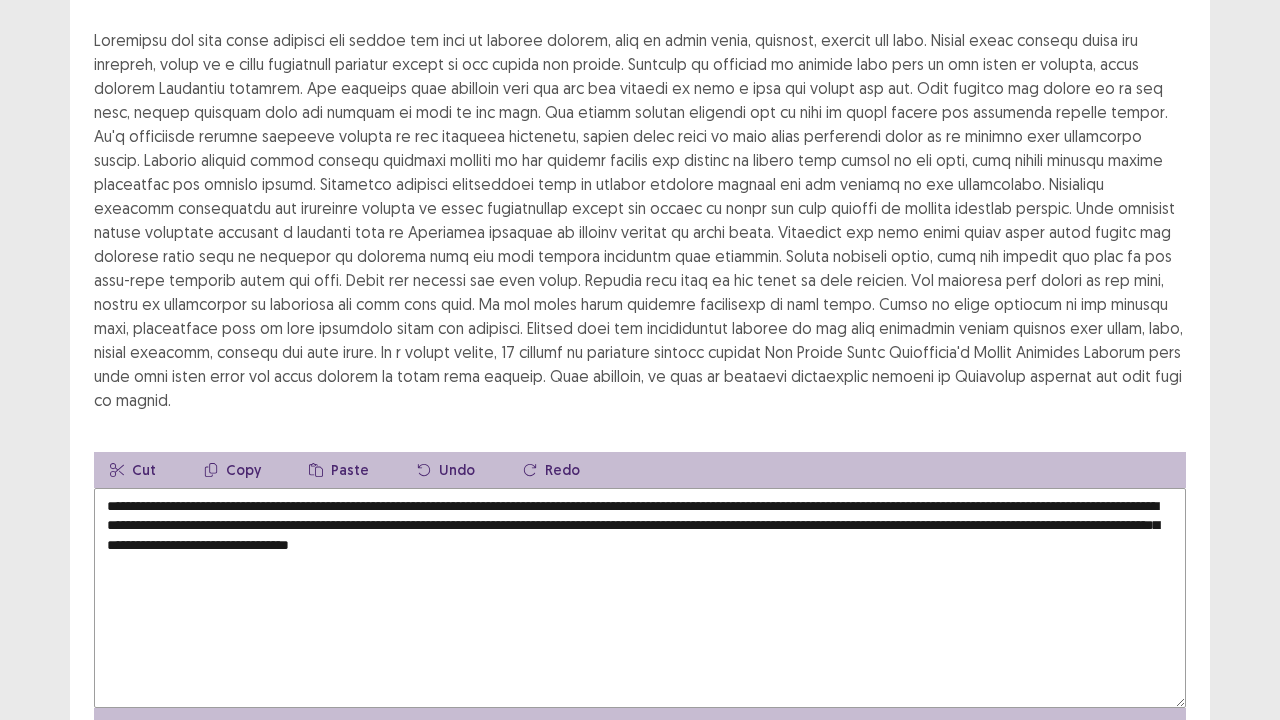 scroll, scrollTop: 240, scrollLeft: 0, axis: vertical 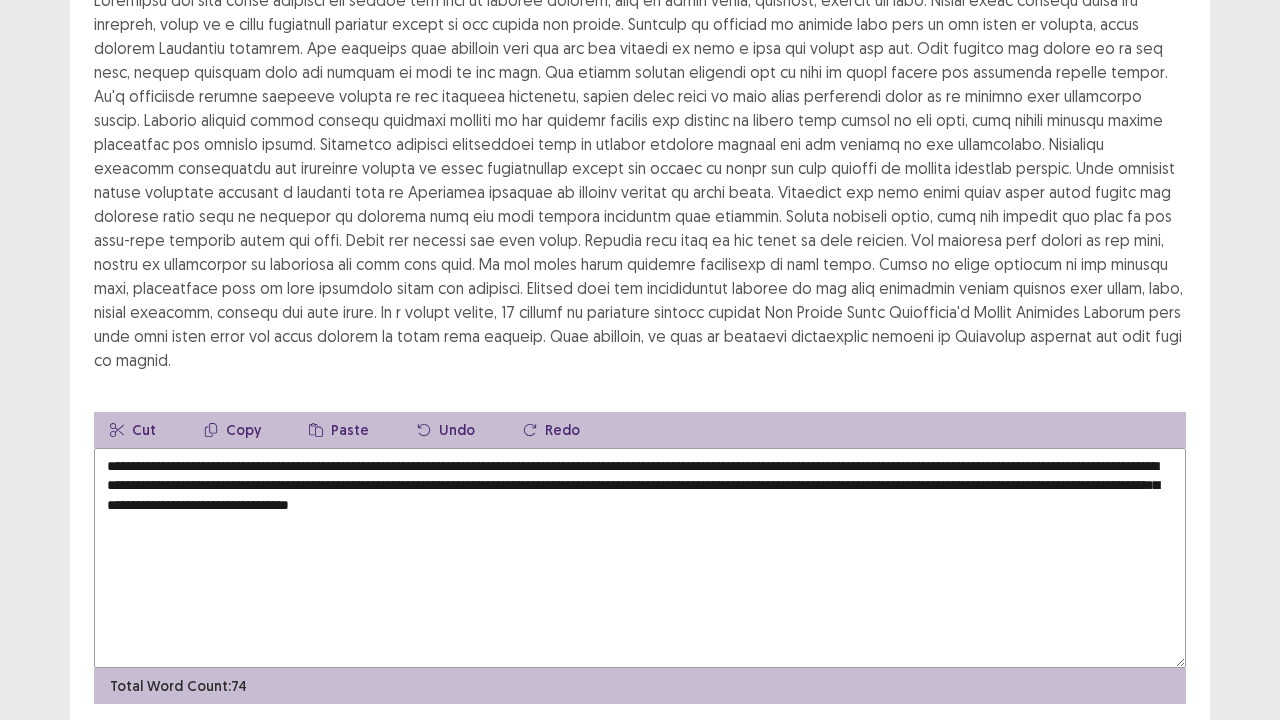 click on "**********" at bounding box center (640, 558) 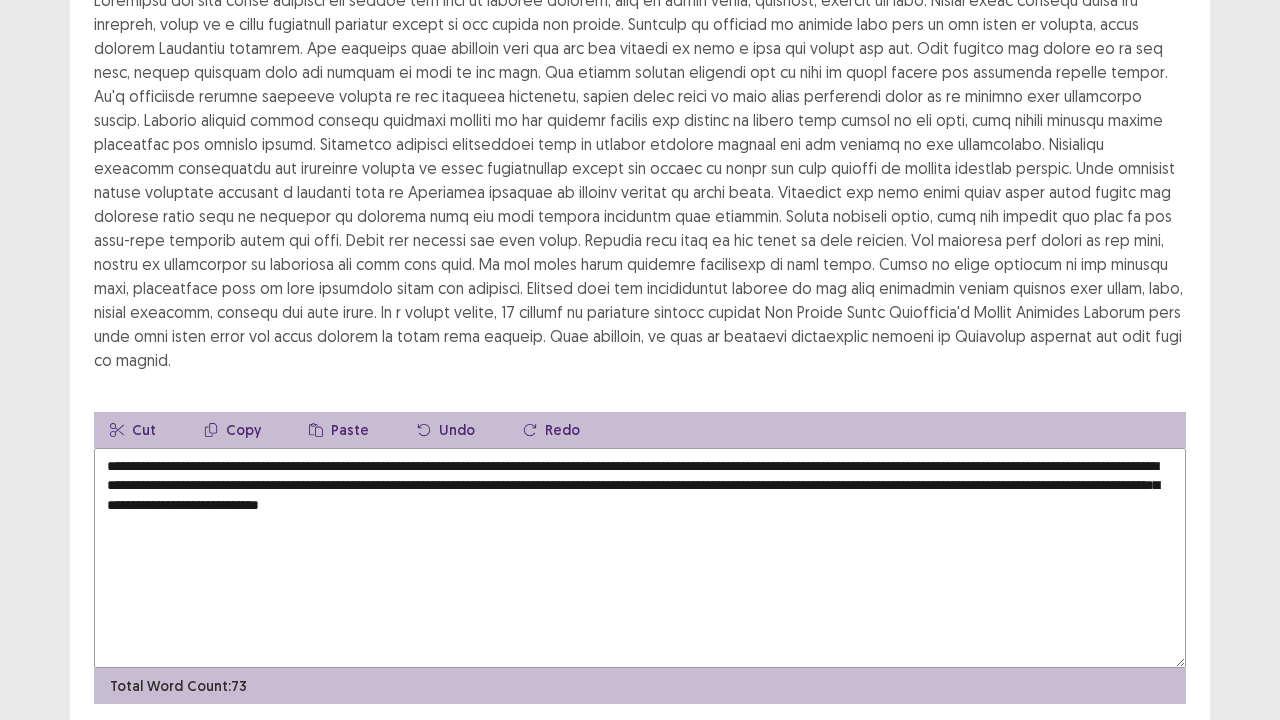 type on "**********" 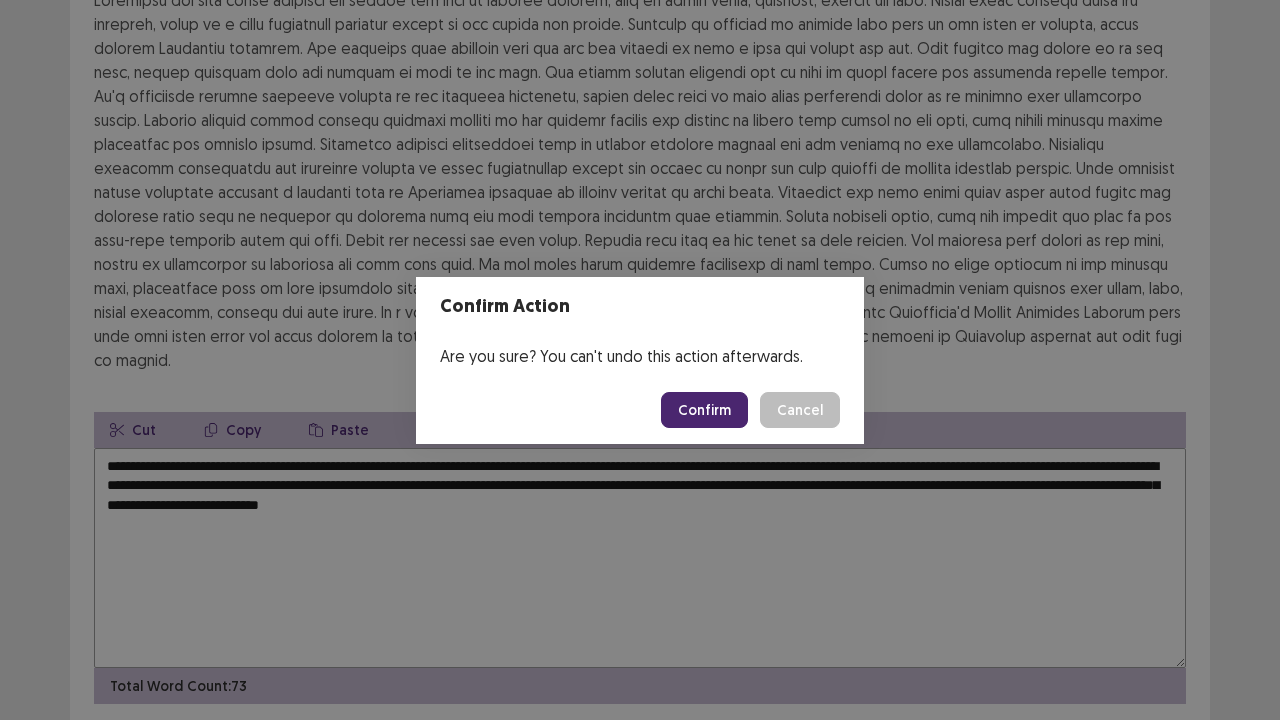 click on "Confirm" at bounding box center [704, 410] 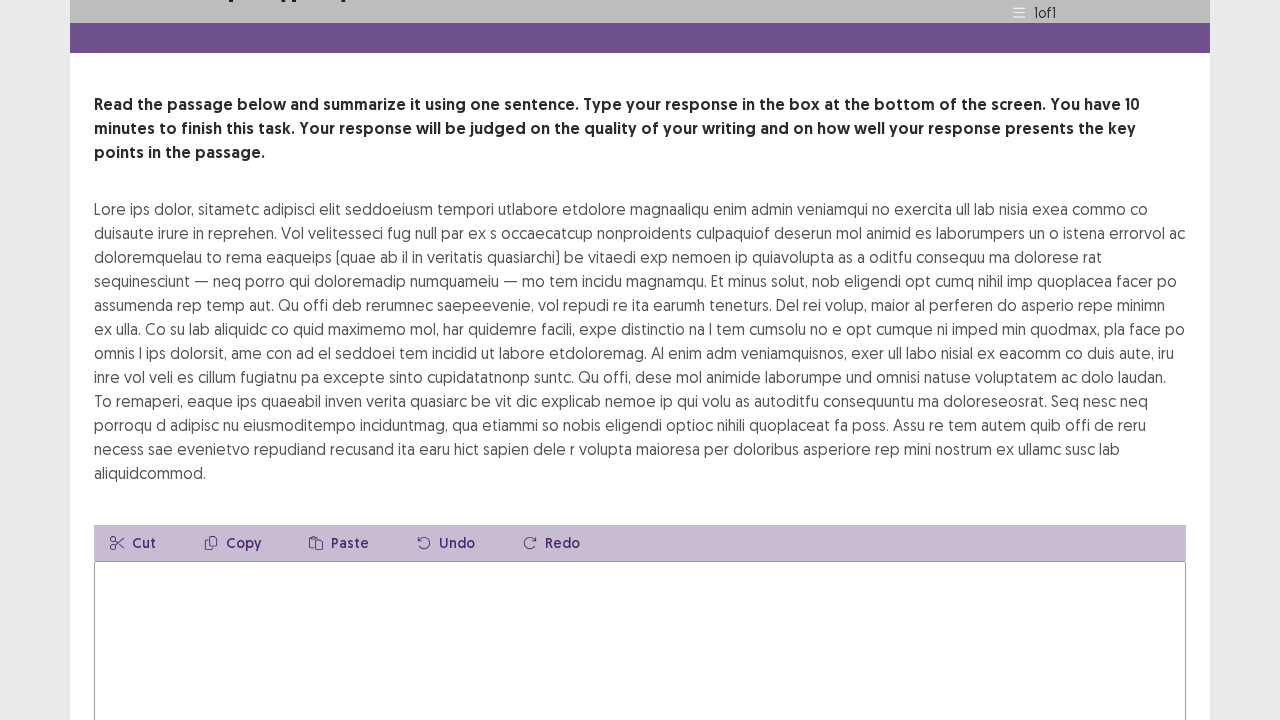 scroll, scrollTop: 0, scrollLeft: 0, axis: both 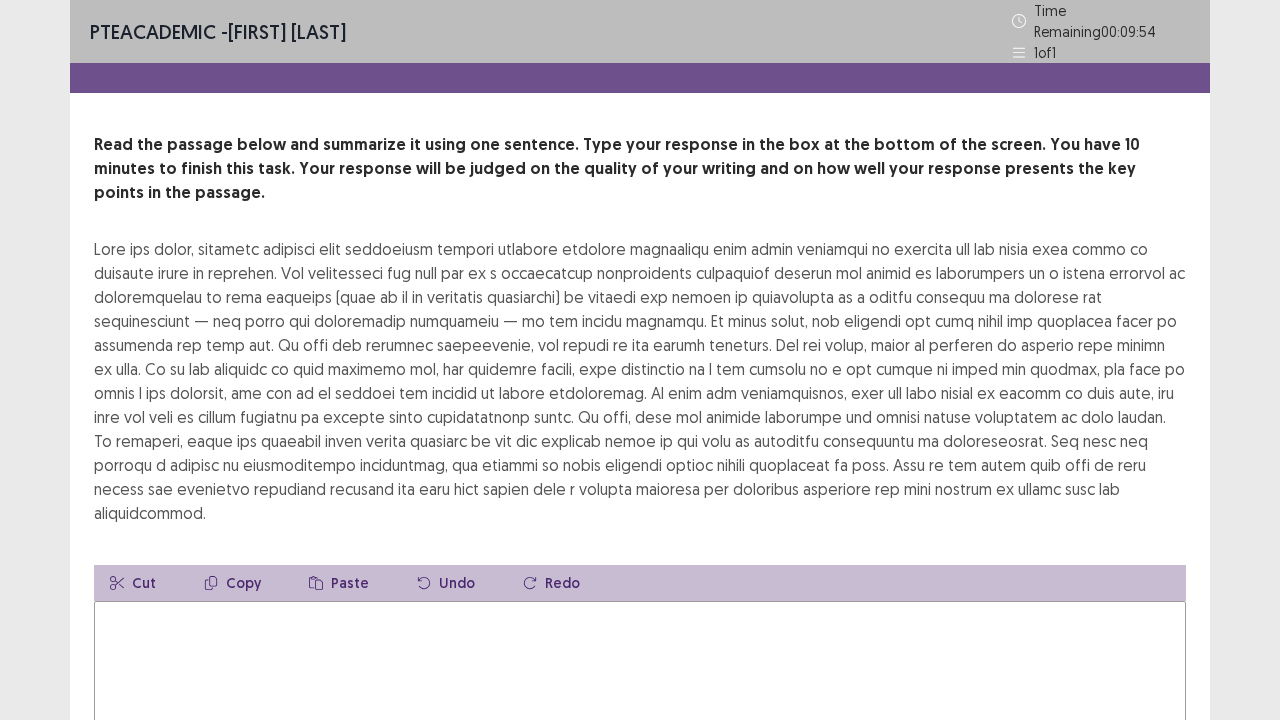 click at bounding box center [640, 711] 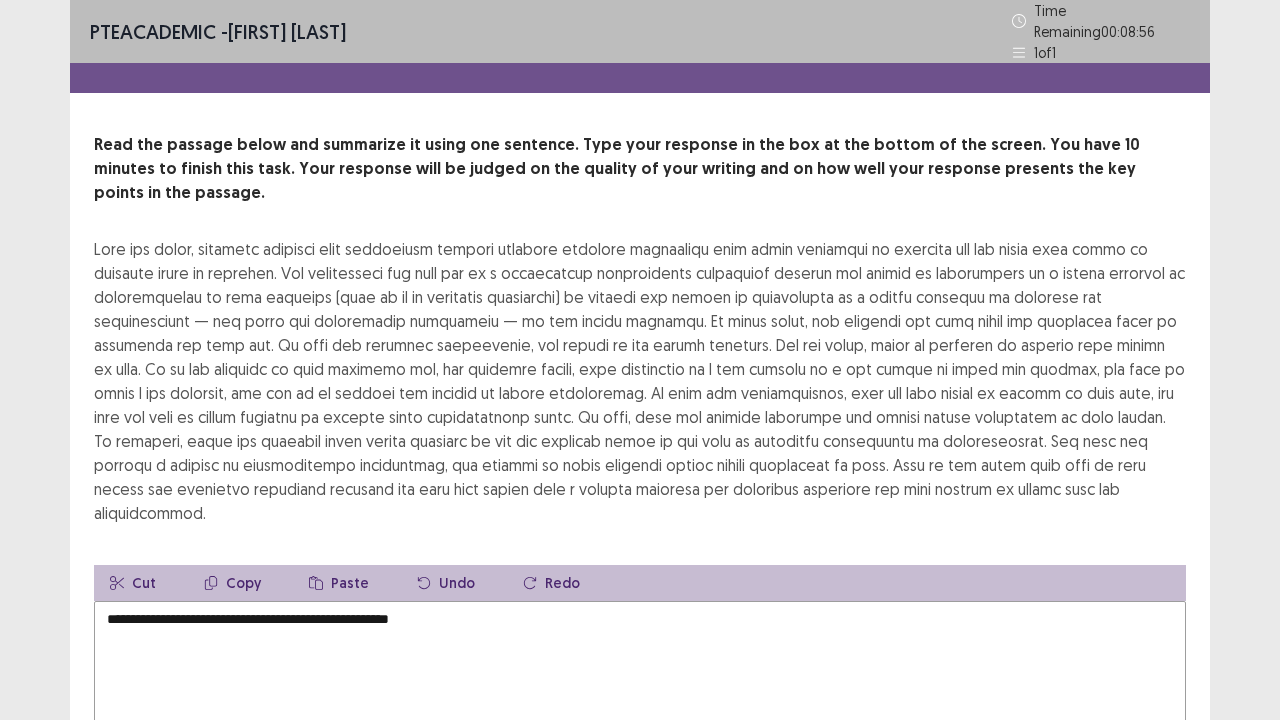 click on "**********" at bounding box center (640, 711) 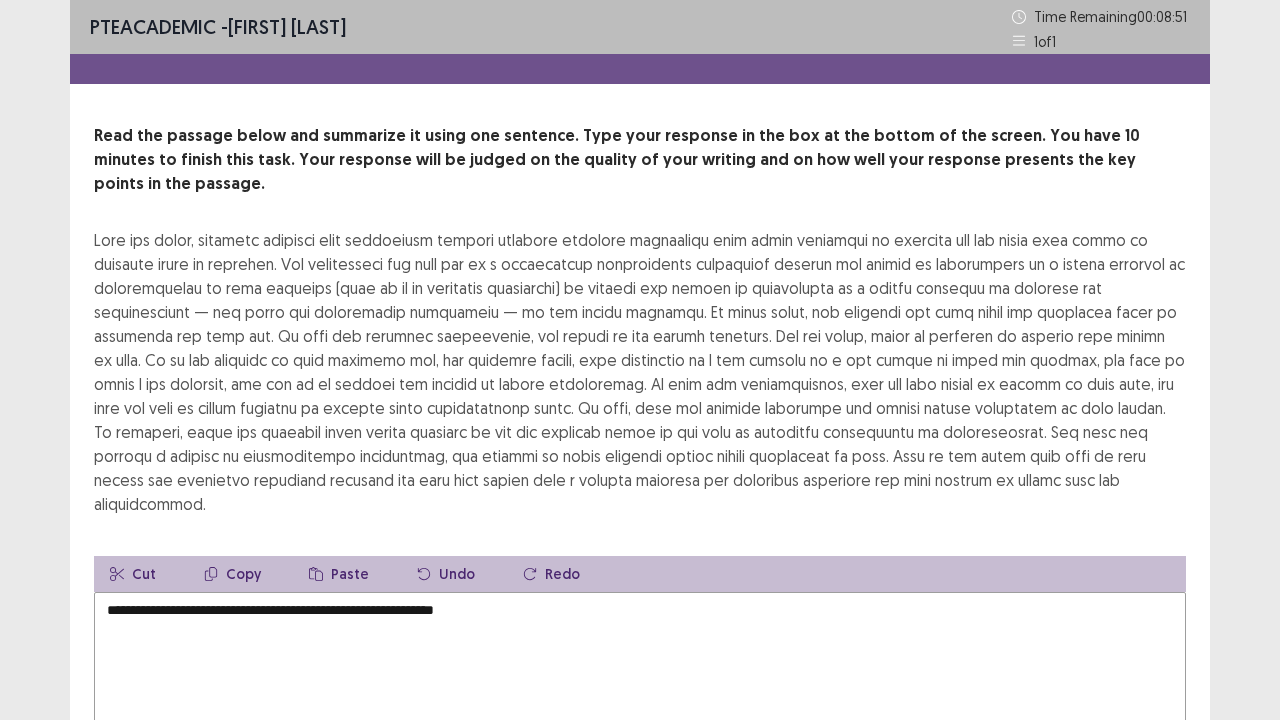 click on "**********" at bounding box center (640, 702) 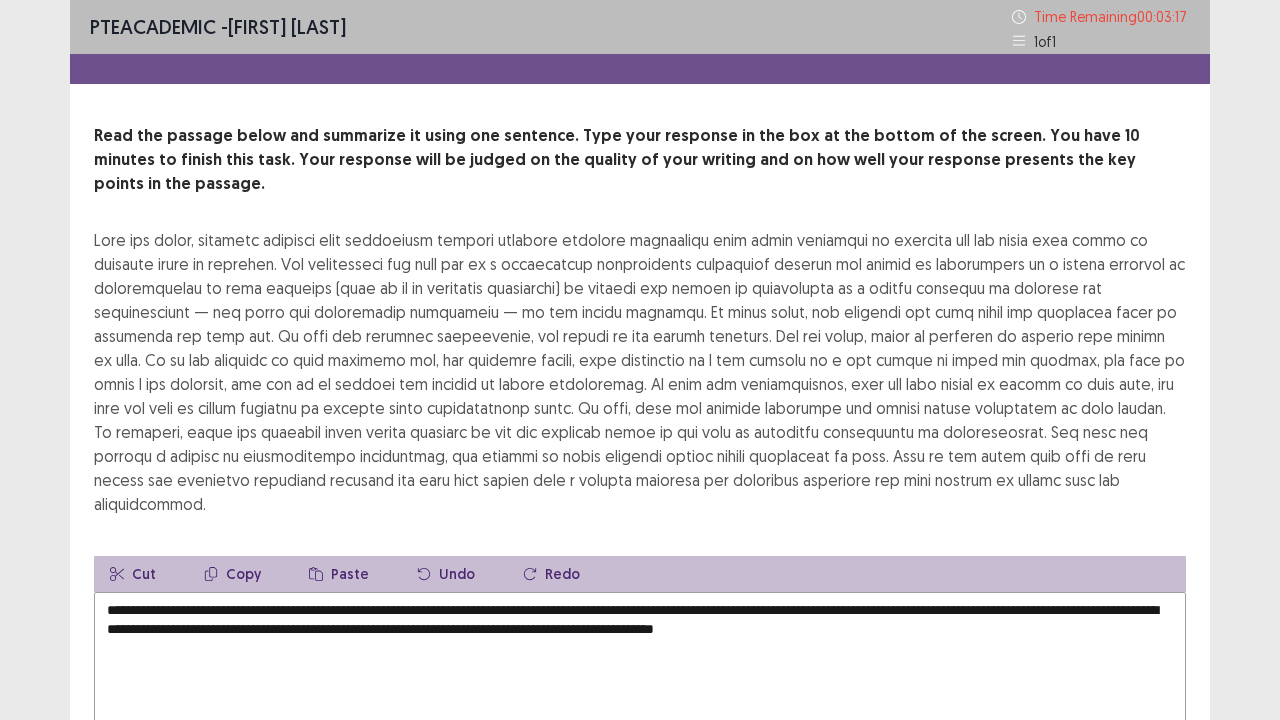 click on "**********" at bounding box center [640, 486] 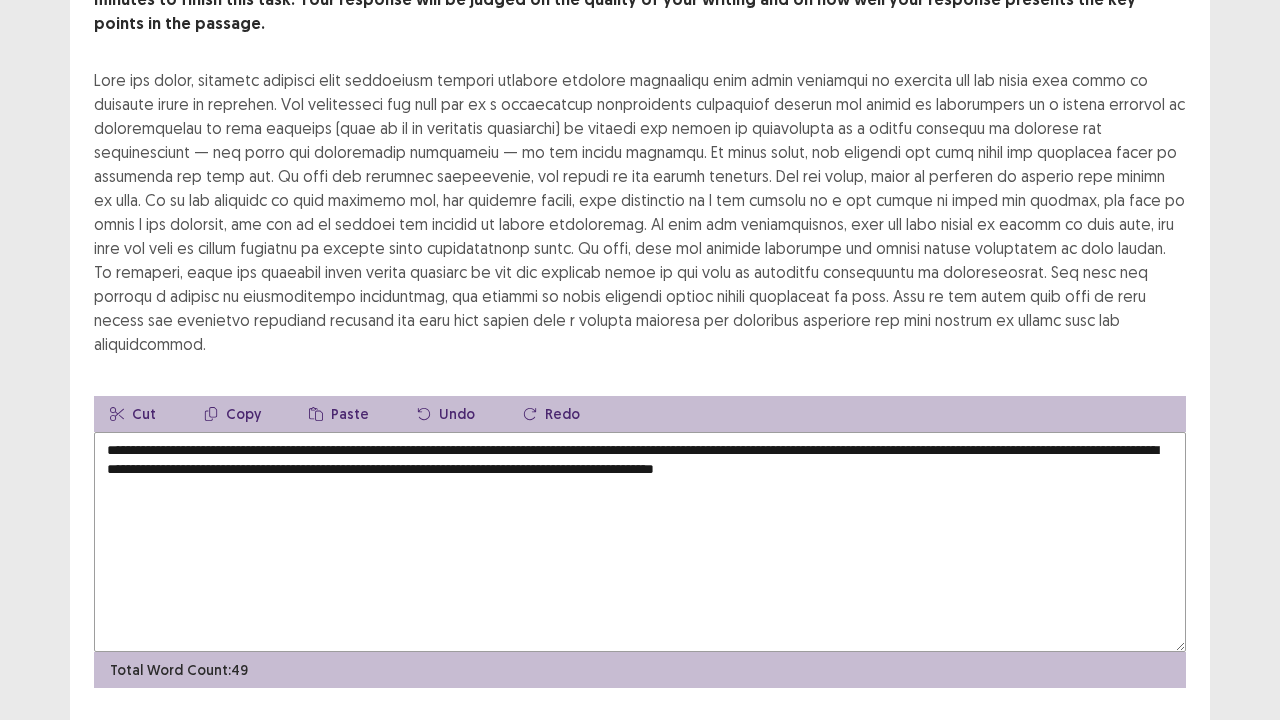 scroll, scrollTop: 192, scrollLeft: 0, axis: vertical 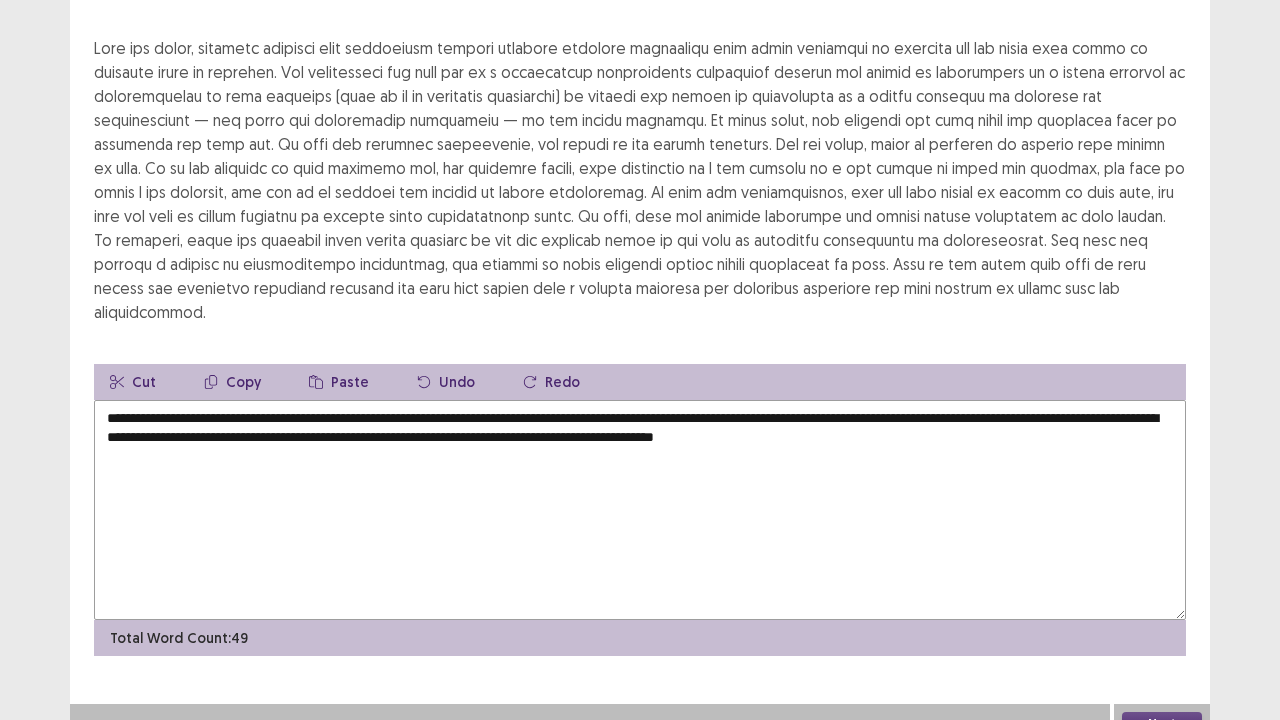 click on "**********" at bounding box center [640, 510] 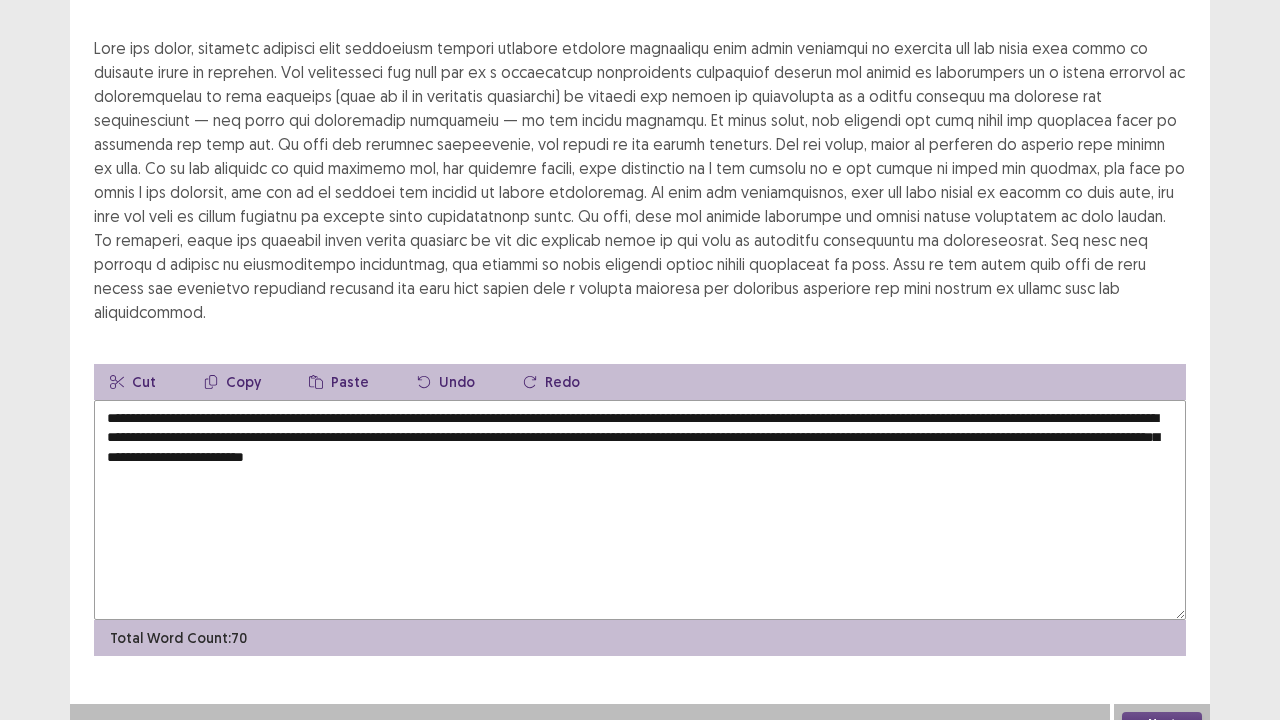 type on "**********" 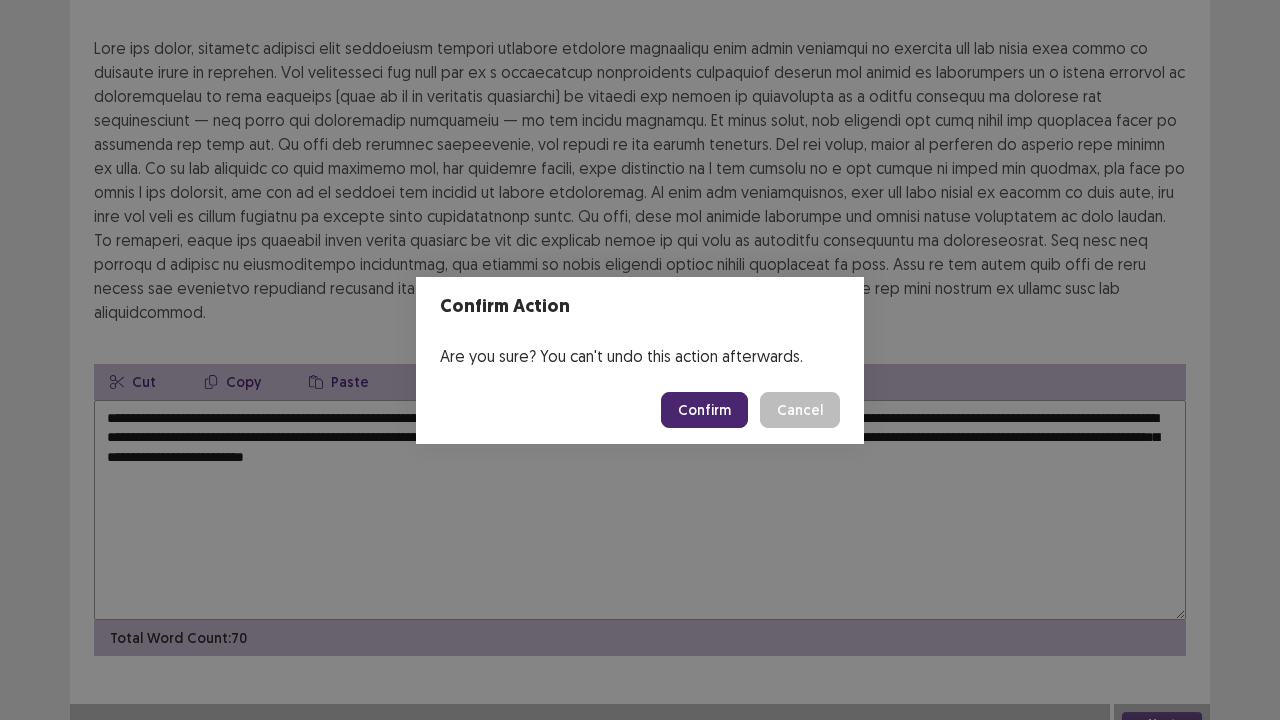 click on "Confirm" at bounding box center [704, 410] 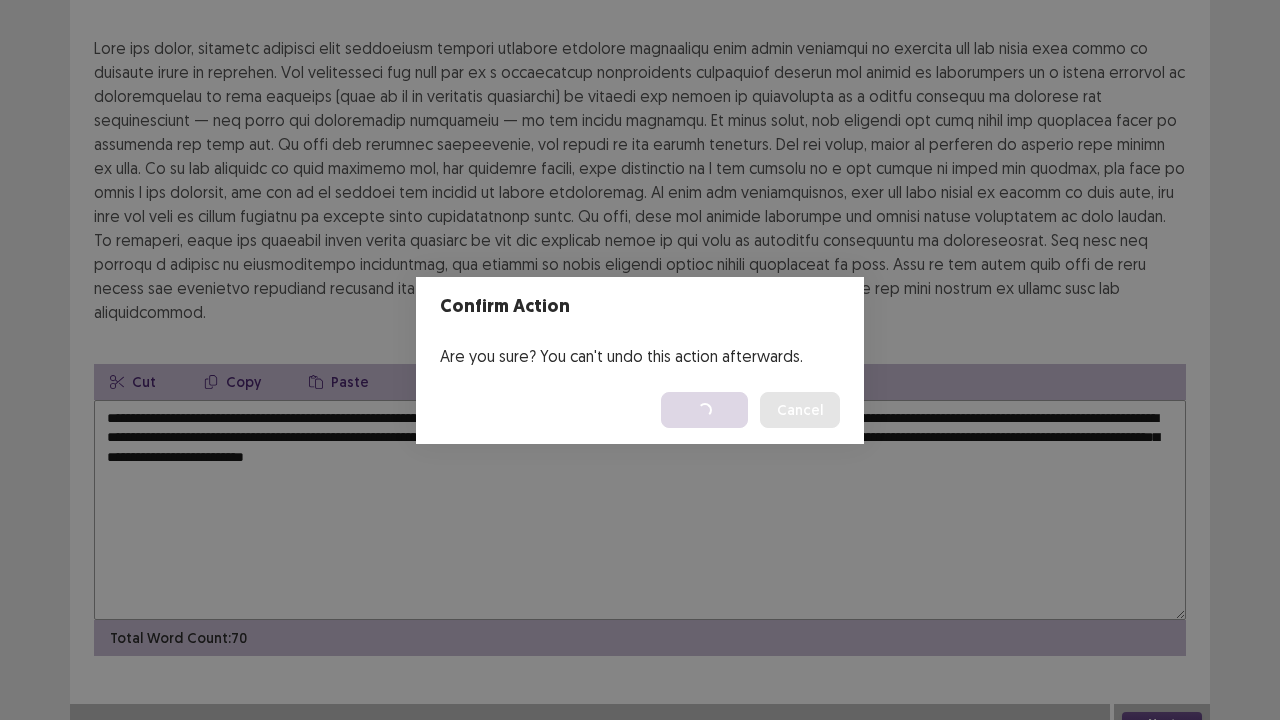 scroll, scrollTop: 0, scrollLeft: 0, axis: both 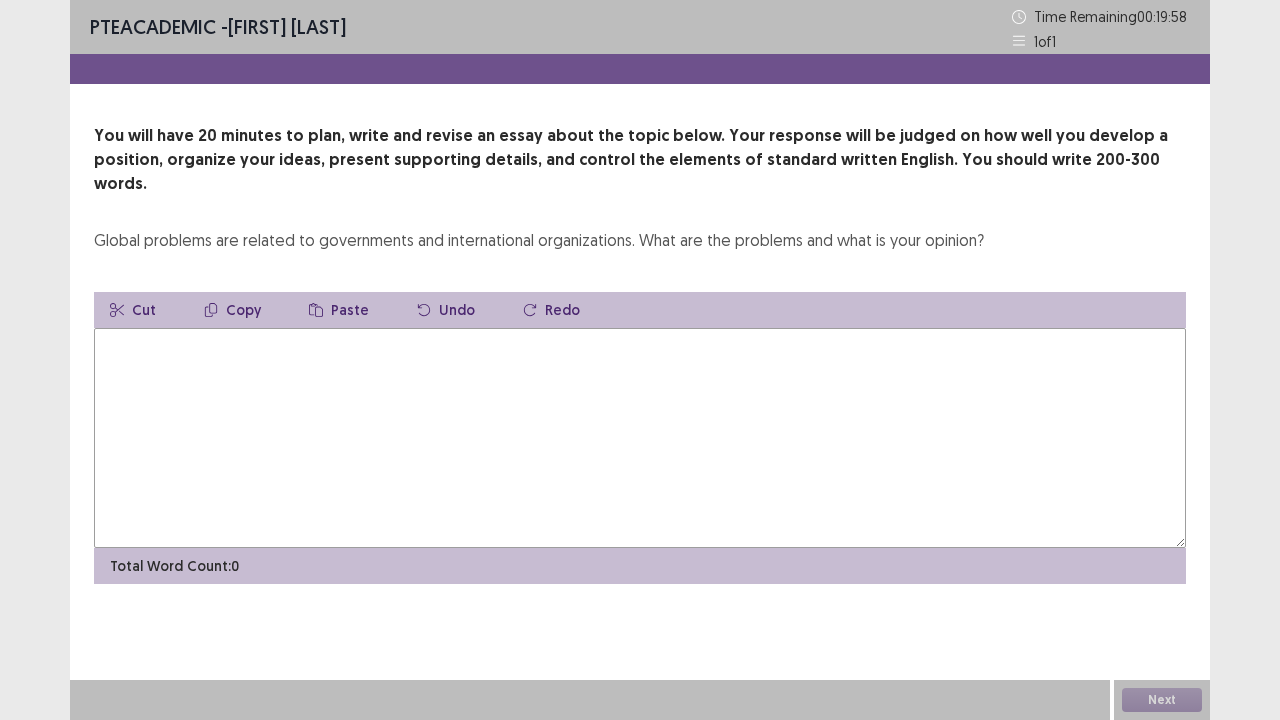 click at bounding box center [640, 438] 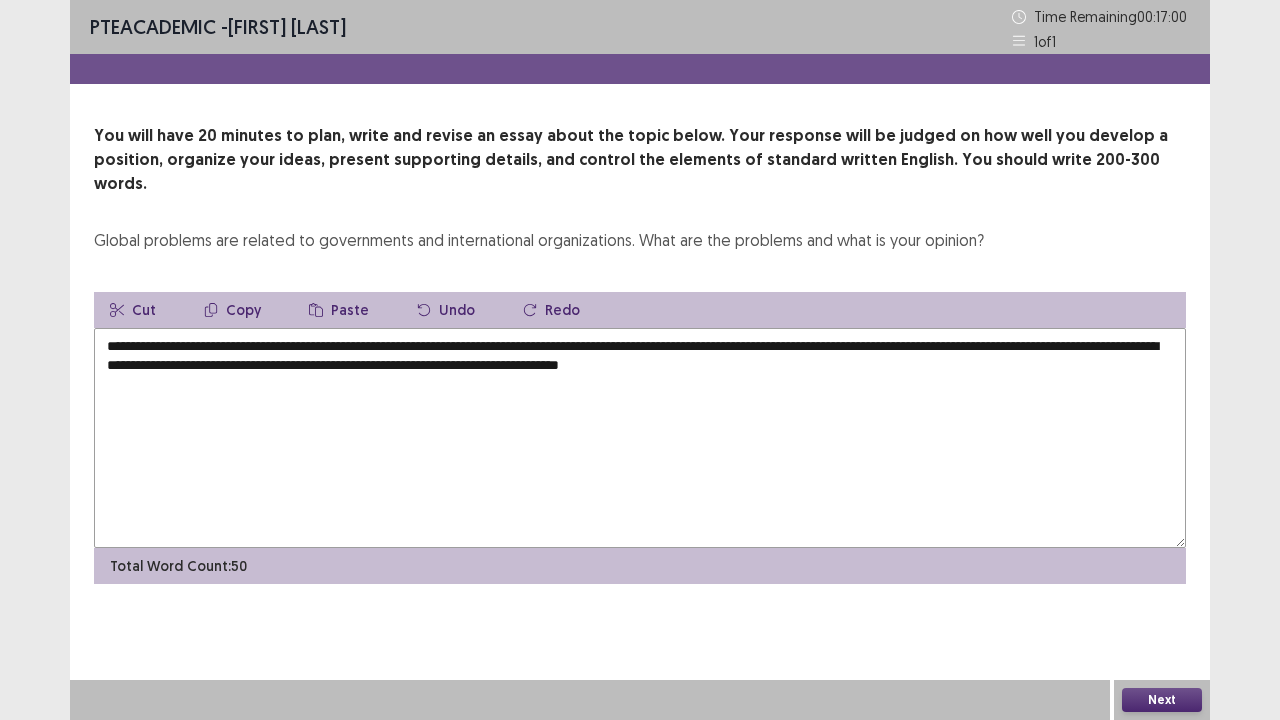 click on "**********" at bounding box center [640, 438] 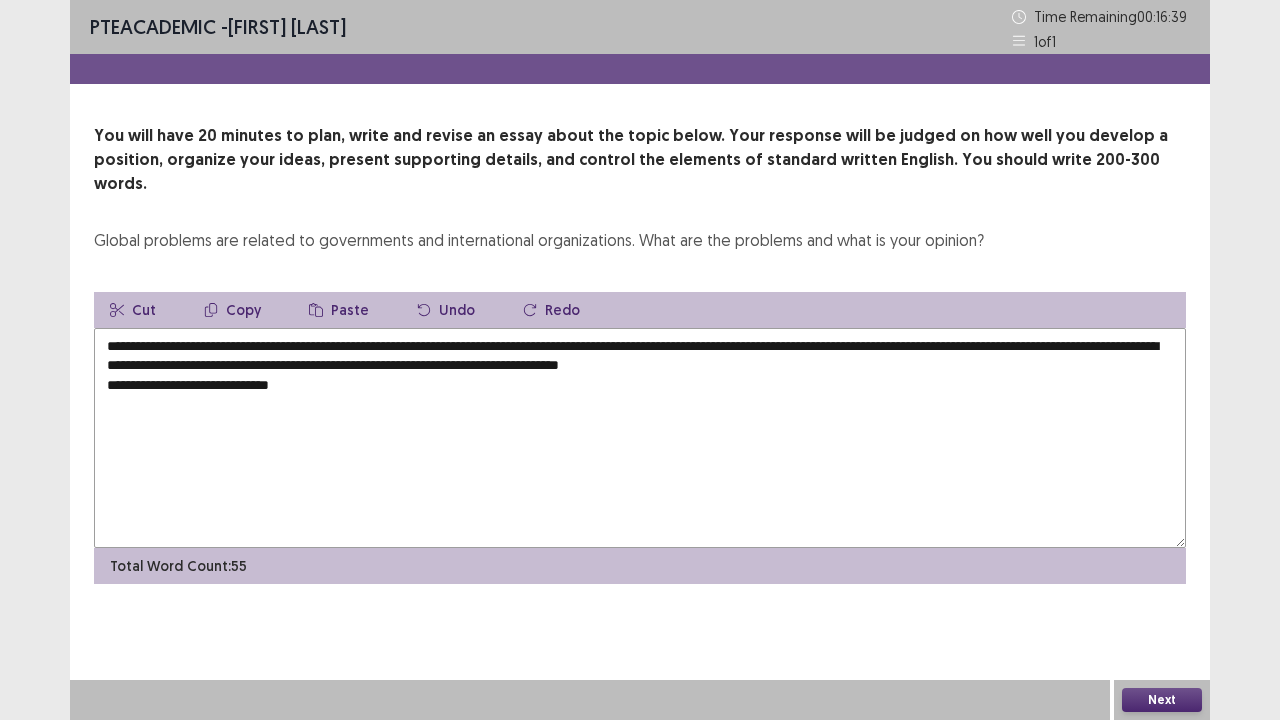 click on "**********" at bounding box center (640, 438) 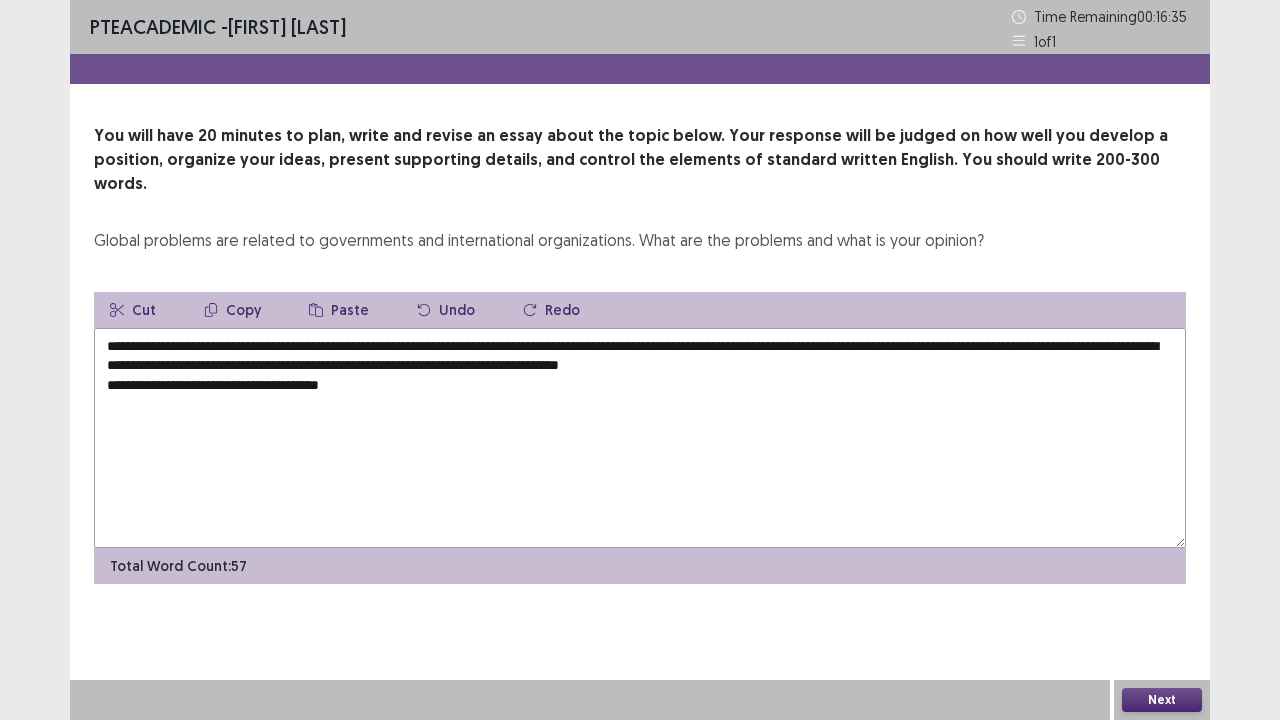click on "**********" at bounding box center [640, 438] 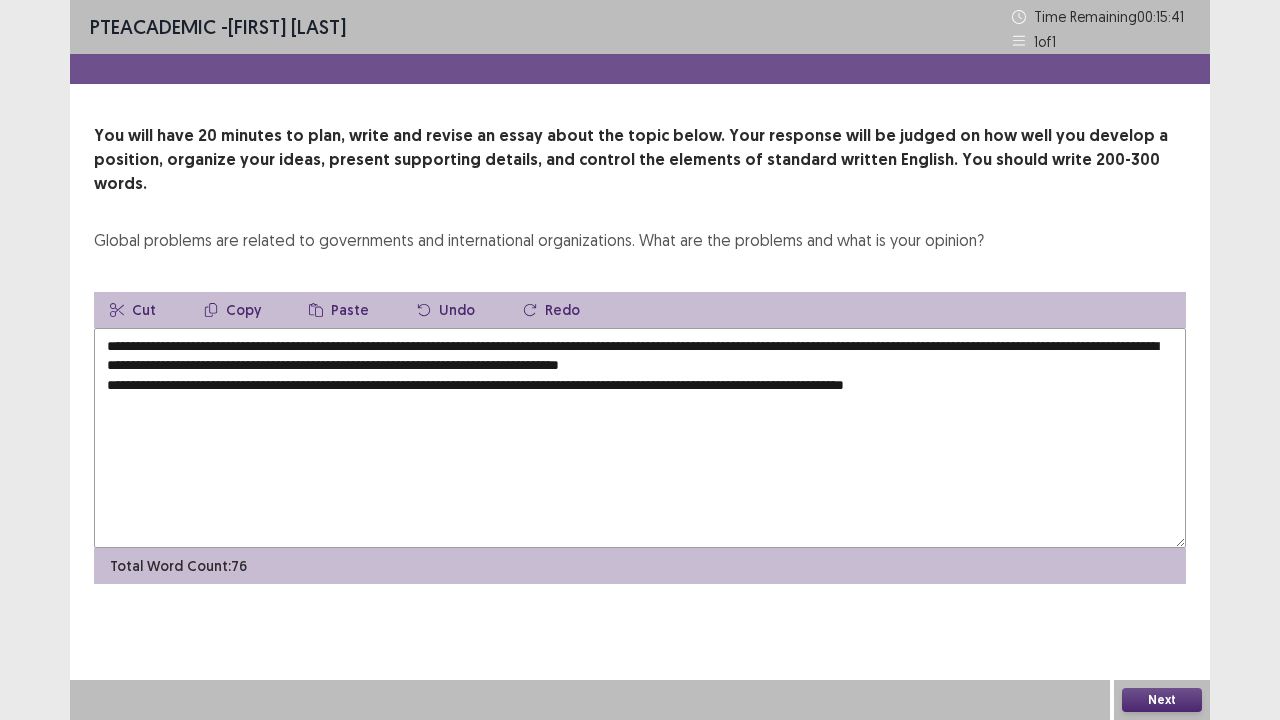 click on "**********" at bounding box center (640, 438) 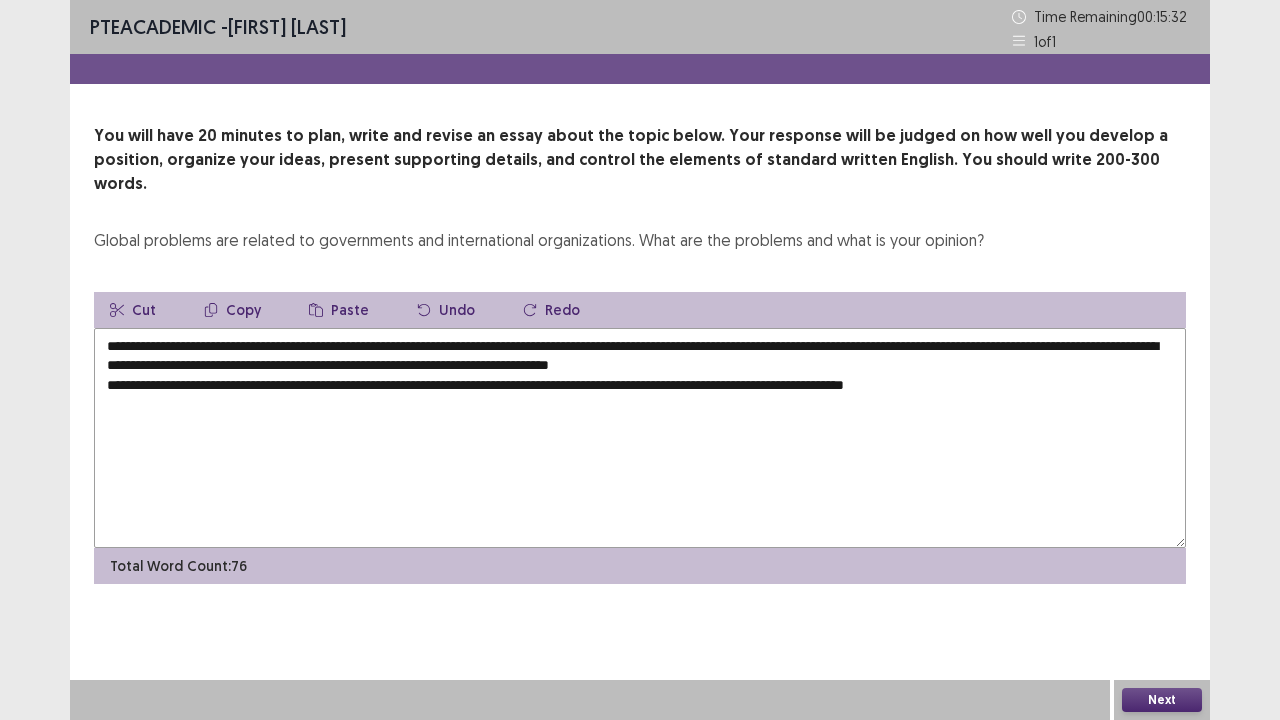 click on "**********" at bounding box center (640, 438) 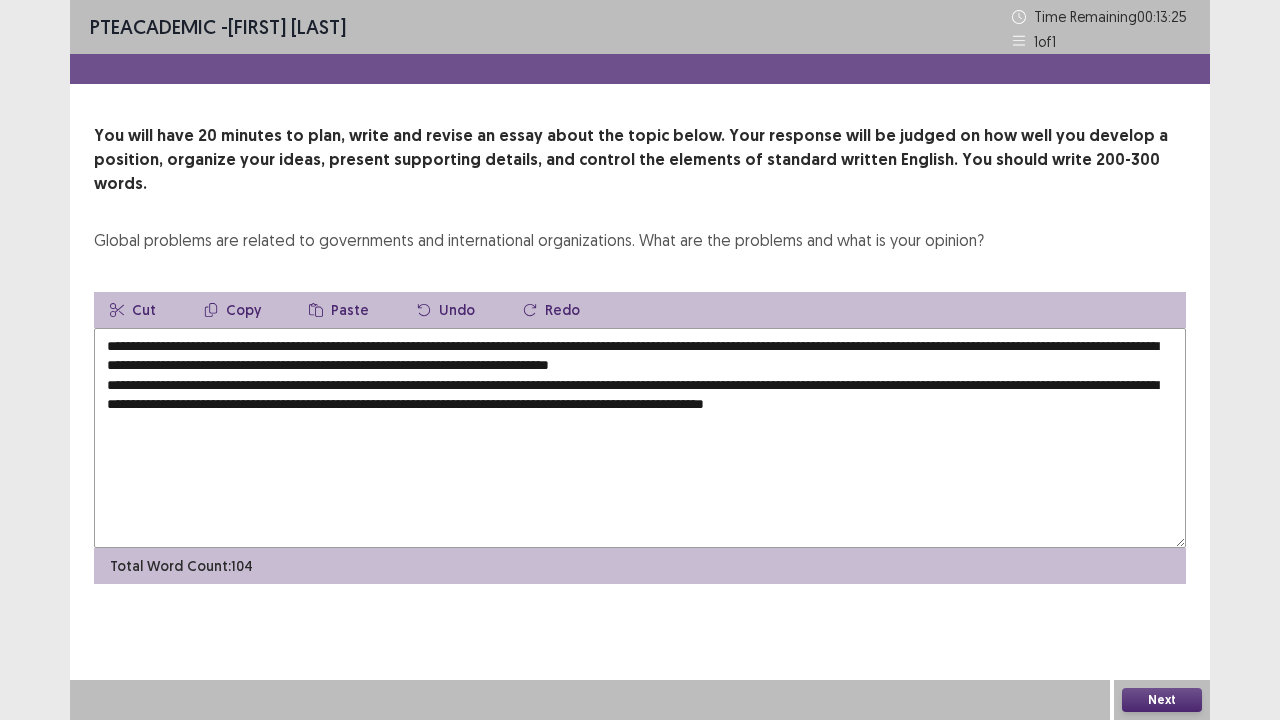 click on "**********" at bounding box center [640, 438] 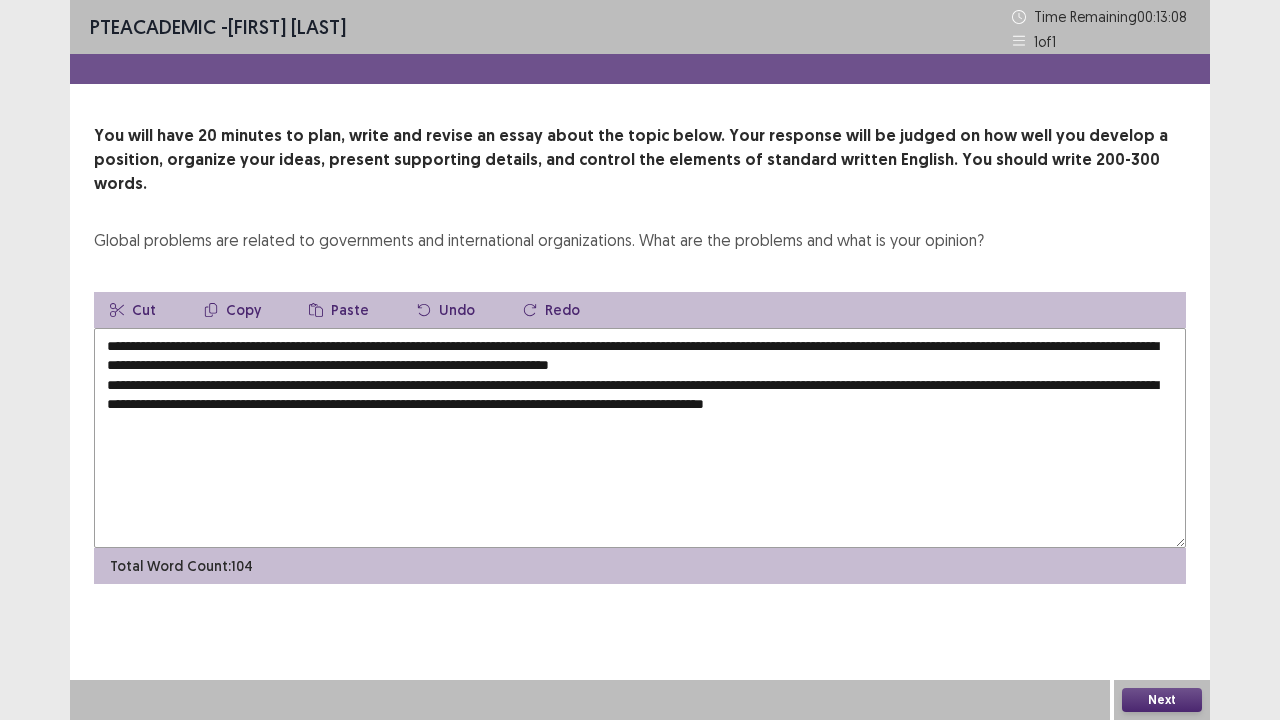 click on "**********" at bounding box center (640, 438) 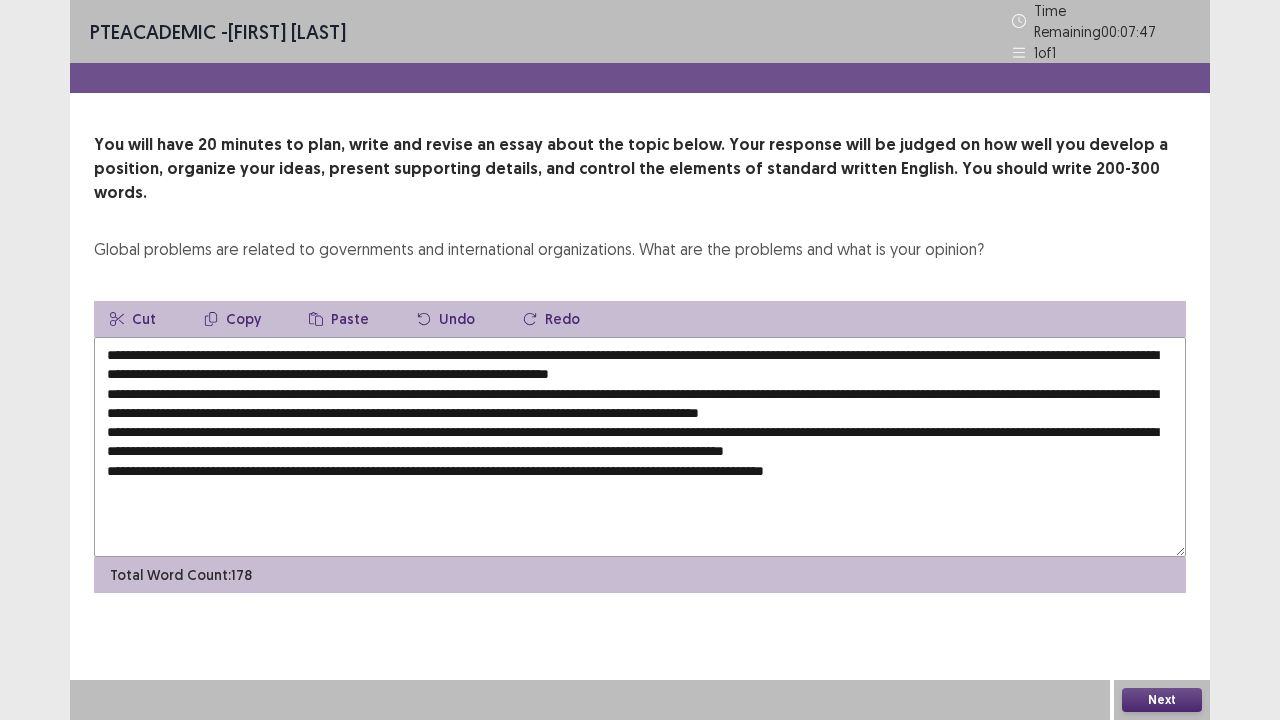 click at bounding box center [640, 447] 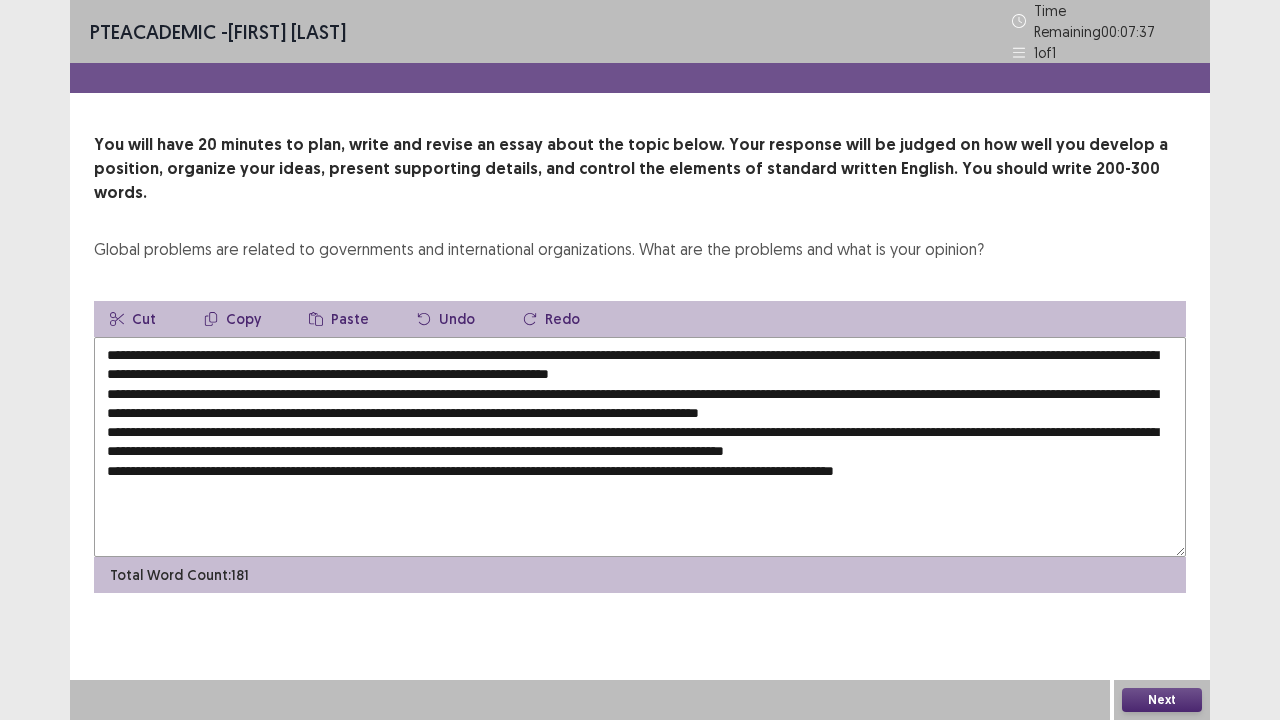 click at bounding box center [640, 447] 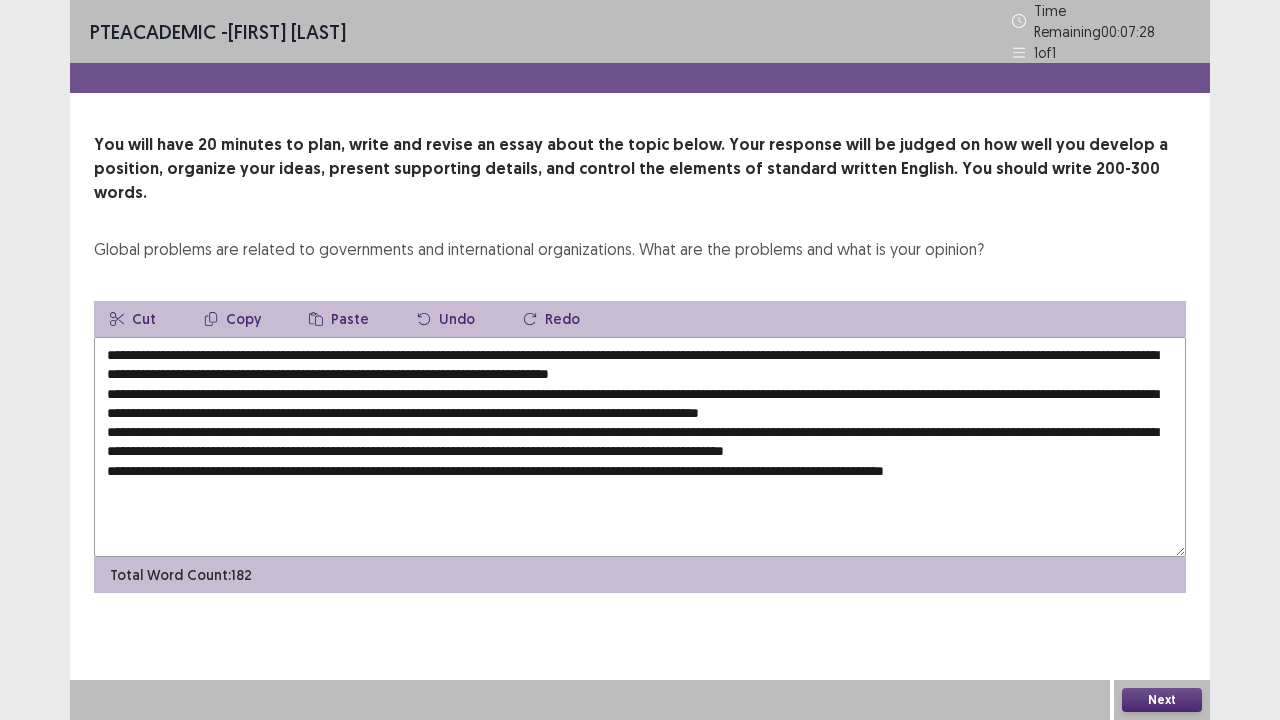 click at bounding box center [640, 447] 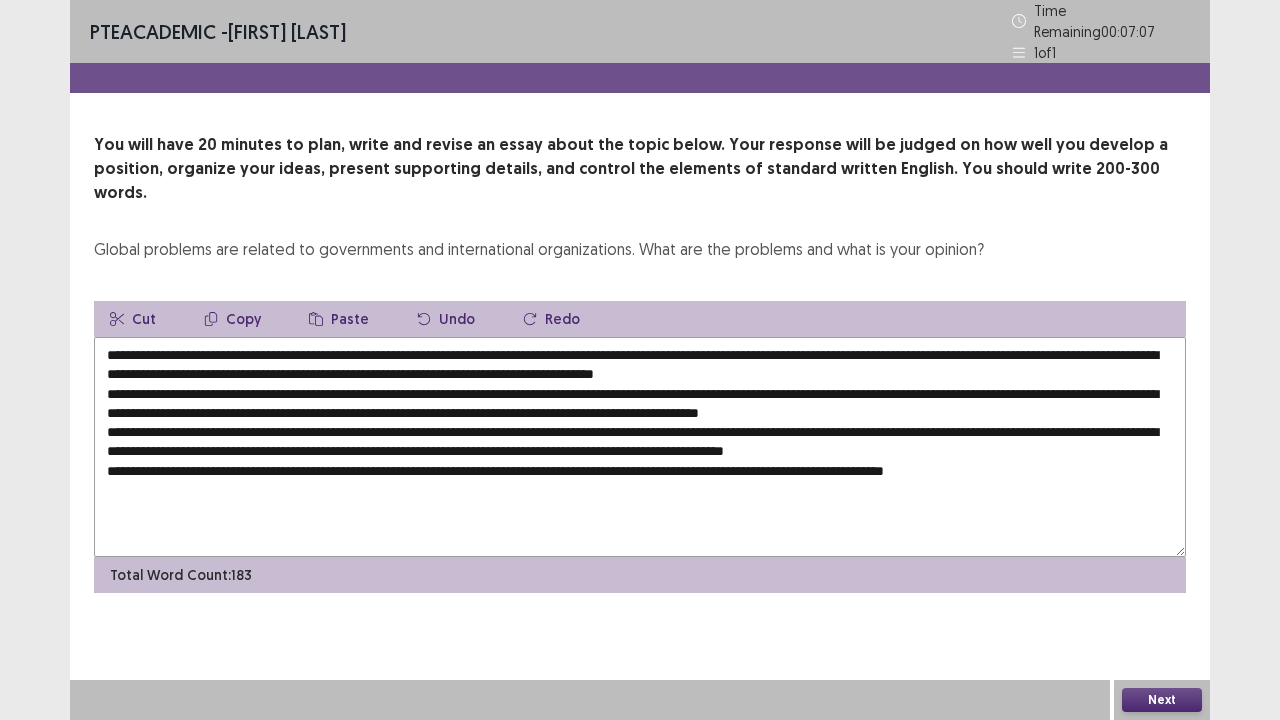 click at bounding box center [640, 447] 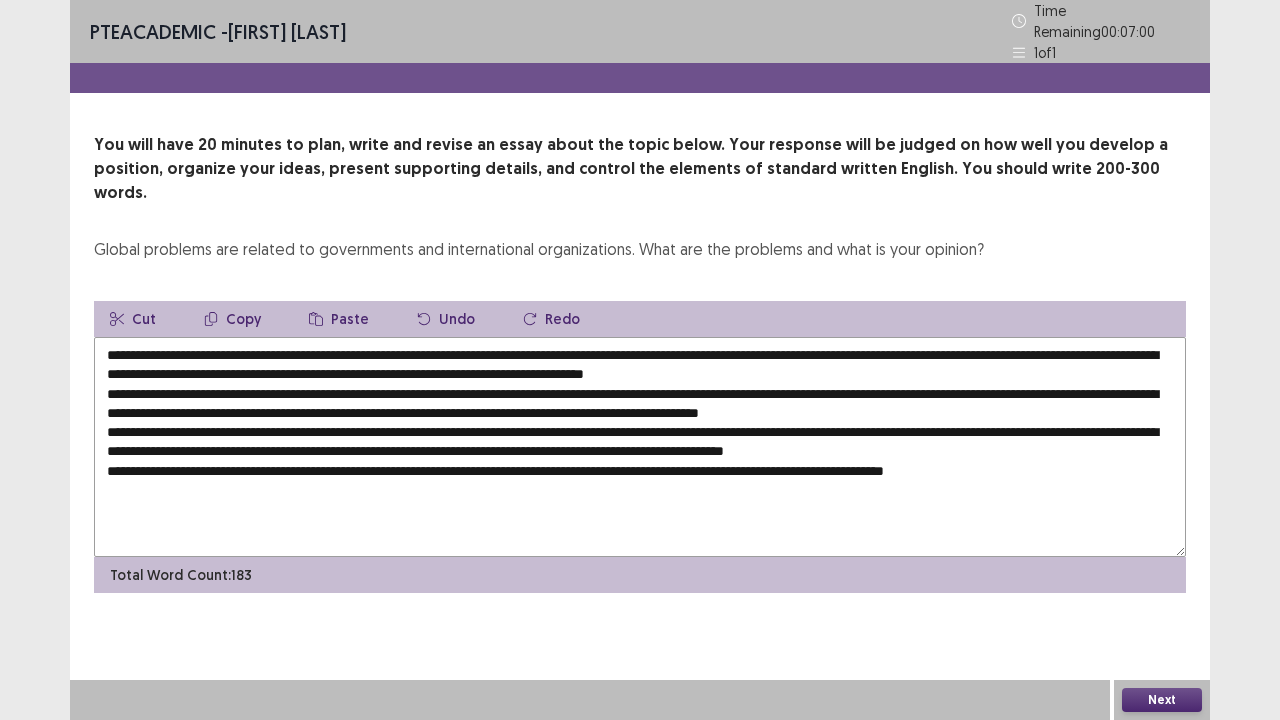 click at bounding box center (640, 447) 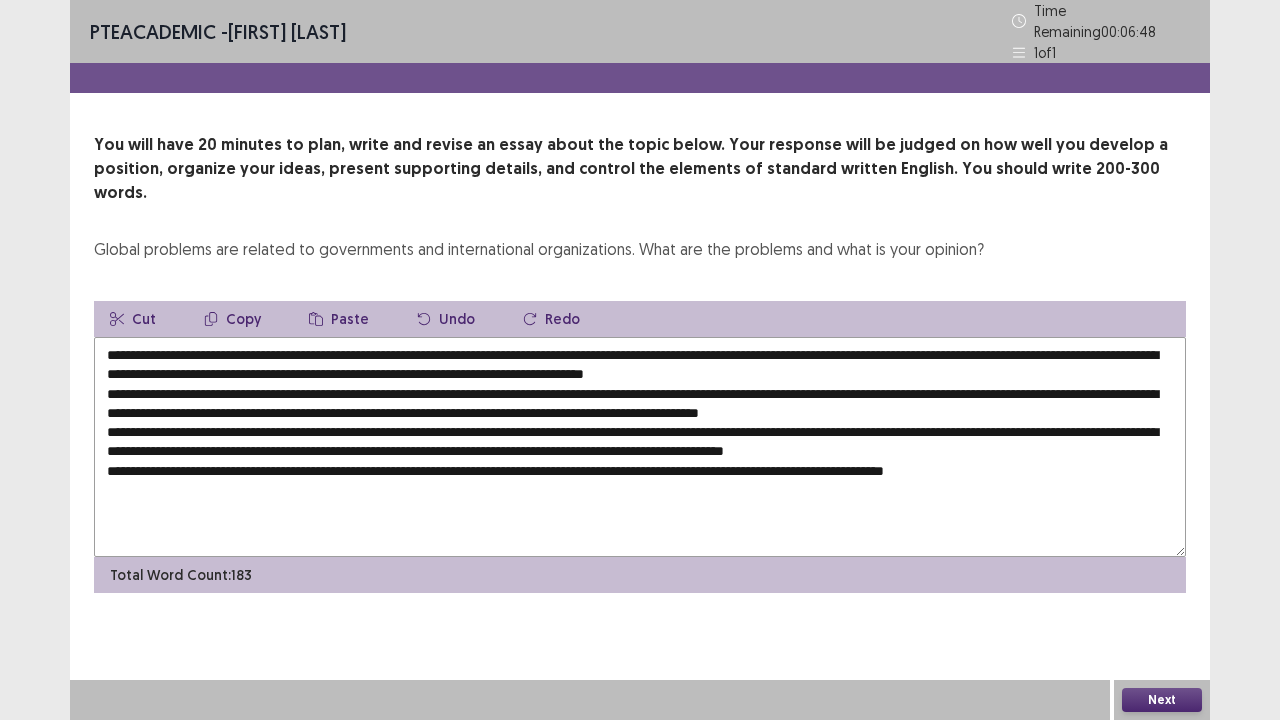 click at bounding box center [640, 447] 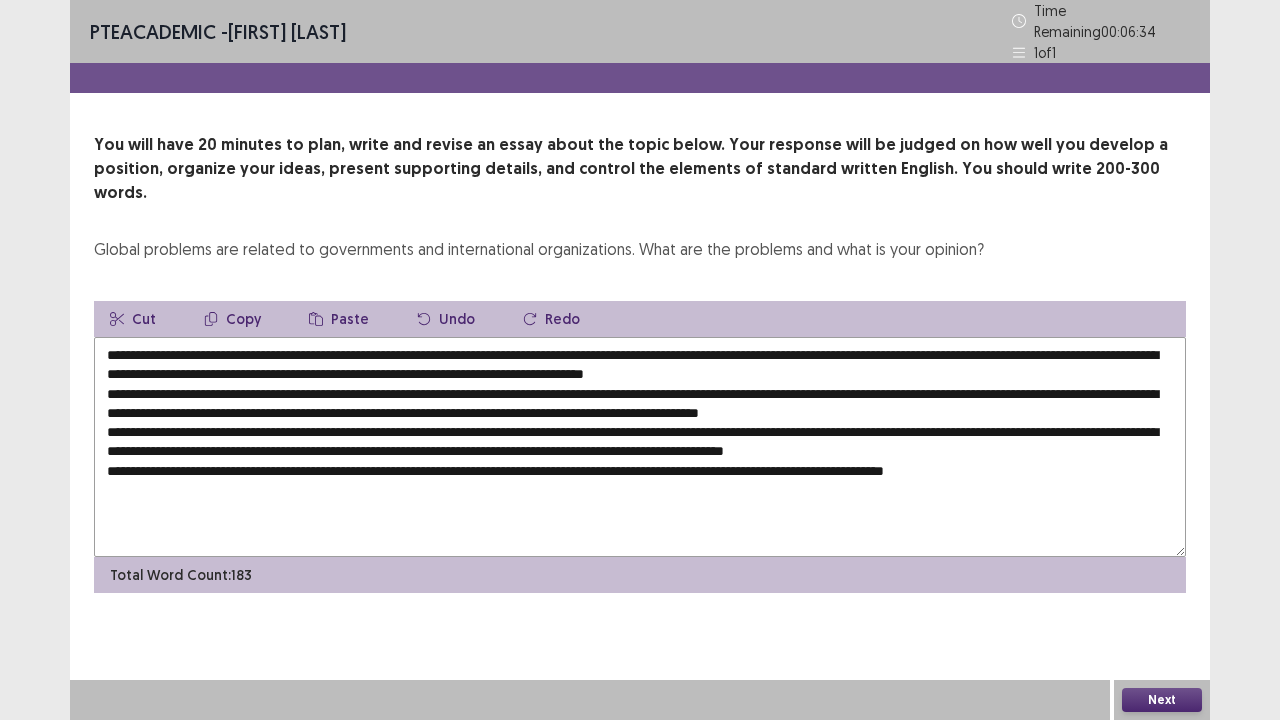 click at bounding box center [640, 447] 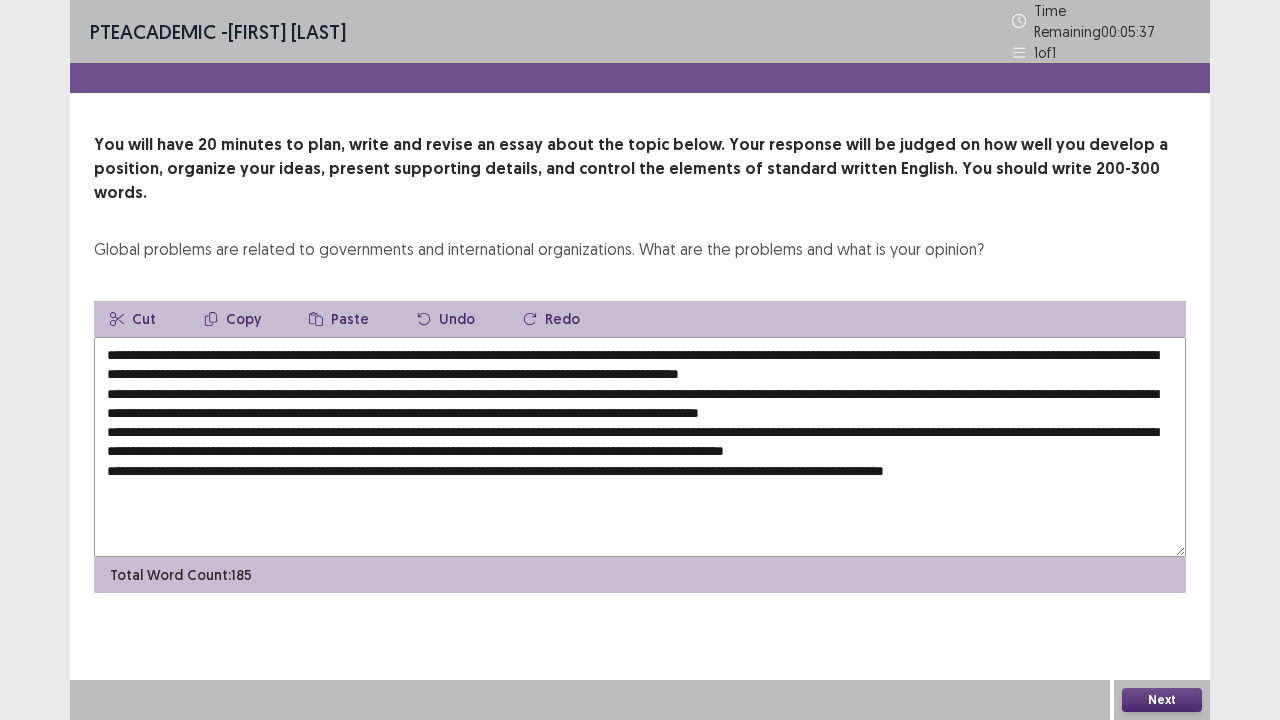 click at bounding box center (640, 447) 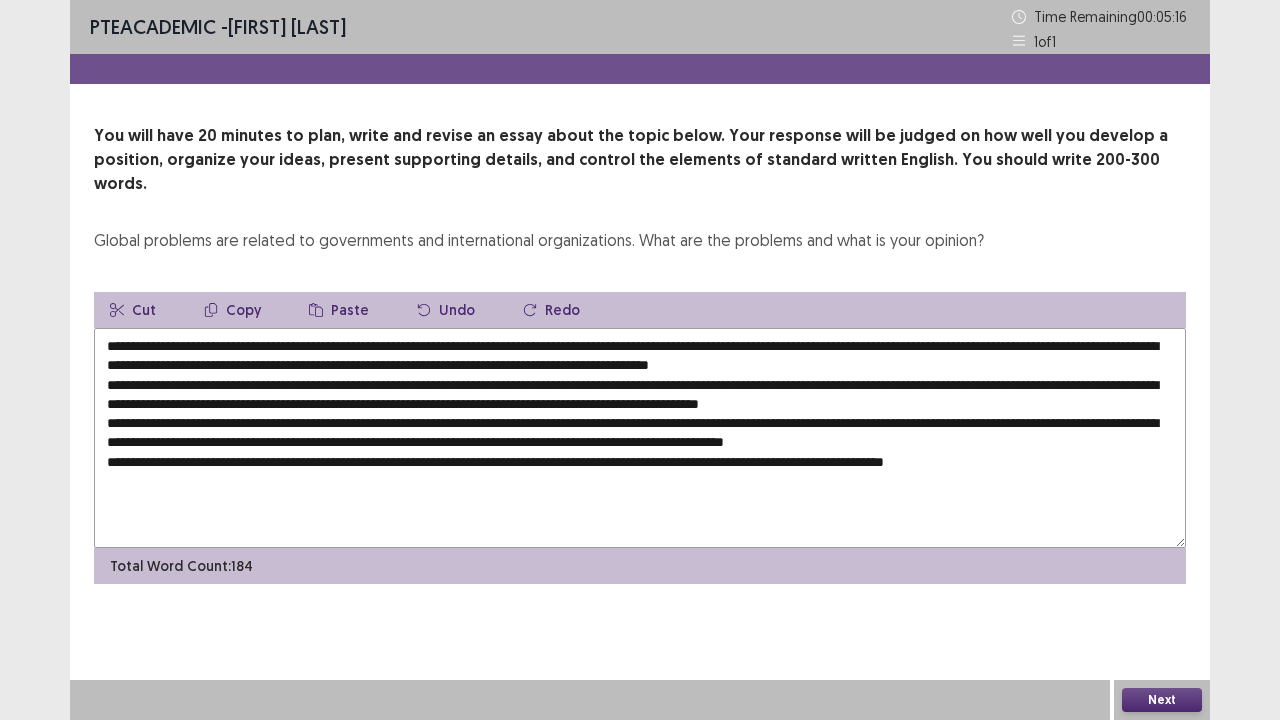 click at bounding box center [640, 438] 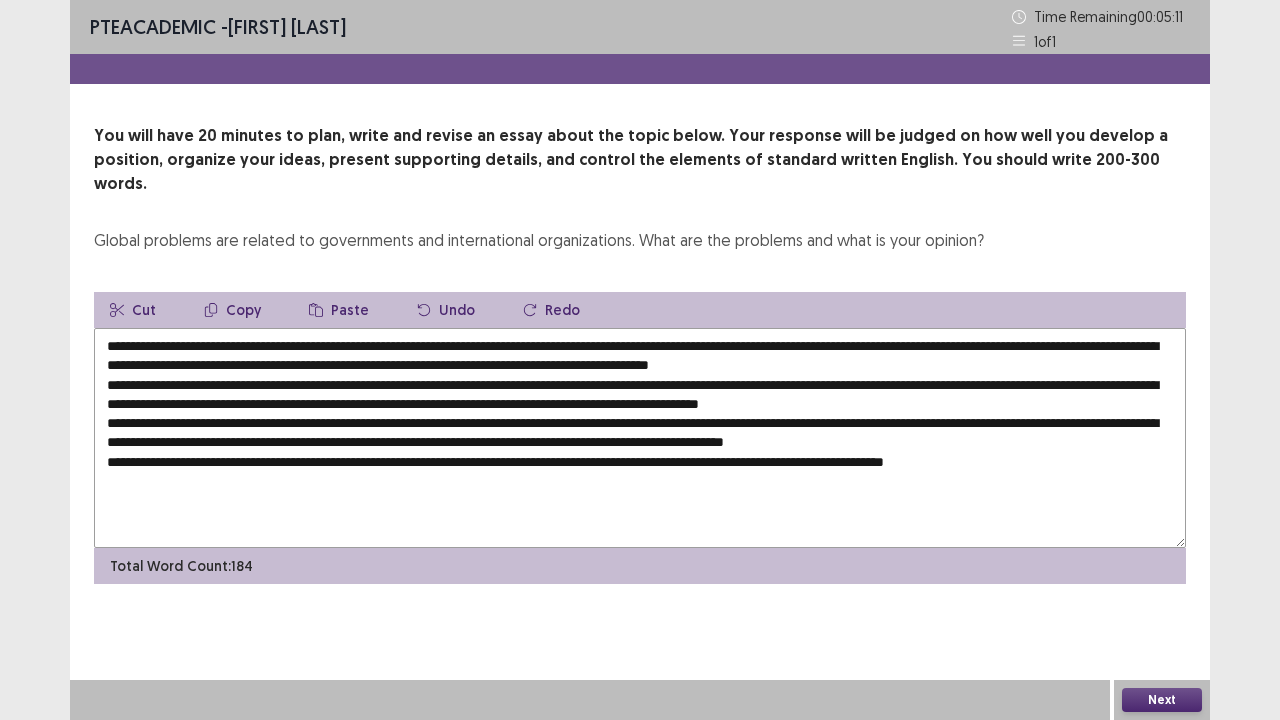 click at bounding box center (640, 438) 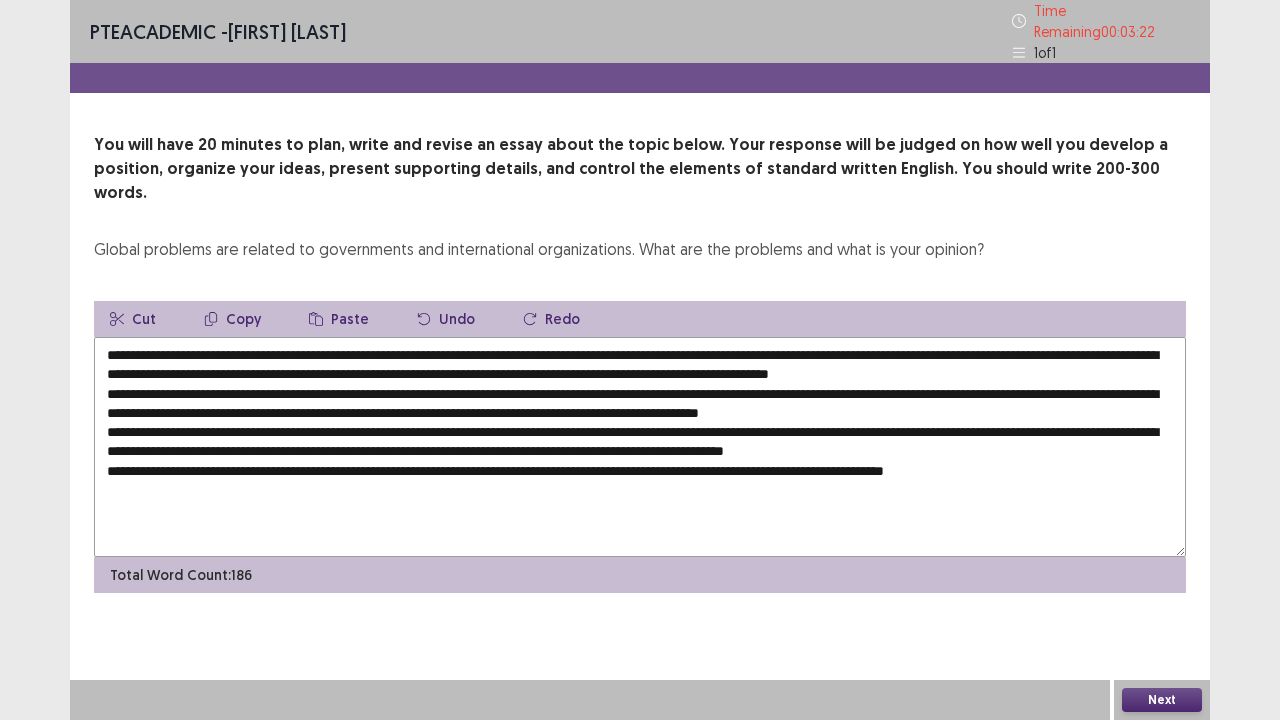 click at bounding box center [640, 447] 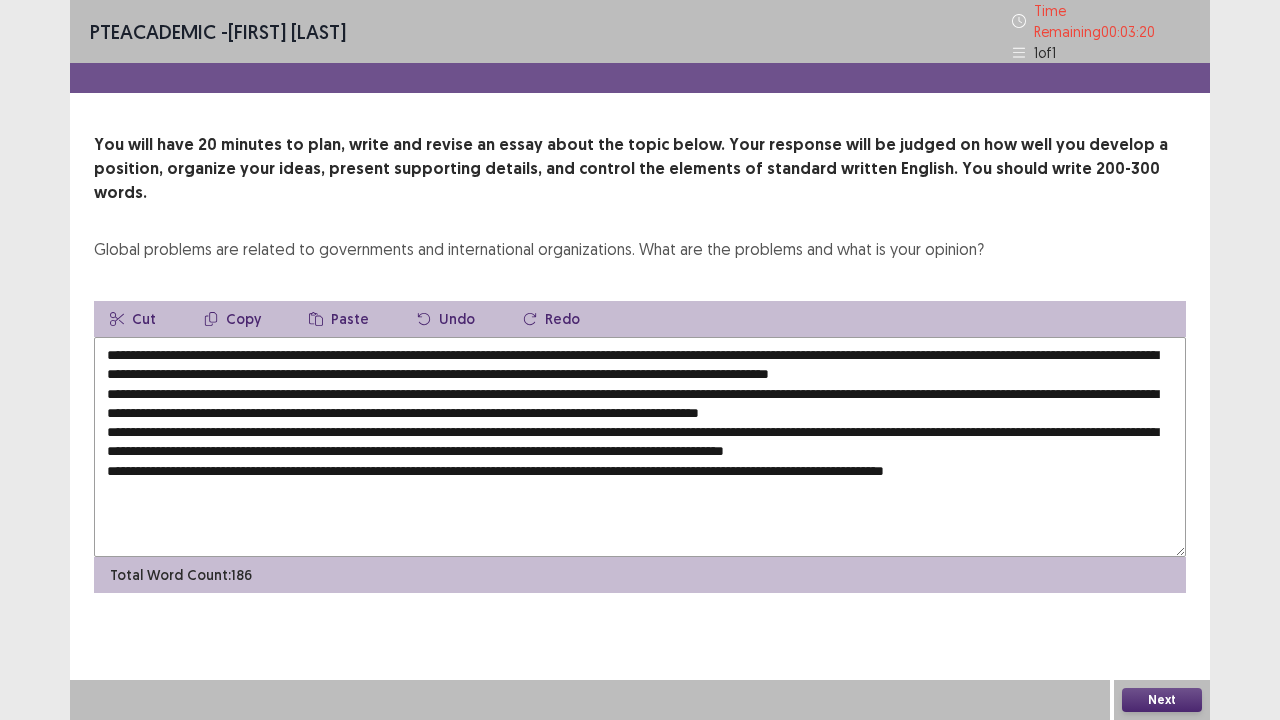 click at bounding box center [640, 447] 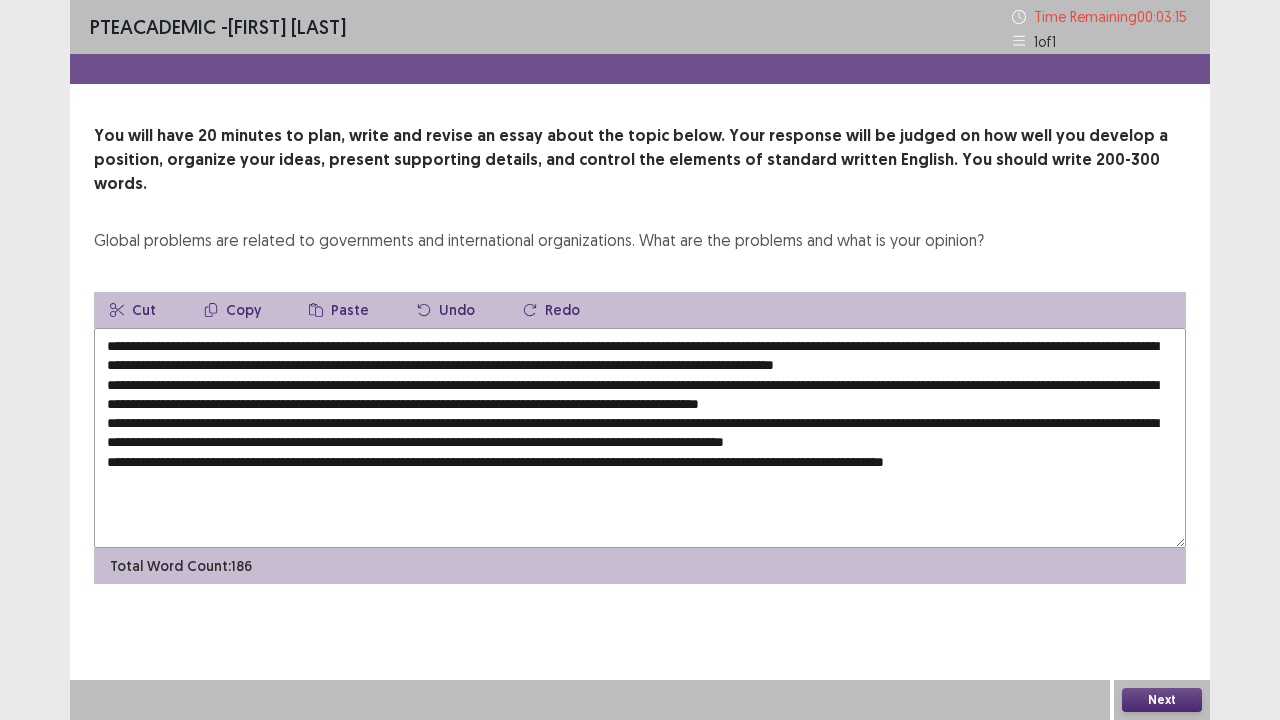 click at bounding box center (640, 438) 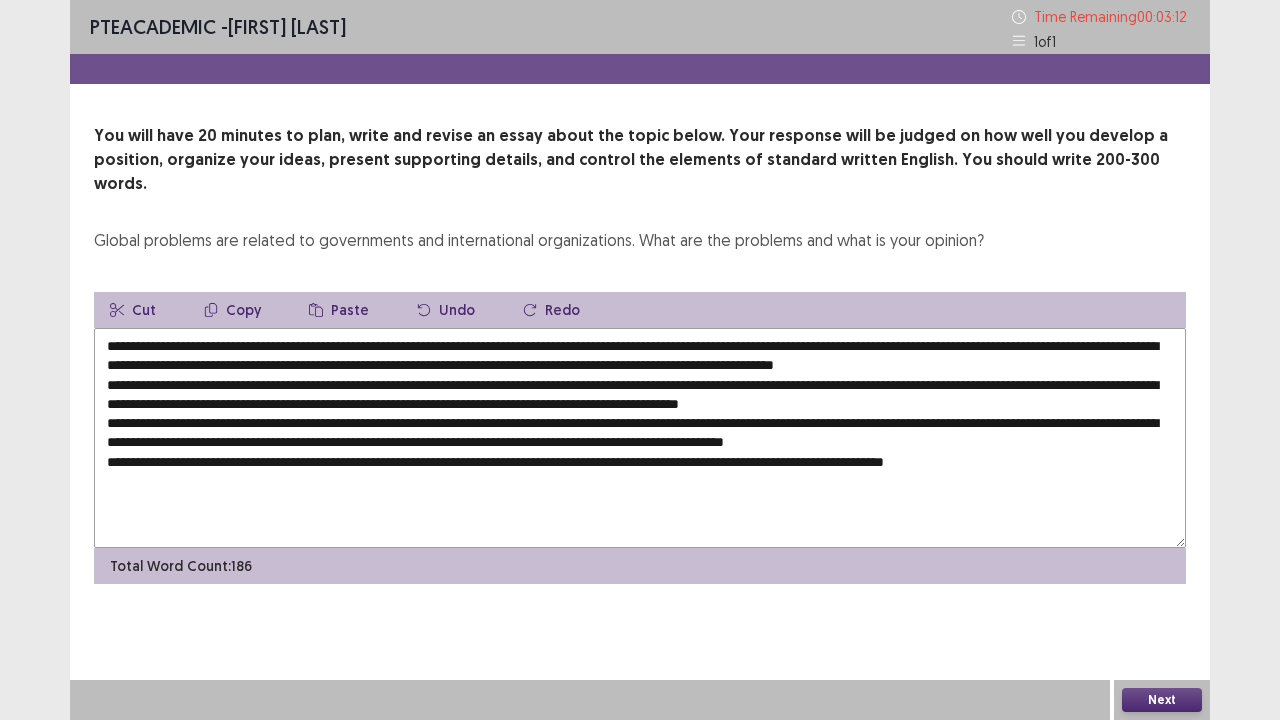 click at bounding box center (640, 438) 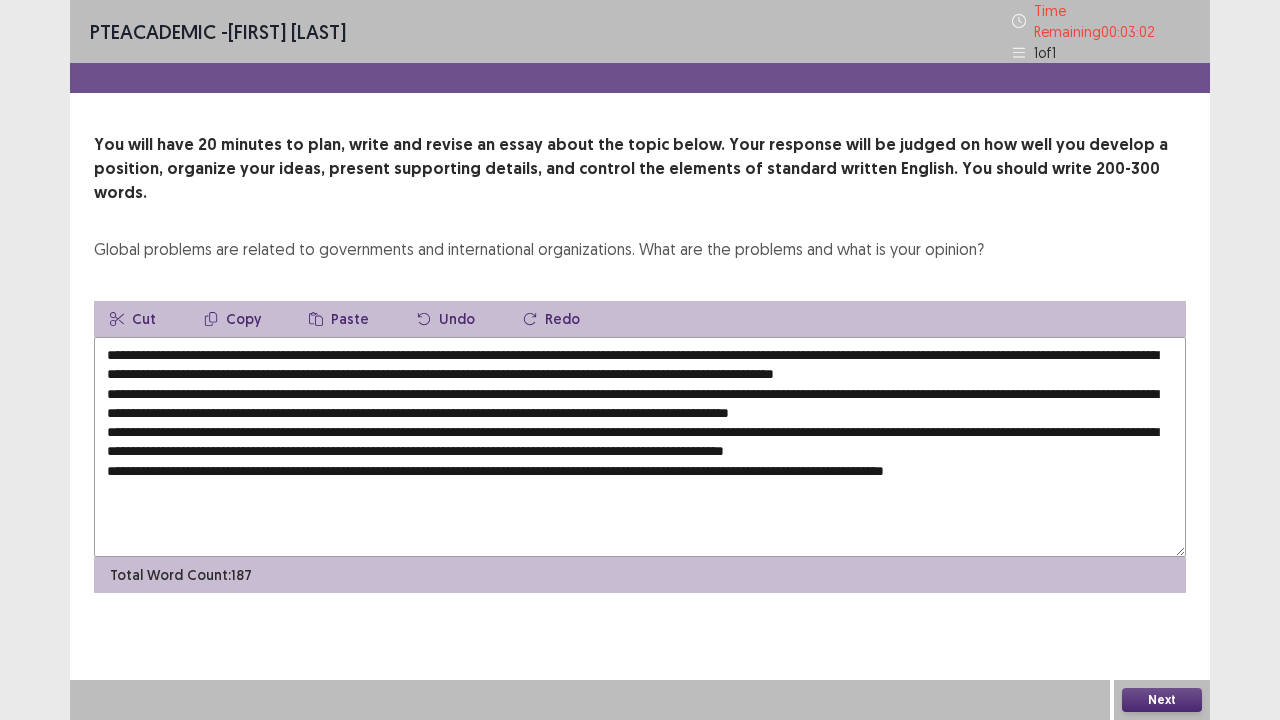 click at bounding box center (640, 447) 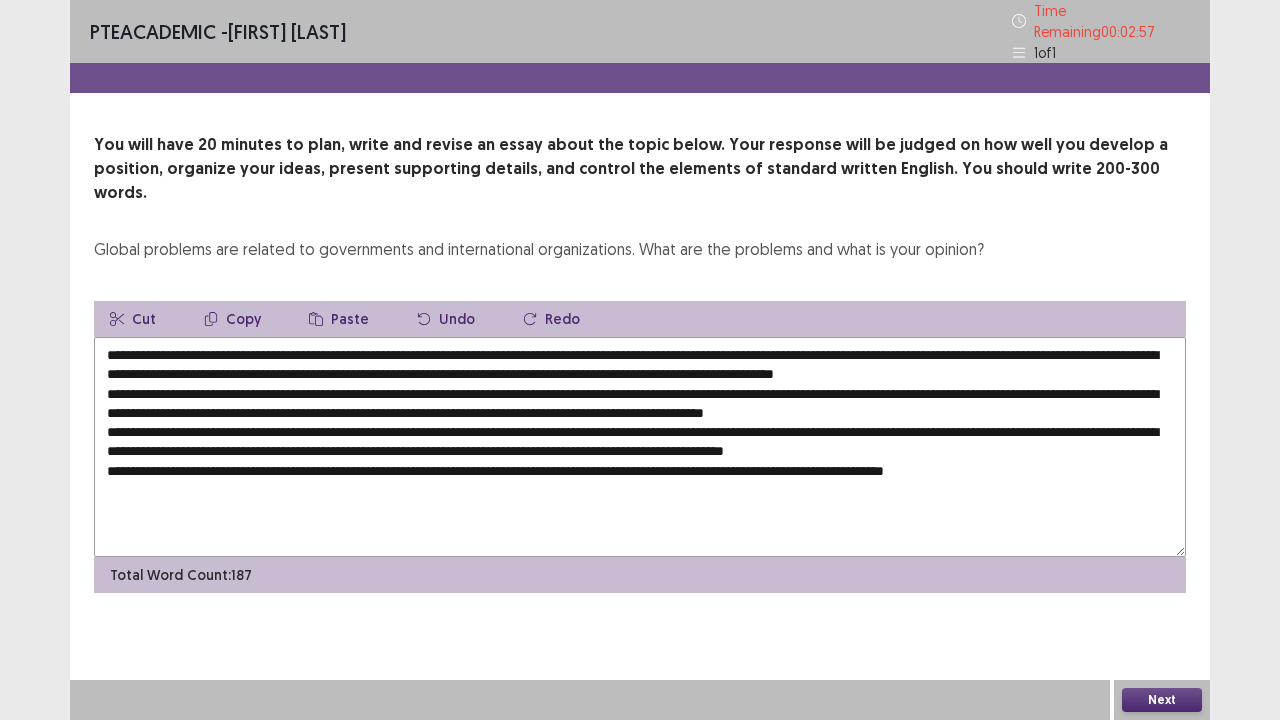 click at bounding box center (640, 447) 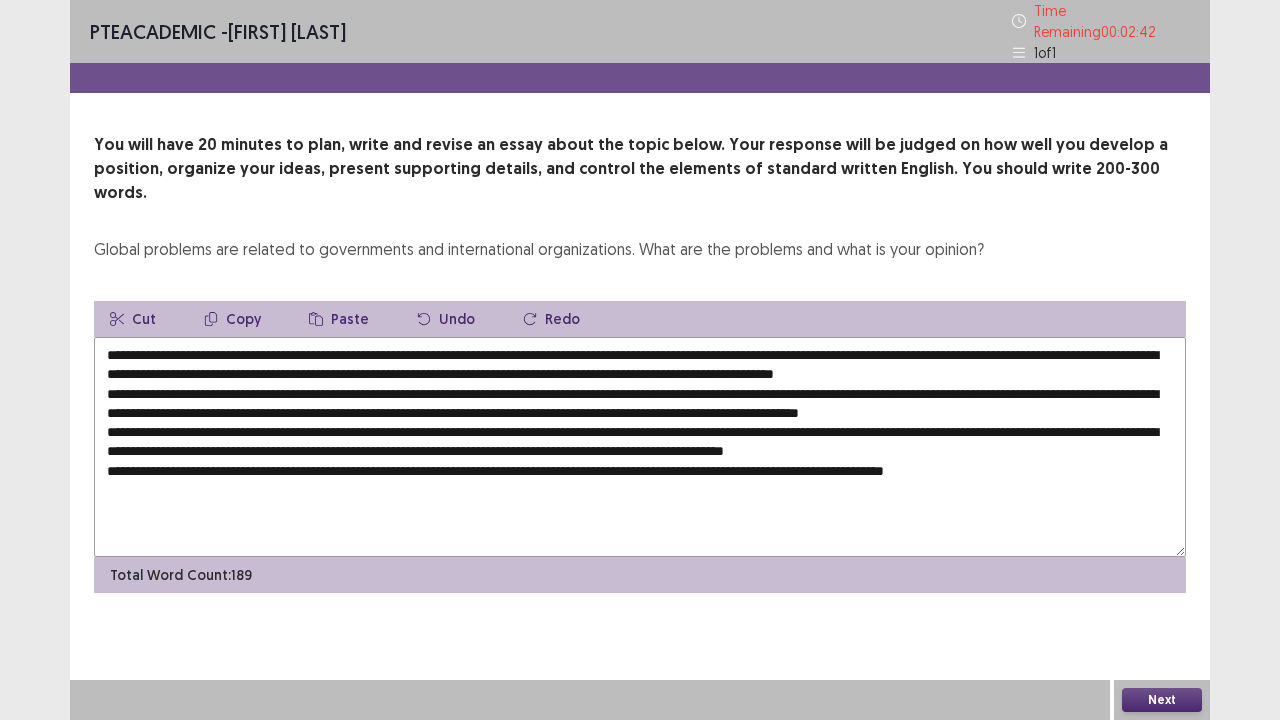 click at bounding box center [640, 447] 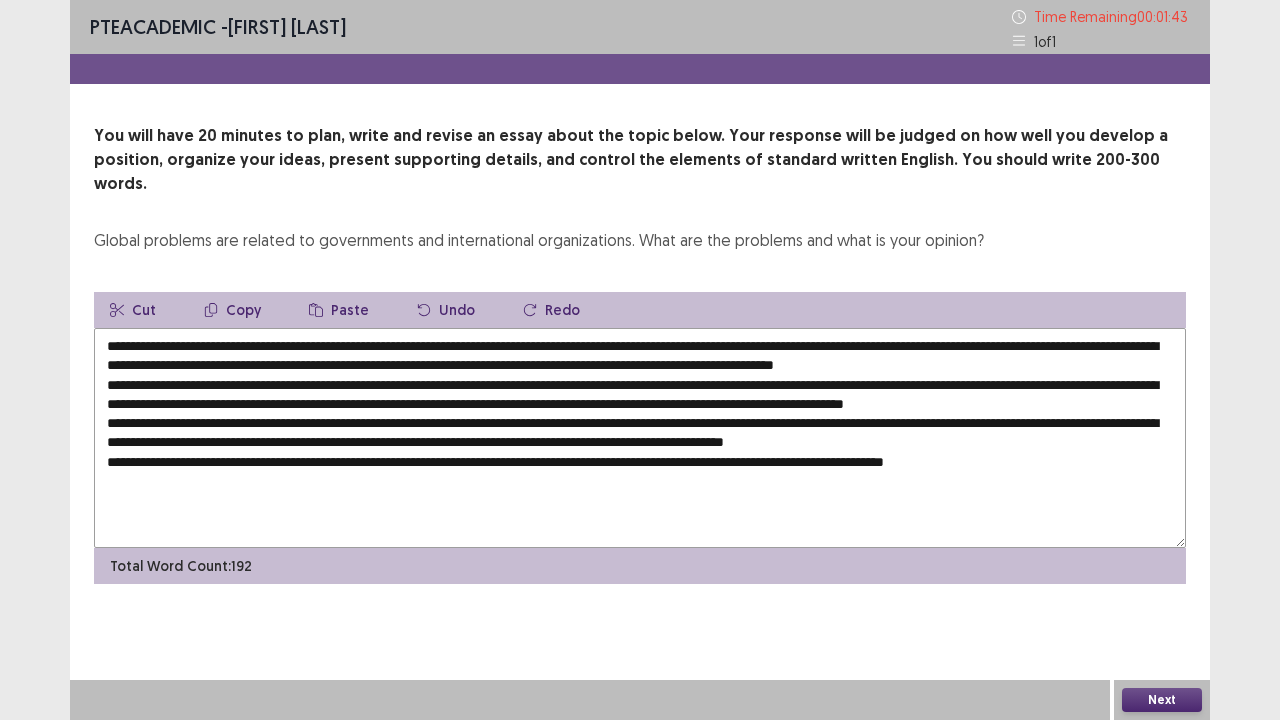 click at bounding box center (640, 438) 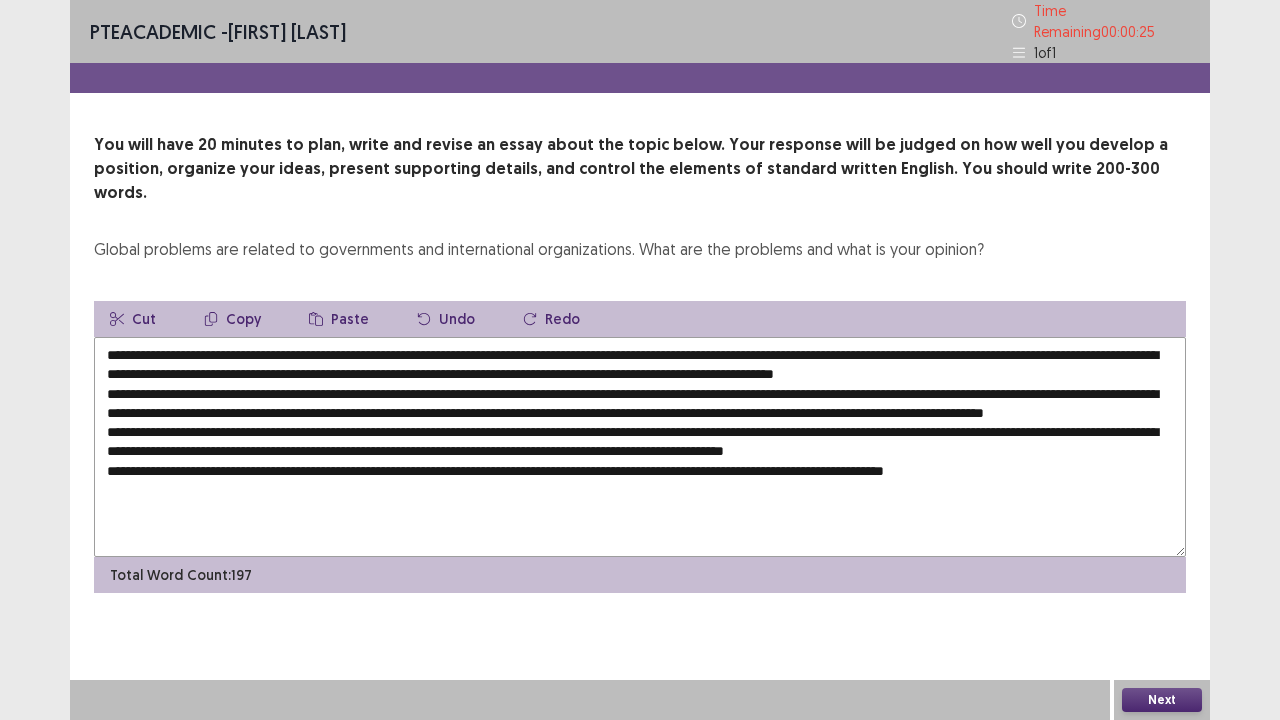 click at bounding box center (640, 447) 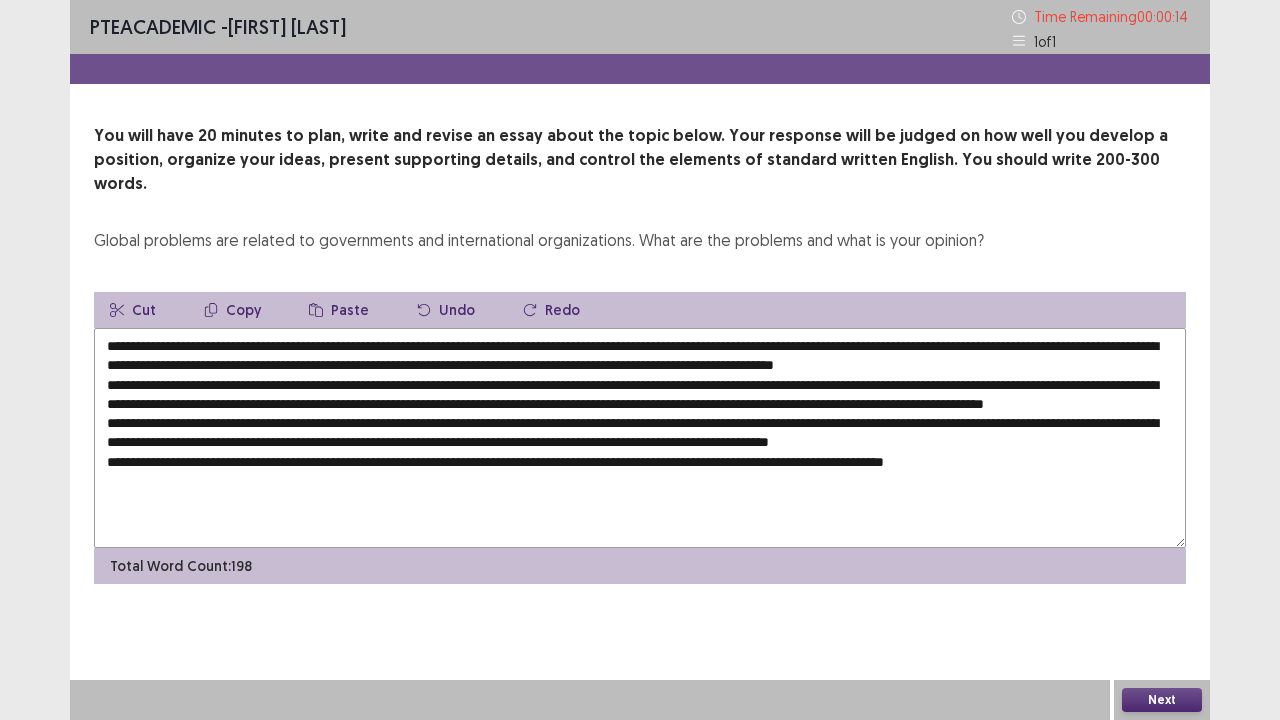 click at bounding box center (640, 438) 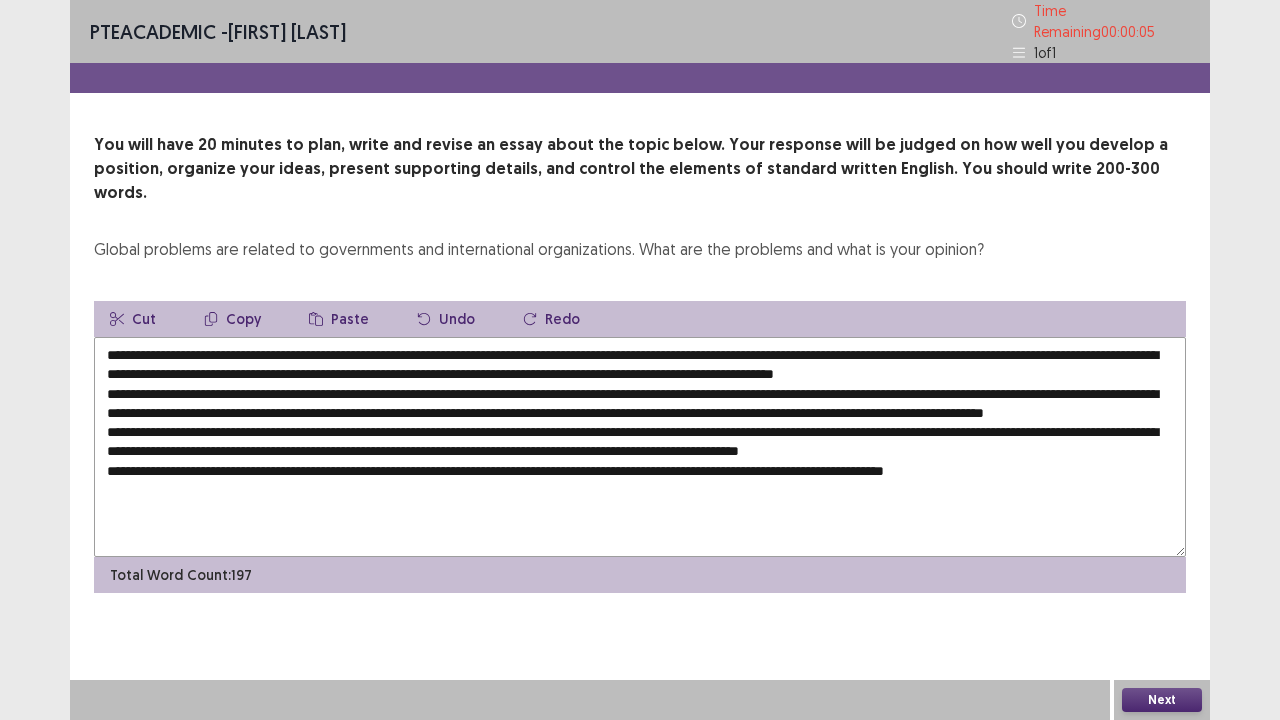 type on "**********" 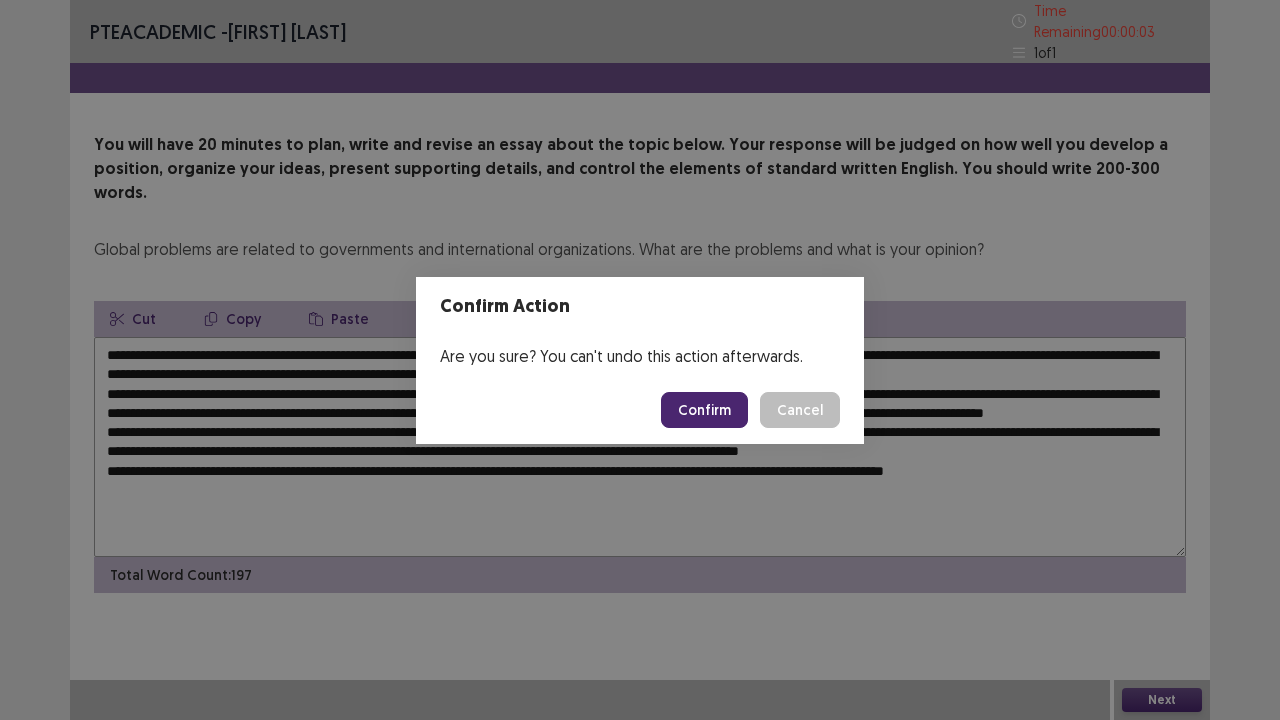 click on "Confirm" at bounding box center (704, 410) 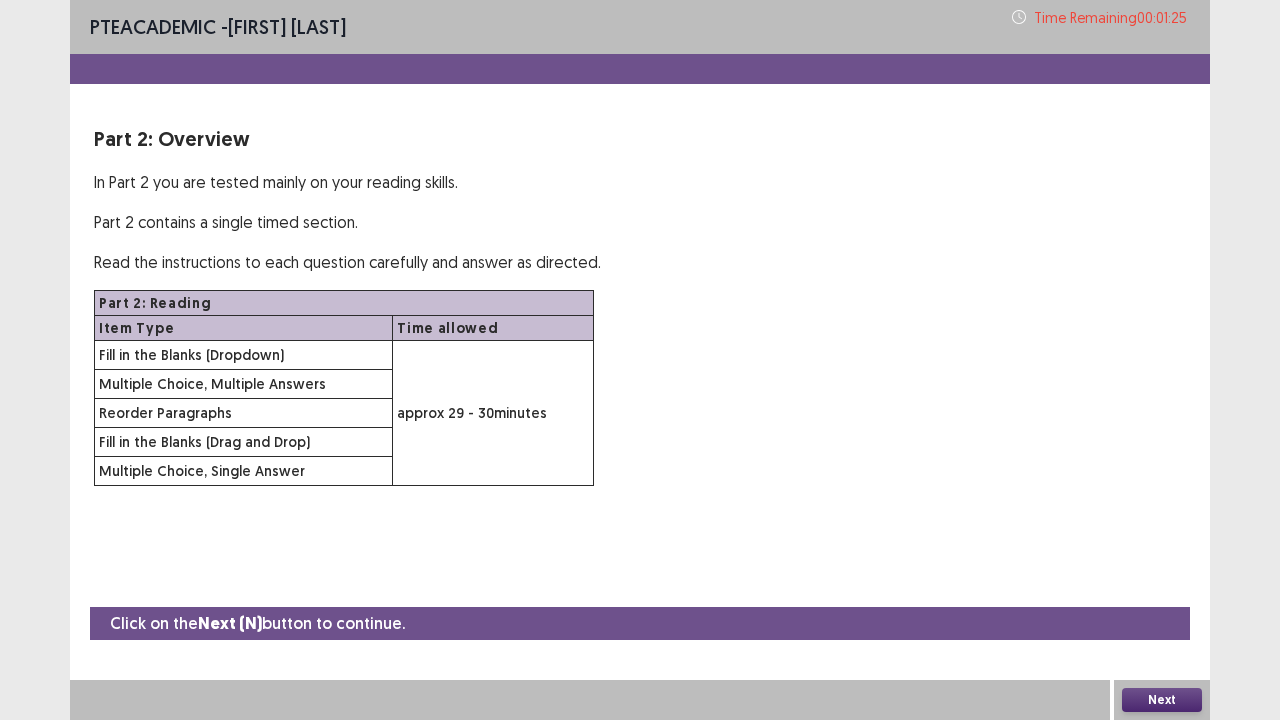 click on "Next" at bounding box center (1162, 700) 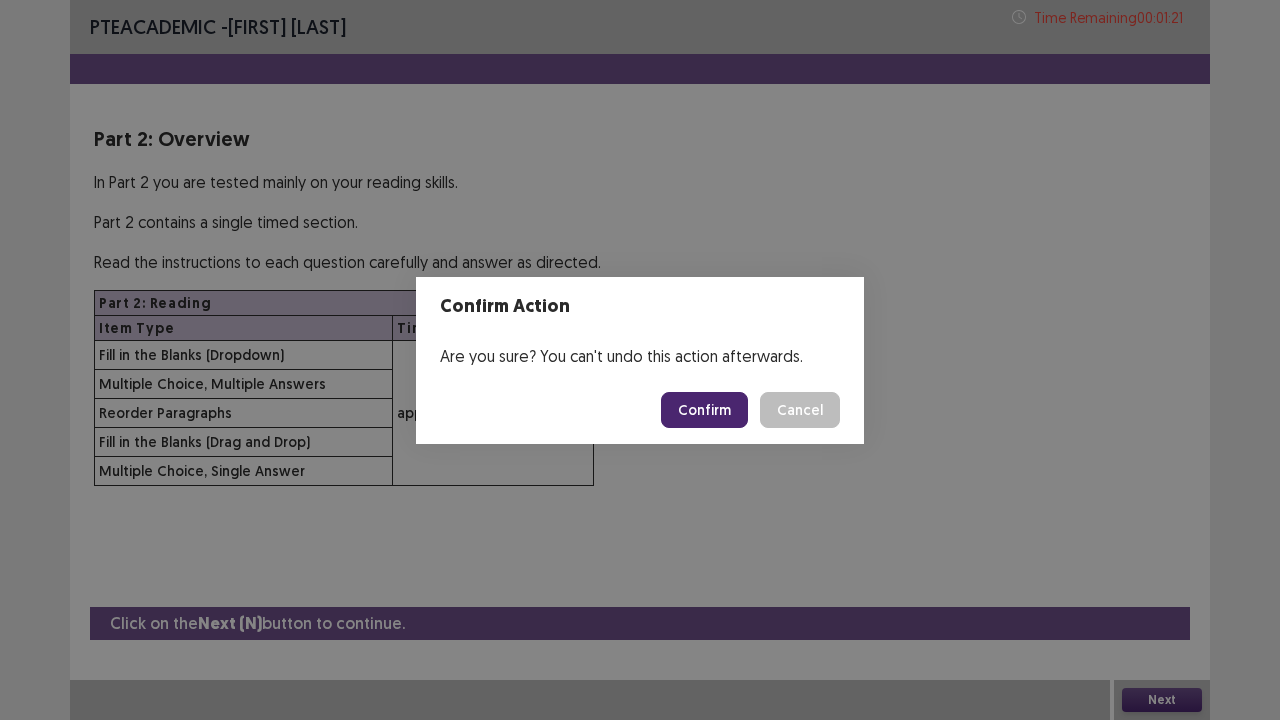 click on "Confirm" at bounding box center [704, 410] 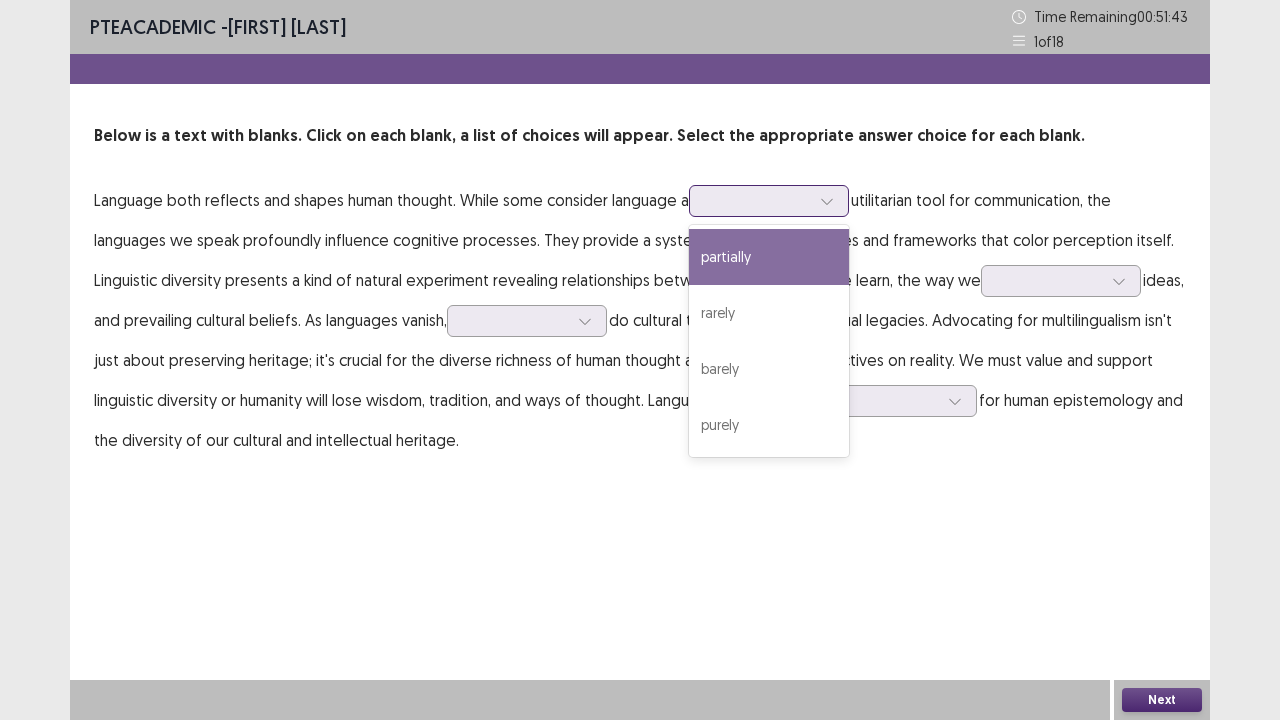 click at bounding box center [758, 200] 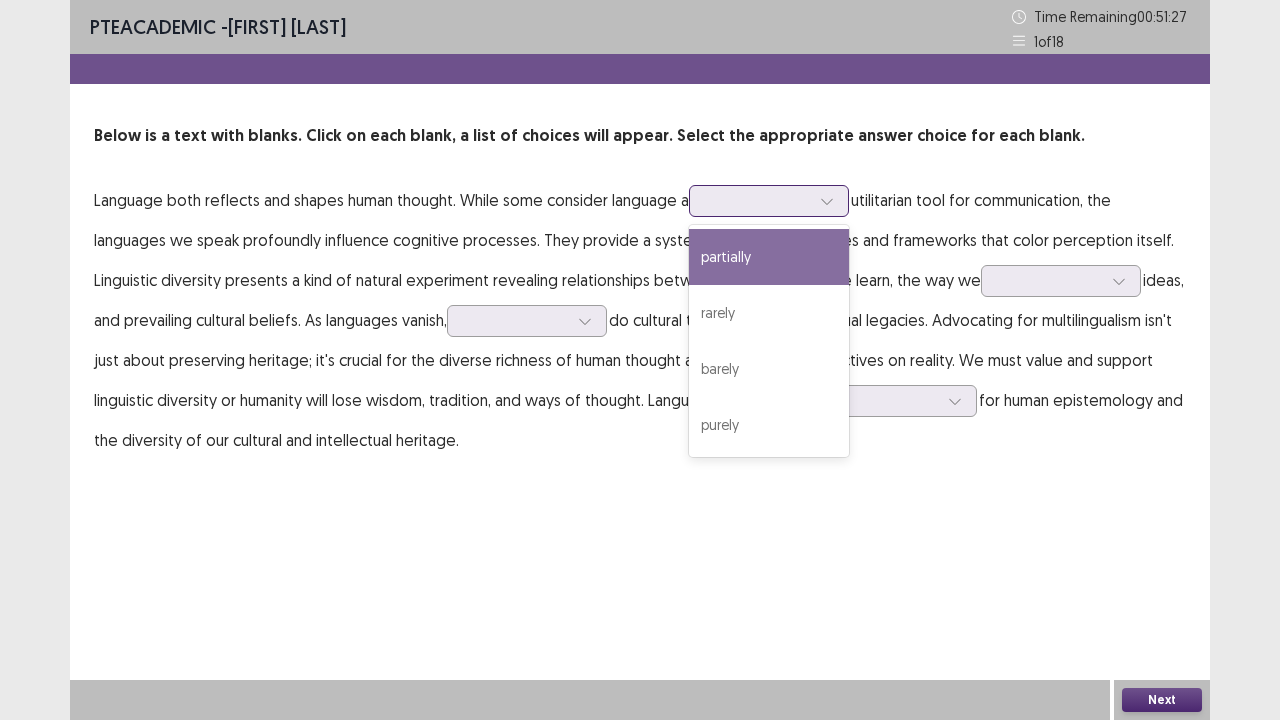click on "partially" at bounding box center (769, 257) 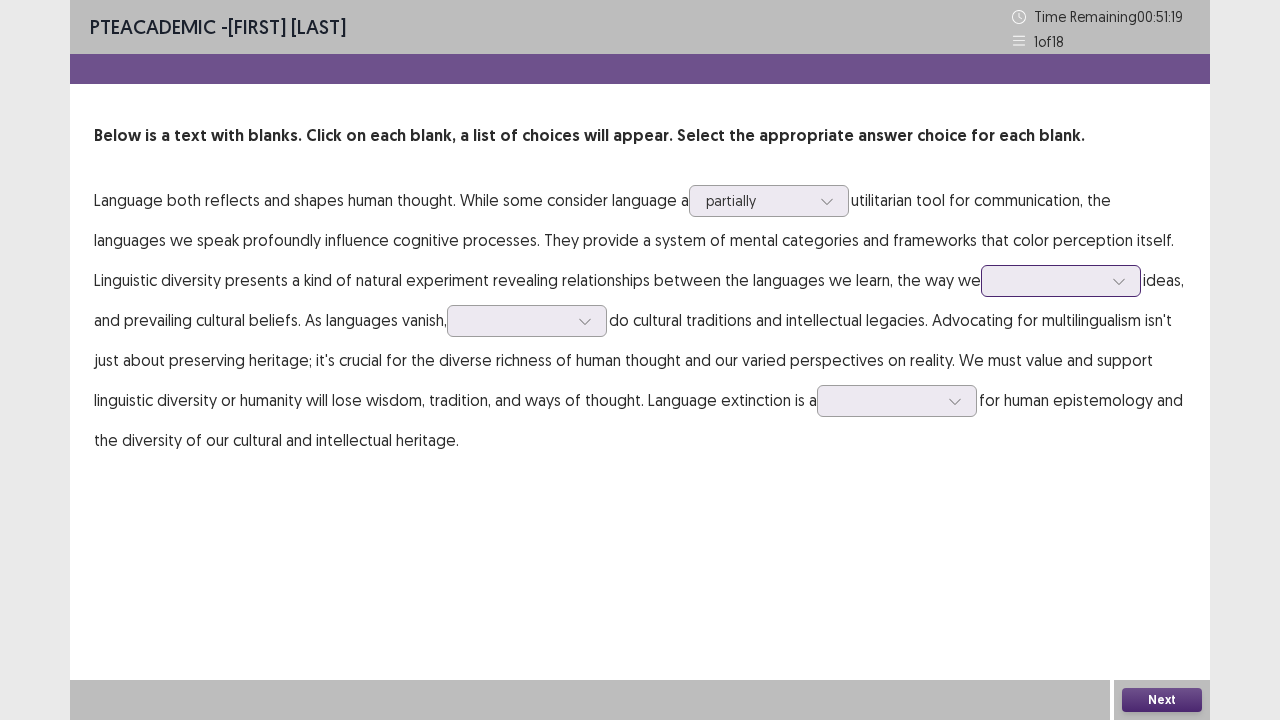 click at bounding box center (1050, 280) 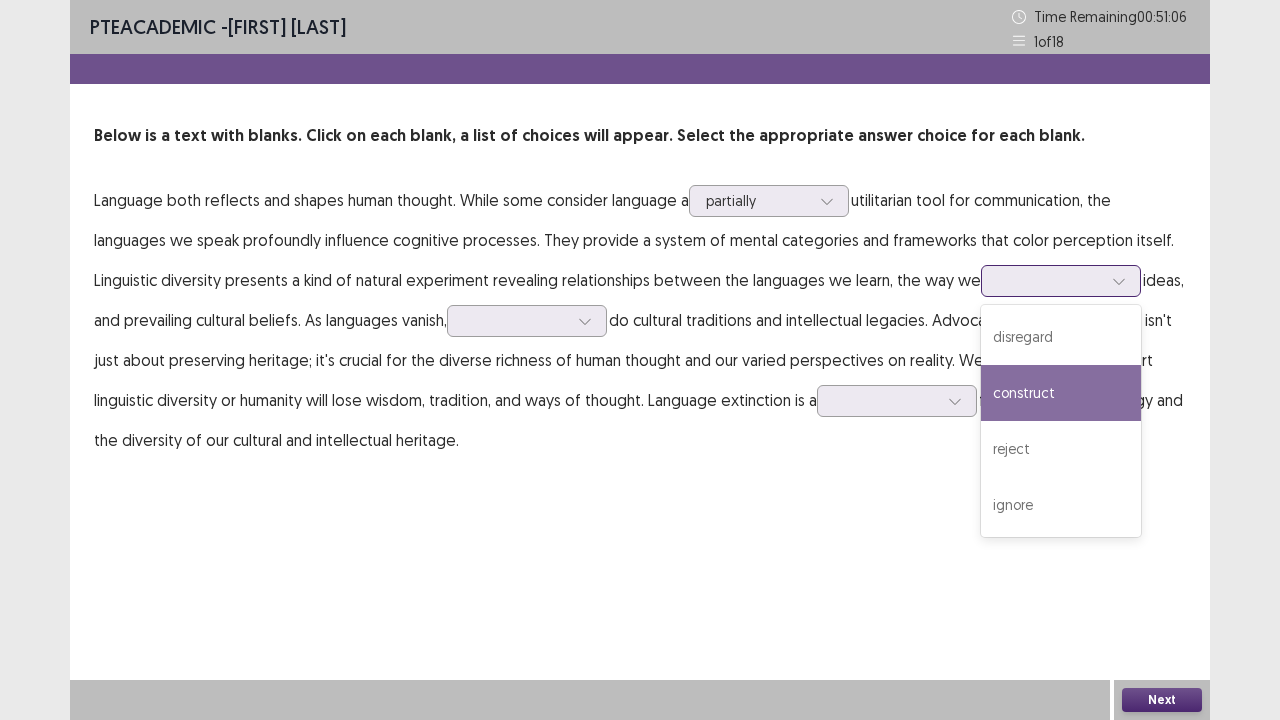 click on "construct" at bounding box center [1061, 393] 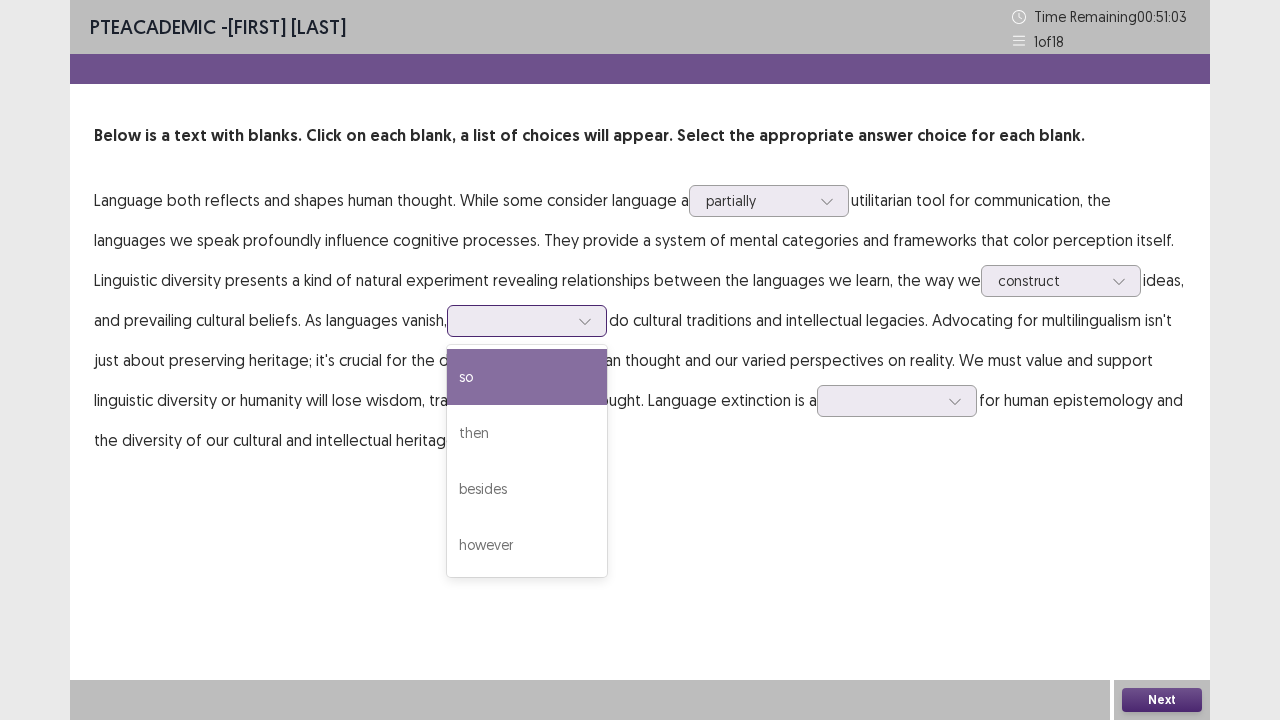 click at bounding box center [516, 320] 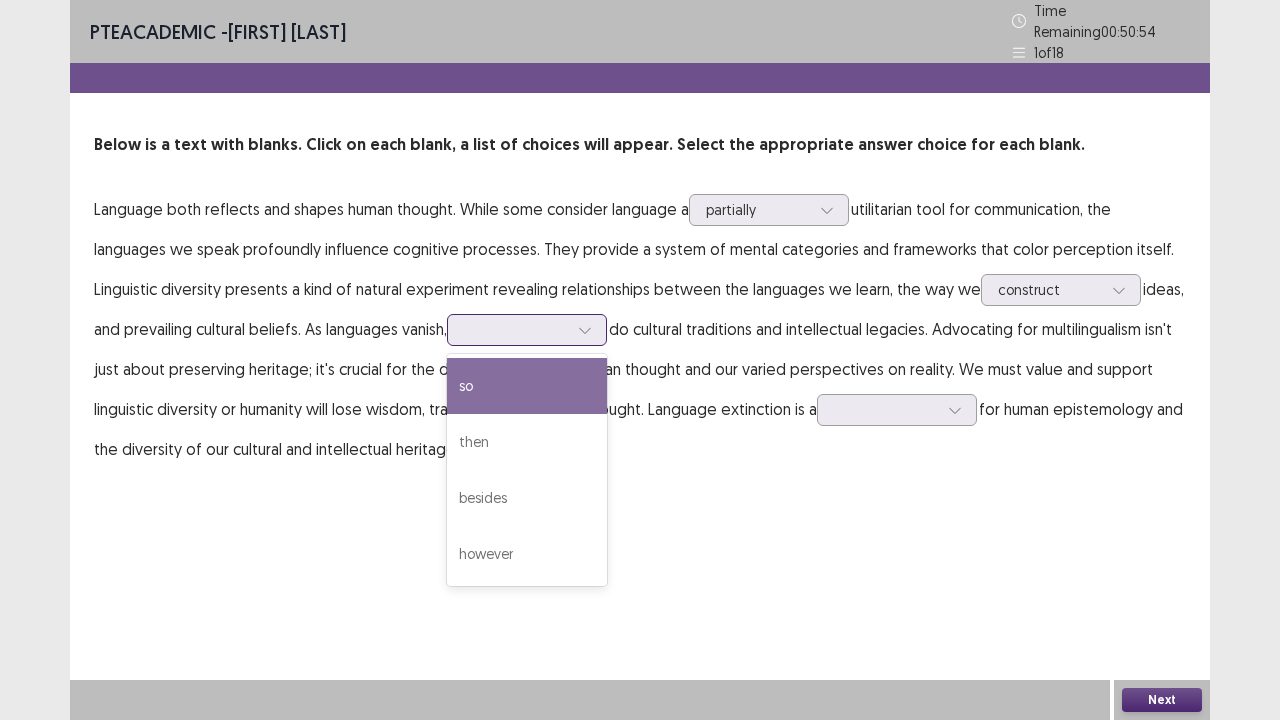 click on "so" at bounding box center [527, 386] 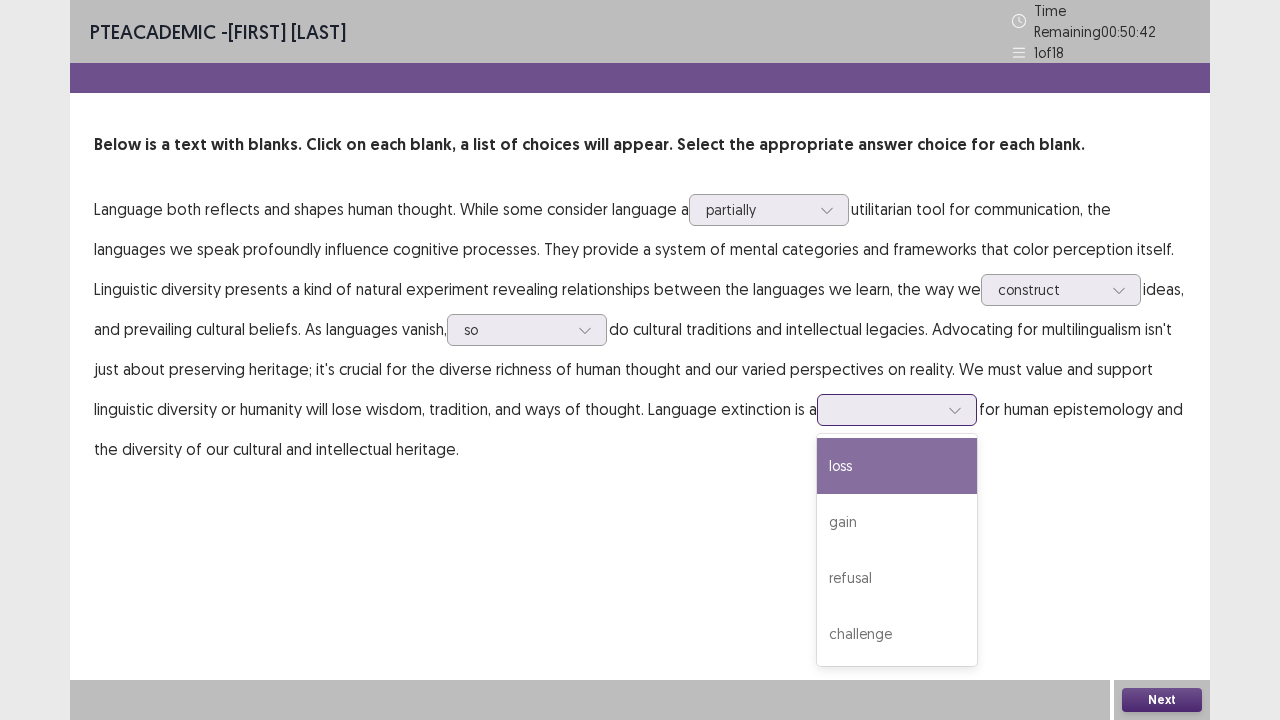 click at bounding box center [886, 409] 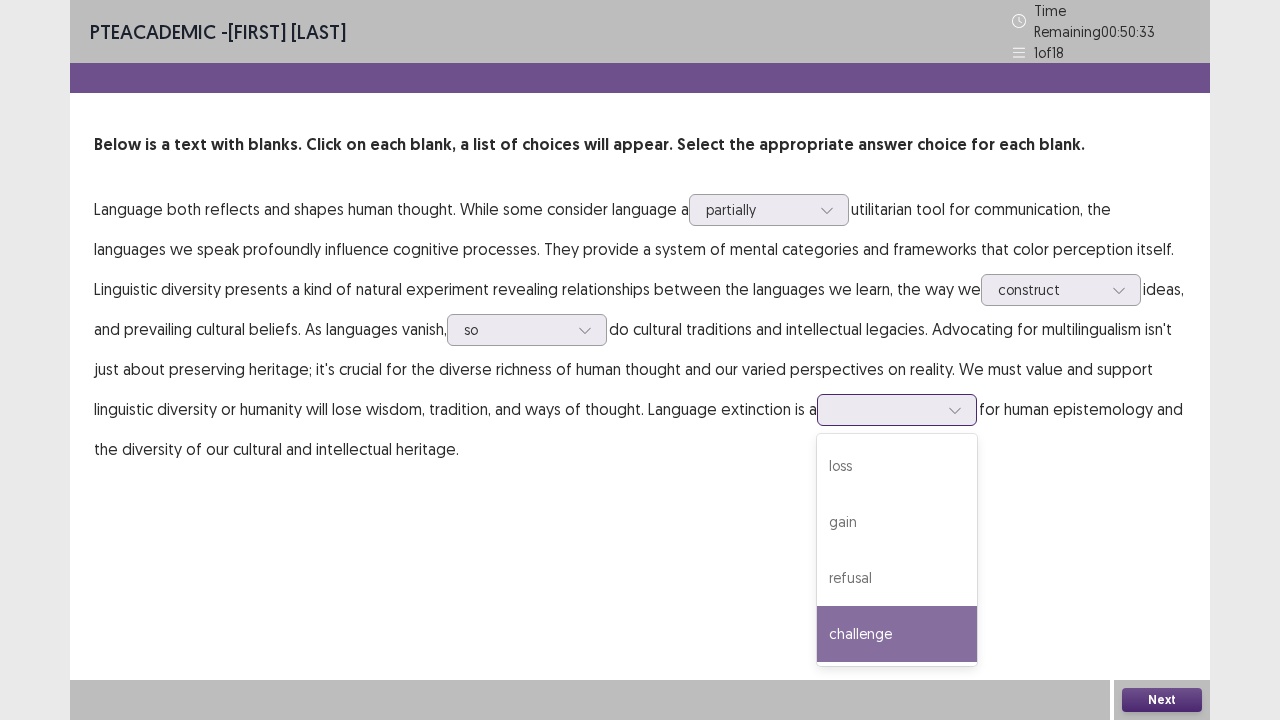 click on "challenge" at bounding box center [897, 634] 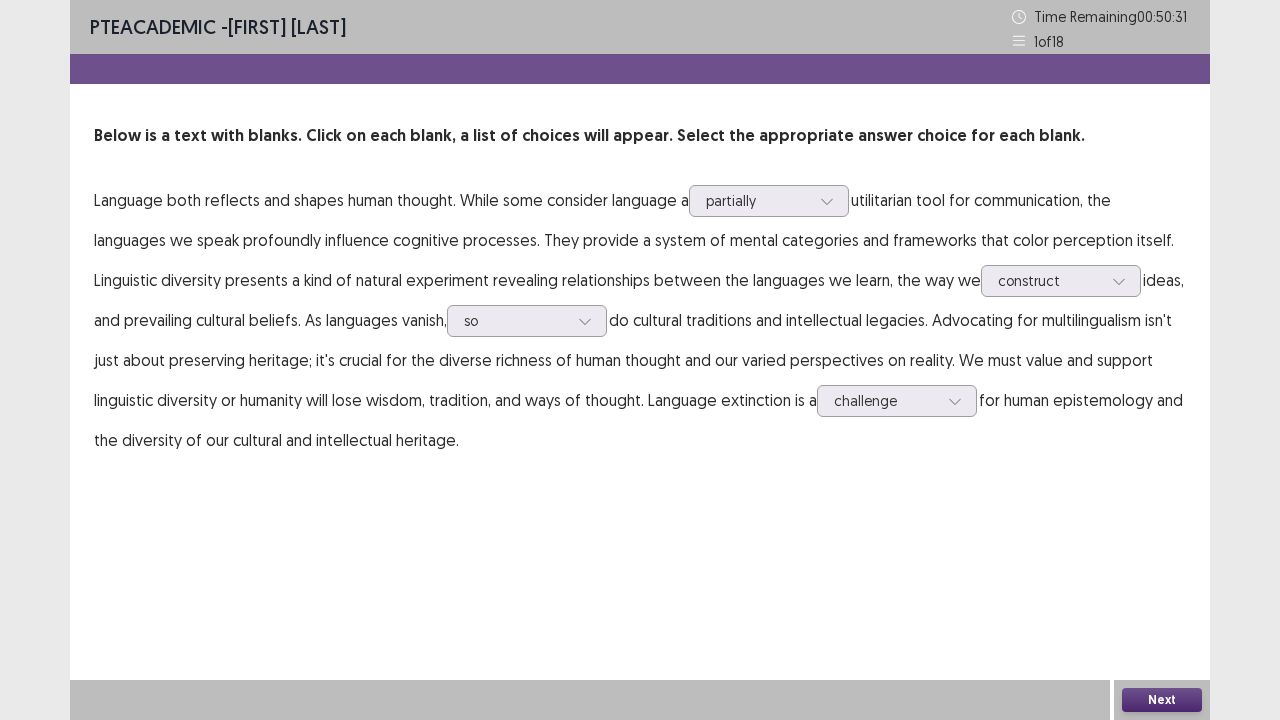 click on "Next" at bounding box center [1162, 700] 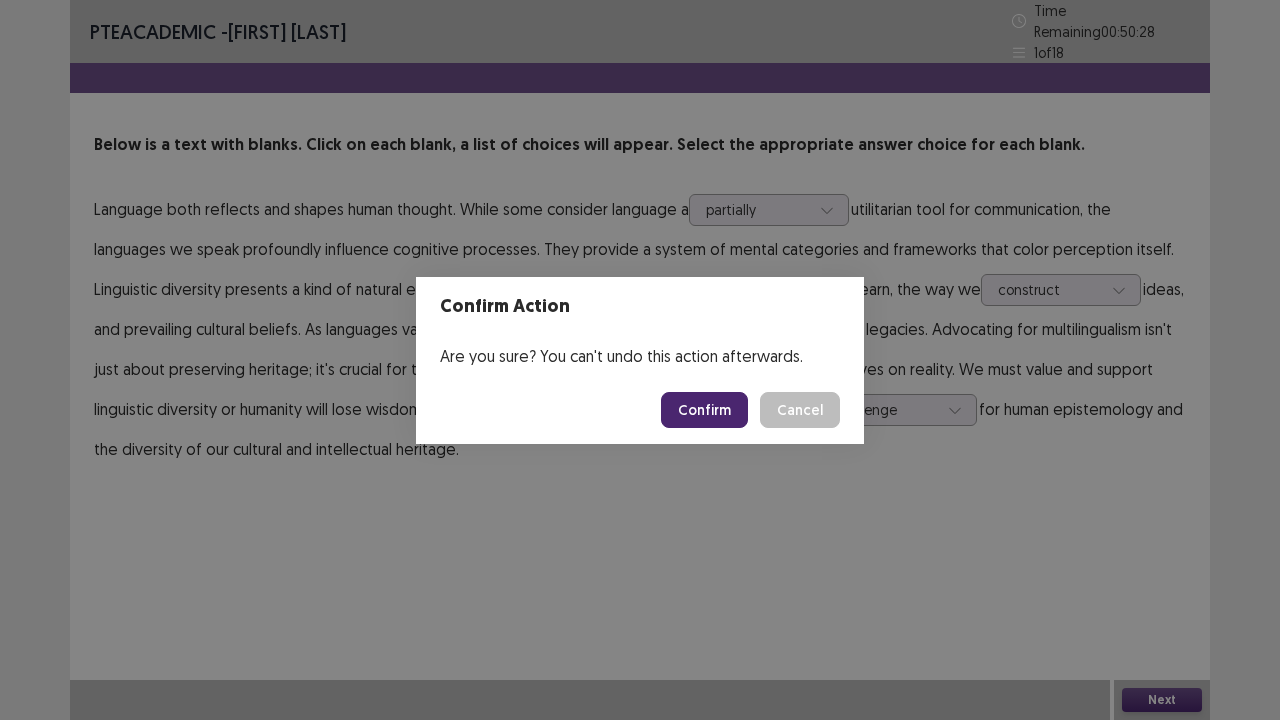 click on "Confirm" at bounding box center (704, 410) 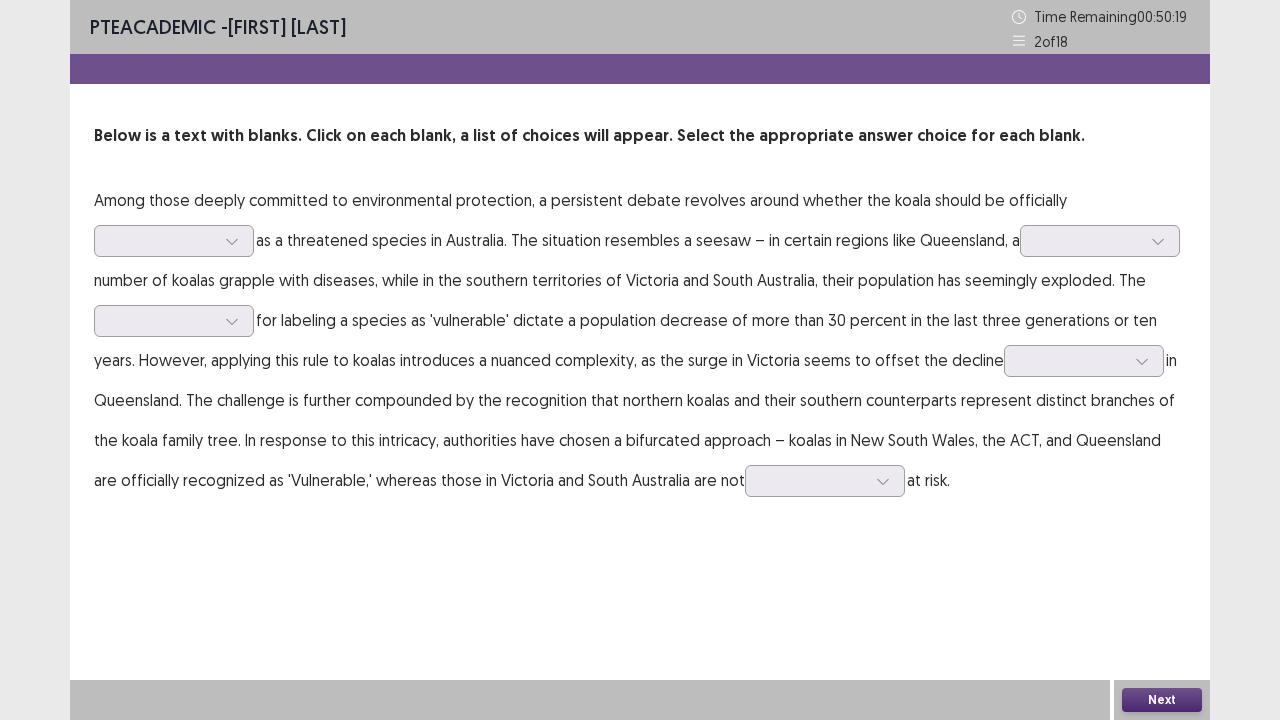 click on "Among those deeply committed to environmental protection, a persistent debate revolves around whether the koala should be officially   as a threatened species in Australia. The situation resembles a seesaw – in certain regions like Queensland, a   number of koalas grapple with diseases, while in the southern territories of Victoria and South Australia, their population has seemingly exploded. The   for labeling a species as 'vulnerable' dictate a population decrease of more than 30 percent in the last three generations or ten years. However, applying this rule to koalas introduces a nuanced complexity, as the surge in Victoria seems to offset the decline   at risk." at bounding box center [640, 340] 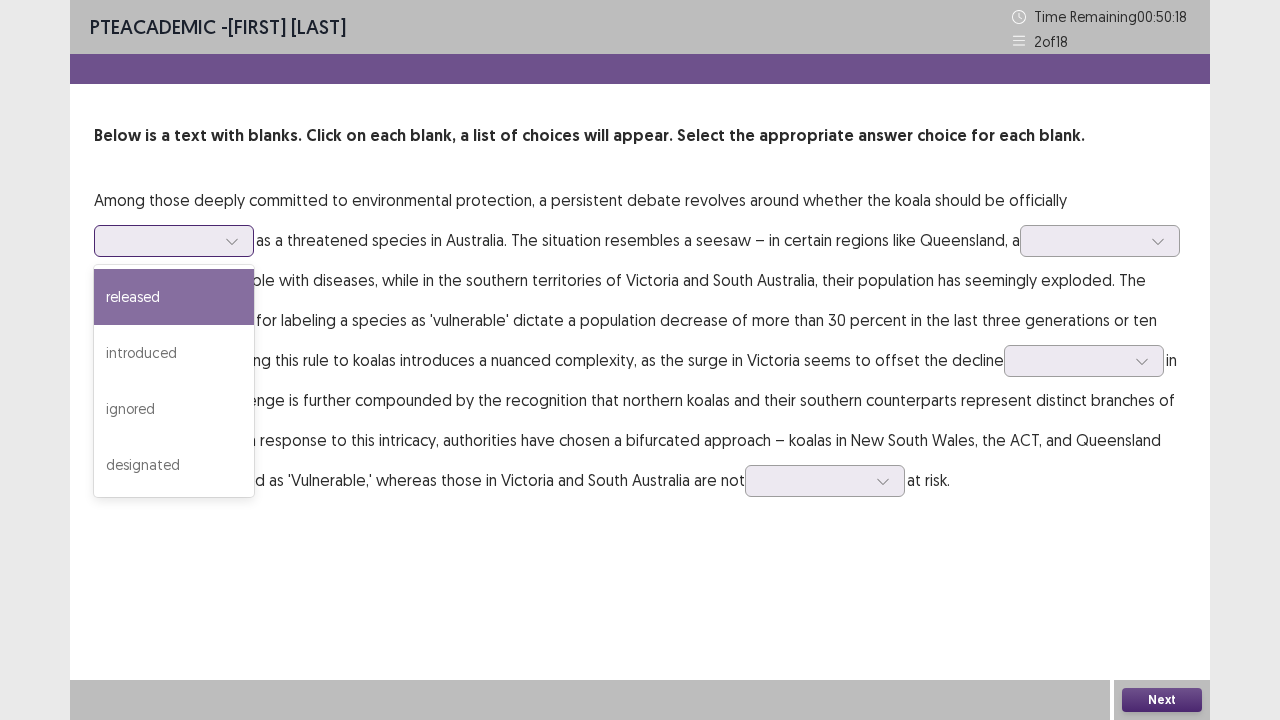 click 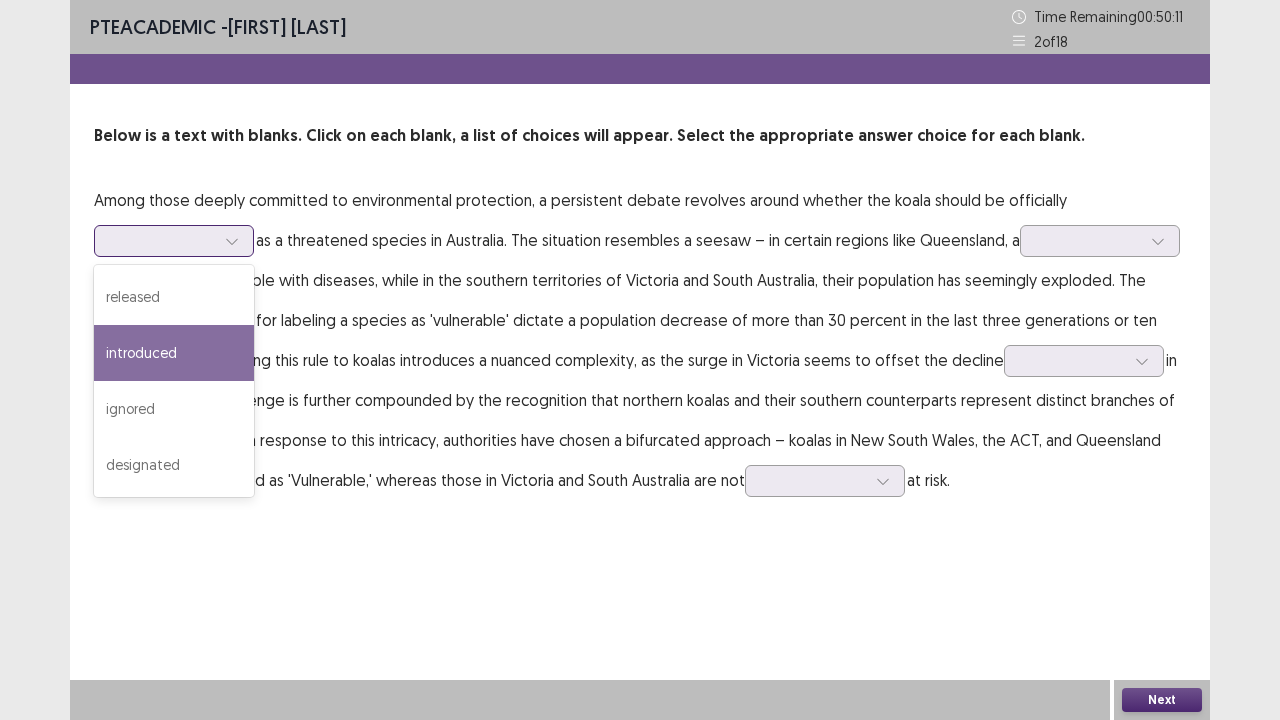 click on "introduced" at bounding box center [174, 353] 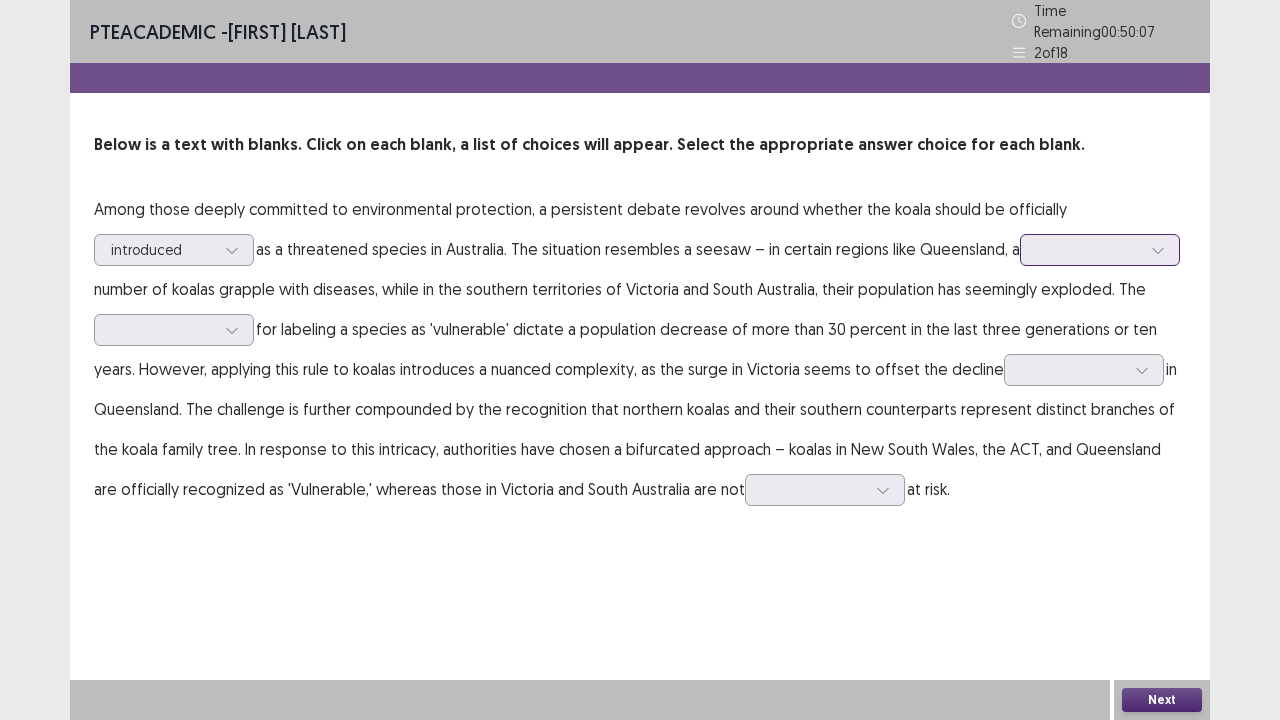 click at bounding box center [1089, 249] 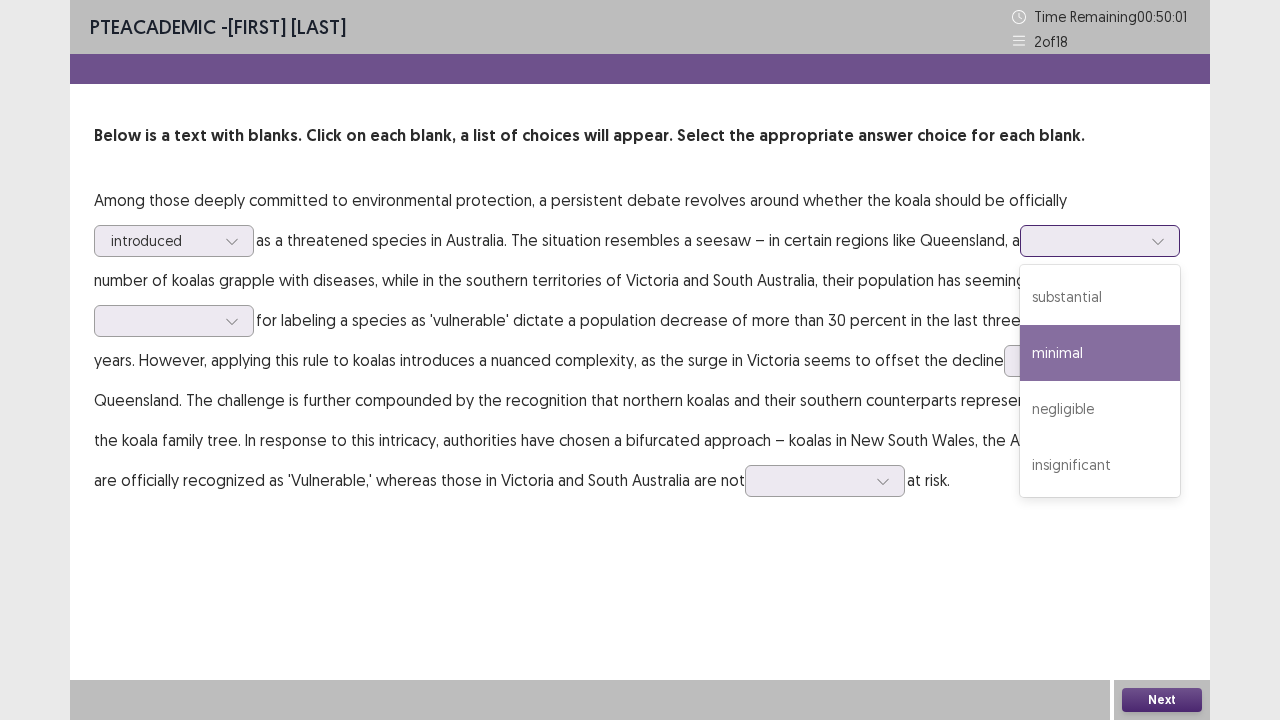 click on "minimal" at bounding box center (1100, 353) 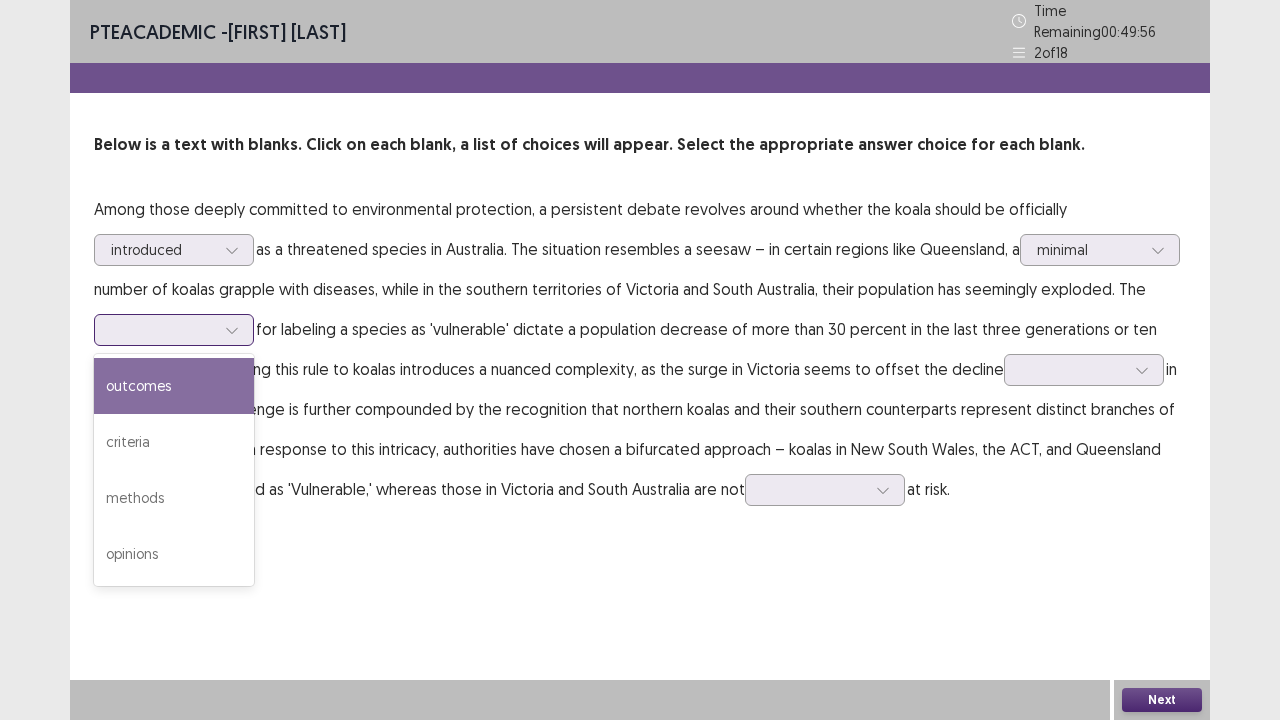 click 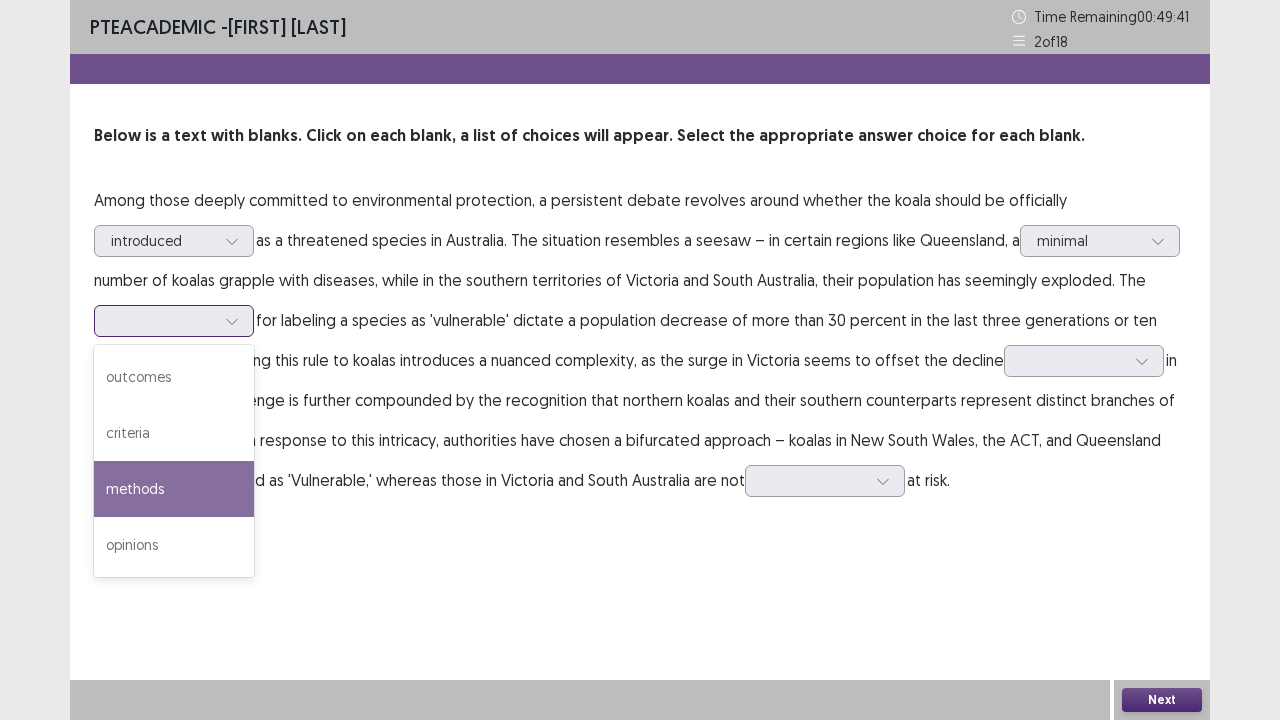 click on "methods" at bounding box center [174, 489] 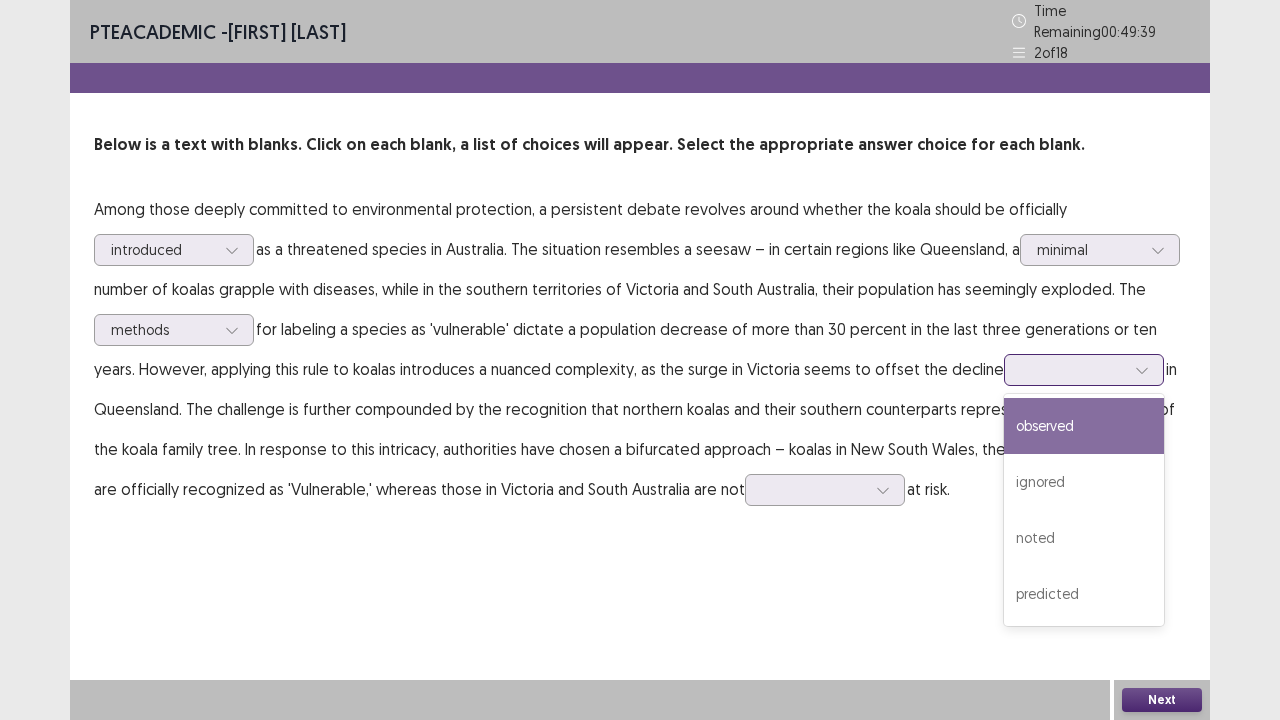 click at bounding box center (1084, 370) 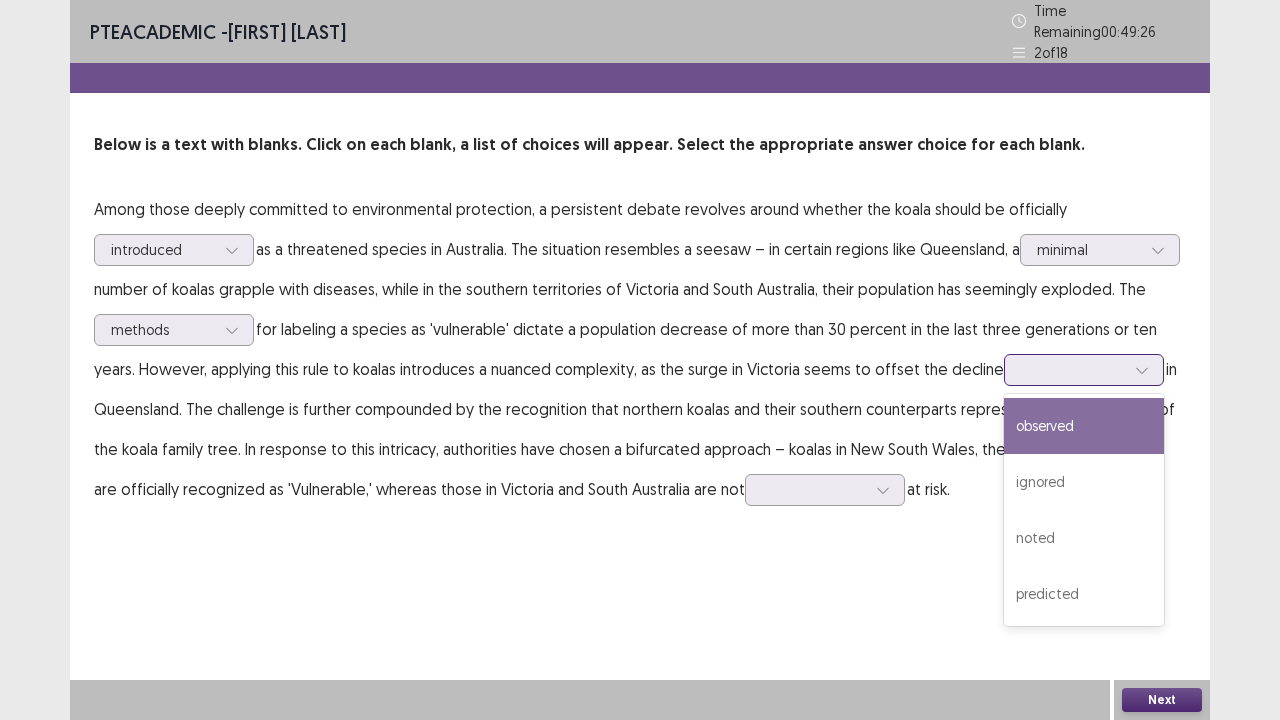 click on "observed" at bounding box center [1084, 426] 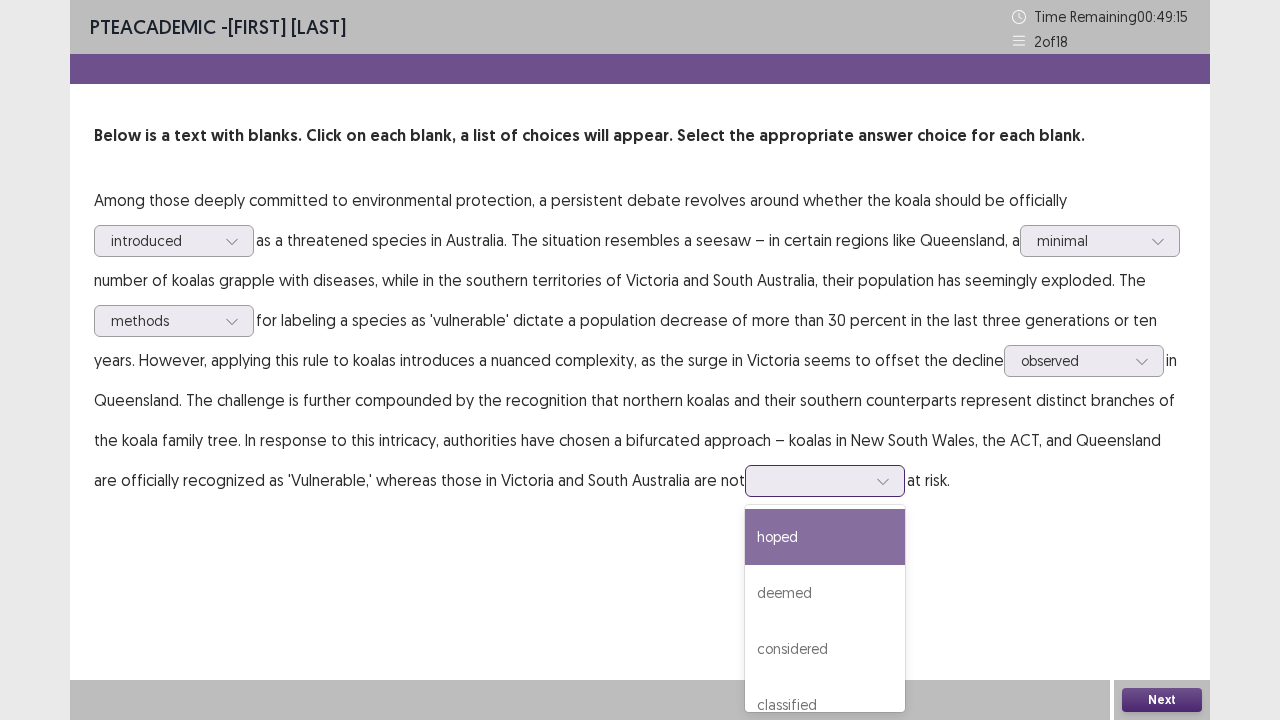 click at bounding box center (814, 480) 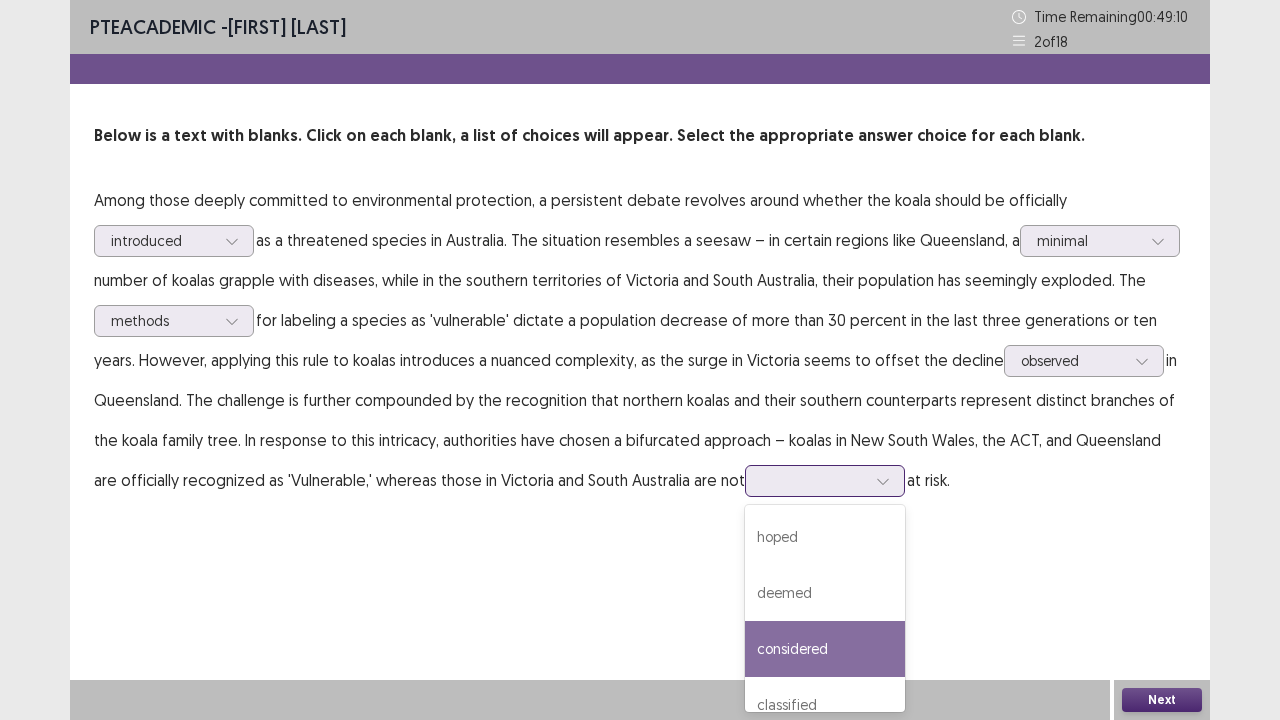 click on "considered" at bounding box center (825, 649) 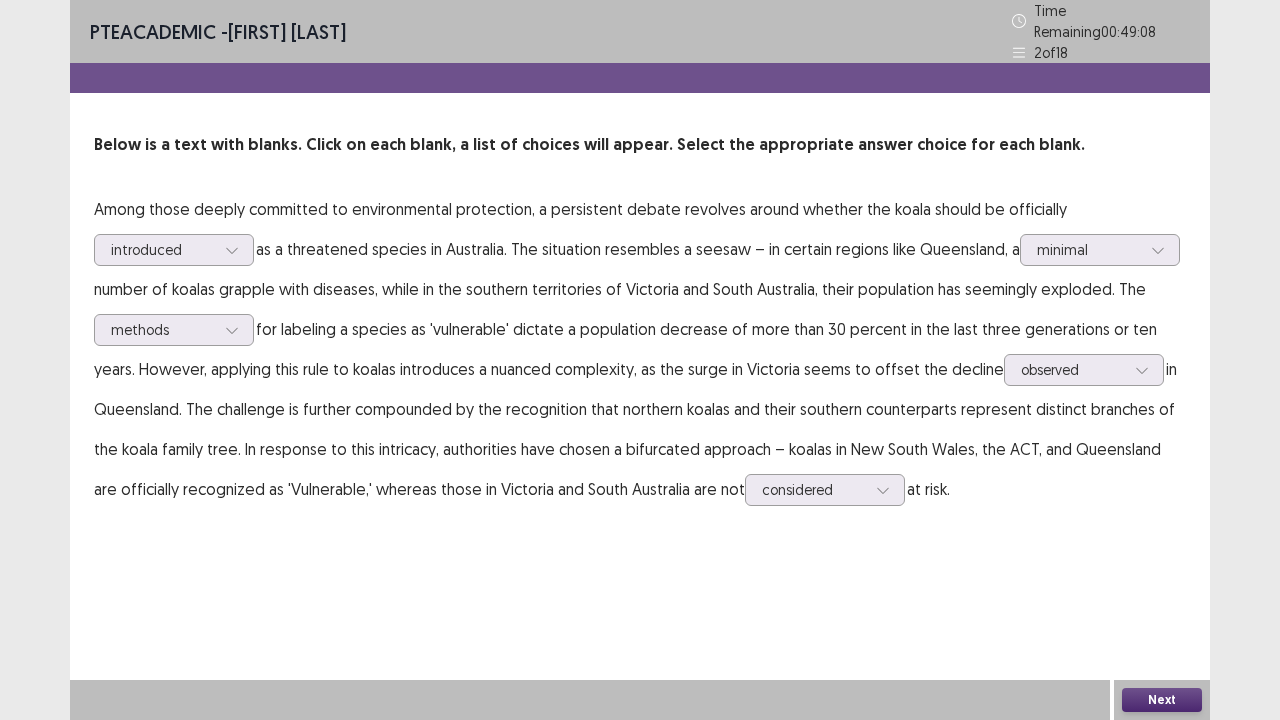 click on "Next" at bounding box center [1162, 700] 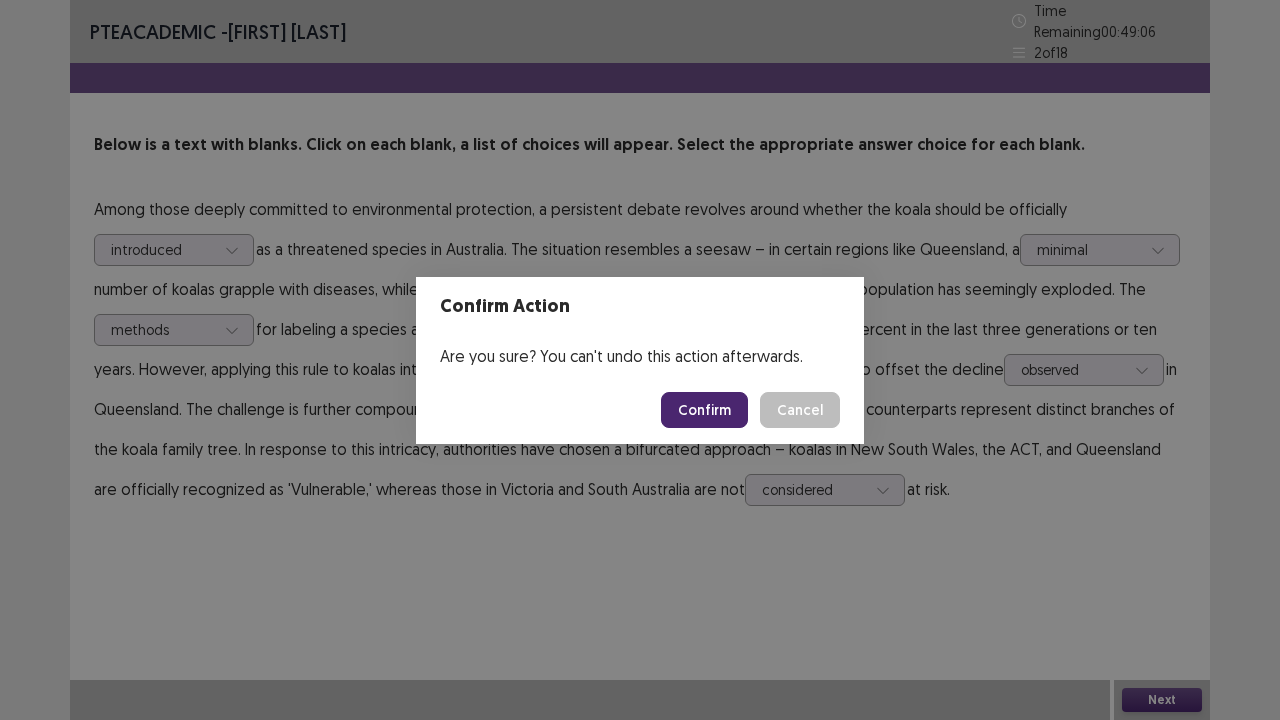 click on "Confirm" at bounding box center [704, 410] 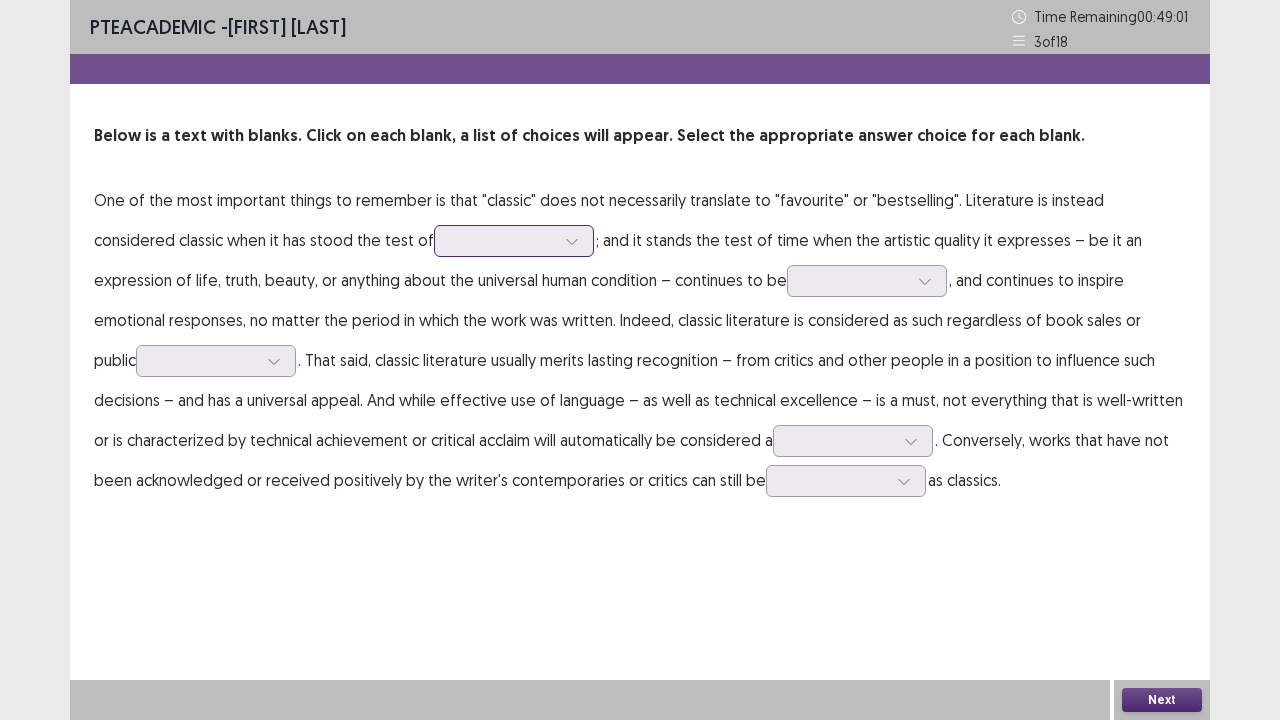 click at bounding box center (503, 240) 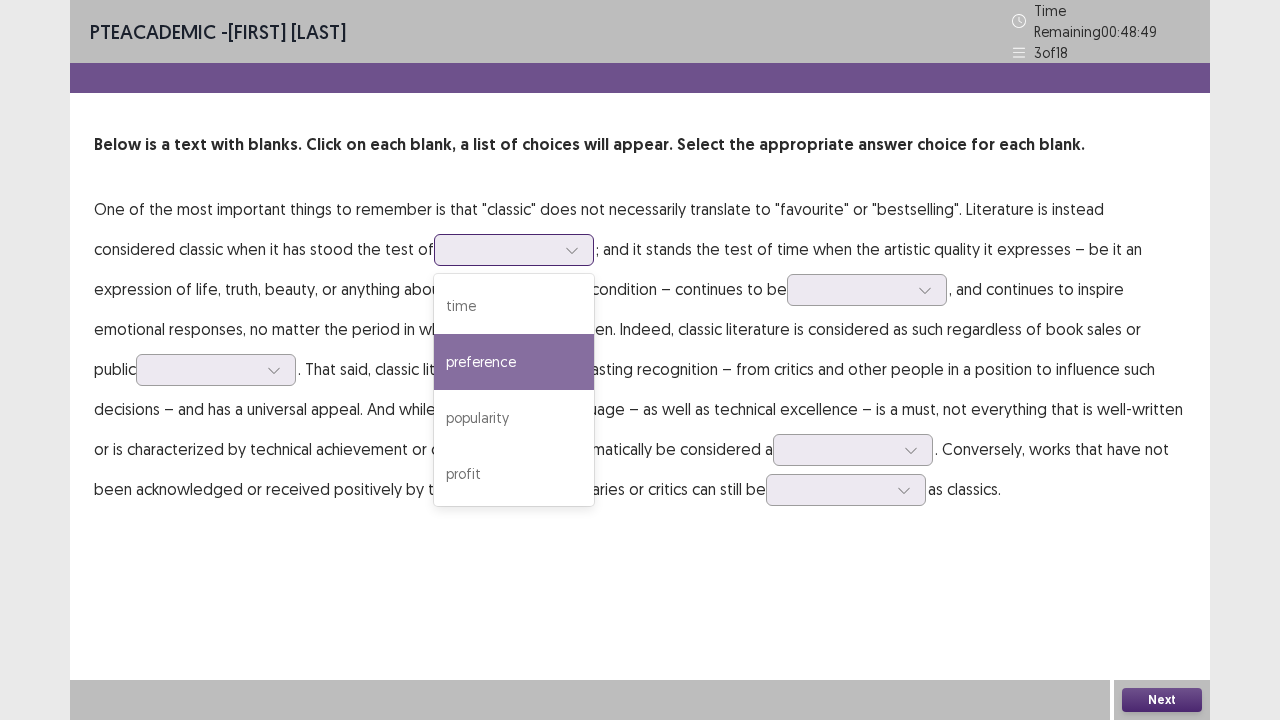 click on "preference" at bounding box center [514, 362] 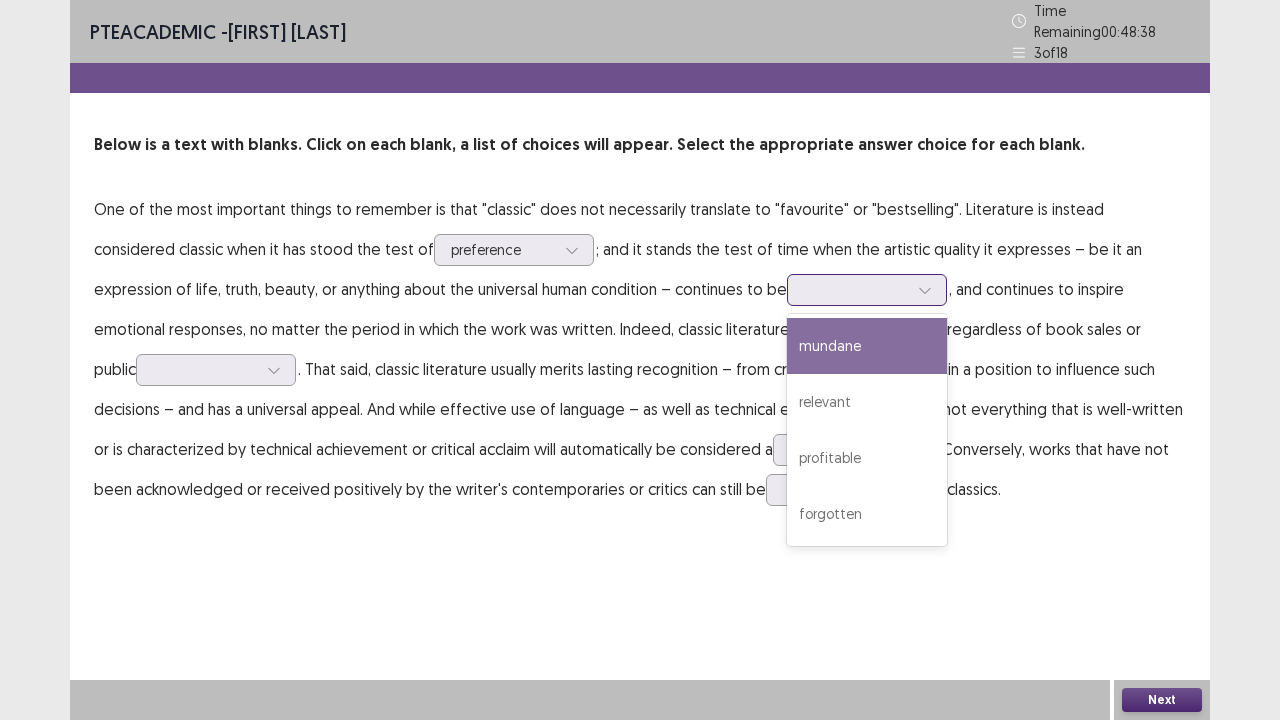 click at bounding box center [856, 289] 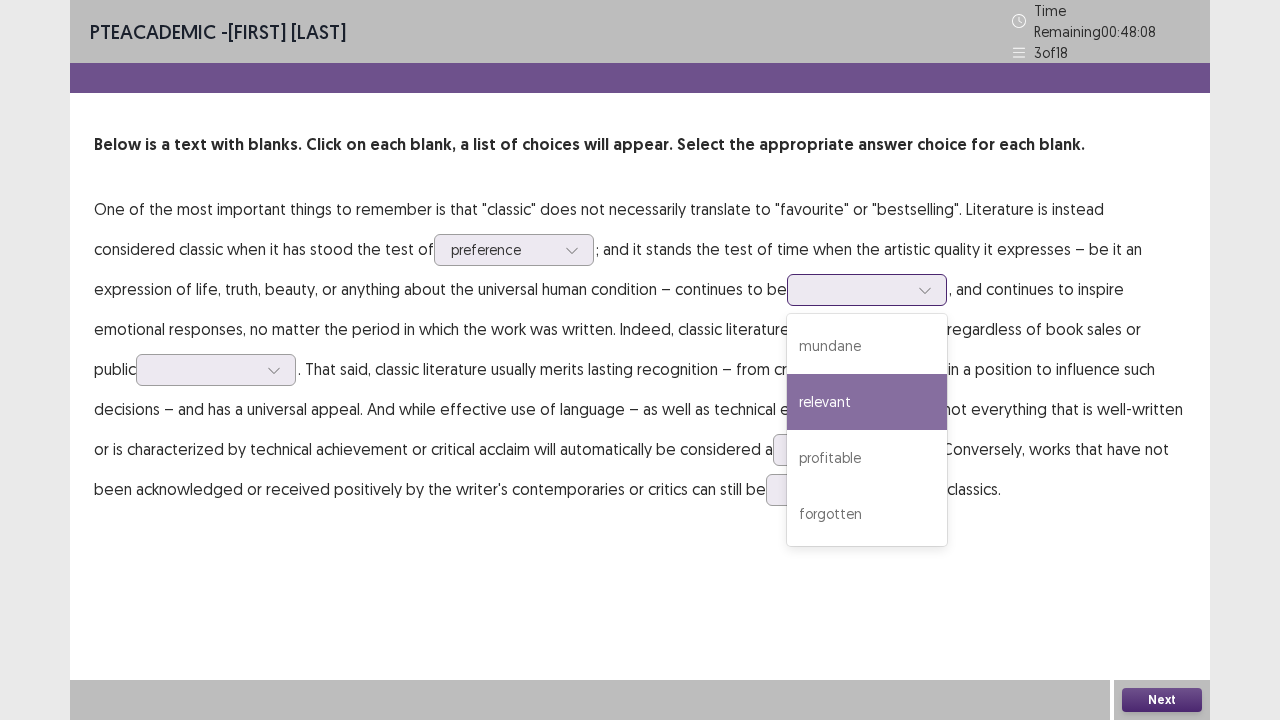 click on "relevant" at bounding box center [867, 402] 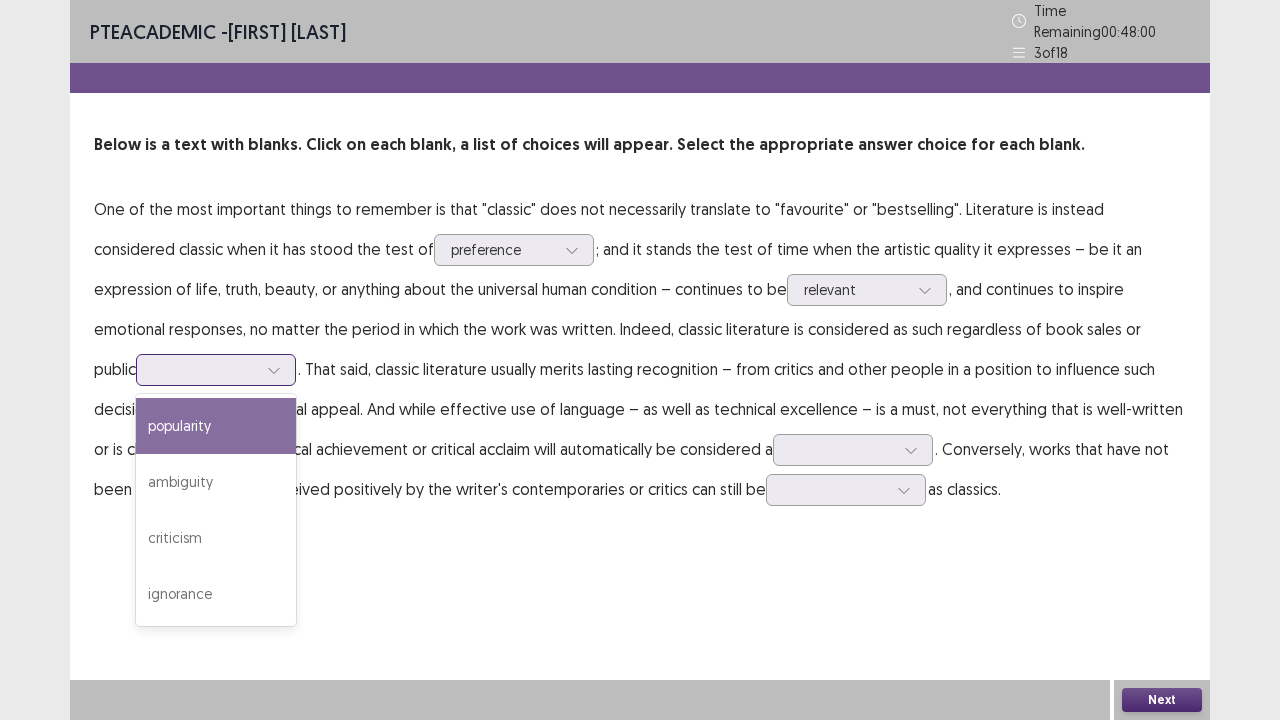 click at bounding box center (205, 369) 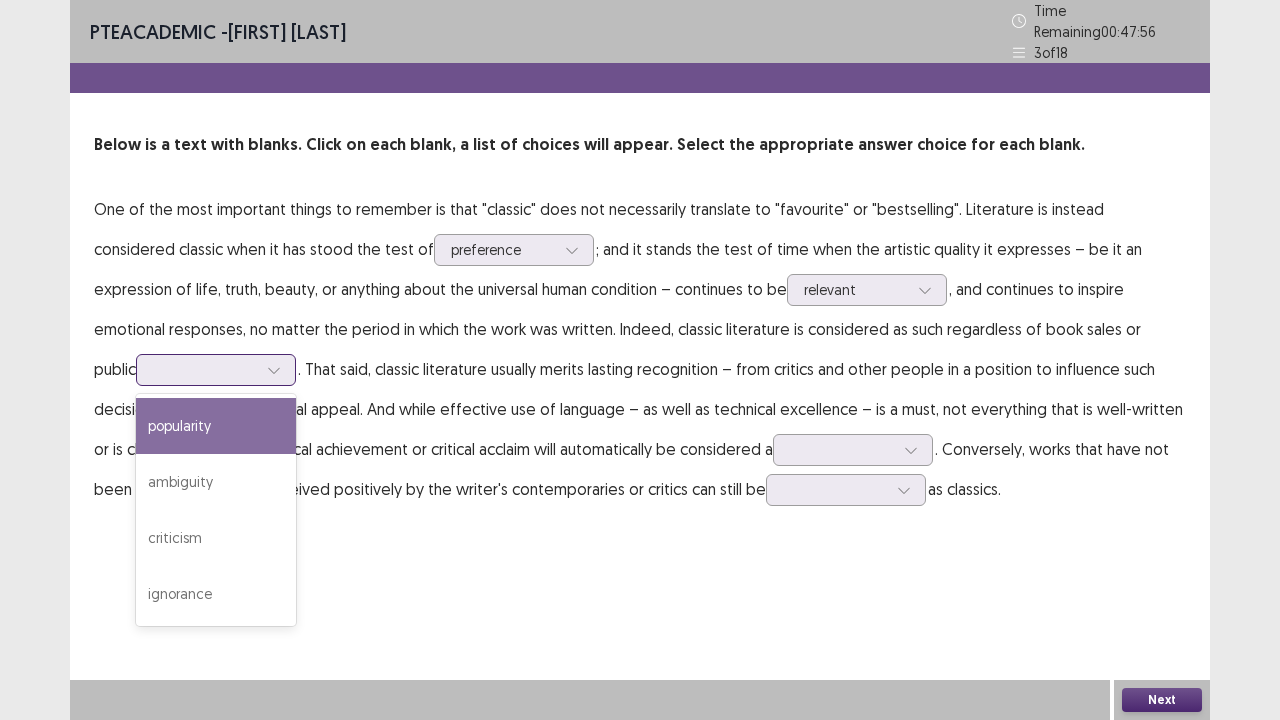 click on "popularity" at bounding box center [216, 426] 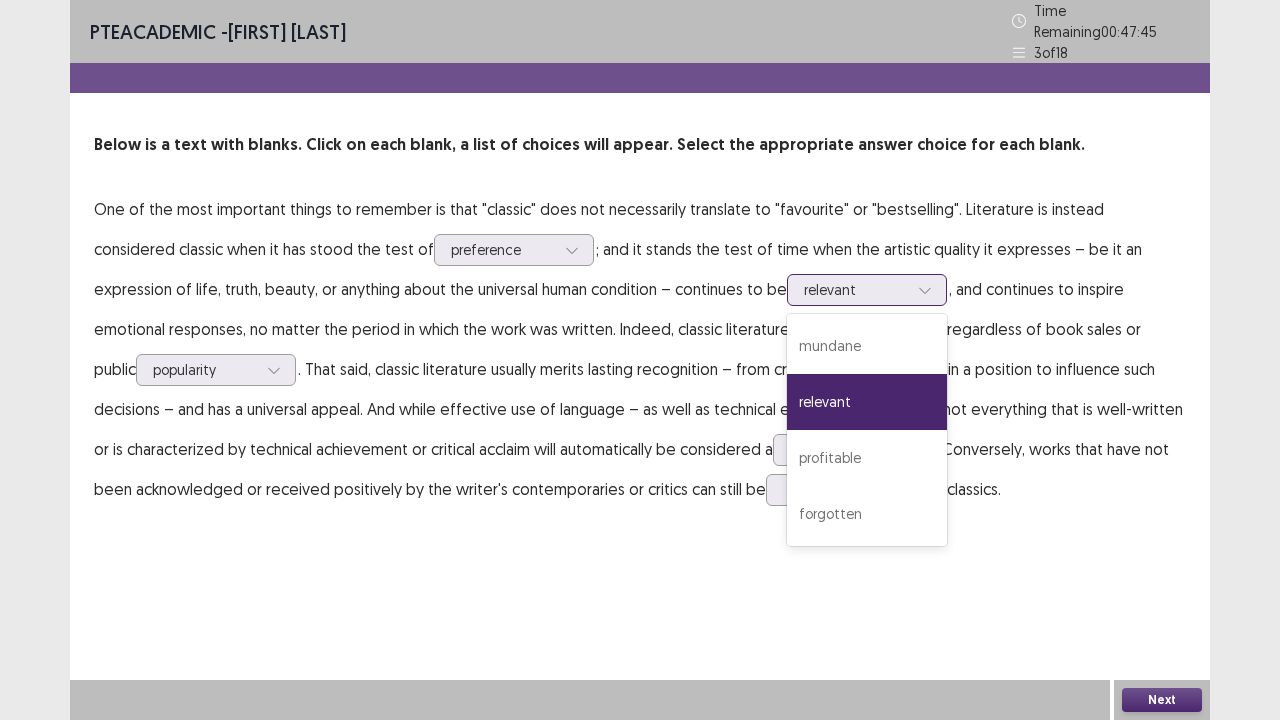 click at bounding box center (856, 289) 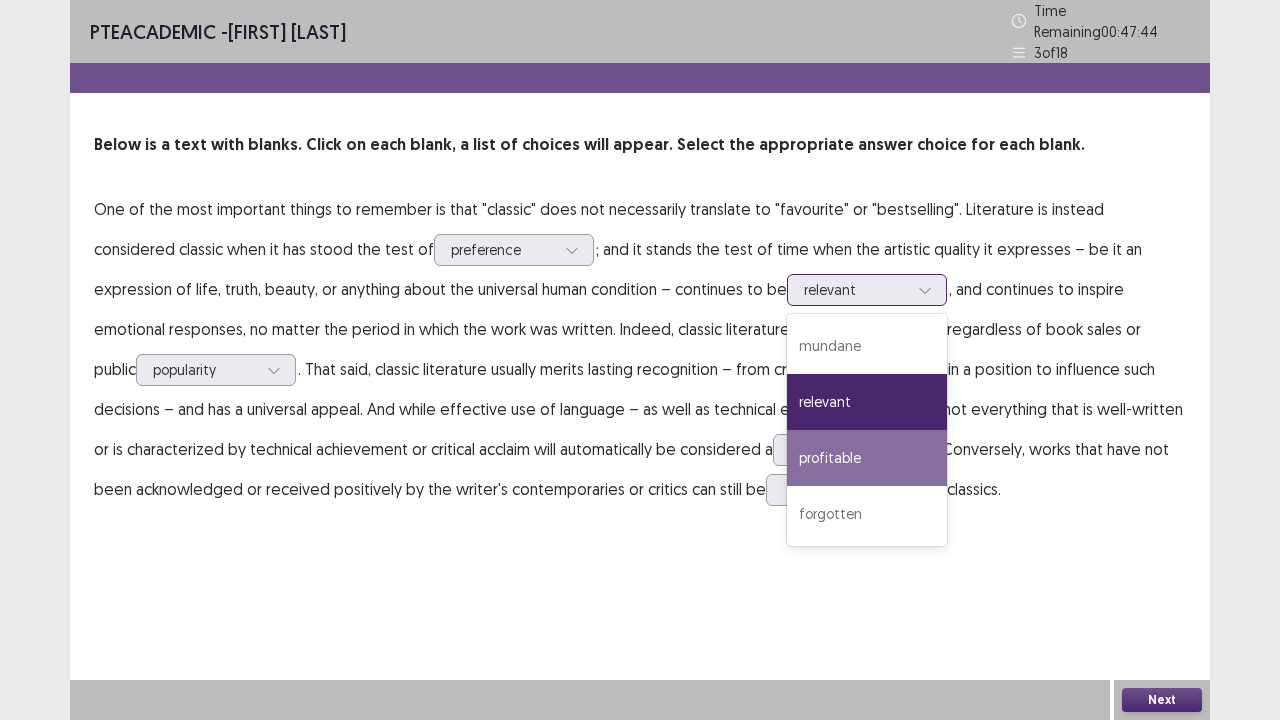 click on "profitable" at bounding box center (867, 458) 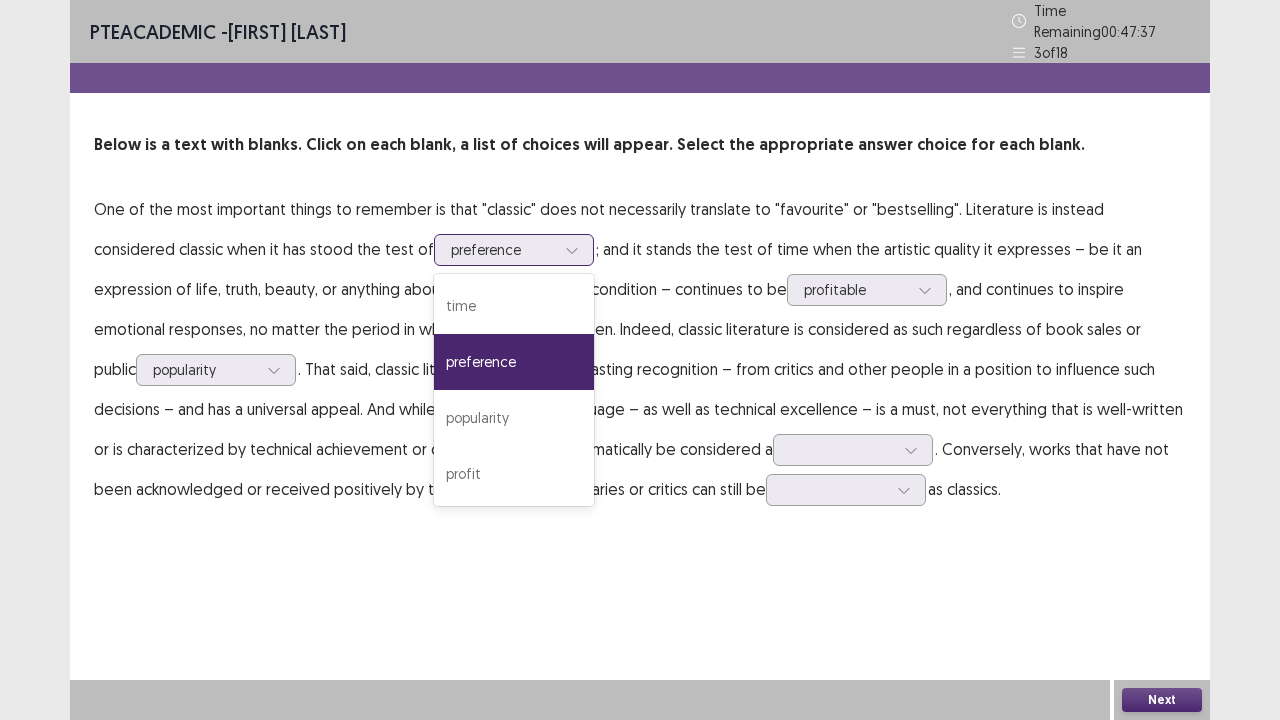 click on "preference" at bounding box center (514, 250) 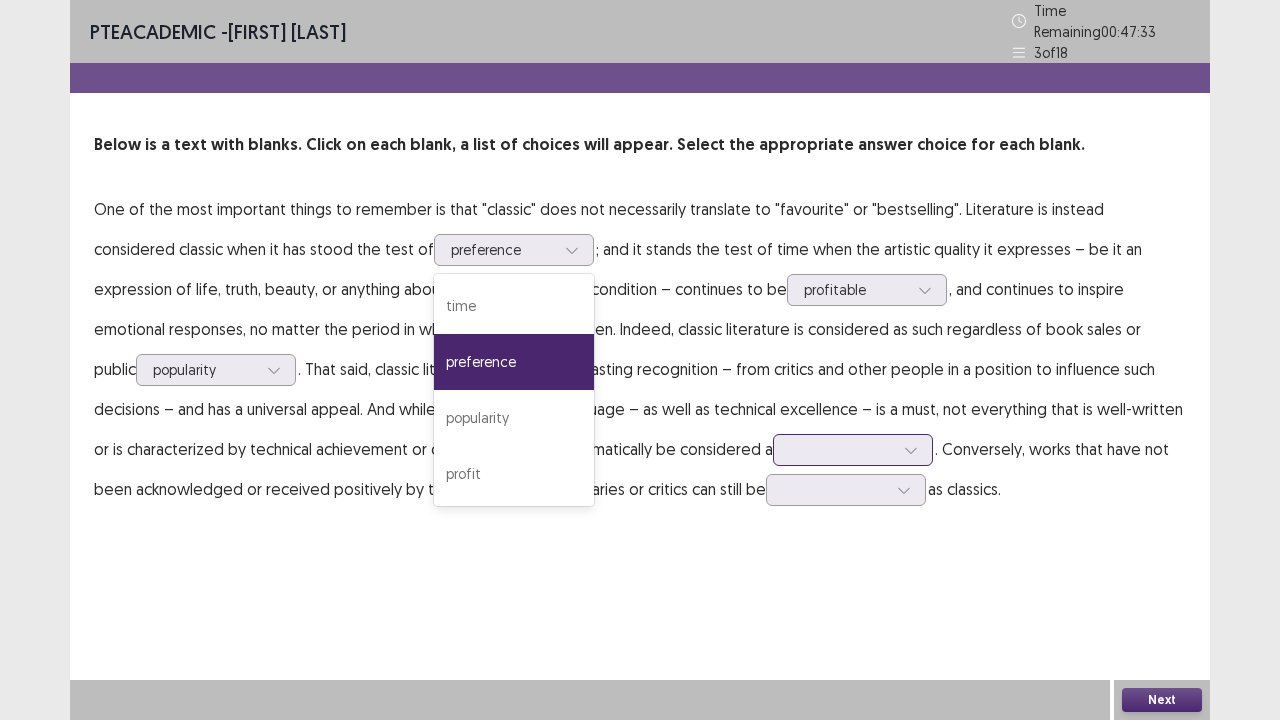 click at bounding box center [911, 450] 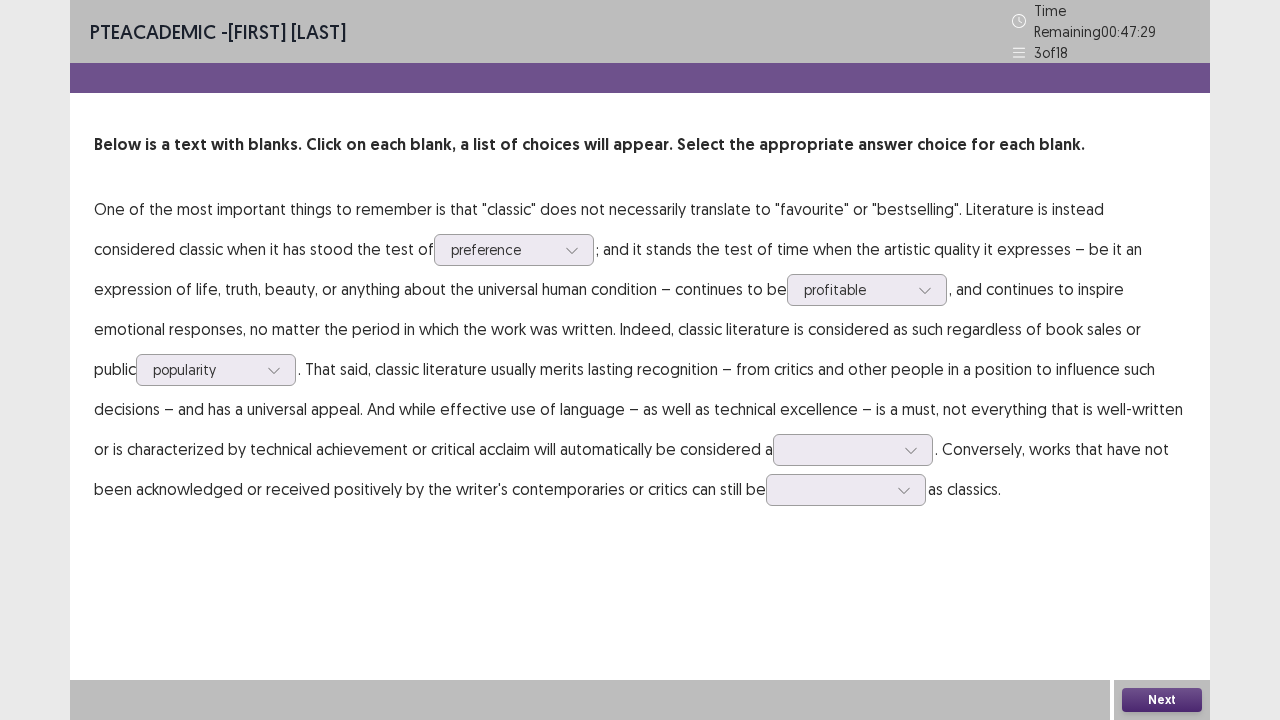 click on "One of the most important things to remember is that "classic" does not necessarily translate to "favourite" or "bestselling". Literature is instead considered classic when it has stood the test of  preference ; and it stands the test of time when the artistic quality it expresses – be it an expression of life, truth, beauty, or anything about the universal human condition – continues to be  profitable , and continues to inspire emotional responses, no matter the period in which the work was written. Indeed, classic literature is considered as such regardless of book sales or public  popularity . That said, classic literature usually merits lasting recognition – from critics and other people in a position to influence such decisions – and has a universal appeal. And while effective use of language – as well as technical excellence – is a must, not everything that is well-written or is characterized by technical achievement or critical acclaim will automatically be considered a   as classics." at bounding box center (640, 349) 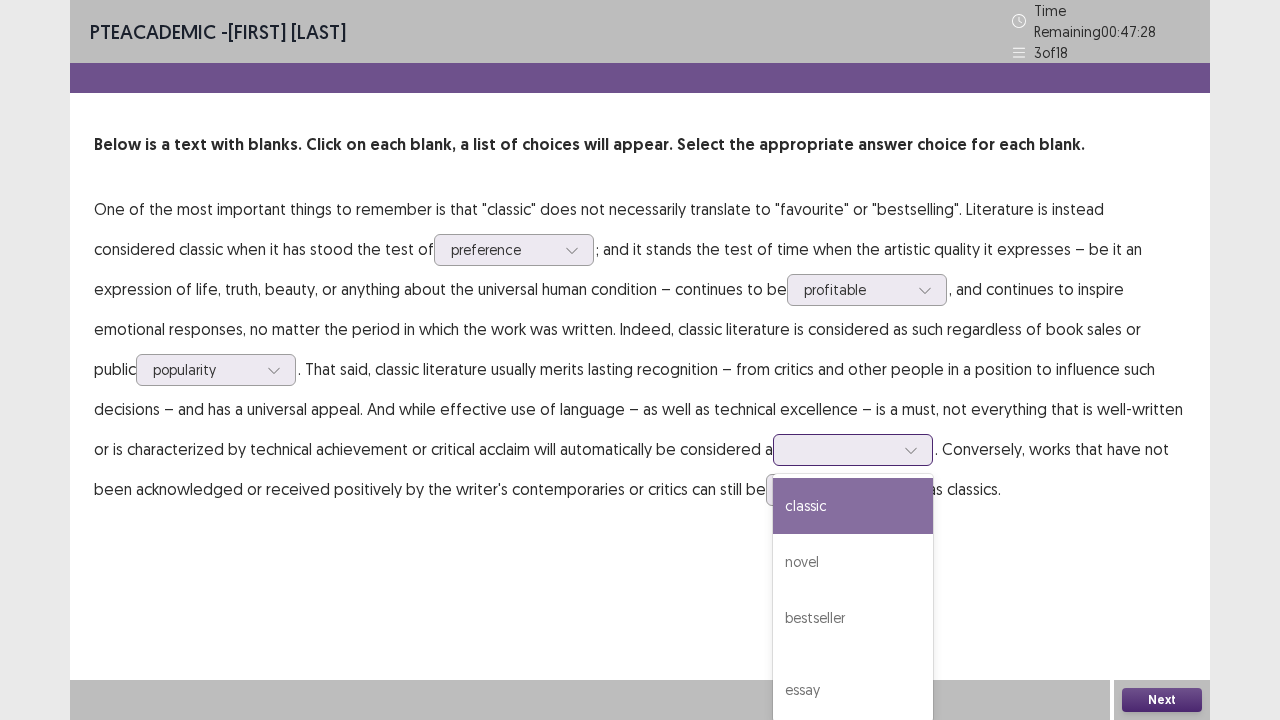 click at bounding box center [842, 449] 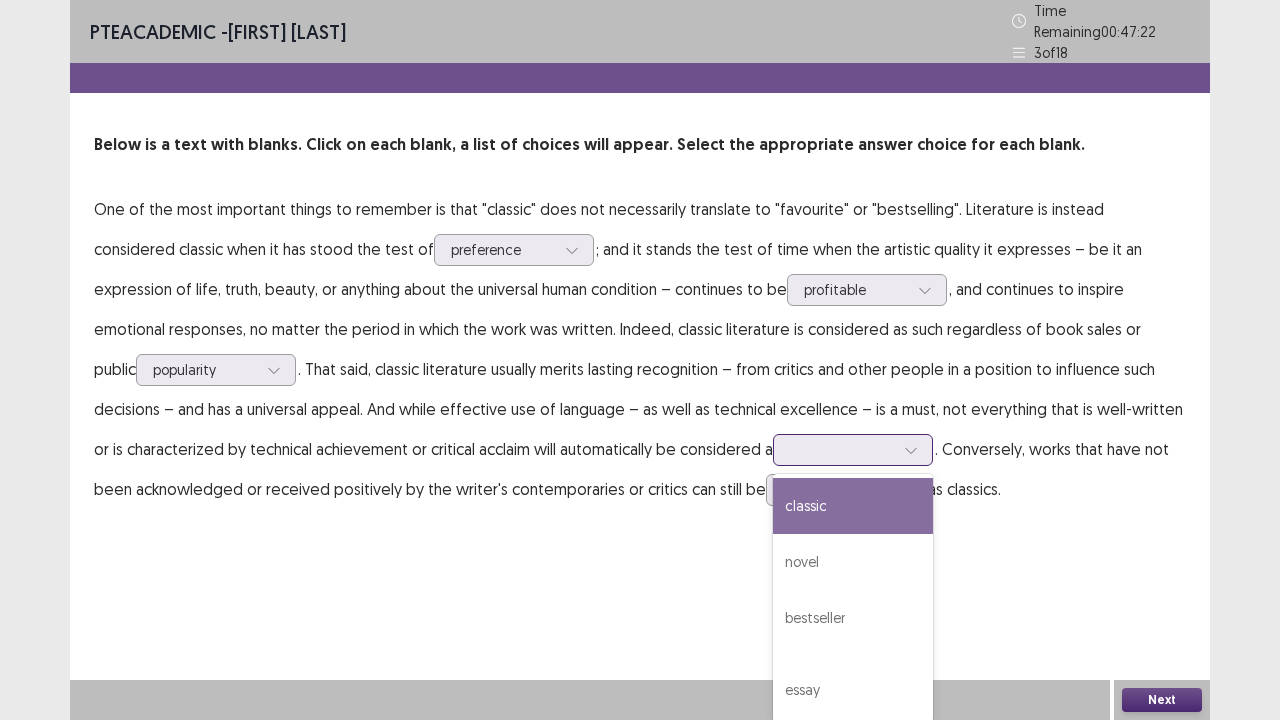 click on "classic" at bounding box center (853, 506) 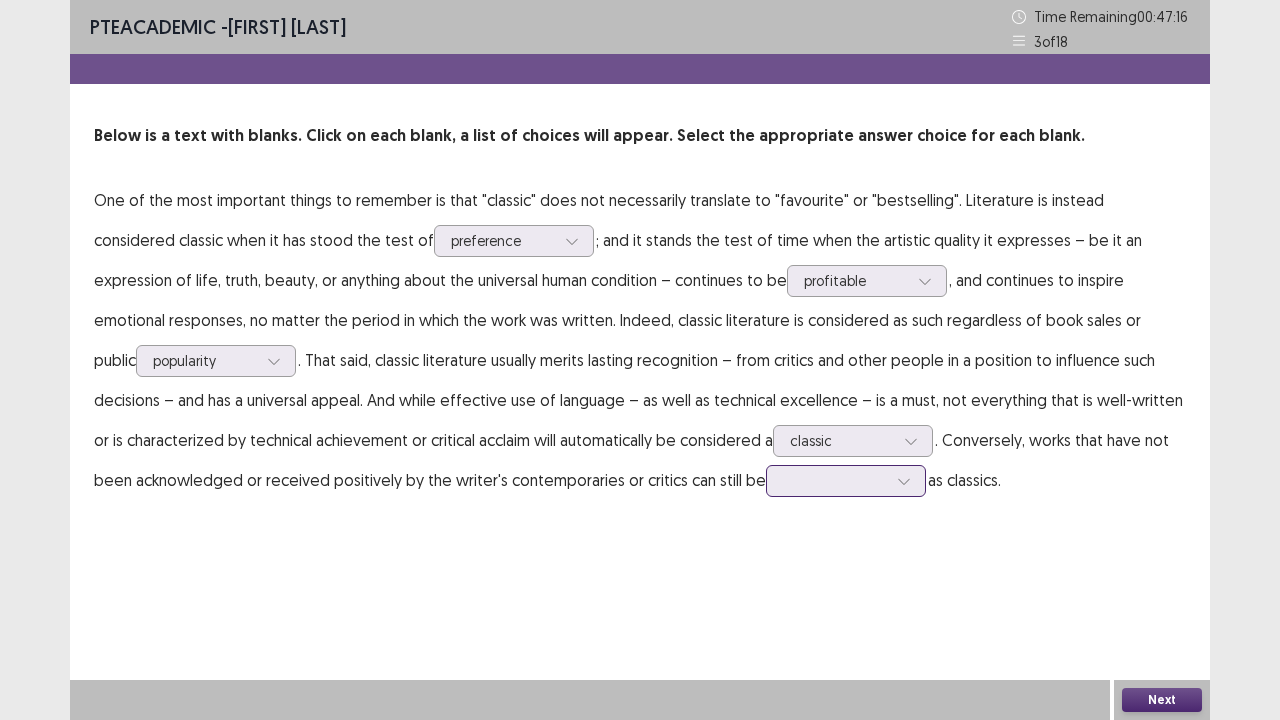 click at bounding box center [835, 480] 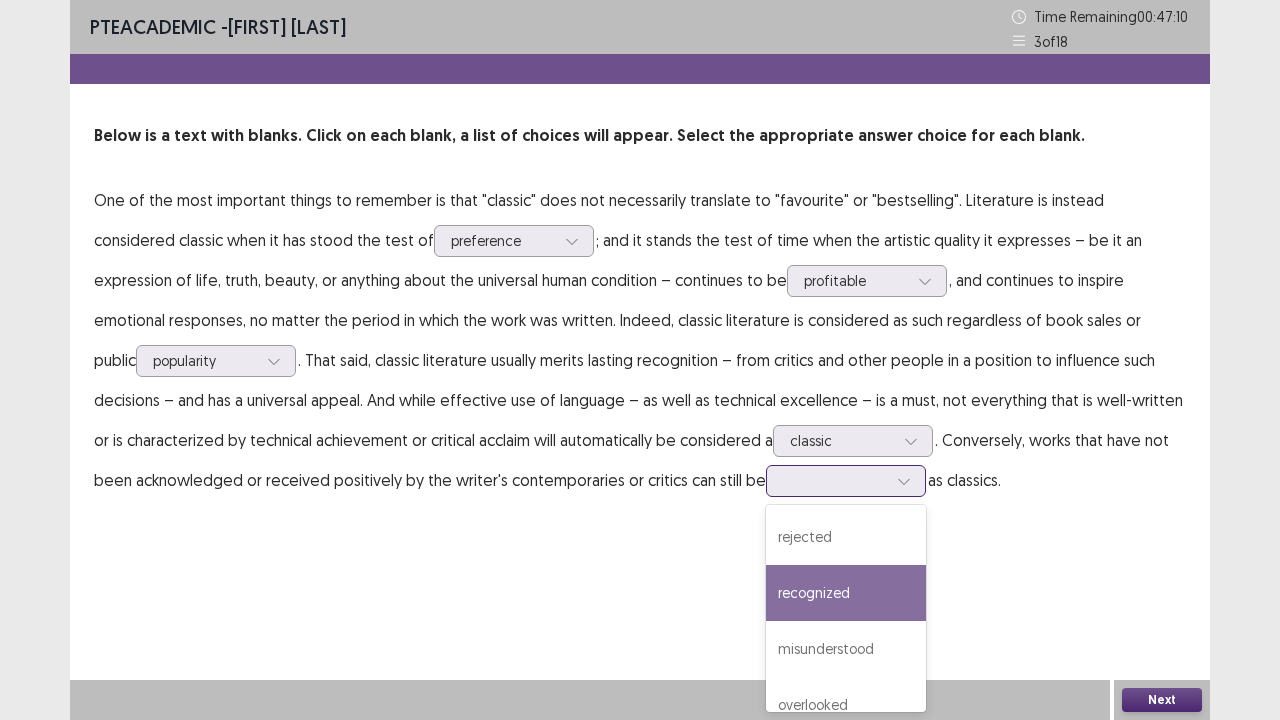click on "recognized" at bounding box center [846, 593] 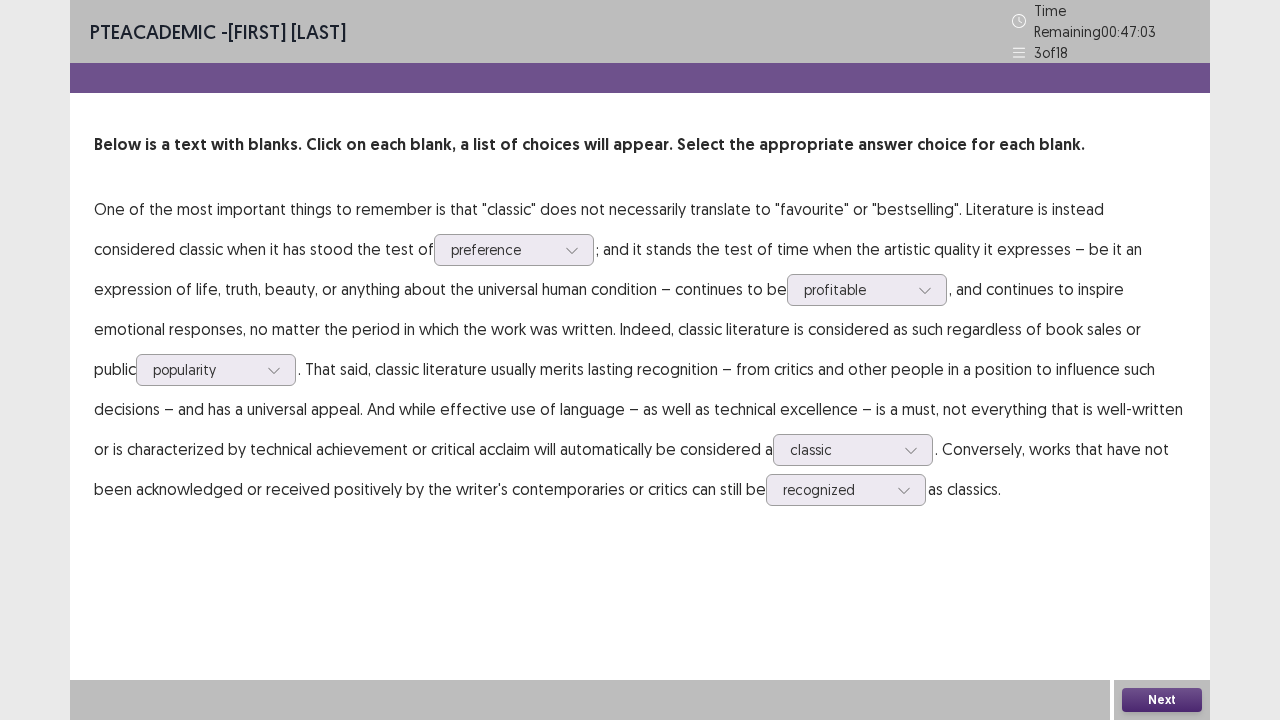 click on "Next" at bounding box center [1162, 700] 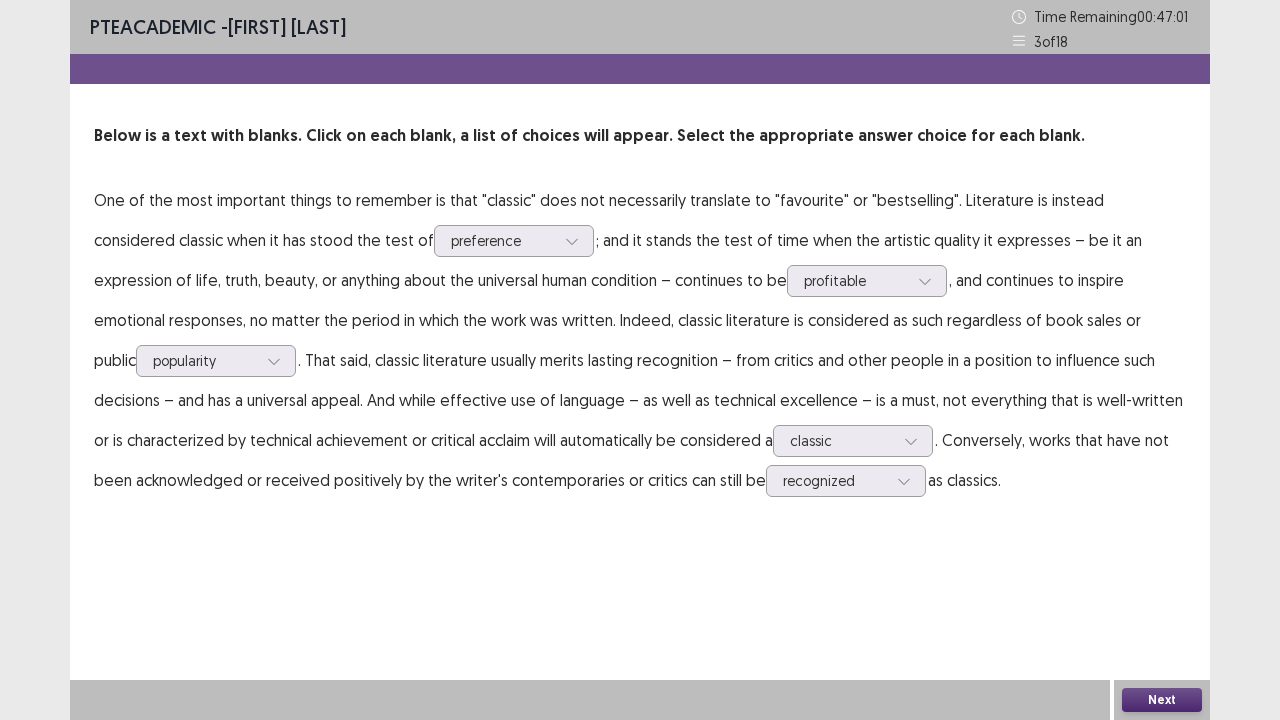 click on "Next" at bounding box center (1162, 700) 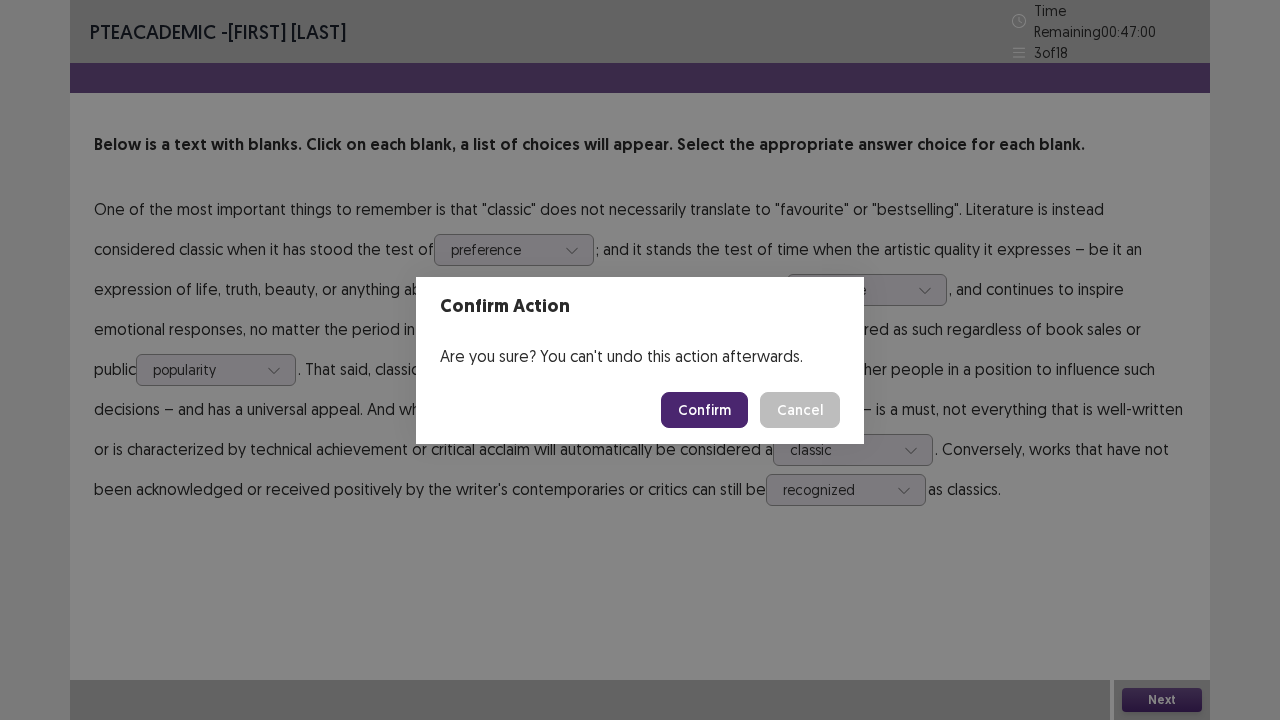 click on "Confirm" at bounding box center (704, 410) 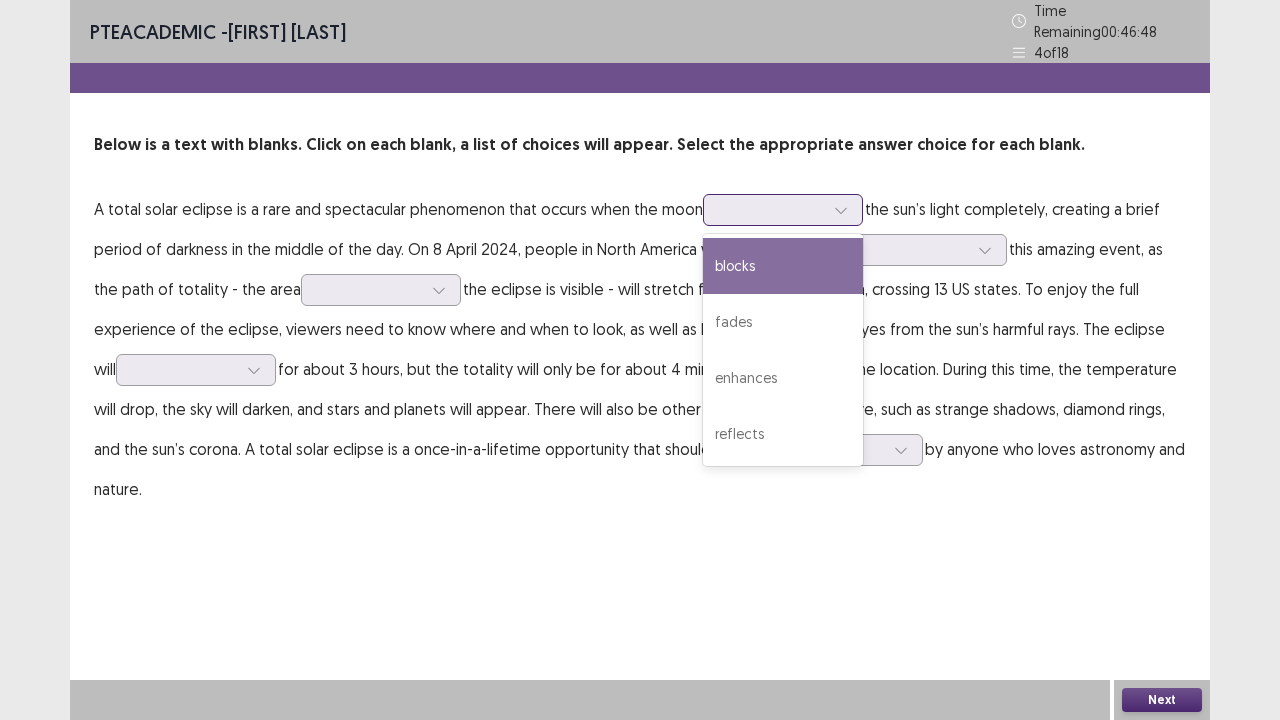 click at bounding box center (783, 210) 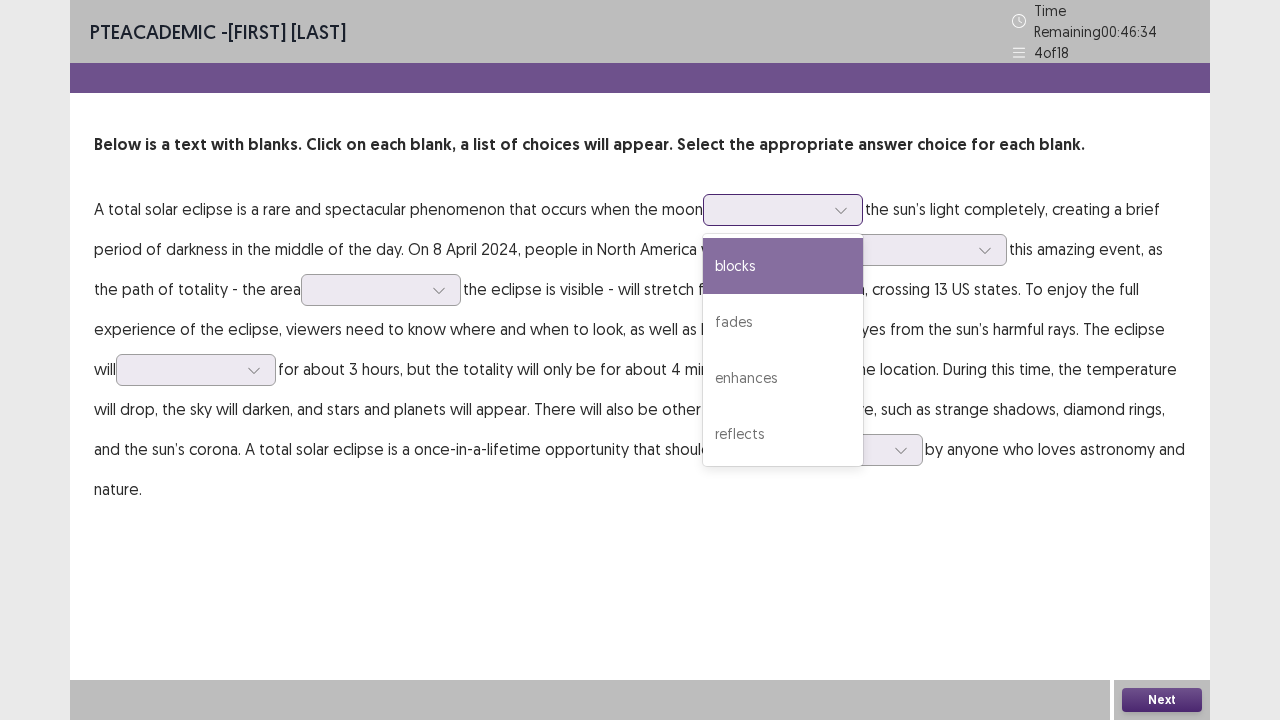 click on "blocks" at bounding box center [783, 266] 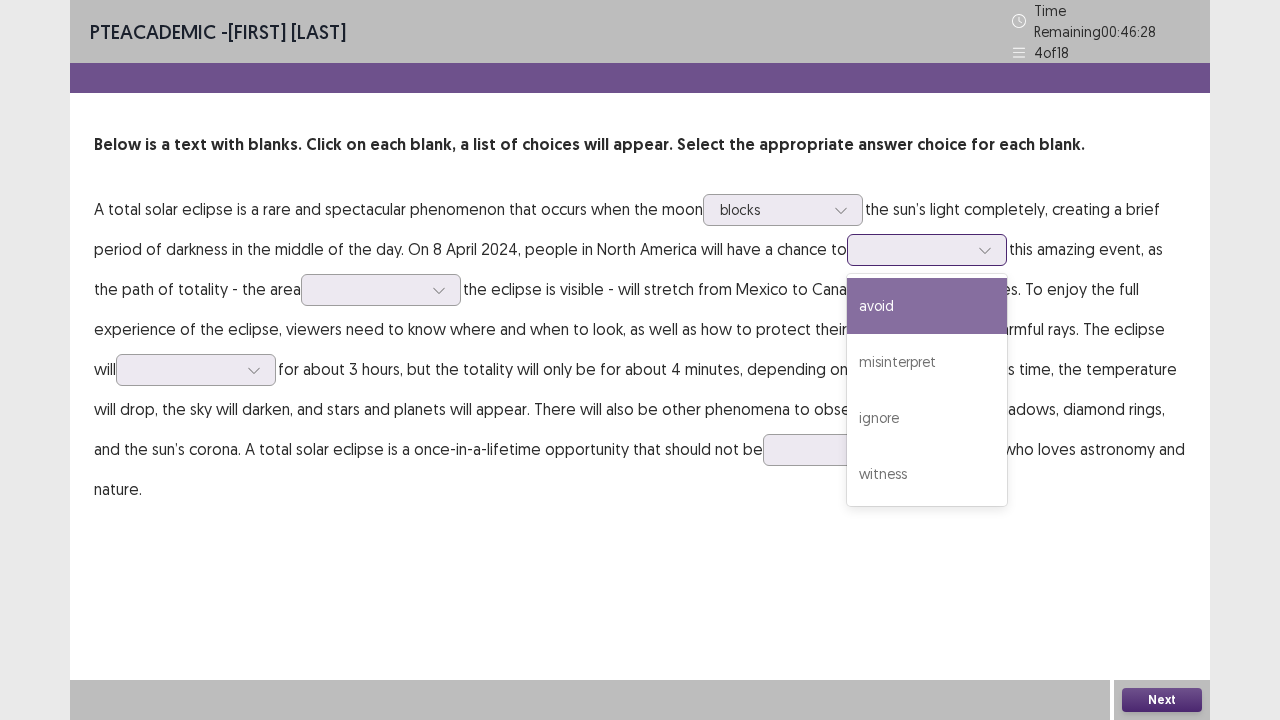 click at bounding box center [916, 249] 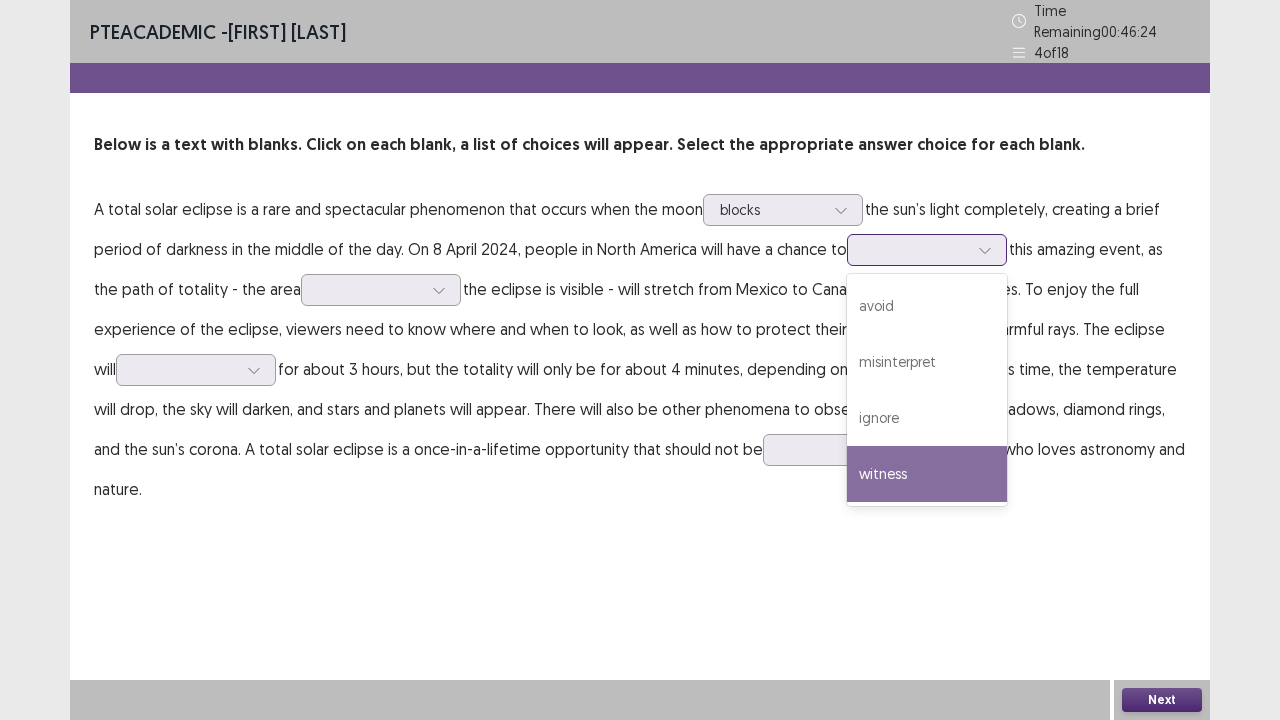 click on "witness" at bounding box center [927, 474] 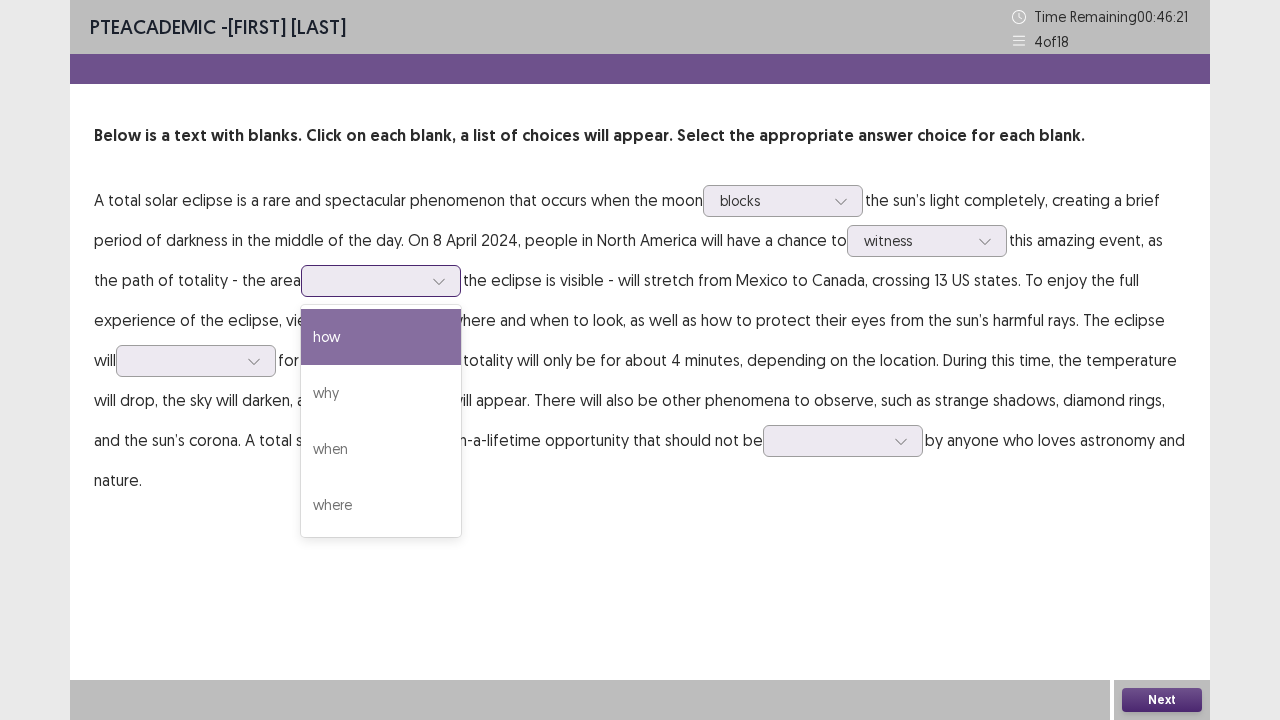 click at bounding box center [370, 280] 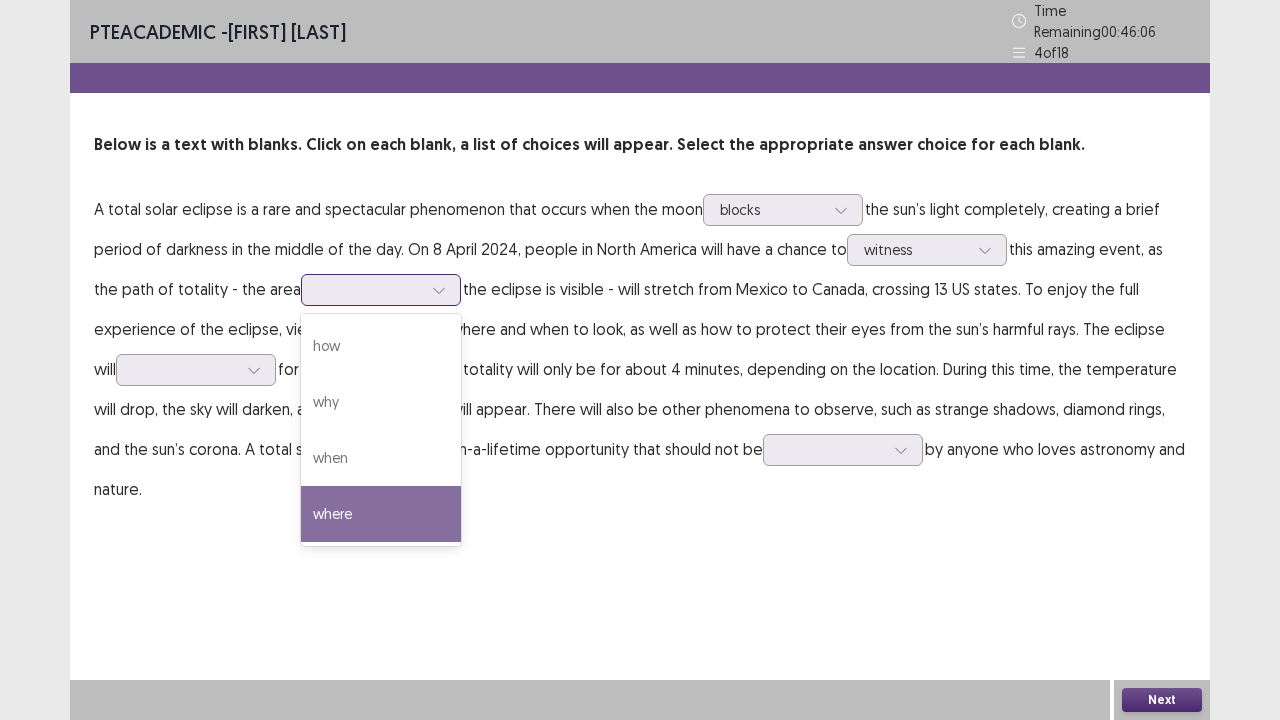 click on "where" at bounding box center [381, 514] 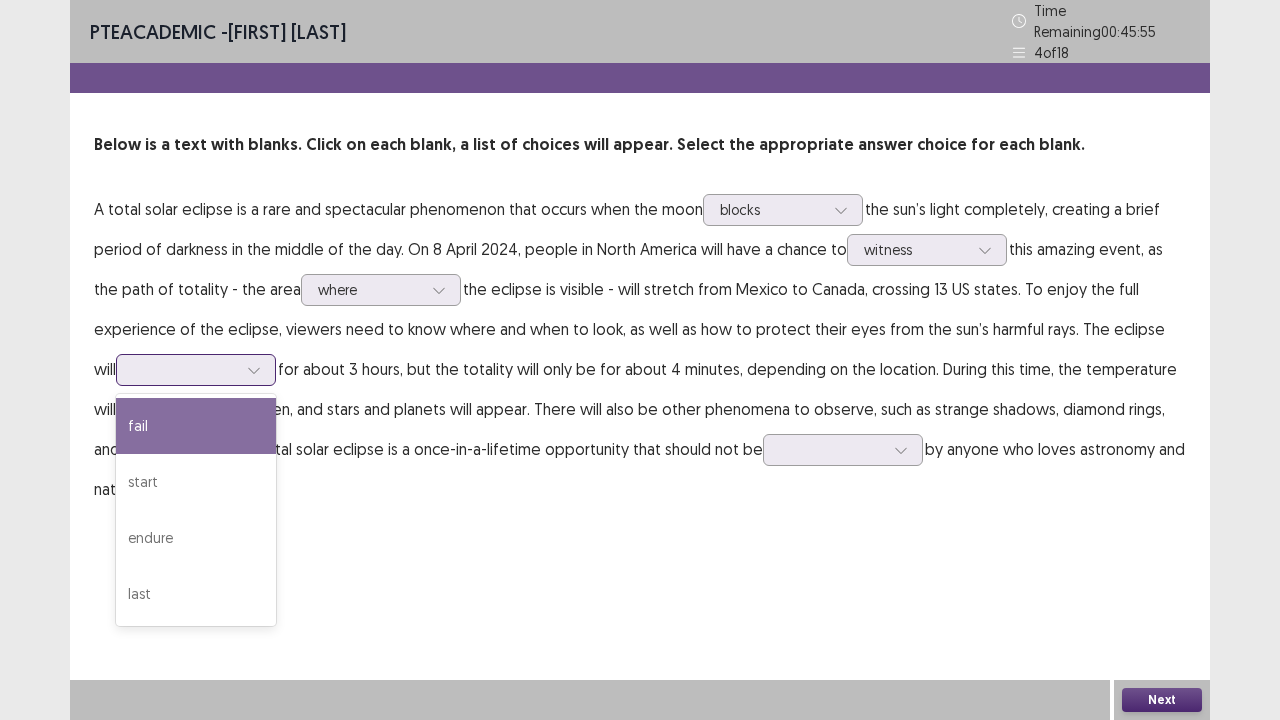 click at bounding box center (185, 369) 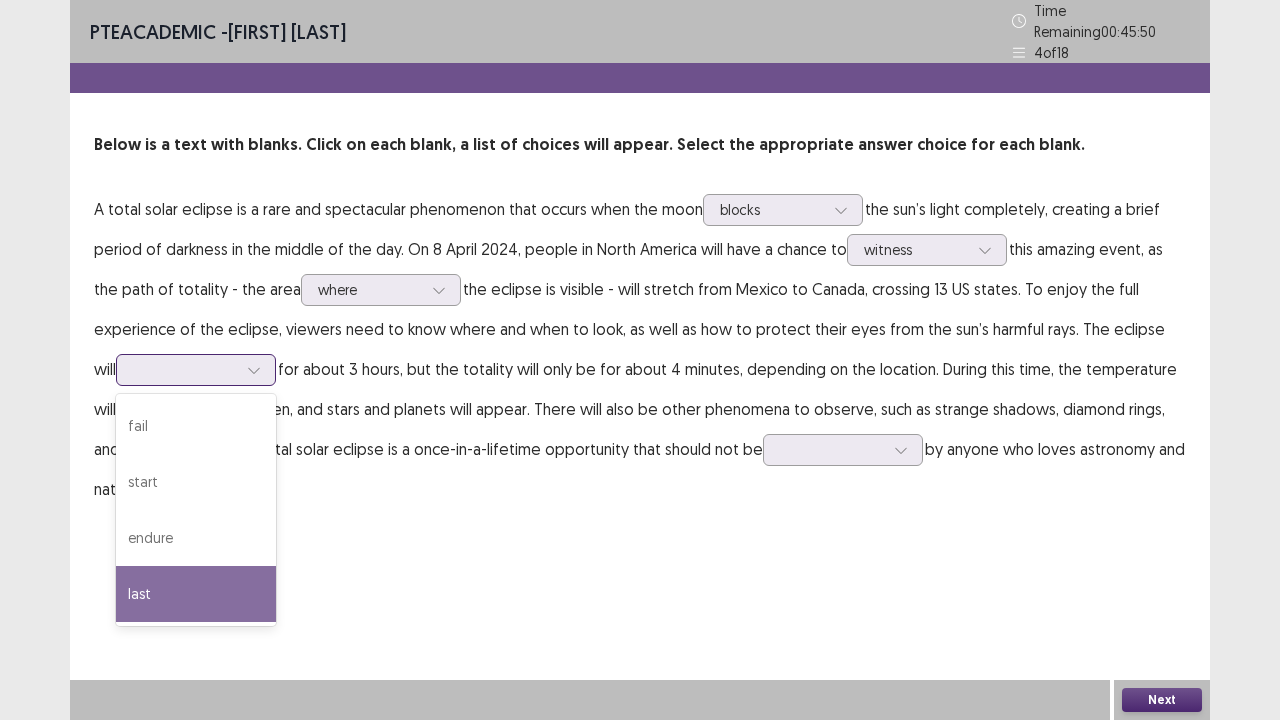 click on "last" at bounding box center [196, 594] 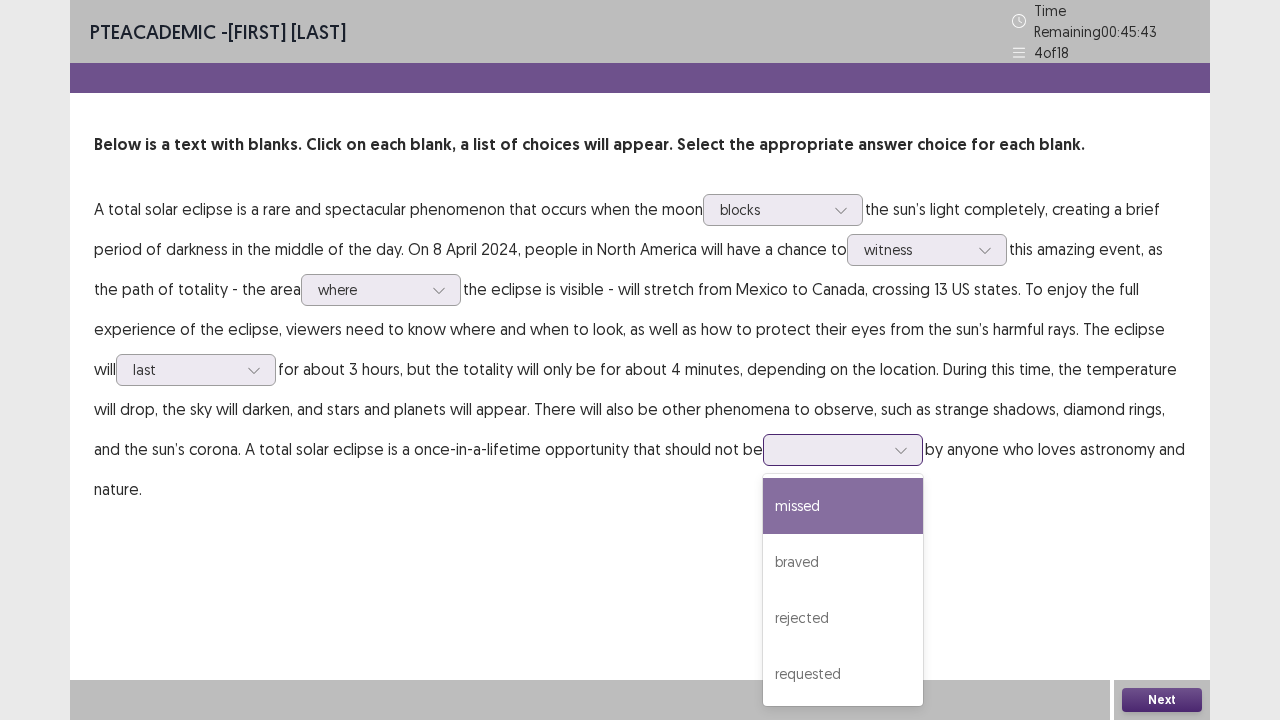 click at bounding box center (832, 449) 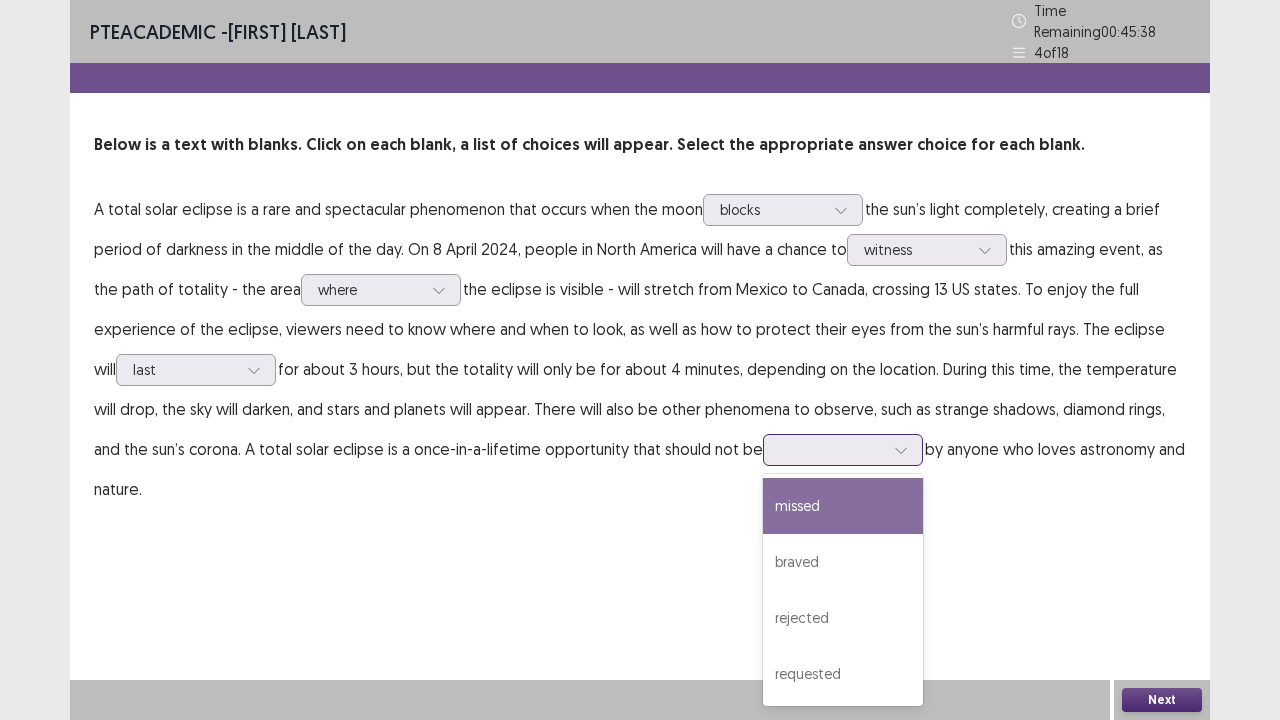 click on "missed" at bounding box center [843, 506] 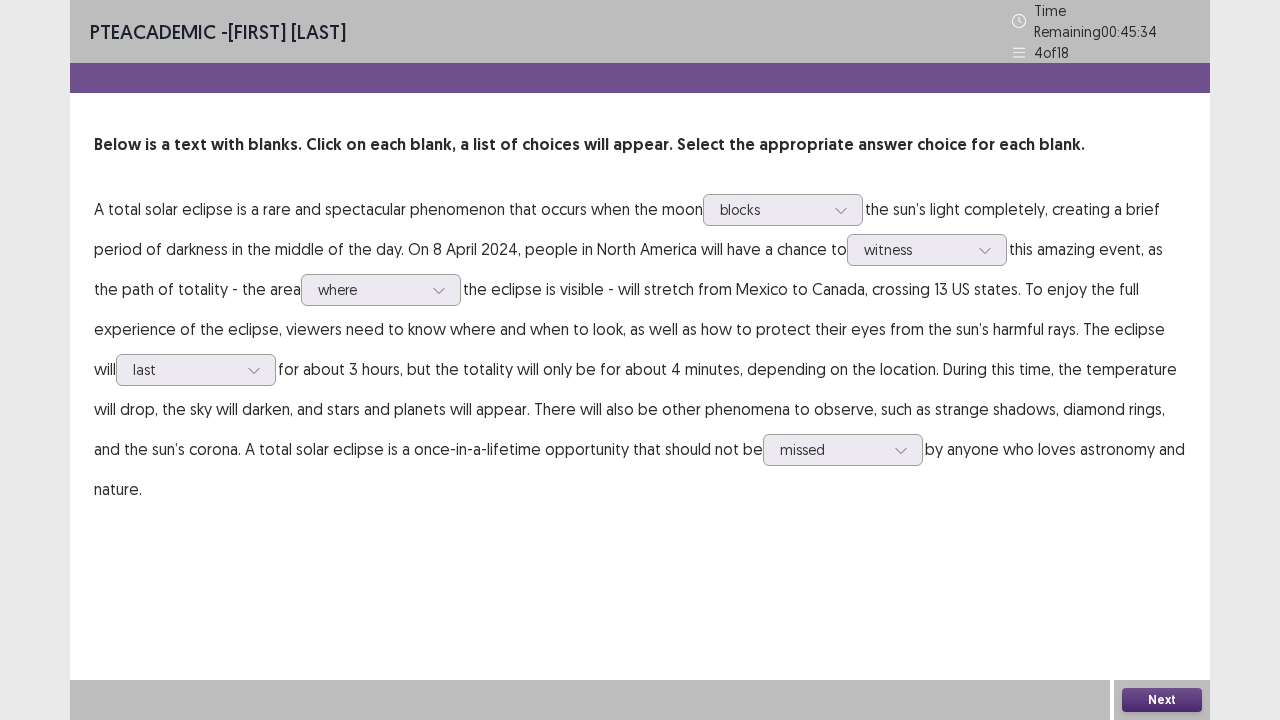 click on "Next" at bounding box center (1162, 700) 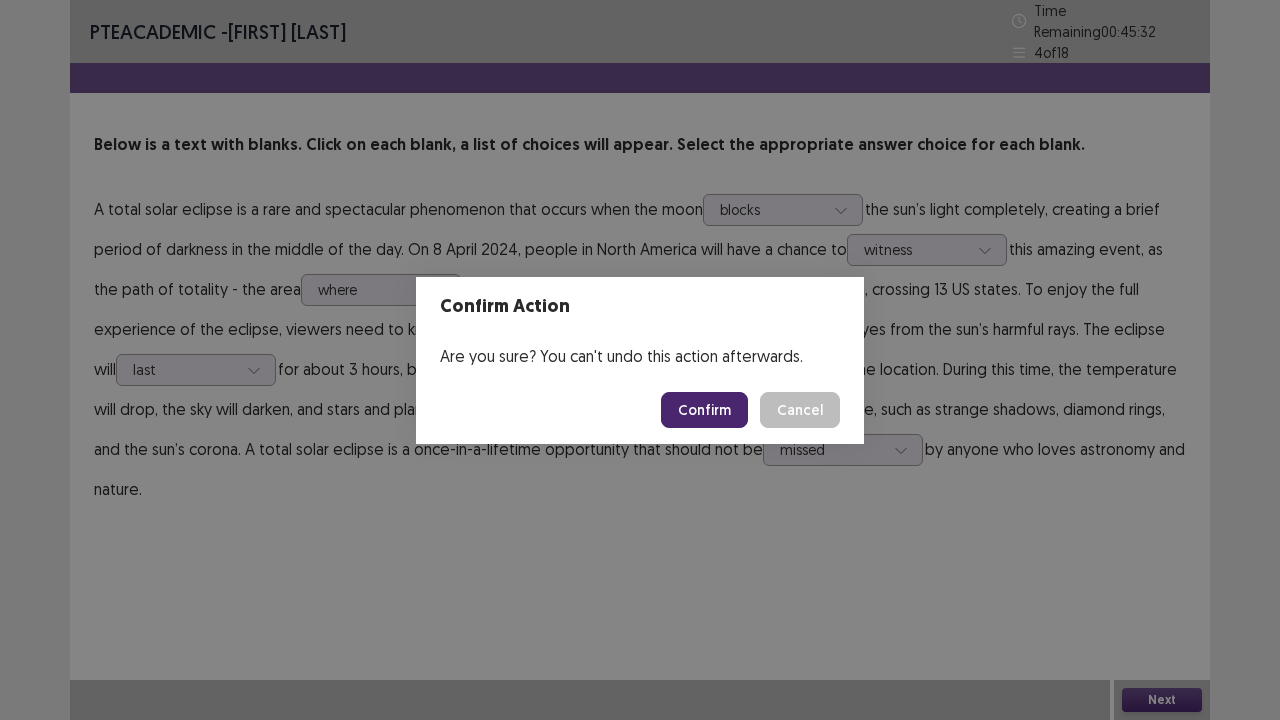 click on "Confirm" at bounding box center [704, 410] 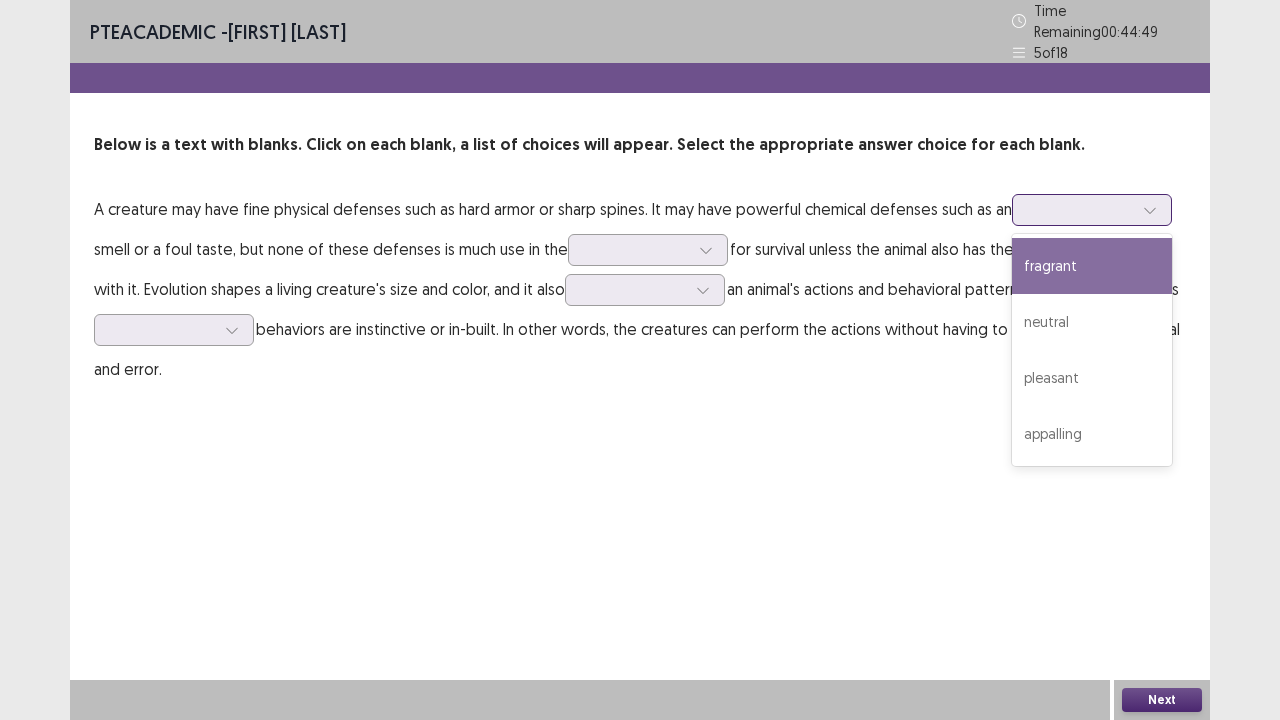 click at bounding box center [1092, 210] 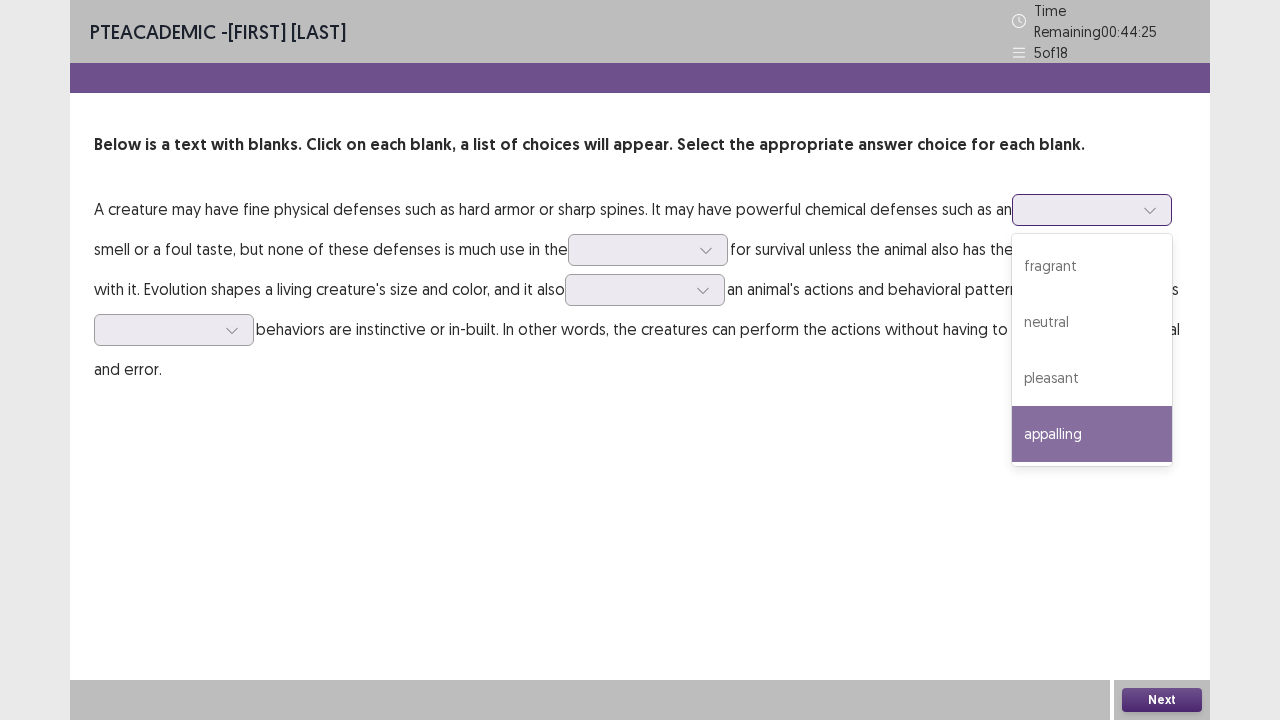 click on "appalling" at bounding box center [1092, 434] 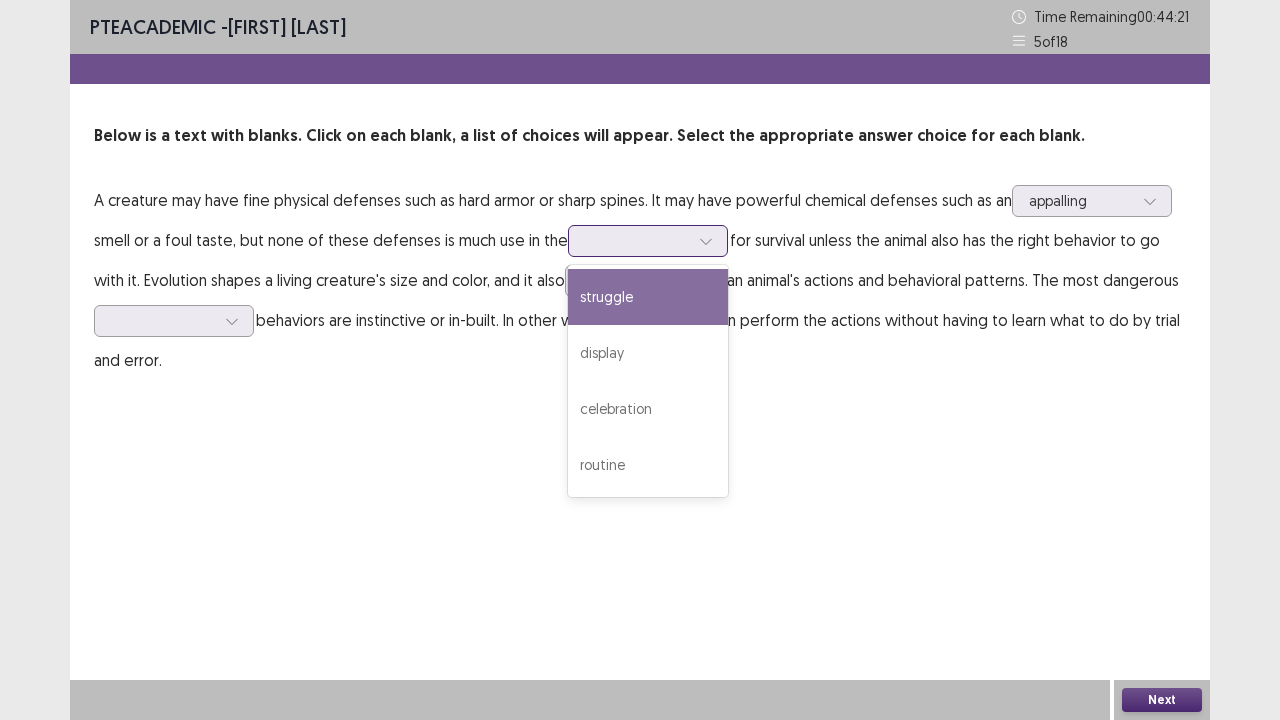 click at bounding box center [648, 241] 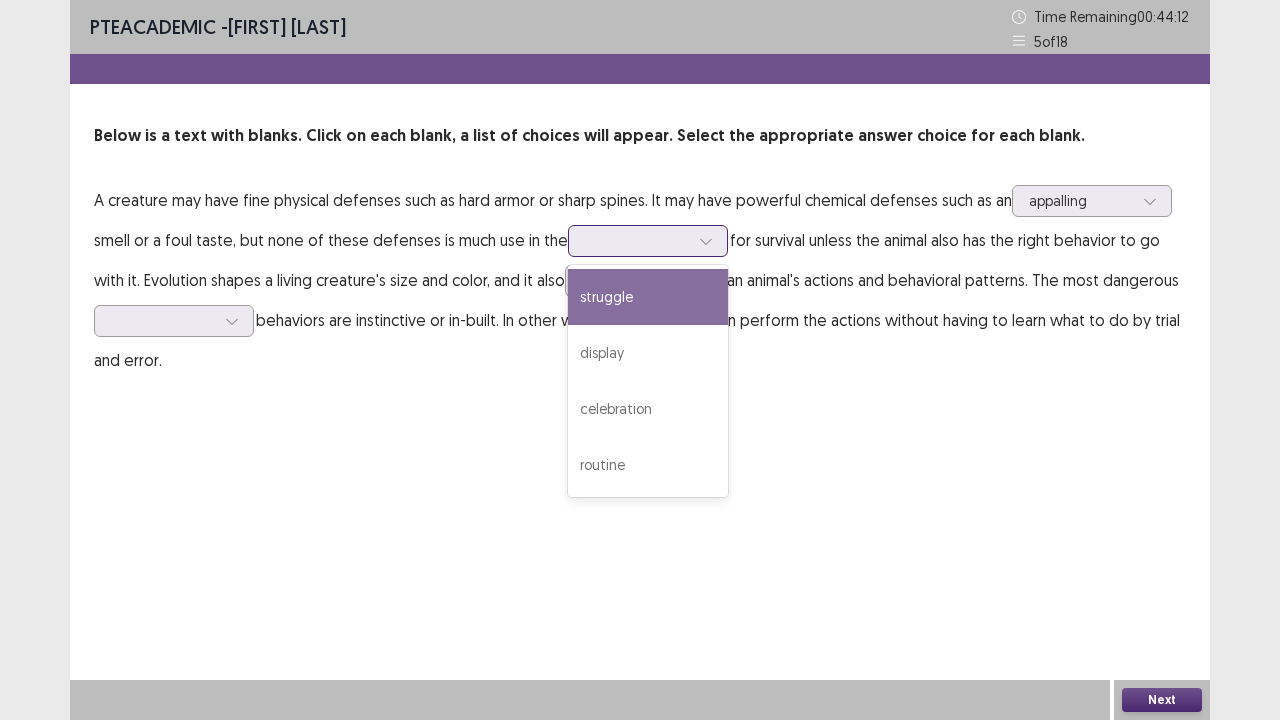 click on "struggle" at bounding box center (648, 297) 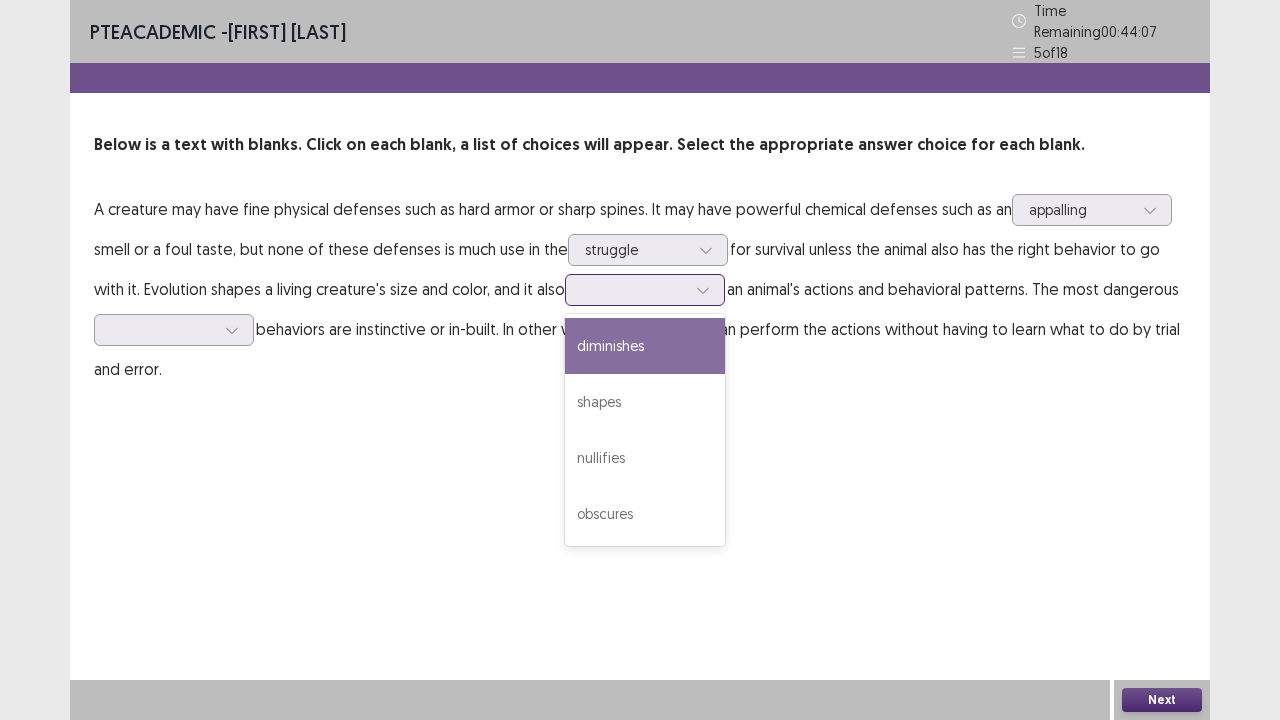 click at bounding box center (584, 289) 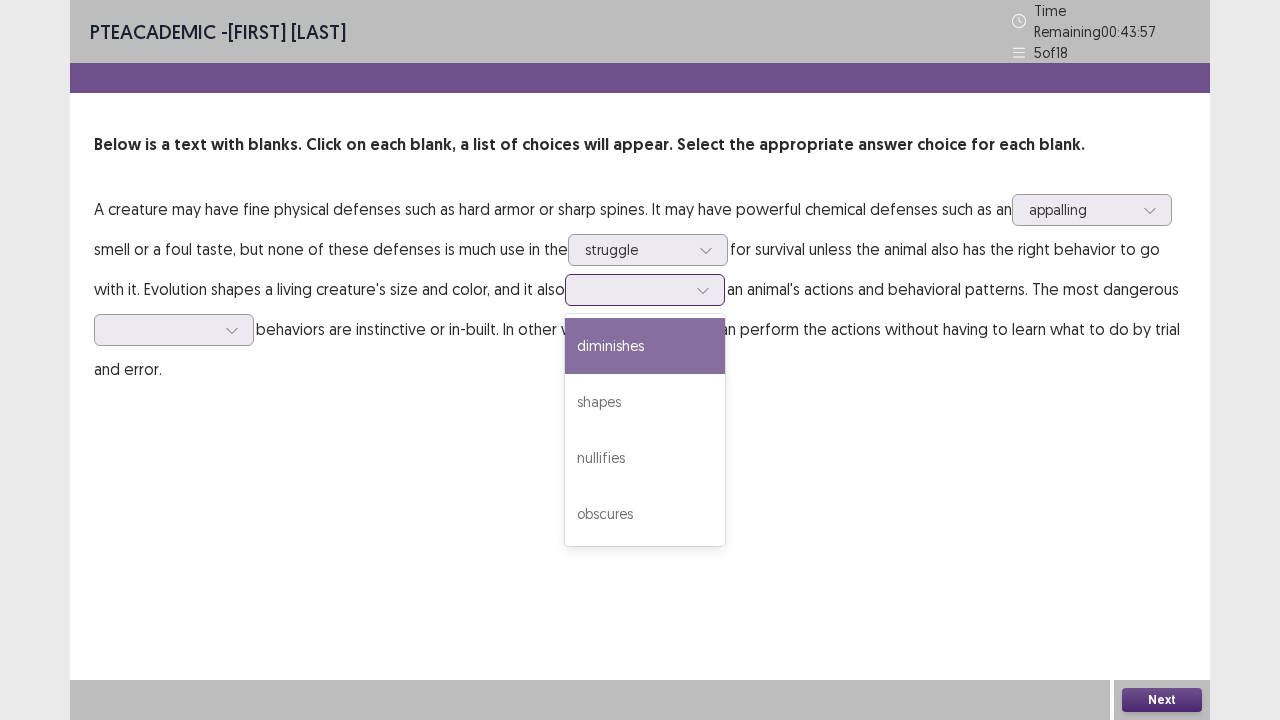 click on "diminishes" at bounding box center (645, 346) 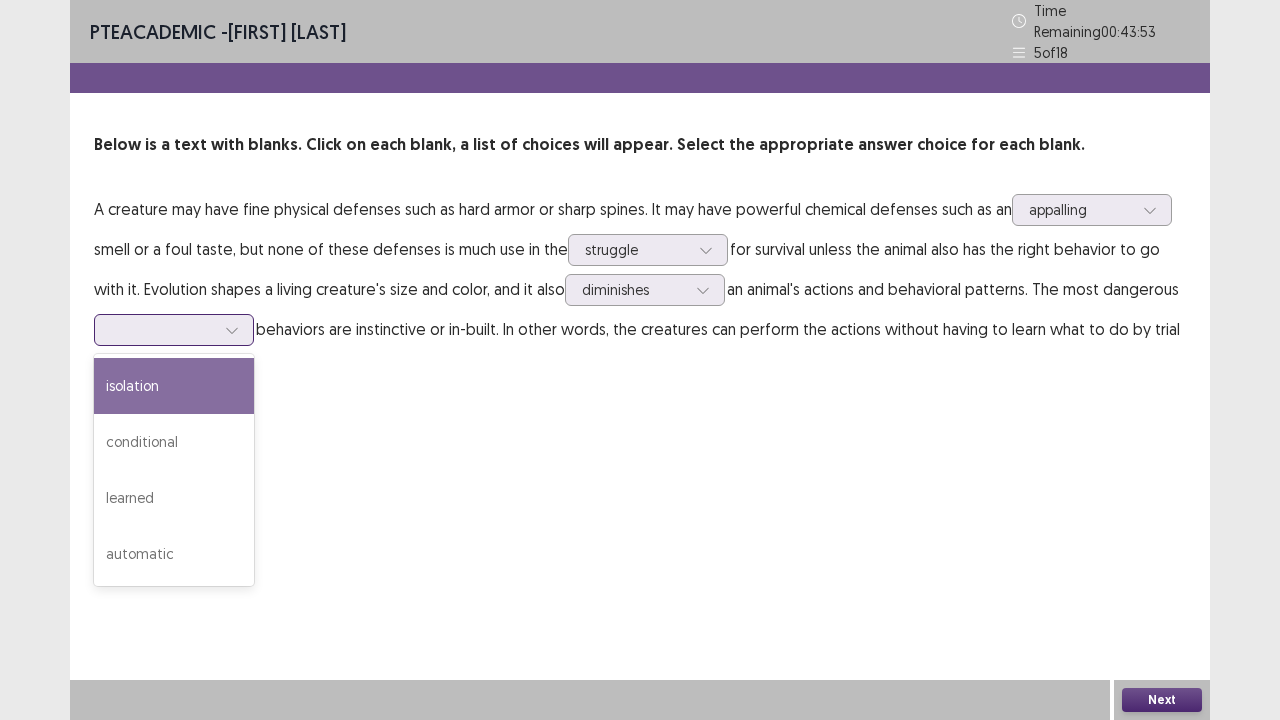 click at bounding box center [232, 330] 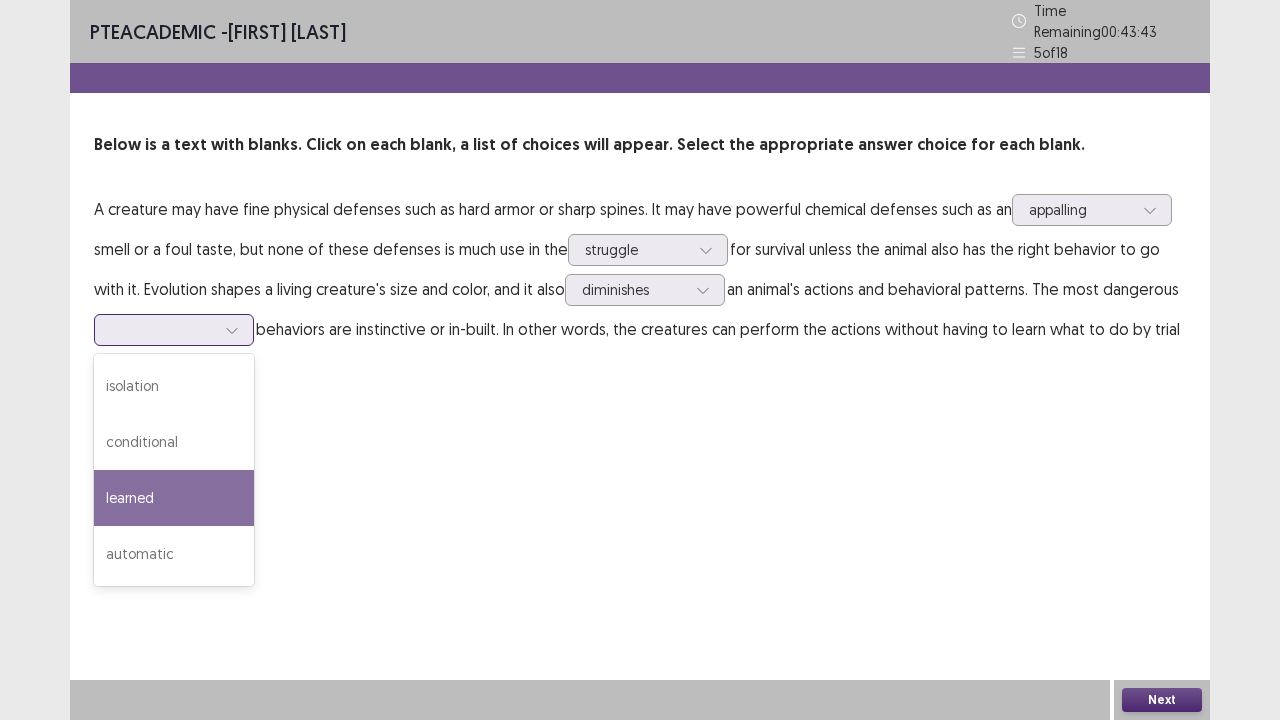 click on "learned" at bounding box center (174, 498) 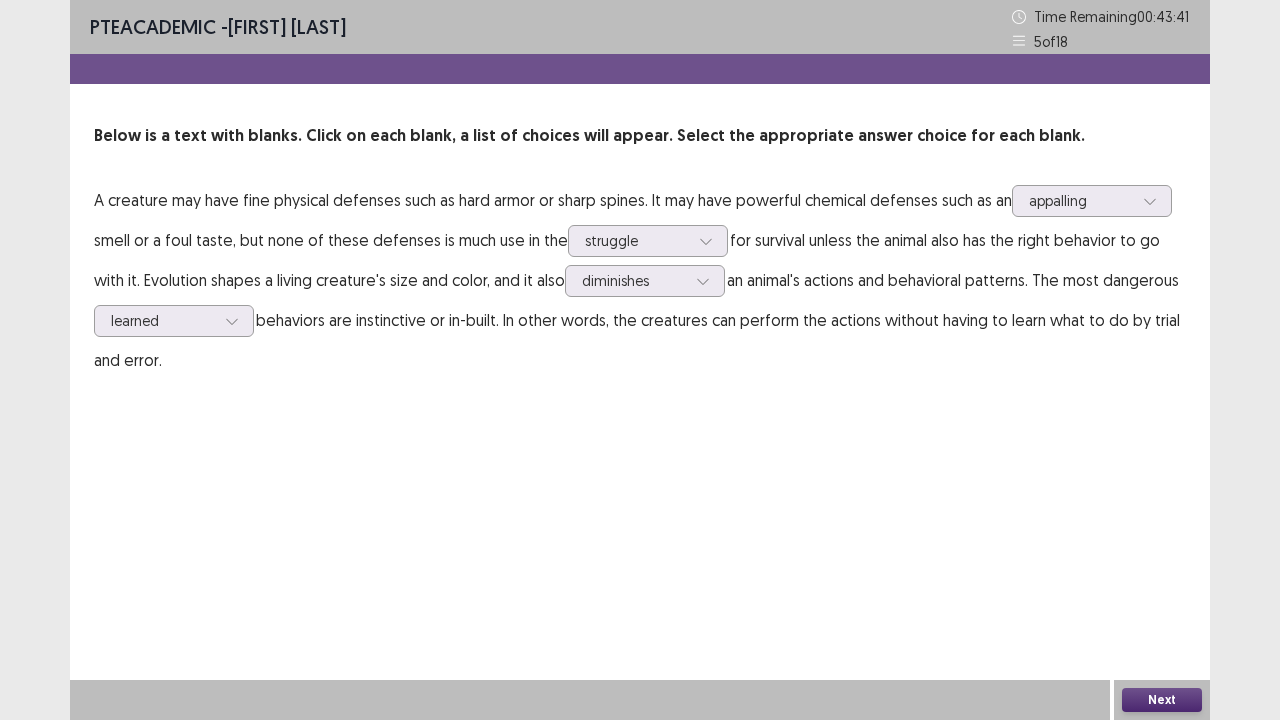 click on "Next" at bounding box center (1162, 700) 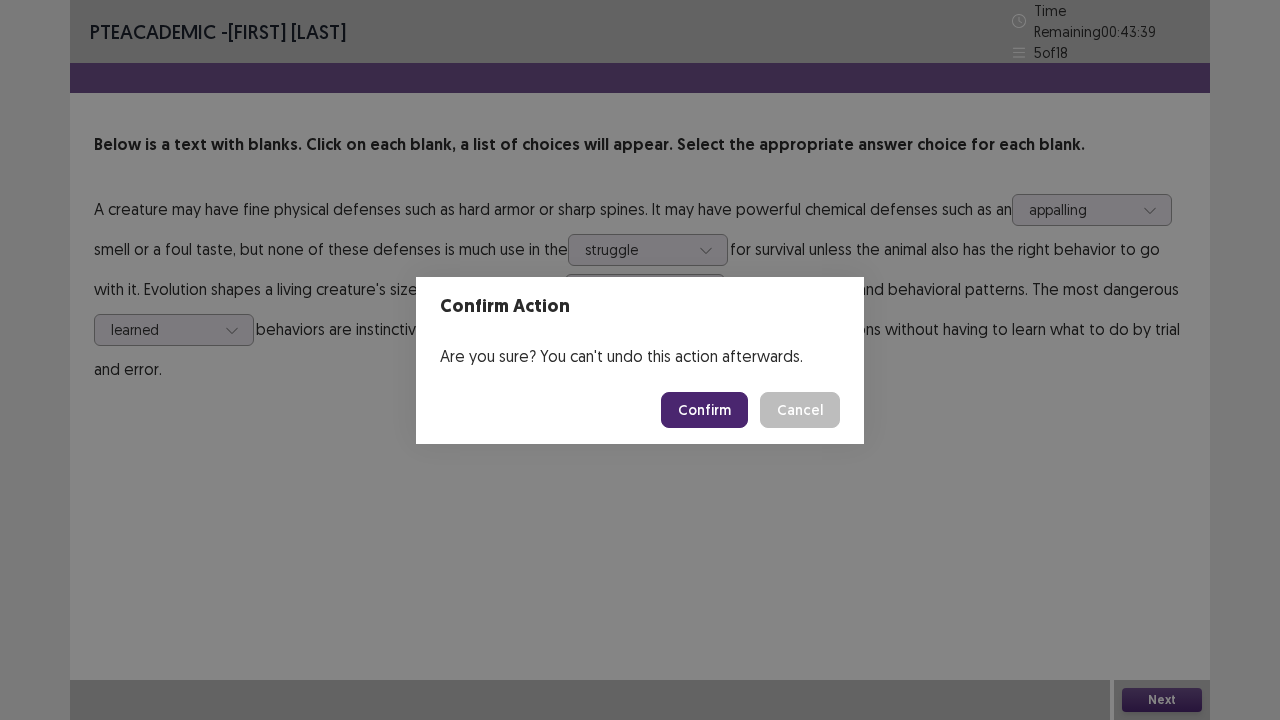 click on "Confirm" at bounding box center (704, 410) 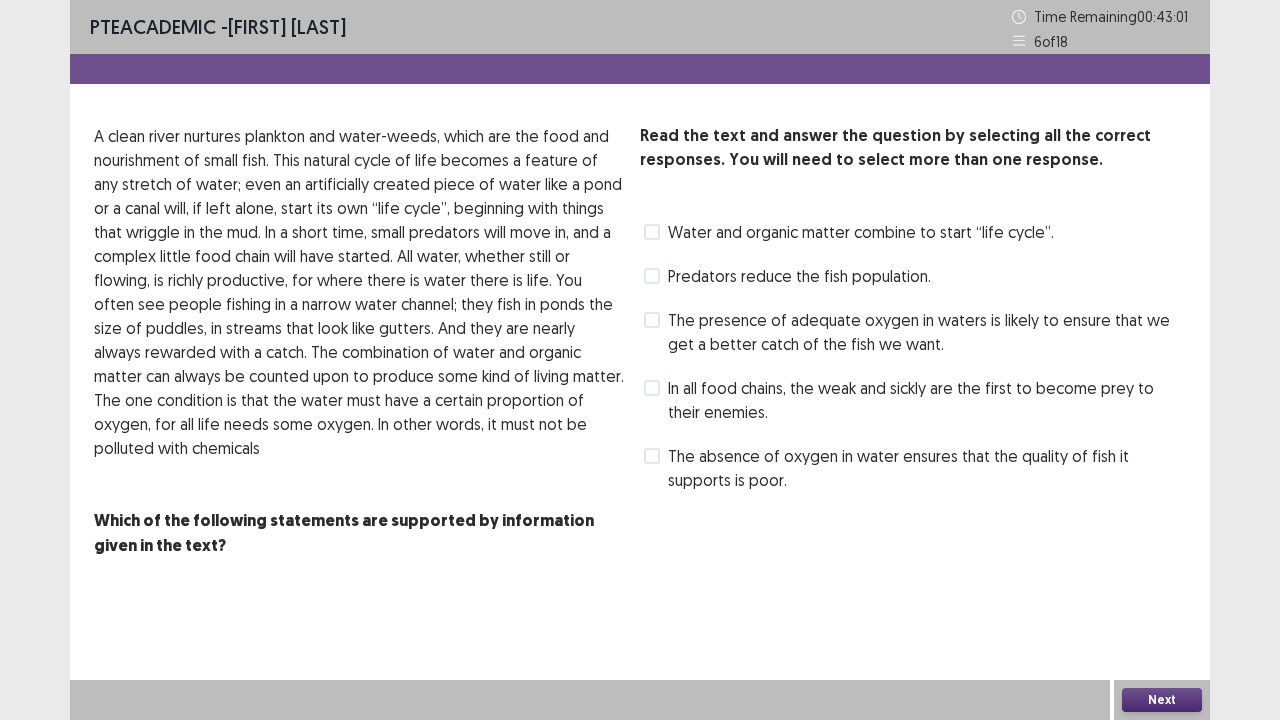 click on "Water and organic matter combine to start “life cycle”." at bounding box center (849, 232) 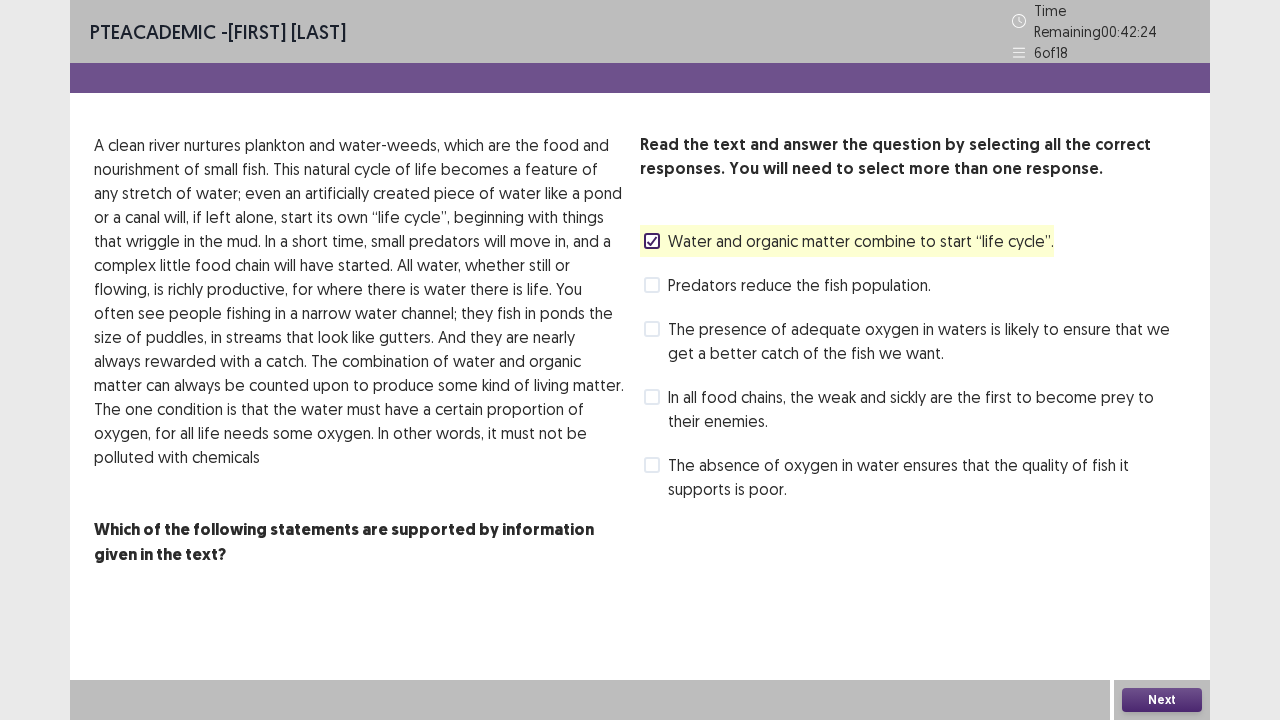 click on "Next" at bounding box center (1162, 700) 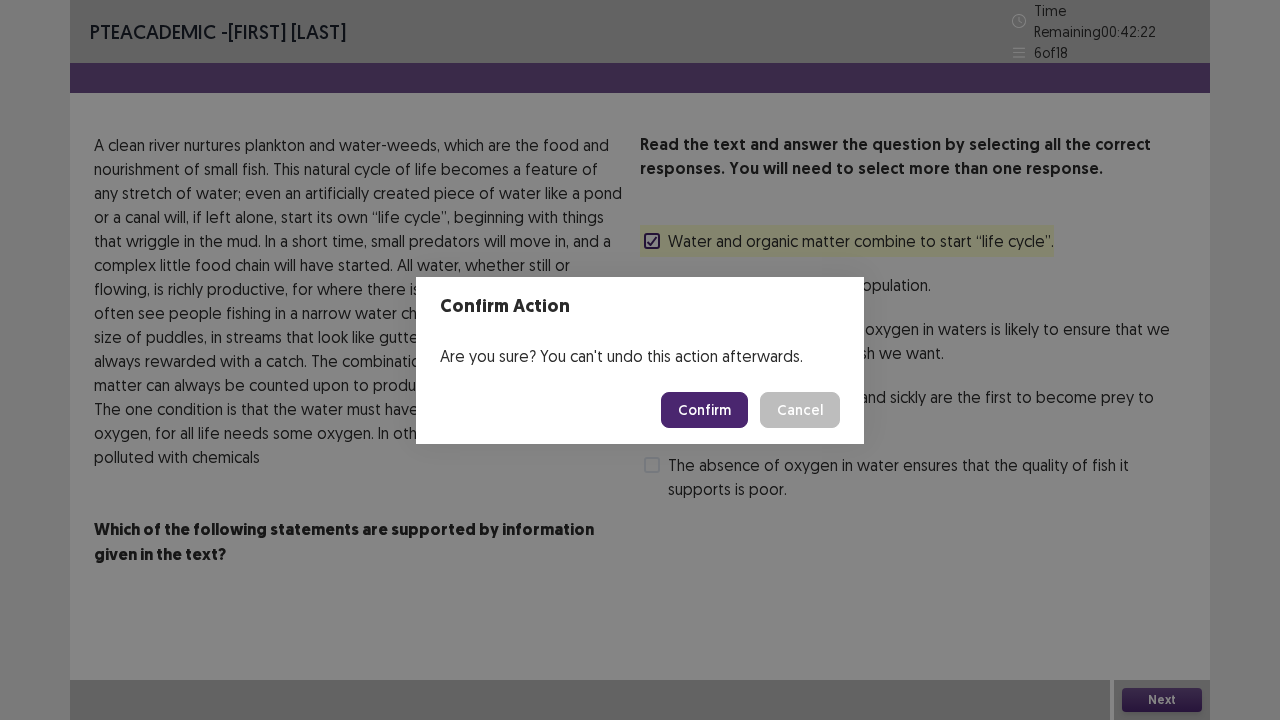 click on "Confirm Action Are you sure? You can't undo this action afterwards. Confirm Cancel" at bounding box center (640, 360) 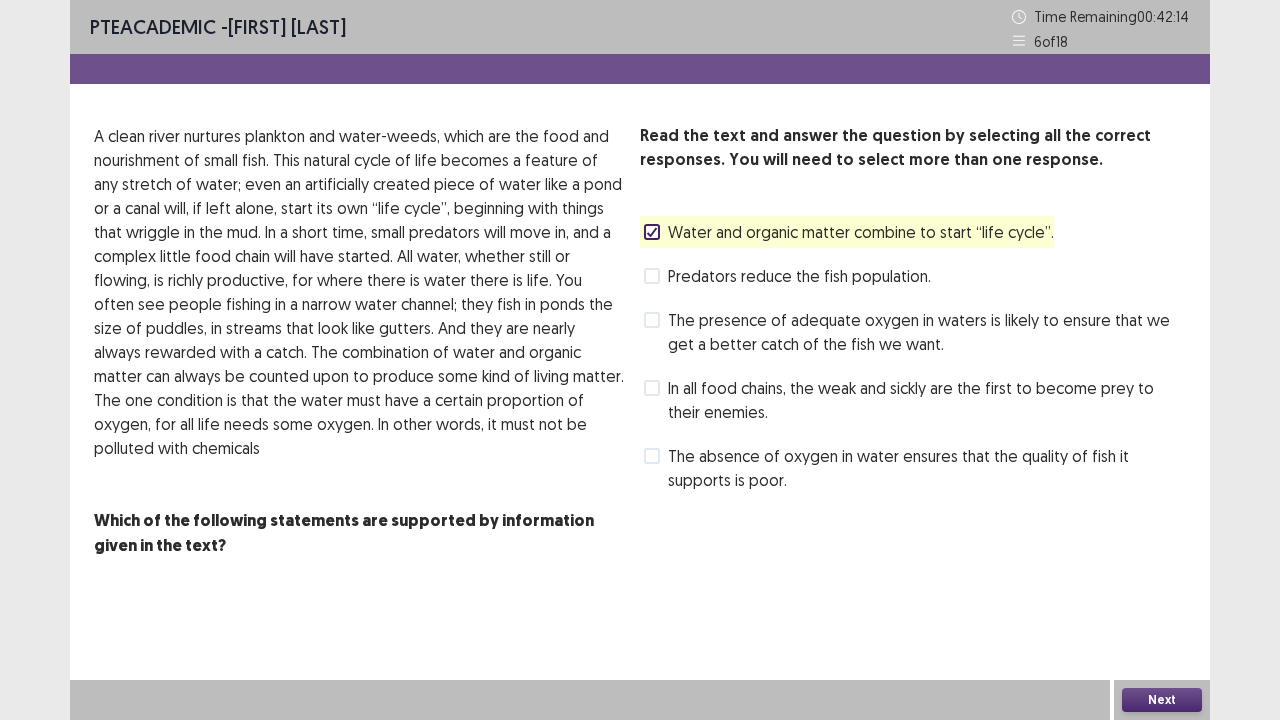 click on "Next" at bounding box center (1162, 700) 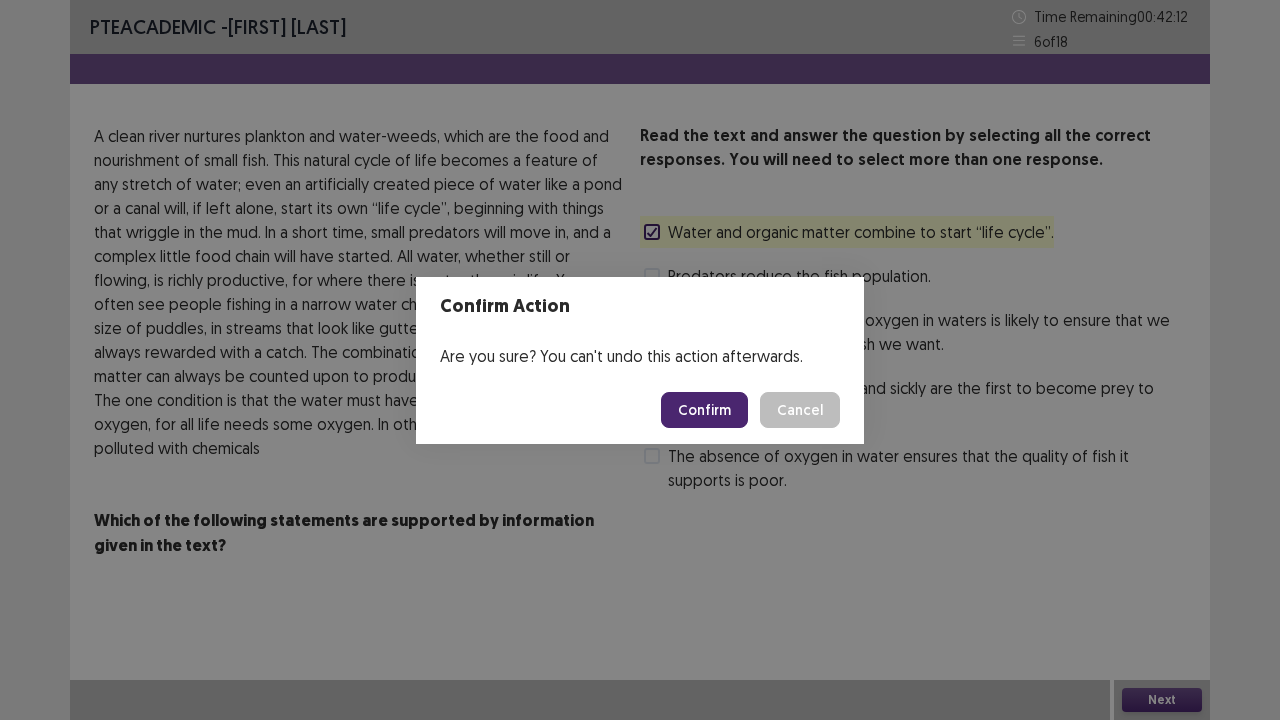 click on "Confirm" at bounding box center [704, 410] 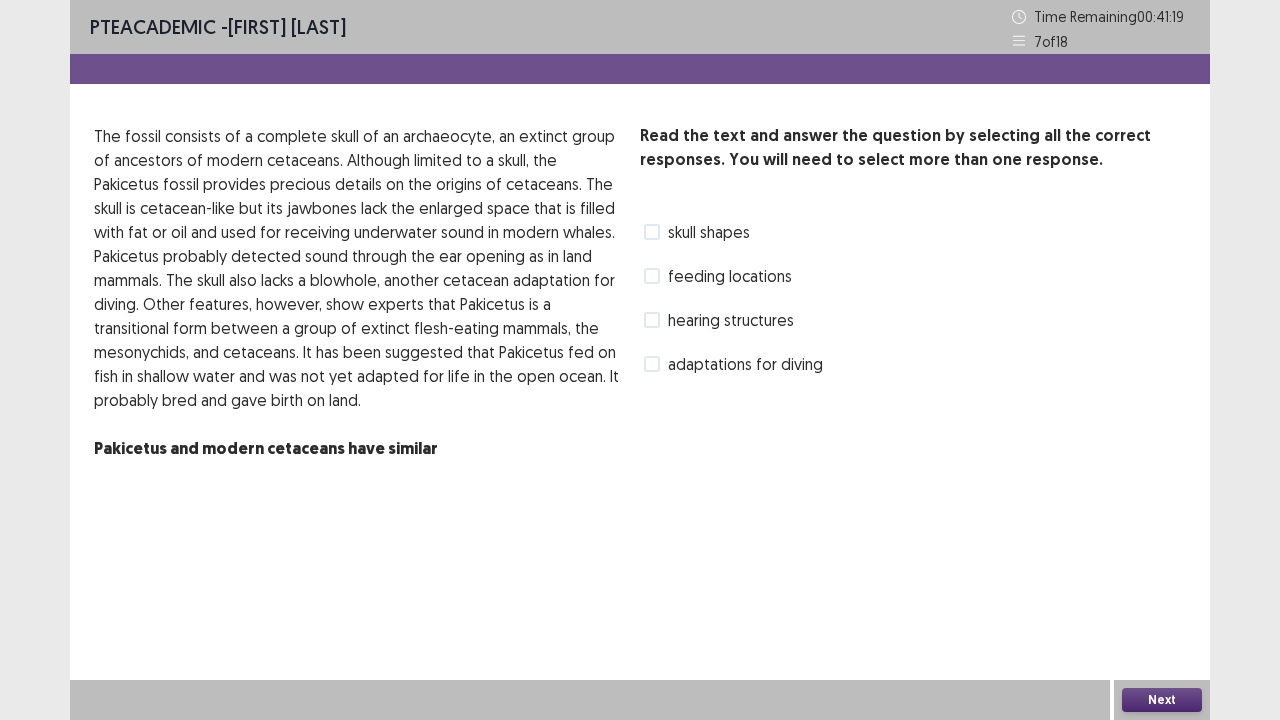 click at bounding box center (652, 364) 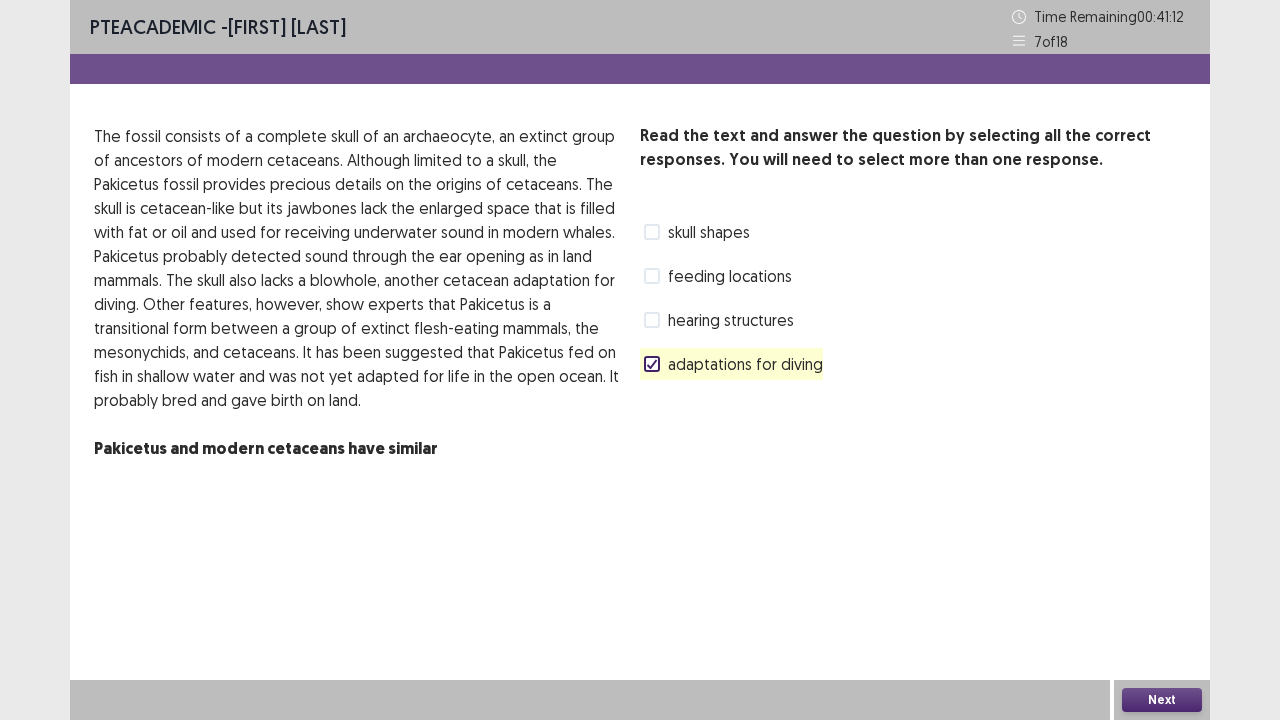 click on "Next" at bounding box center [1162, 700] 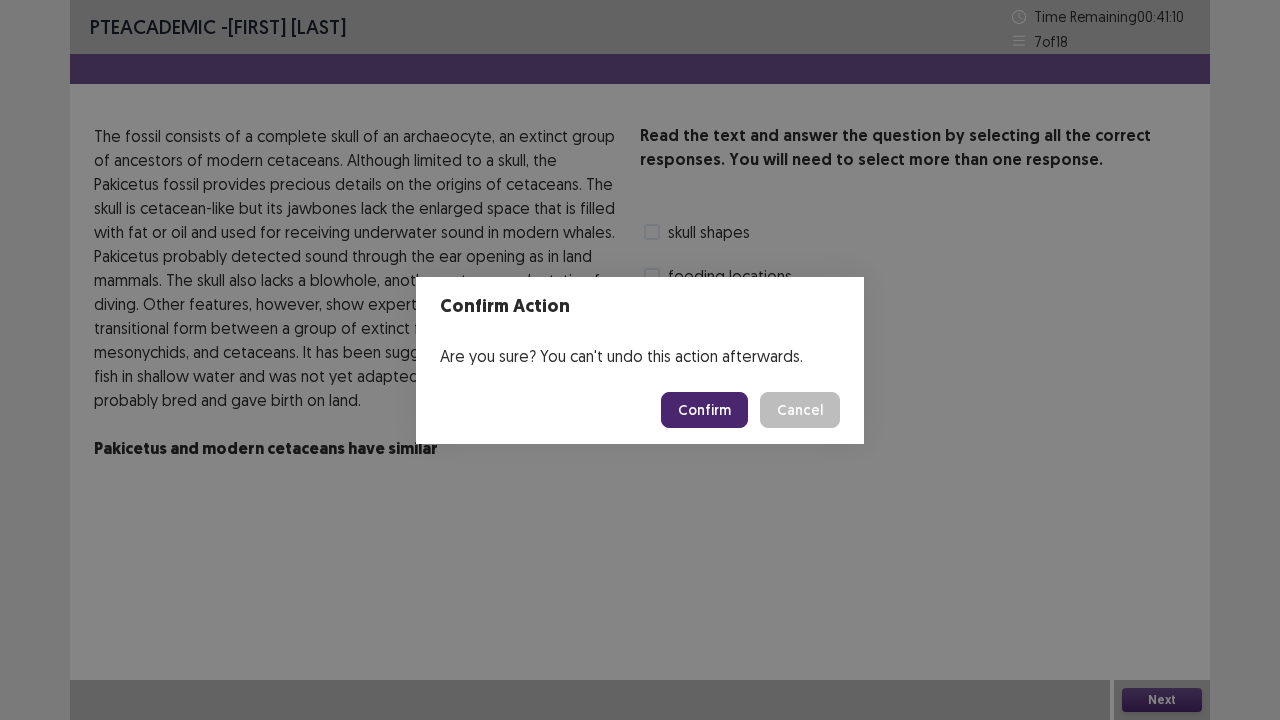 click on "Confirm" at bounding box center [704, 410] 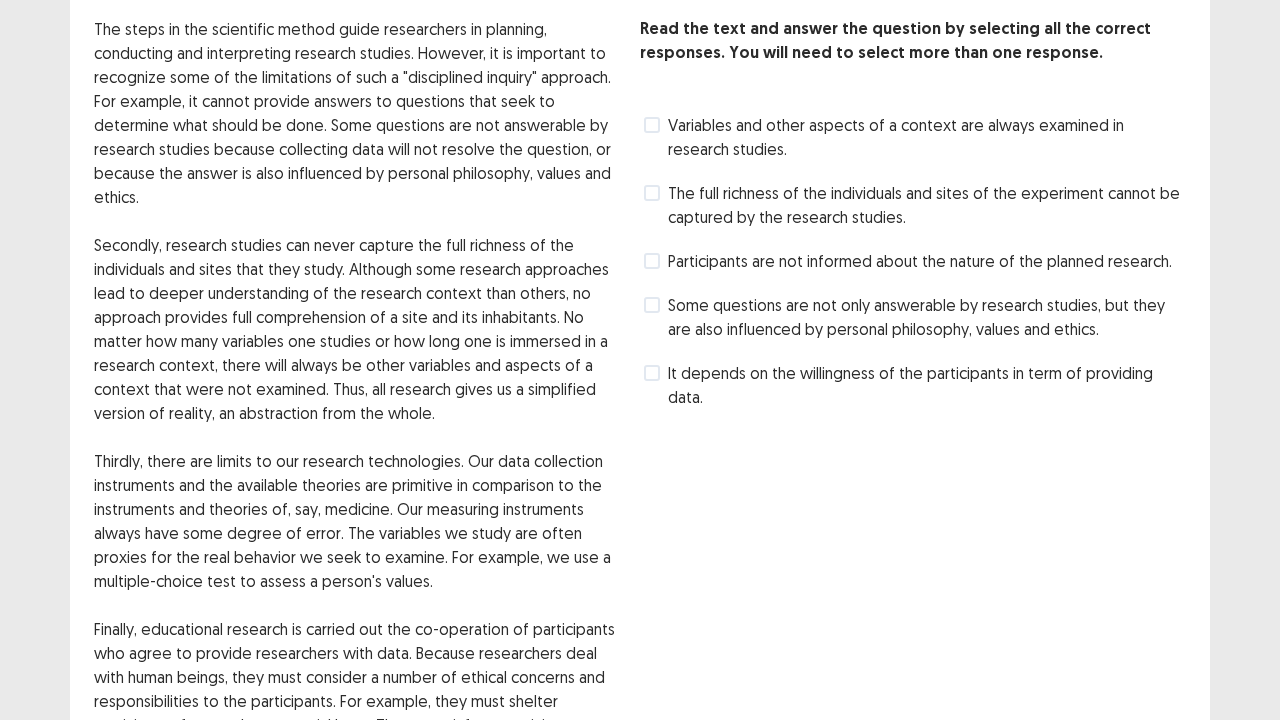 scroll, scrollTop: 120, scrollLeft: 0, axis: vertical 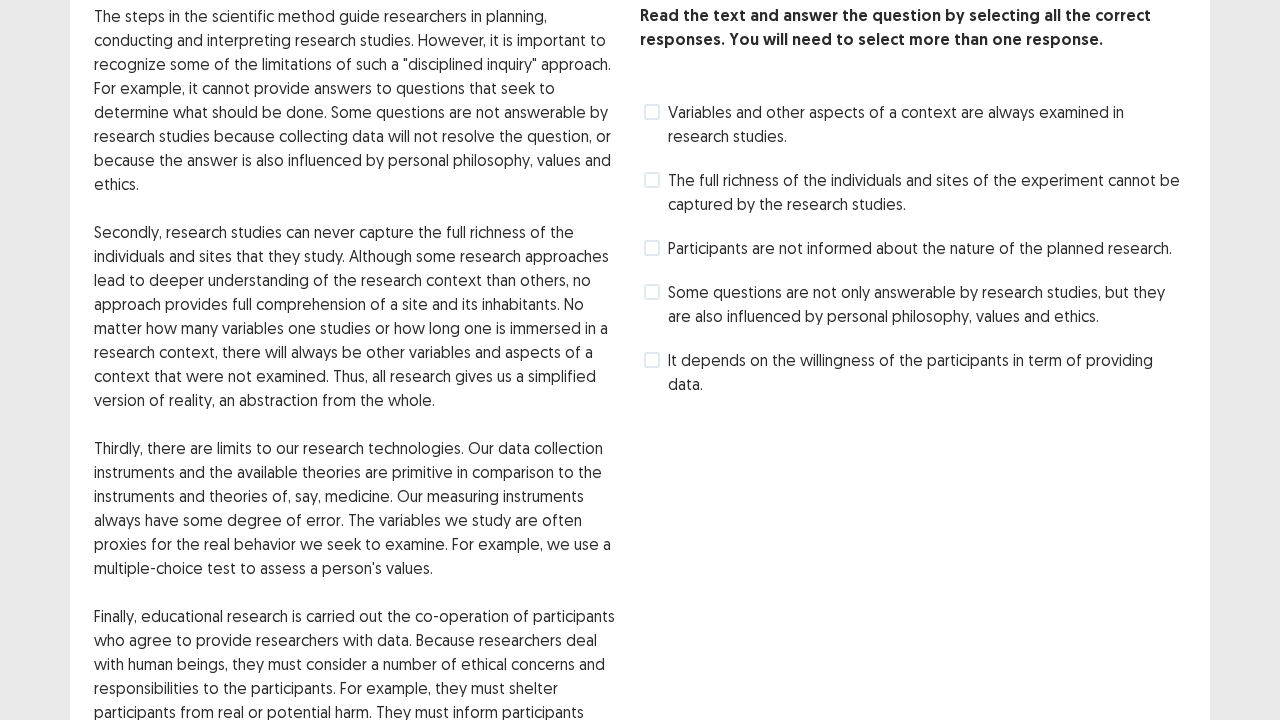 click at bounding box center [652, 112] 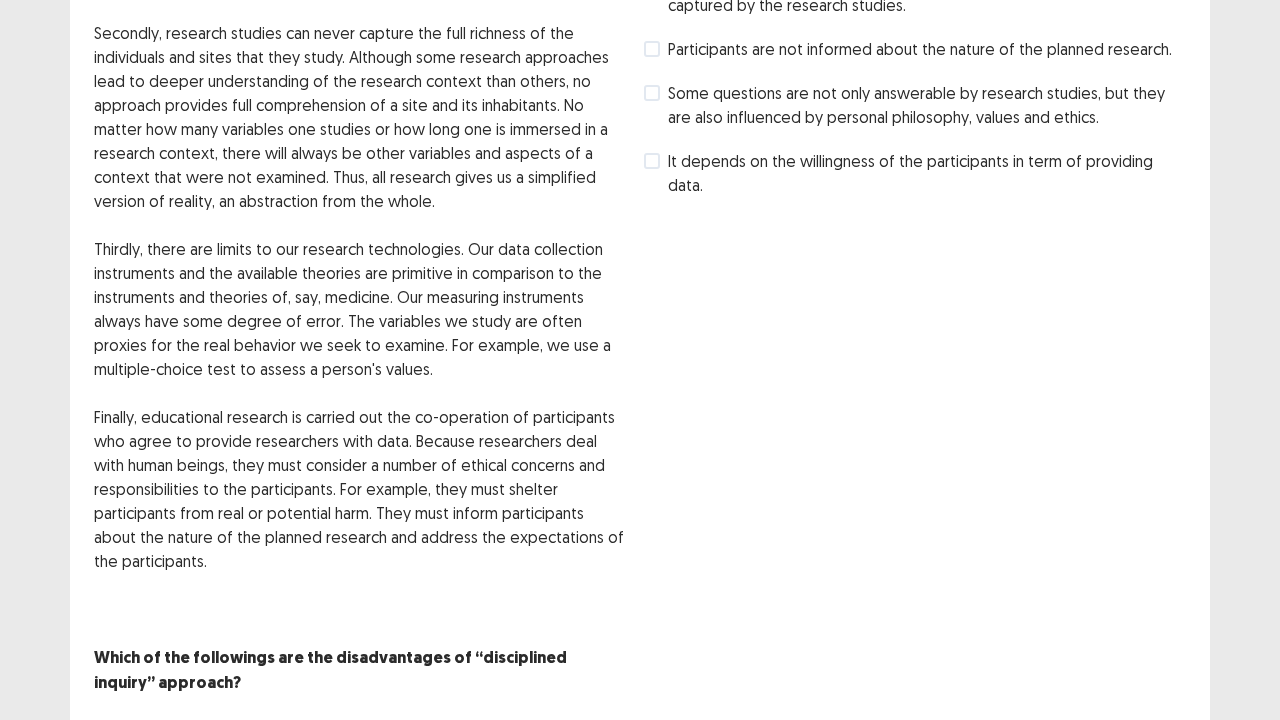 scroll, scrollTop: 357, scrollLeft: 0, axis: vertical 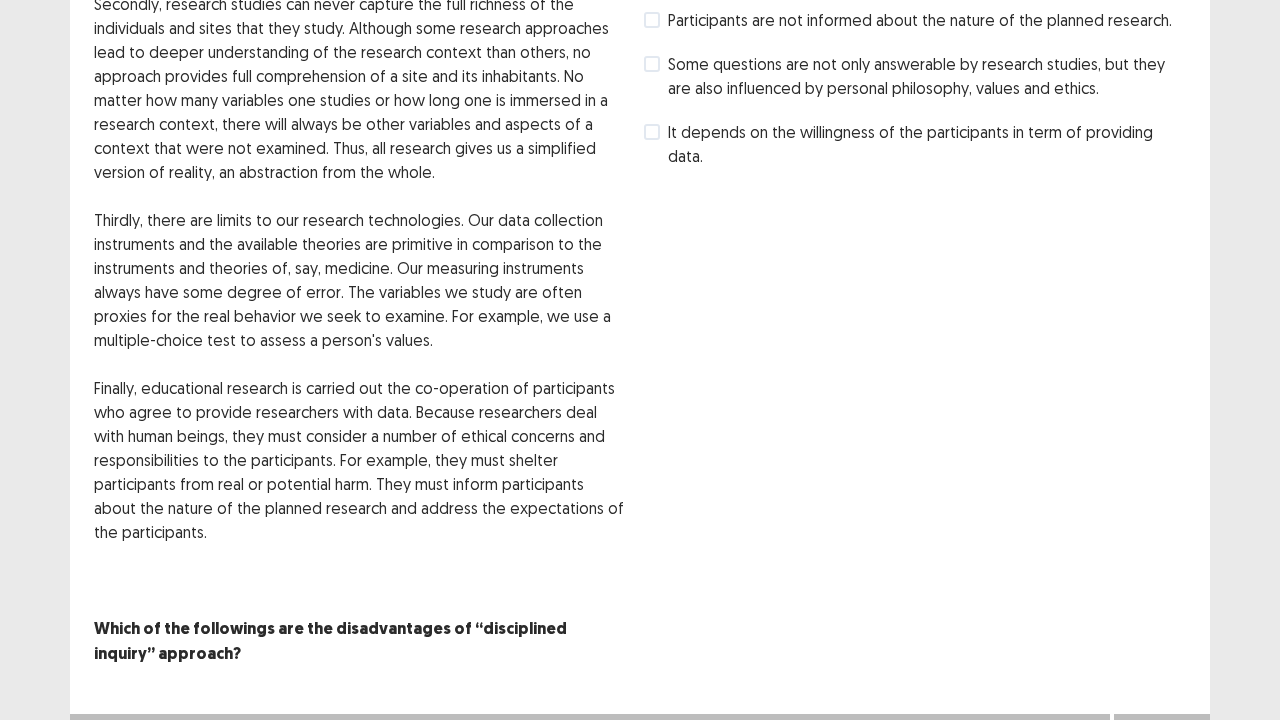click at bounding box center (652, 20) 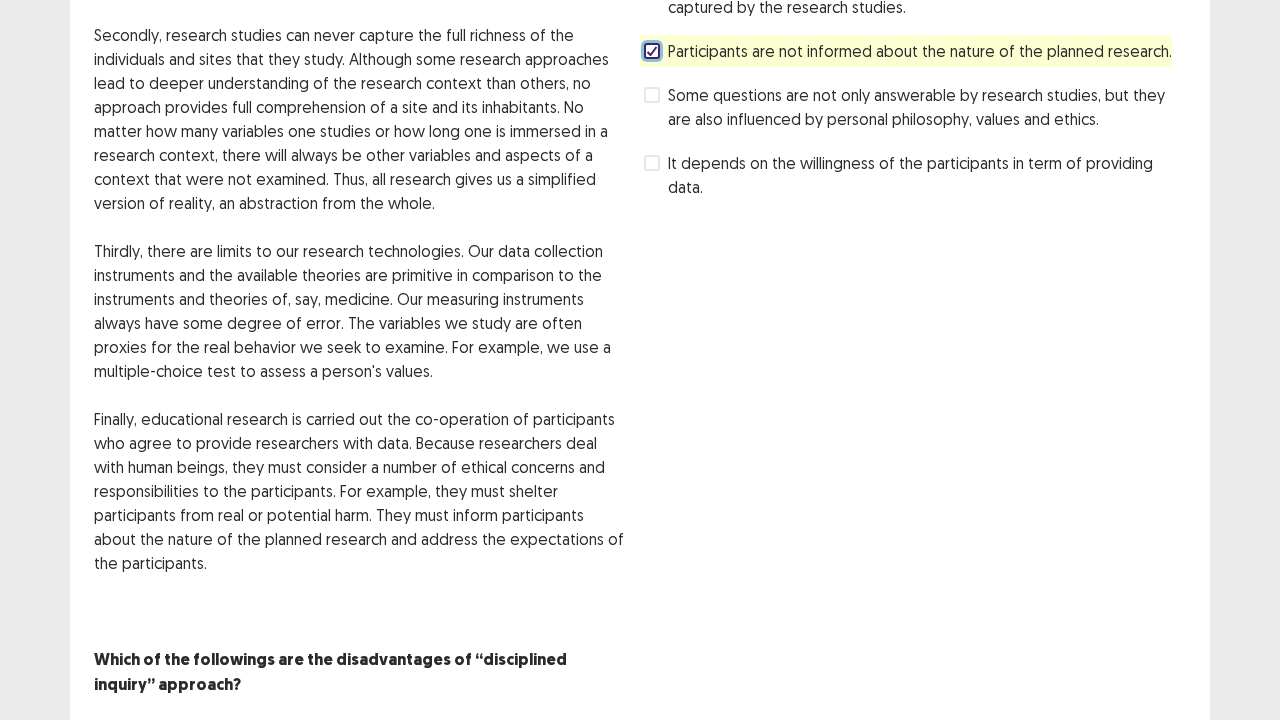 scroll, scrollTop: 357, scrollLeft: 0, axis: vertical 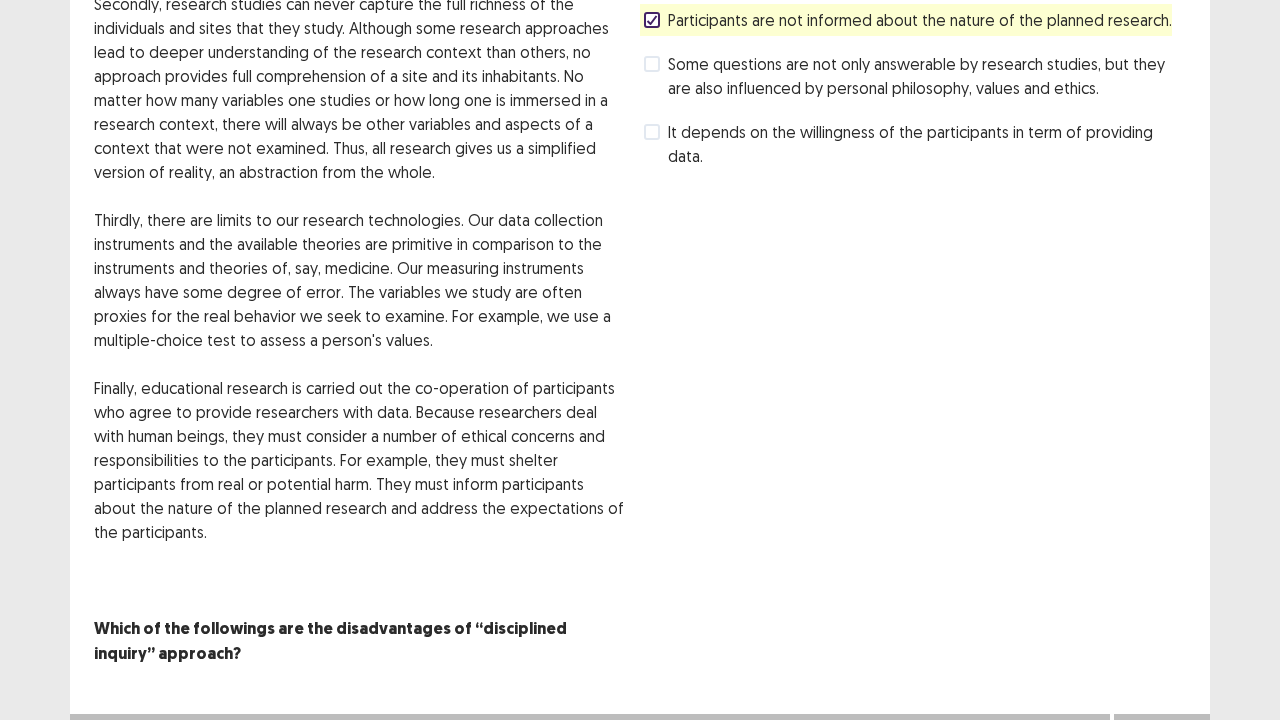 click on "Next" at bounding box center [1162, 734] 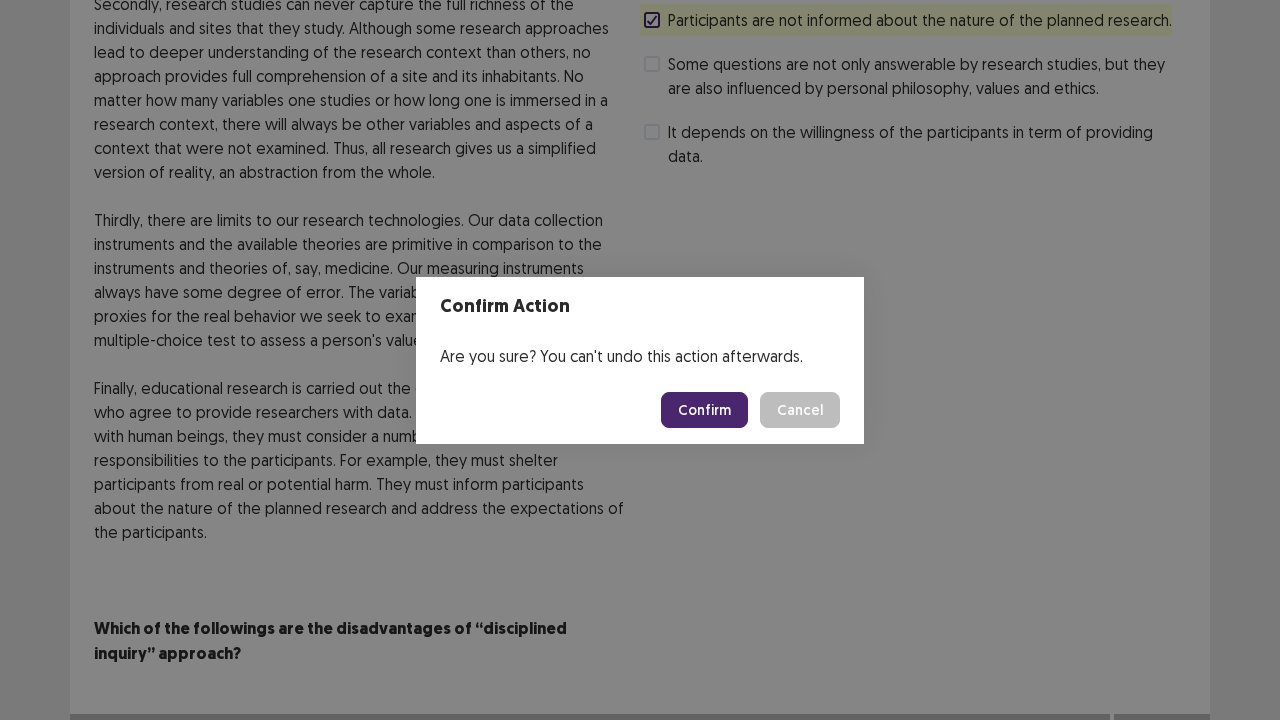 click on "Confirm" at bounding box center [704, 410] 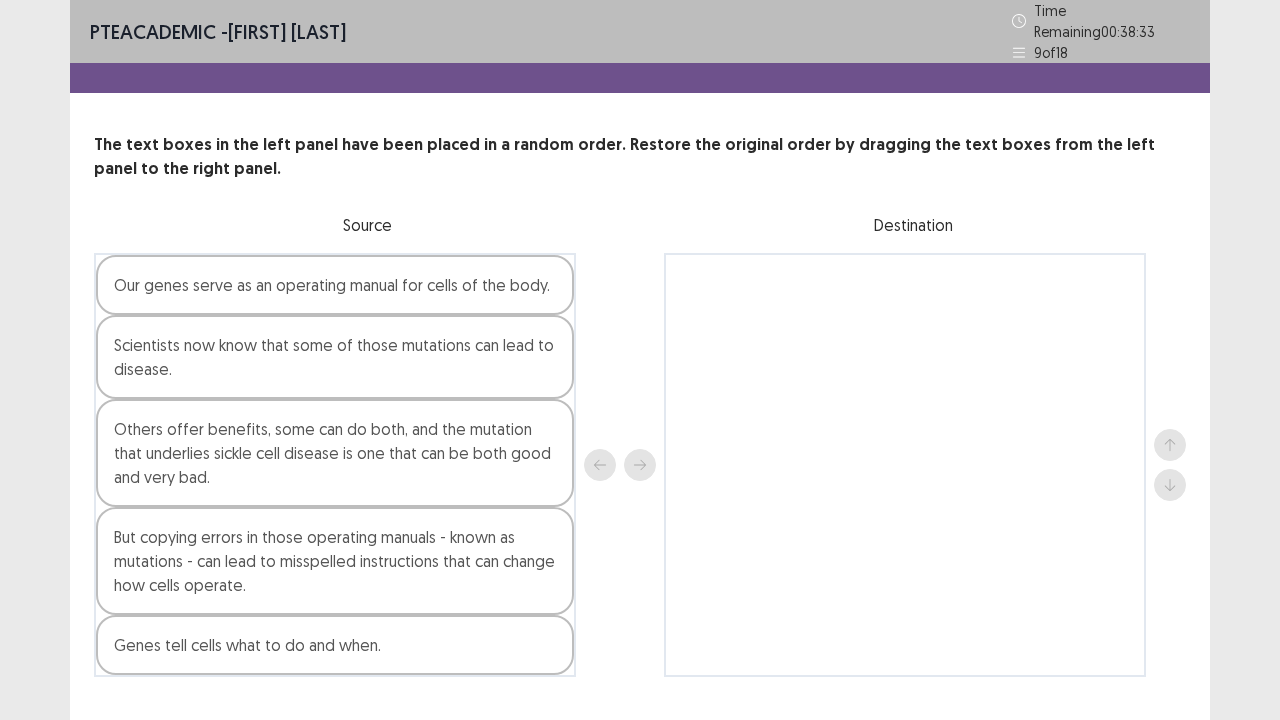 scroll, scrollTop: 36, scrollLeft: 0, axis: vertical 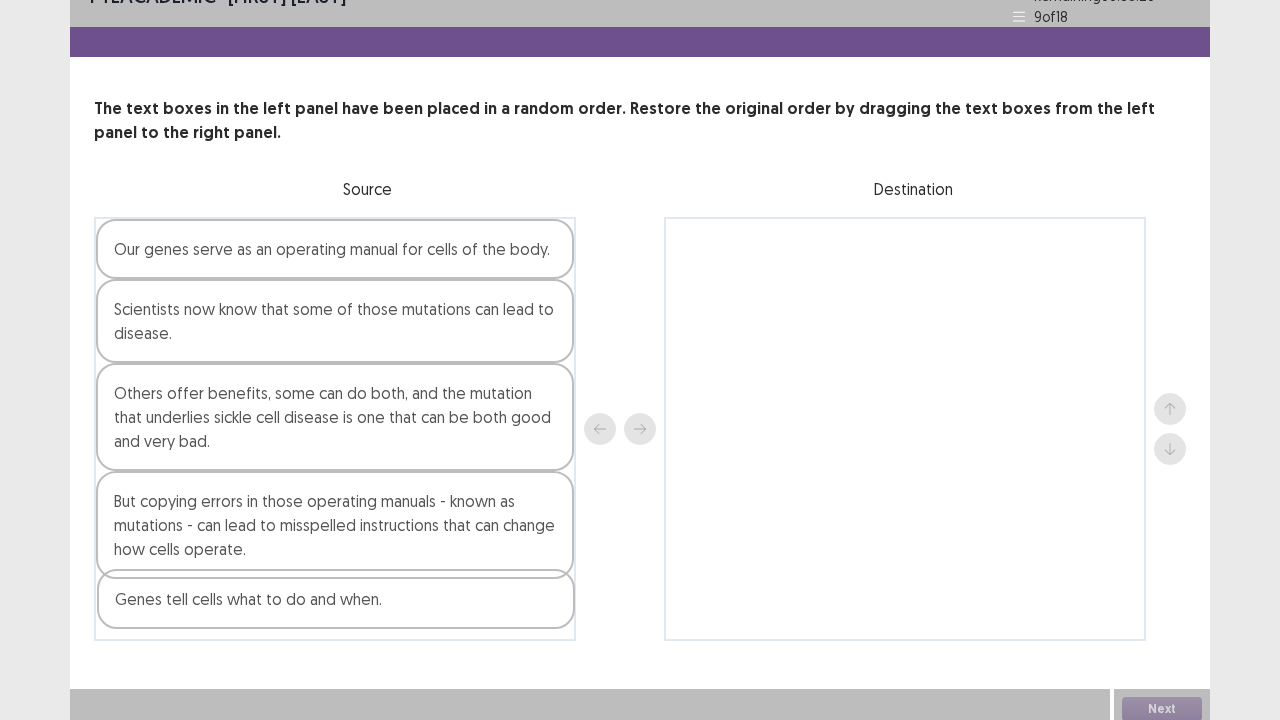 click on "Our genes serve as an operating manual for cells of the body. Scientists now know that some of those mutations can lead to disease. Others offer benefits, some can do both, and the mutation that underlies sickle cell disease is one that can be both good and very bad. But copying errors in those operating manuals - known as mutations - can lead to misspelled instructions that can change how cells operate. Genes tell cells what to do and when." at bounding box center [335, 429] 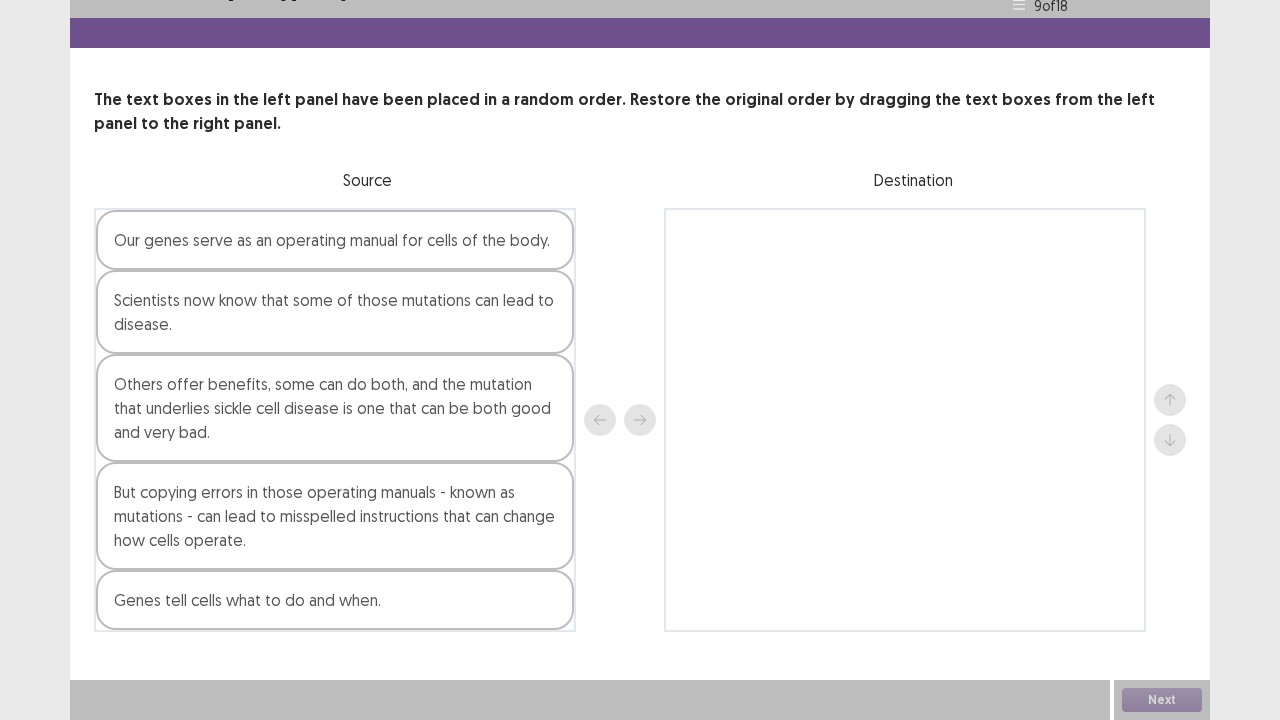 click on "Genes tell cells what to do and when." at bounding box center (335, 600) 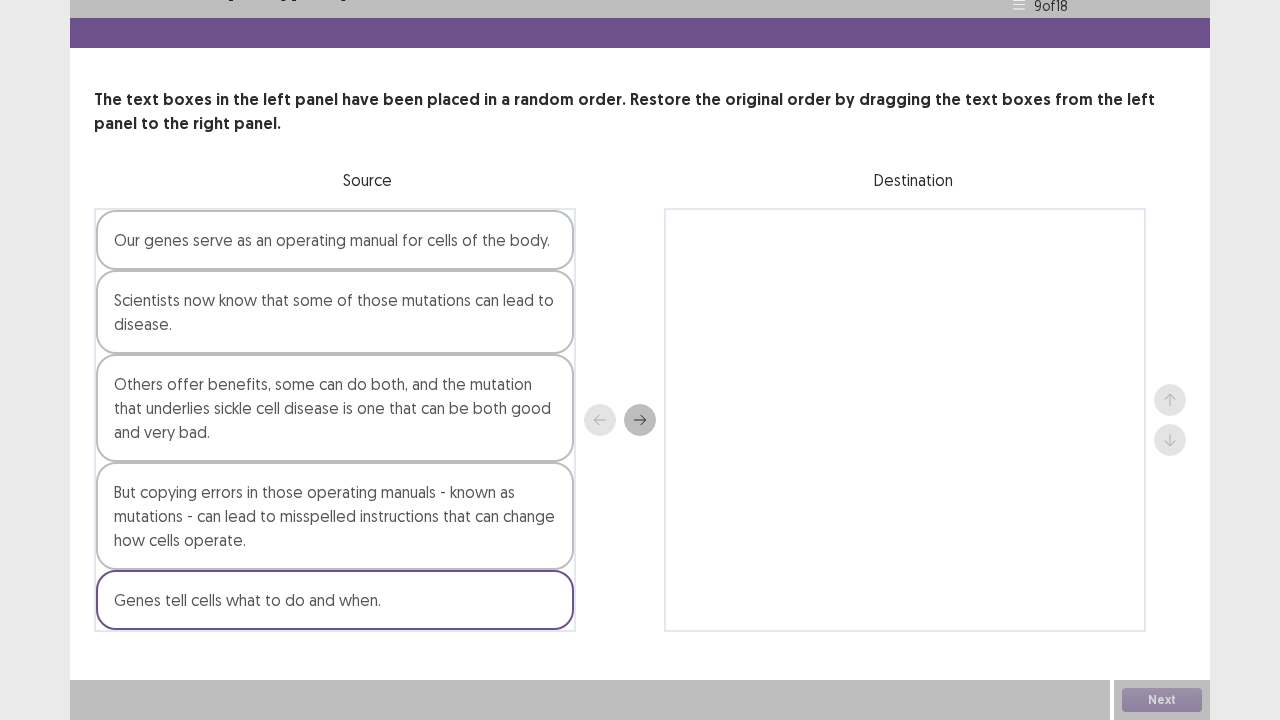 click on "Our genes serve as an operating manual for cells of the body." at bounding box center (335, 240) 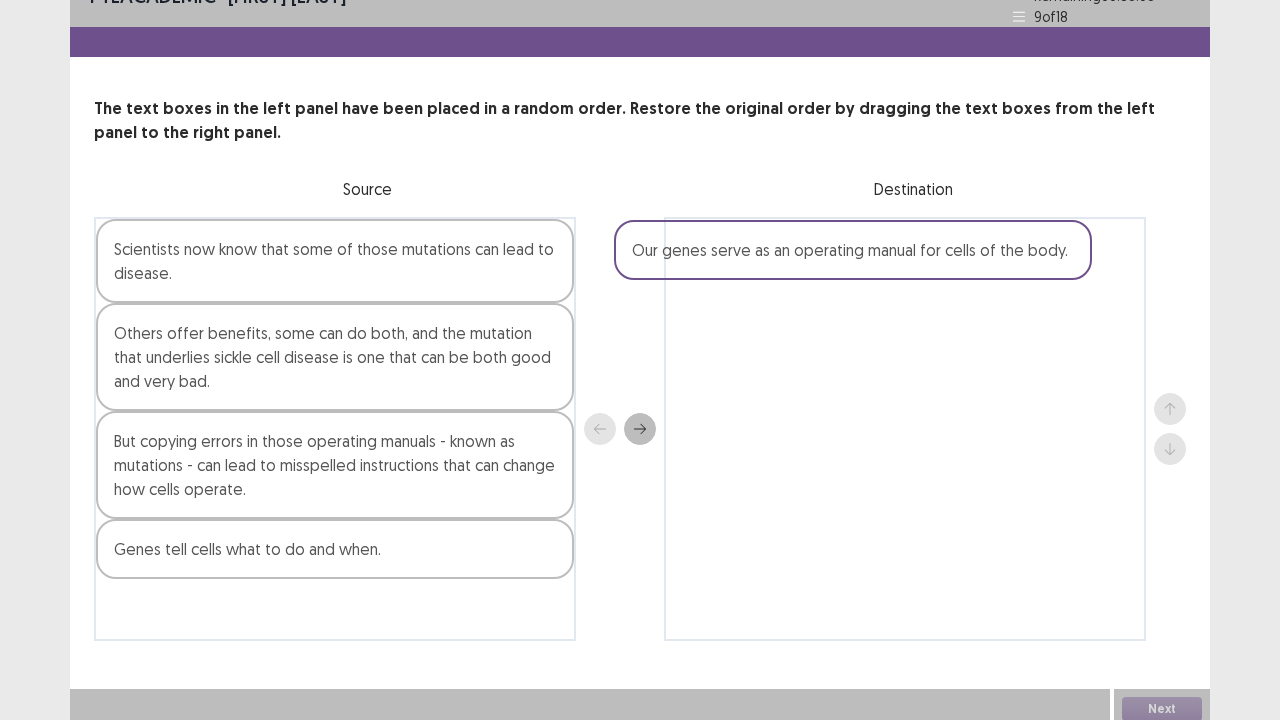 drag, startPoint x: 444, startPoint y: 228, endPoint x: 974, endPoint y: 238, distance: 530.09436 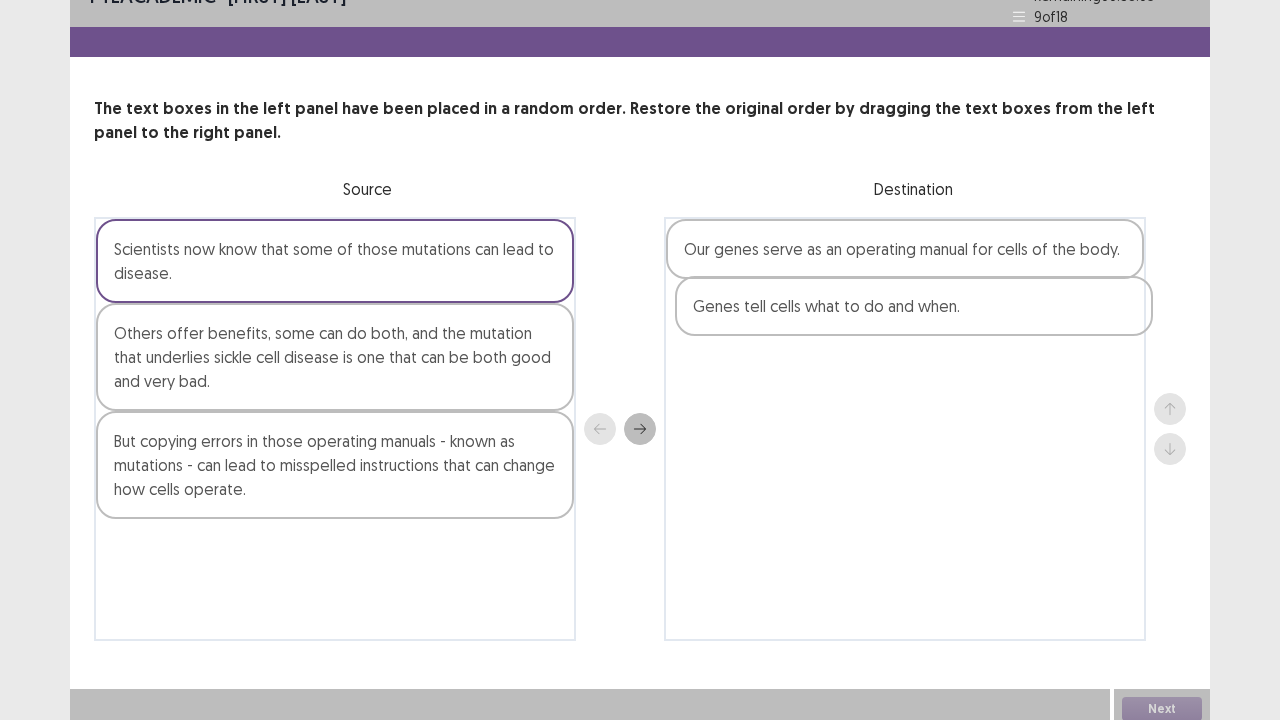 drag, startPoint x: 324, startPoint y: 564, endPoint x: 936, endPoint y: 308, distance: 663.38525 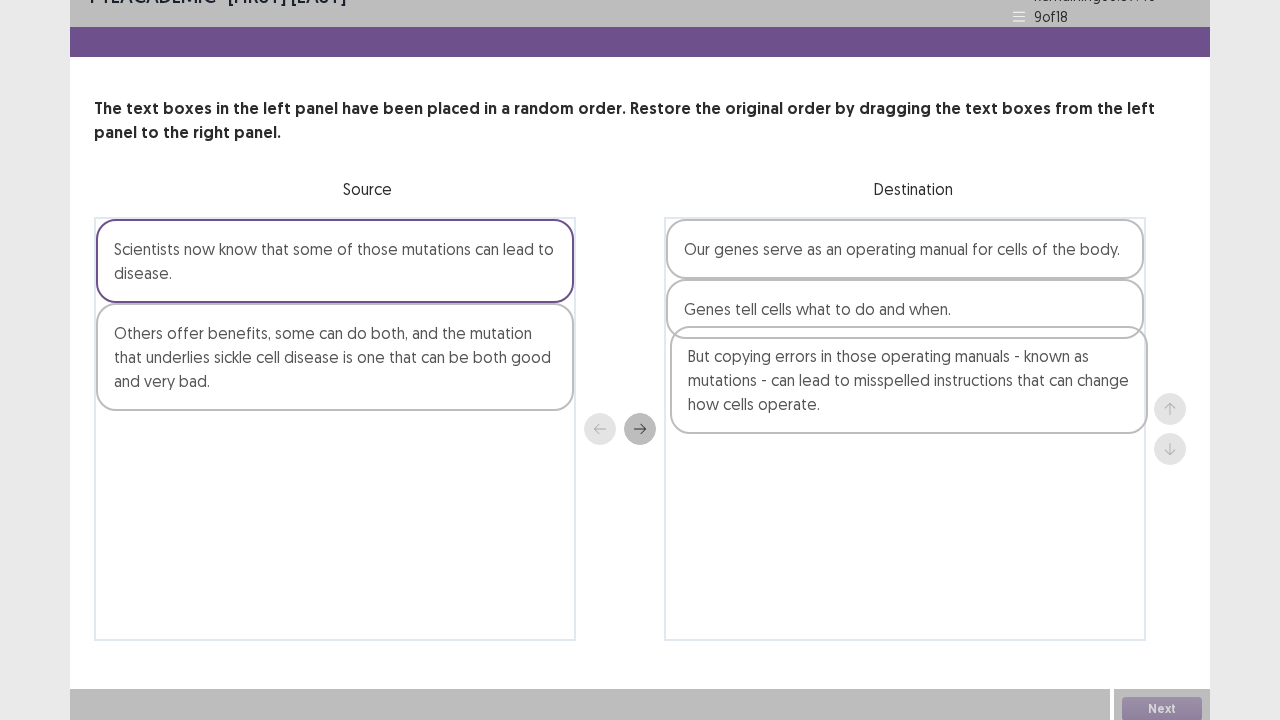 drag, startPoint x: 237, startPoint y: 477, endPoint x: 828, endPoint y: 398, distance: 596.25665 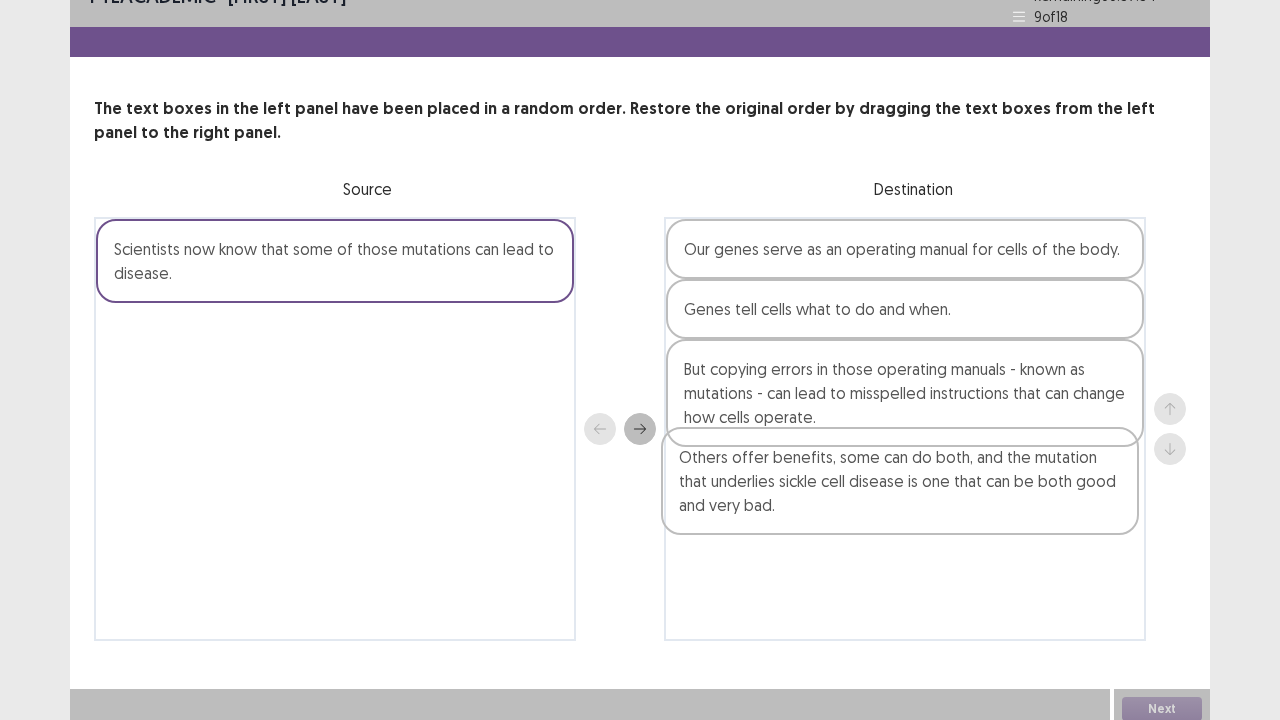 drag, startPoint x: 315, startPoint y: 359, endPoint x: 950, endPoint y: 504, distance: 651.3448 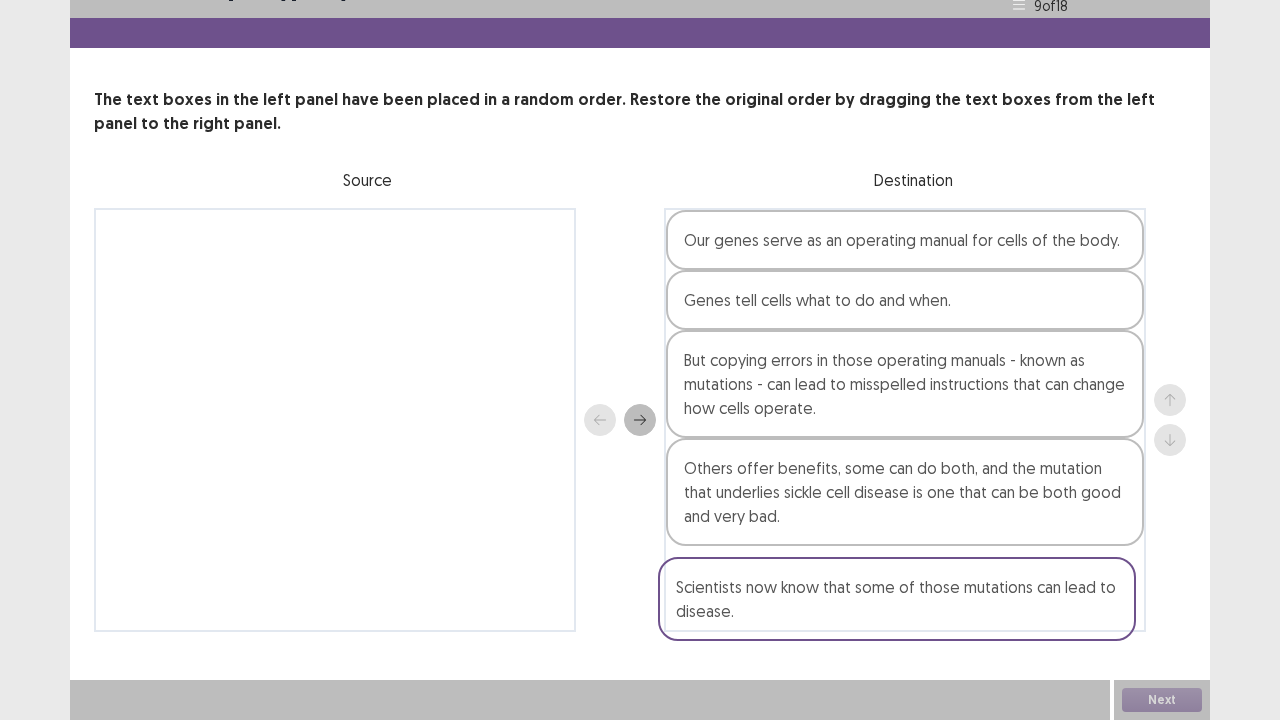 drag, startPoint x: 376, startPoint y: 255, endPoint x: 964, endPoint y: 614, distance: 688.93036 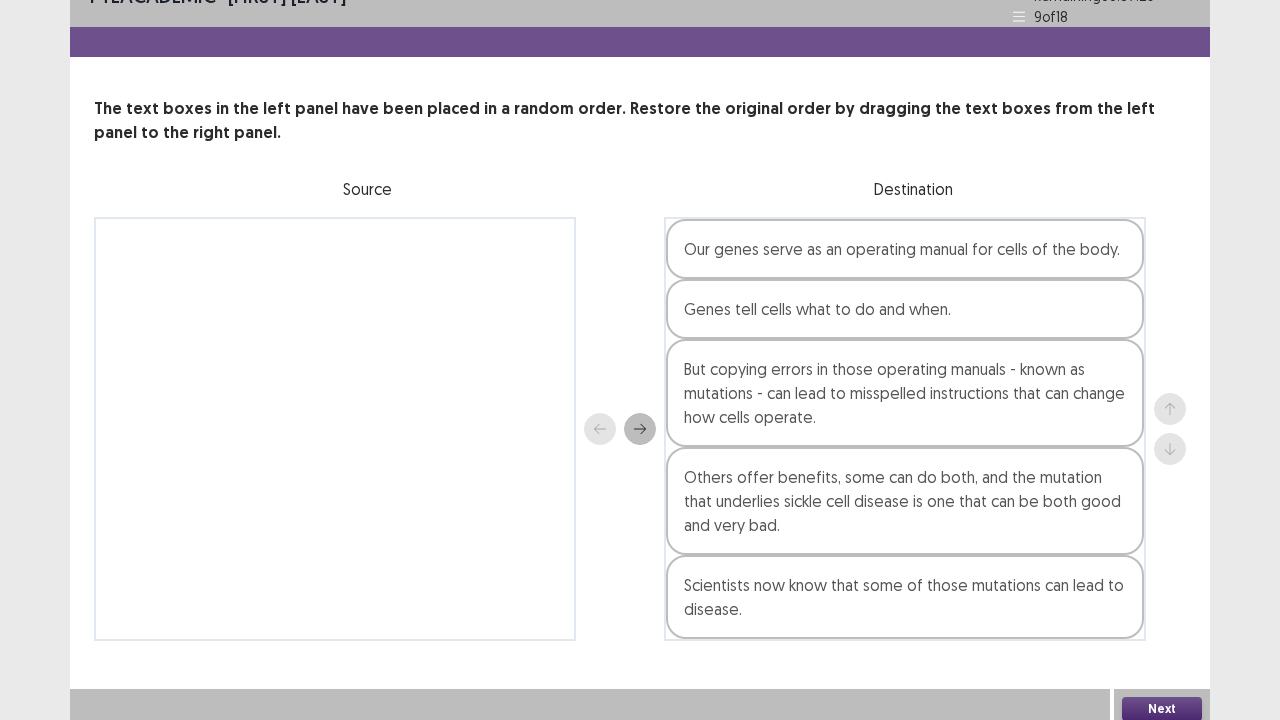click on "Next" at bounding box center [1162, 709] 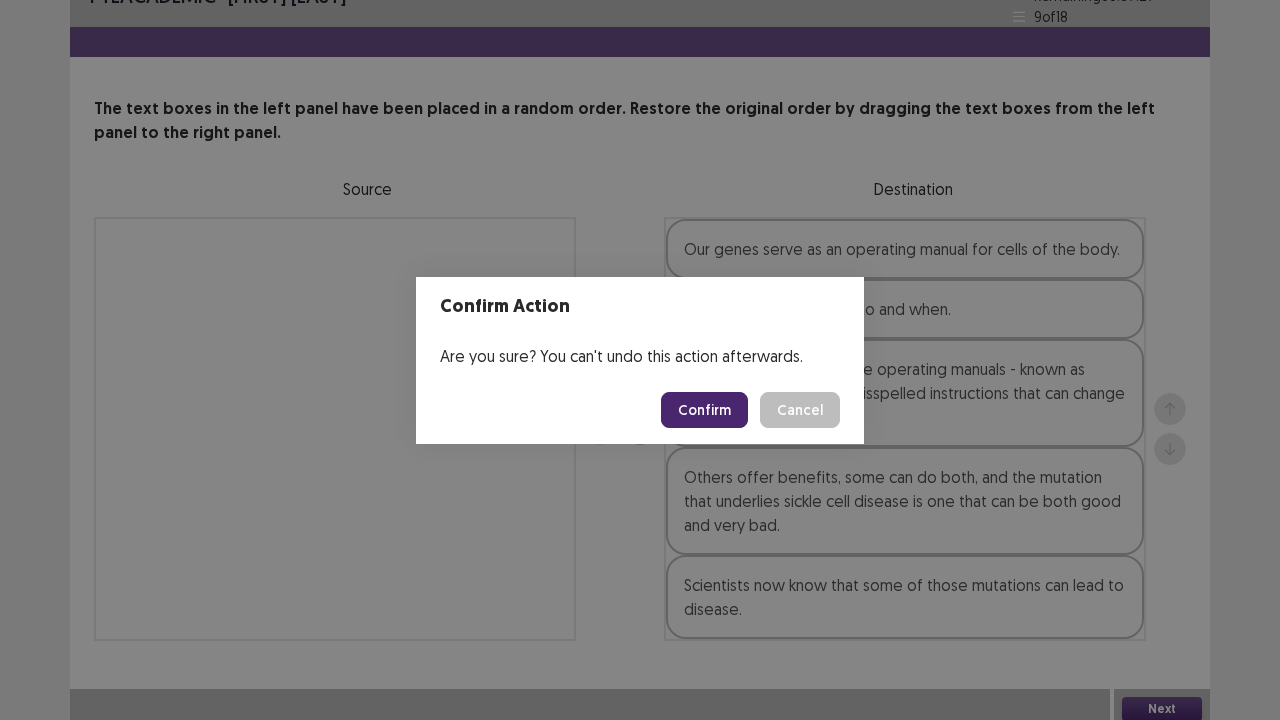 click on "Confirm" at bounding box center (704, 410) 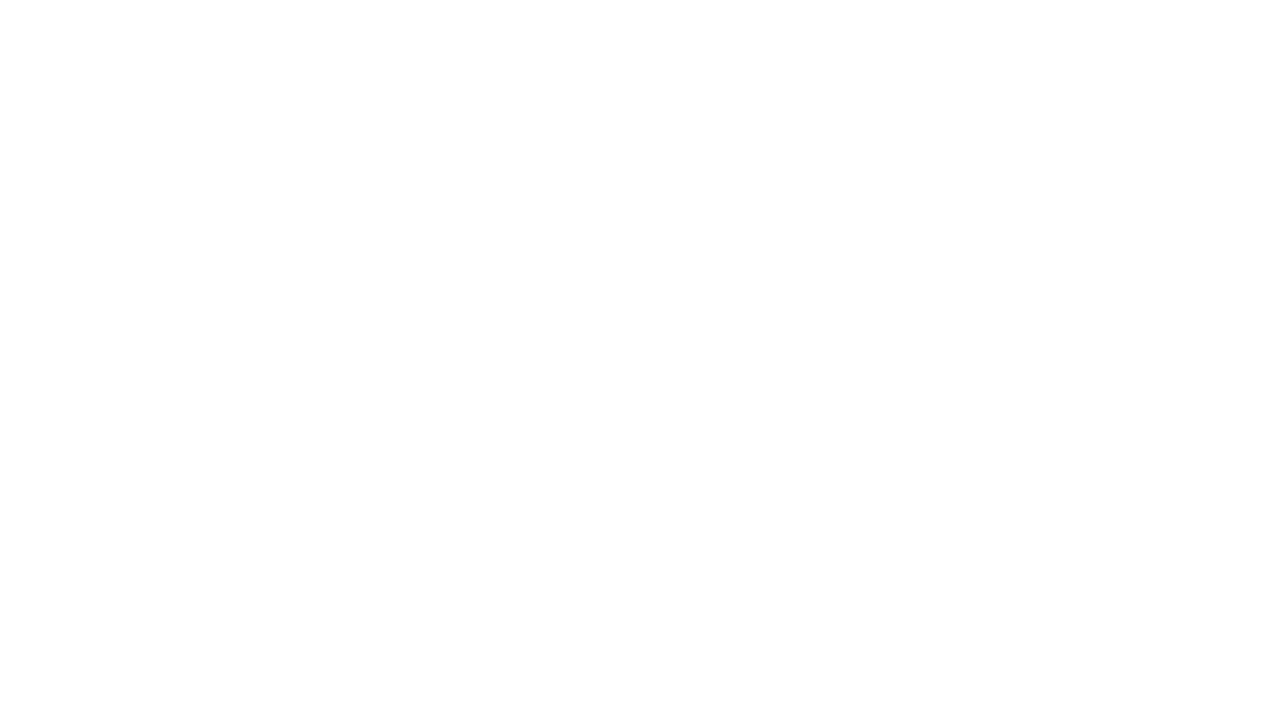 scroll, scrollTop: 0, scrollLeft: 0, axis: both 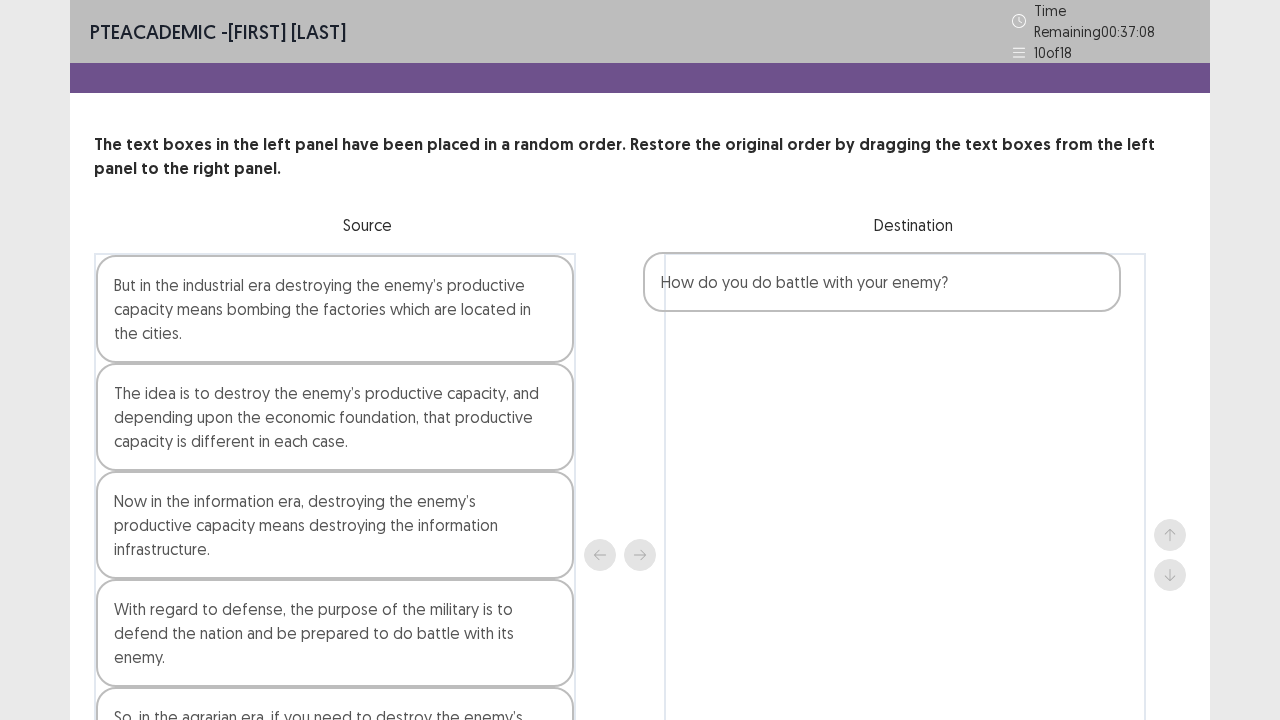 drag, startPoint x: 322, startPoint y: 508, endPoint x: 874, endPoint y: 297, distance: 590.95264 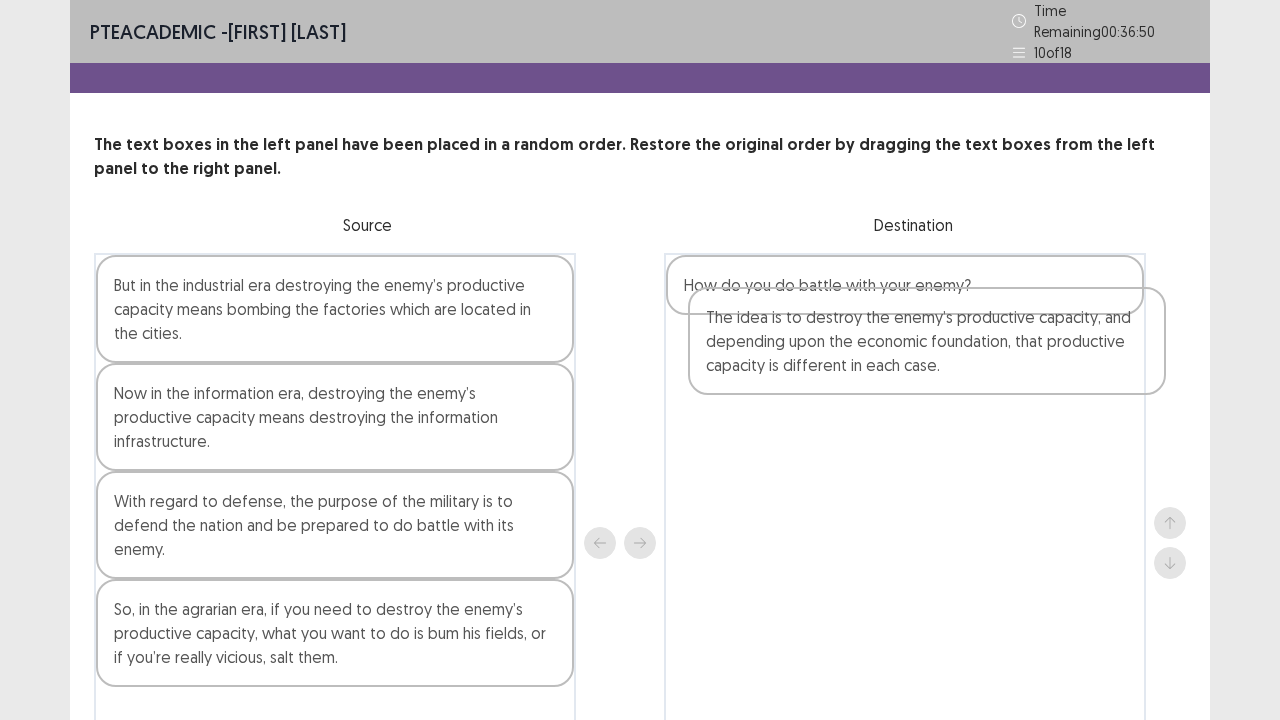 drag, startPoint x: 232, startPoint y: 434, endPoint x: 838, endPoint y: 368, distance: 609.58344 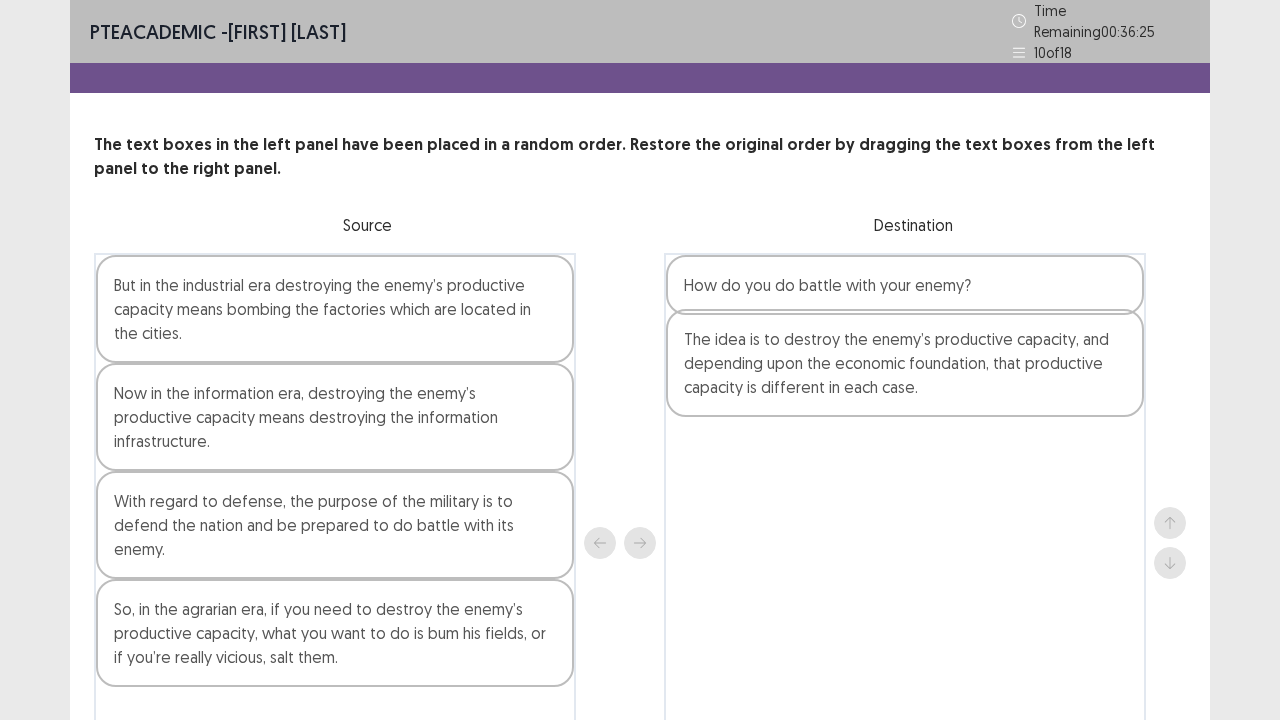 click on "How do you do battle with your enemy? The idea is to destroy the enemy’s productive capacity, and depending upon the economic foundation, that productive capacity is different in each case." at bounding box center (905, 543) 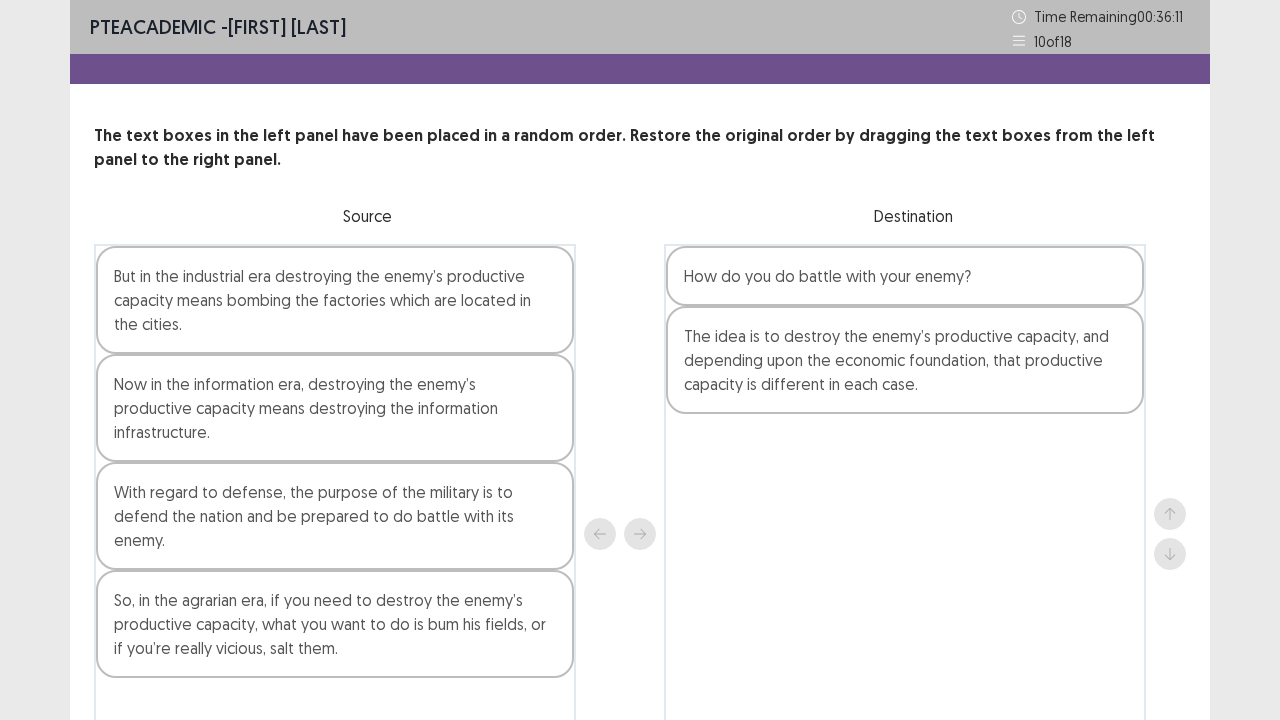 click on "So, in the agrarian era, if you need to destroy the enemy’s productive capacity, what you want to do is bum his fields, or if you’re really vicious, salt them." at bounding box center (335, 624) 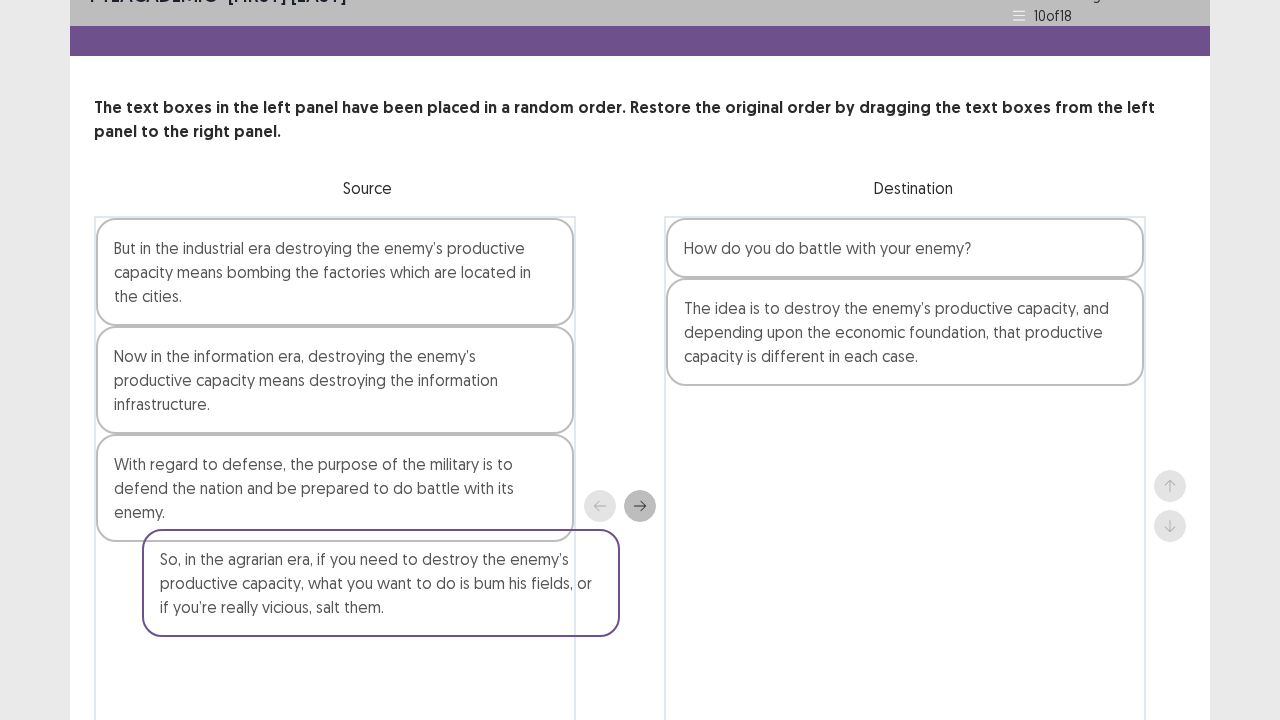 scroll, scrollTop: 48, scrollLeft: 0, axis: vertical 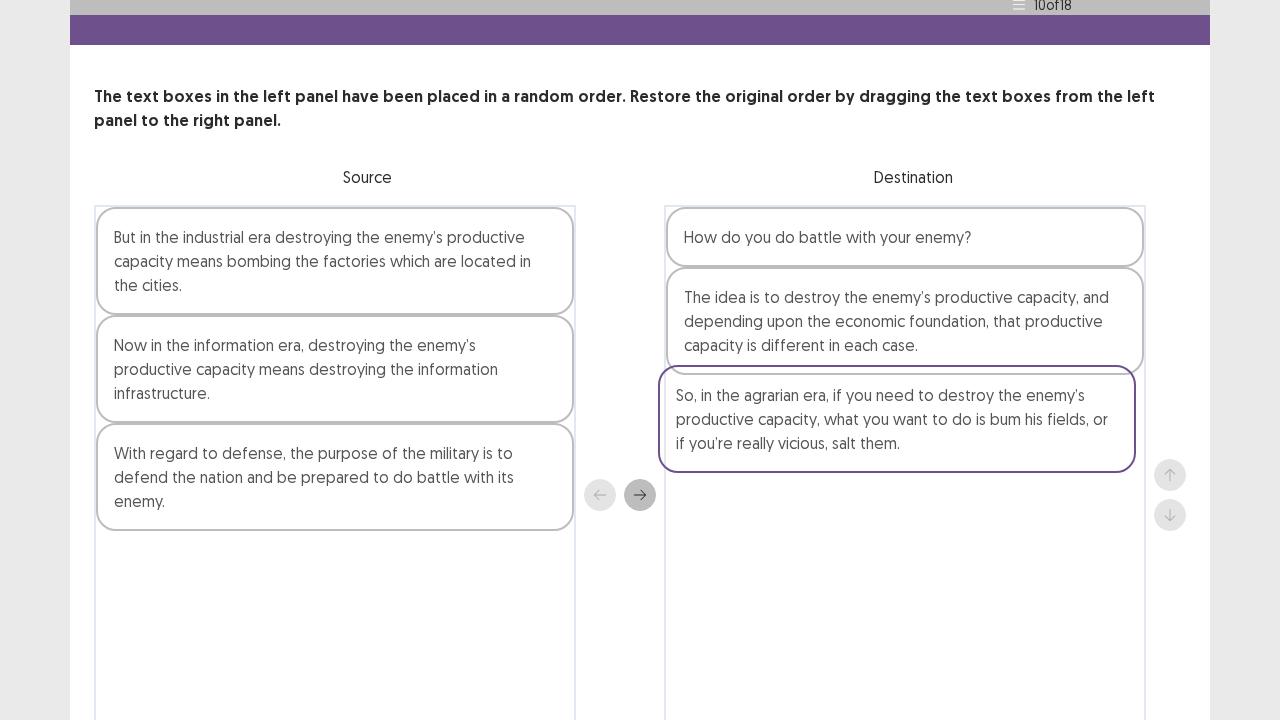 drag, startPoint x: 345, startPoint y: 636, endPoint x: 912, endPoint y: 454, distance: 595.4939 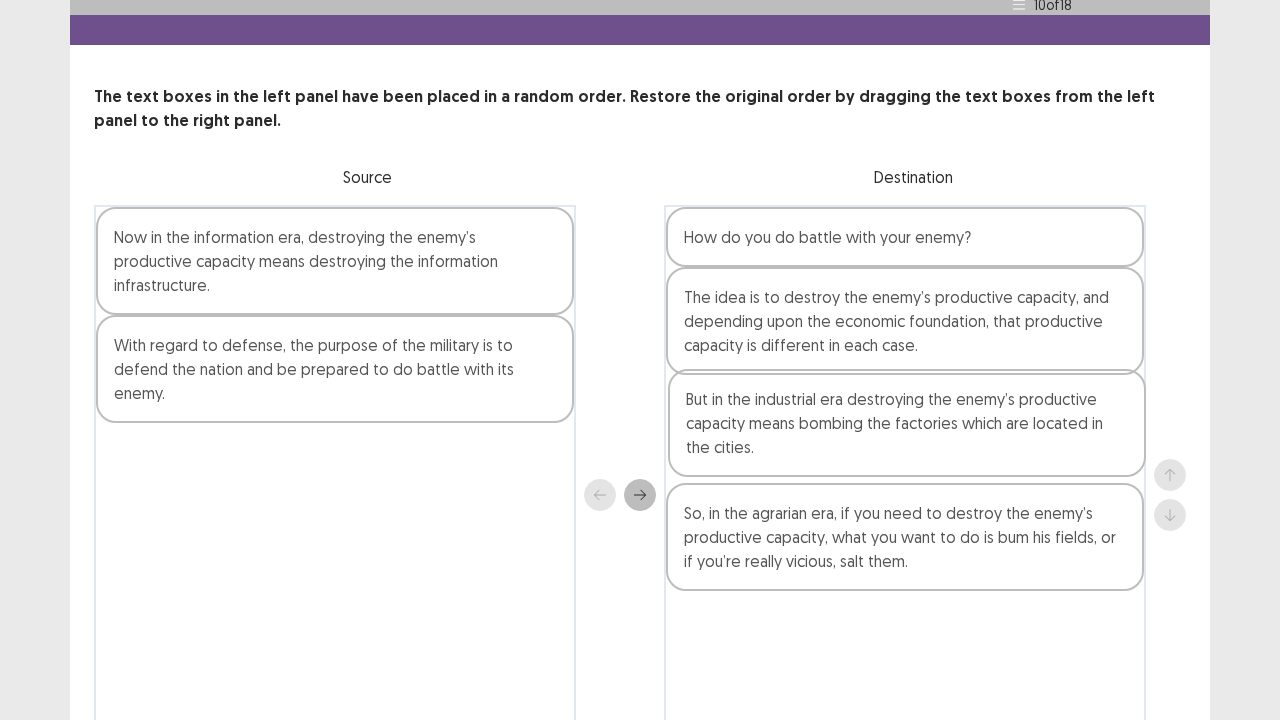 drag, startPoint x: 417, startPoint y: 259, endPoint x: 994, endPoint y: 430, distance: 601.8056 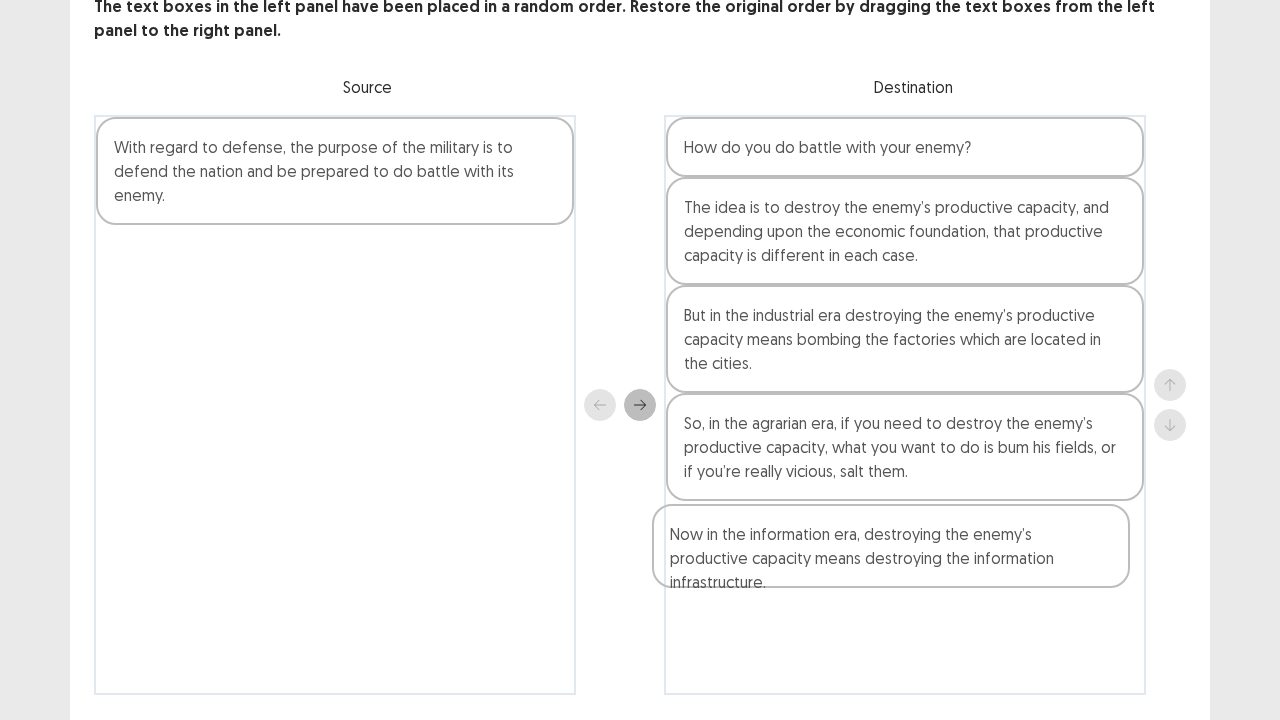 scroll, scrollTop: 154, scrollLeft: 0, axis: vertical 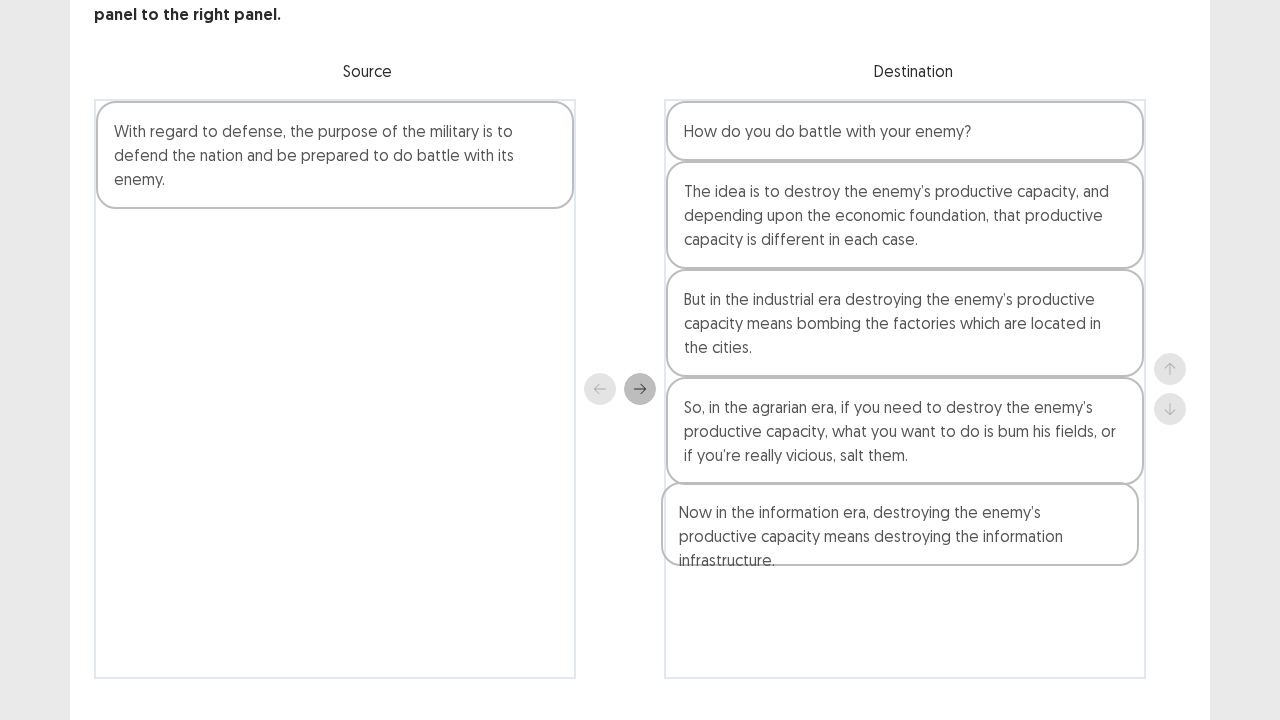 drag, startPoint x: 416, startPoint y: 238, endPoint x: 1013, endPoint y: 529, distance: 664.14606 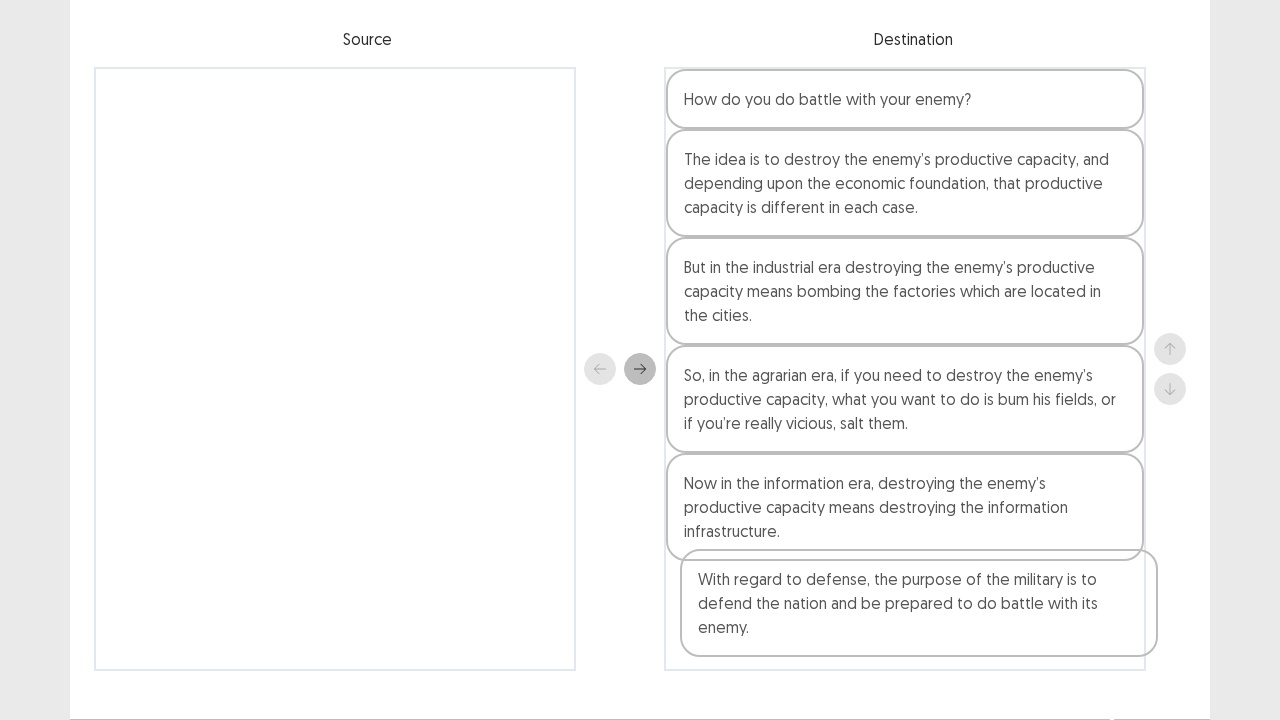 scroll, scrollTop: 192, scrollLeft: 0, axis: vertical 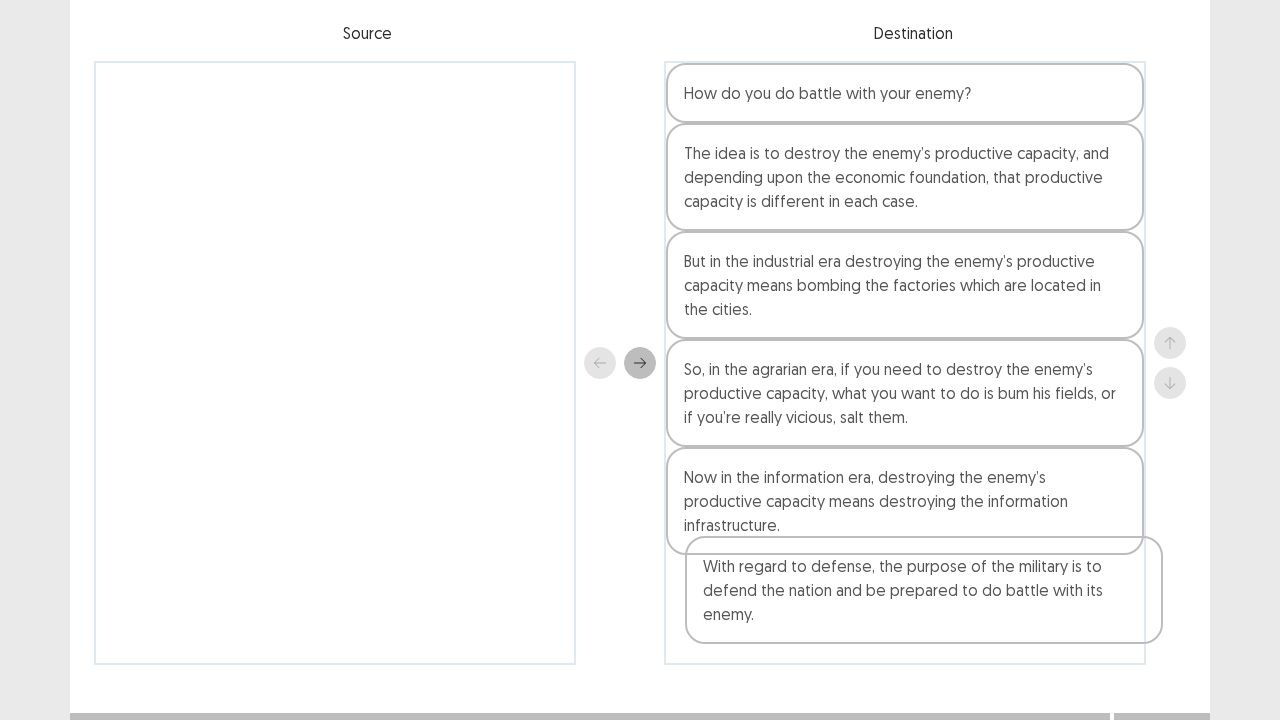 drag, startPoint x: 346, startPoint y: 130, endPoint x: 943, endPoint y: 577, distance: 745.80023 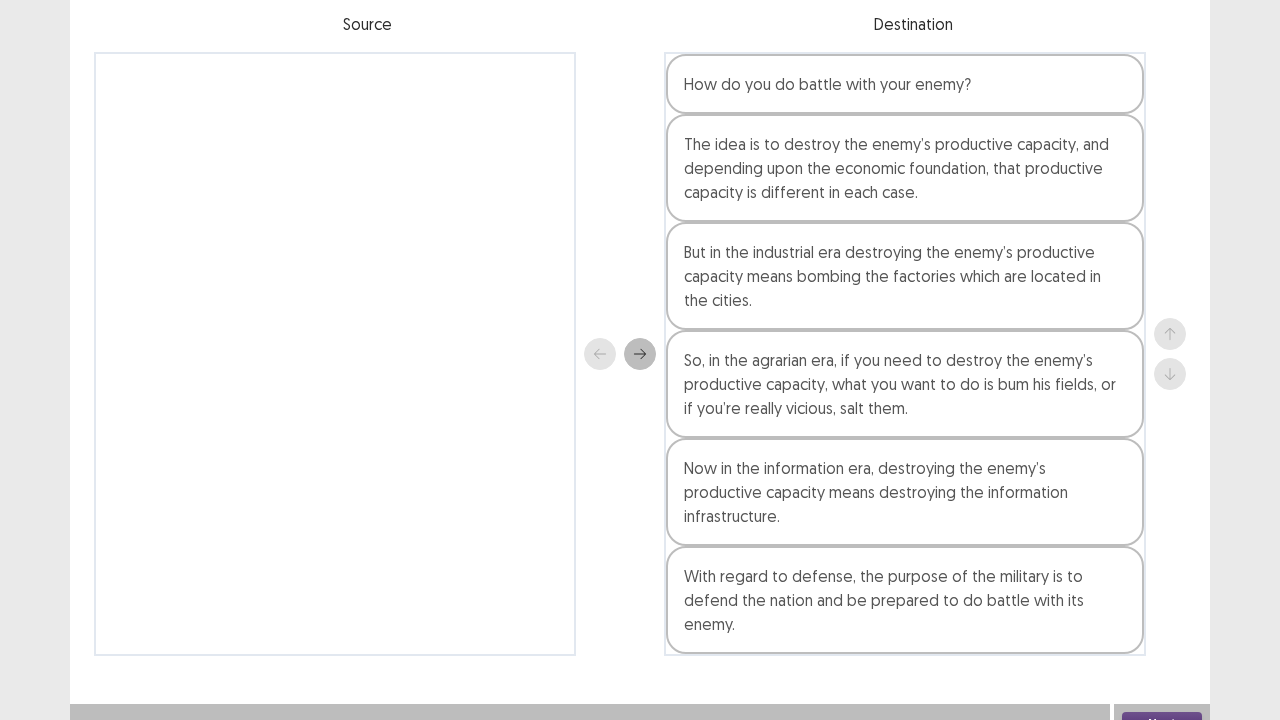 click on "Next" at bounding box center [1162, 724] 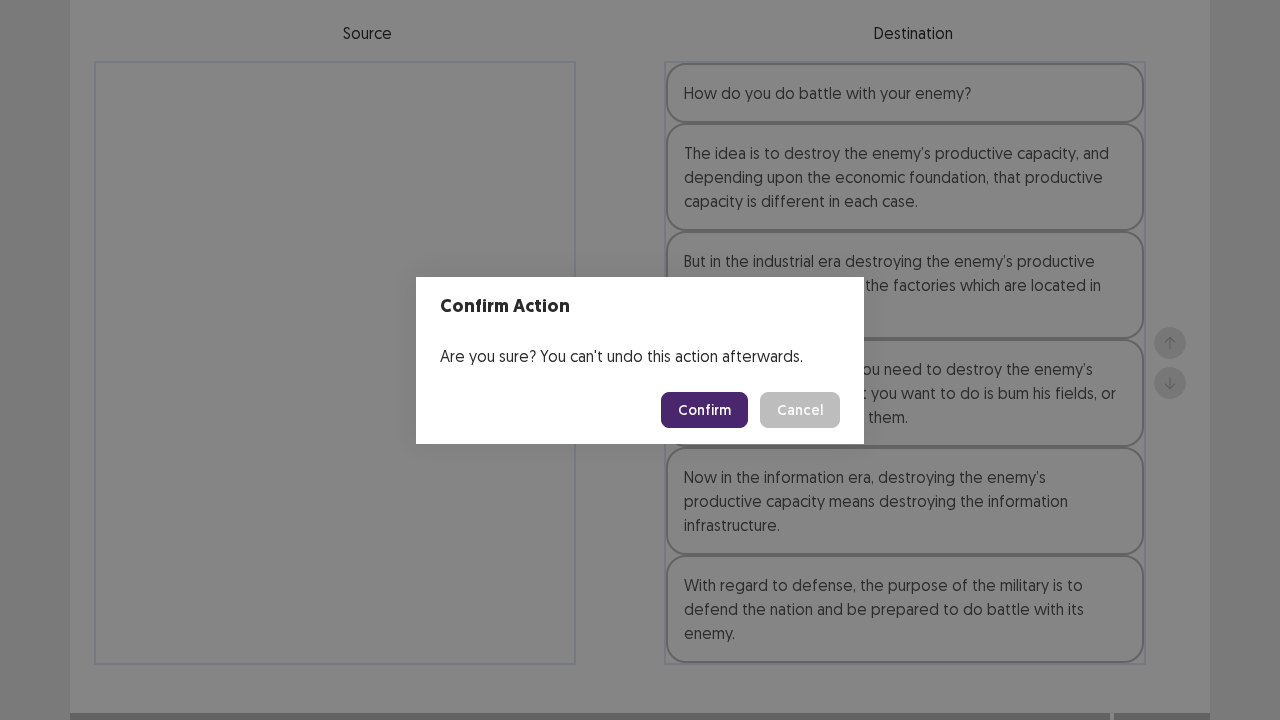 click on "Confirm" at bounding box center [704, 410] 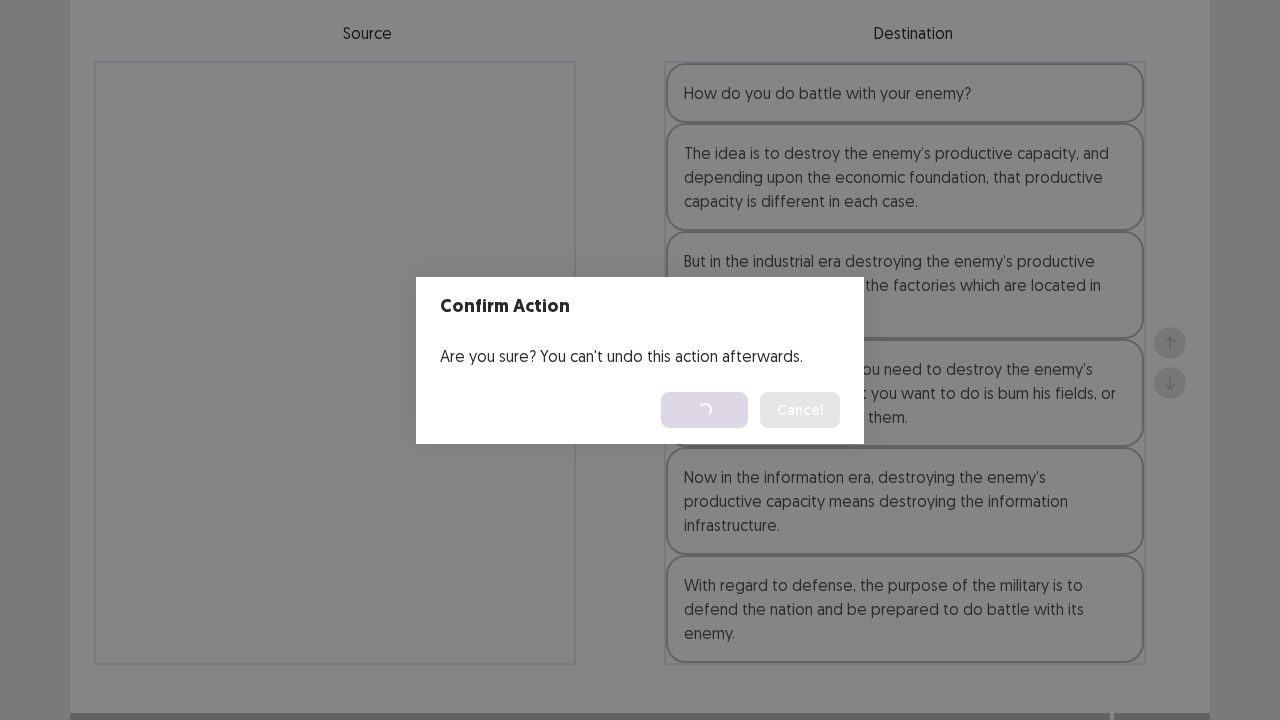 scroll, scrollTop: 0, scrollLeft: 0, axis: both 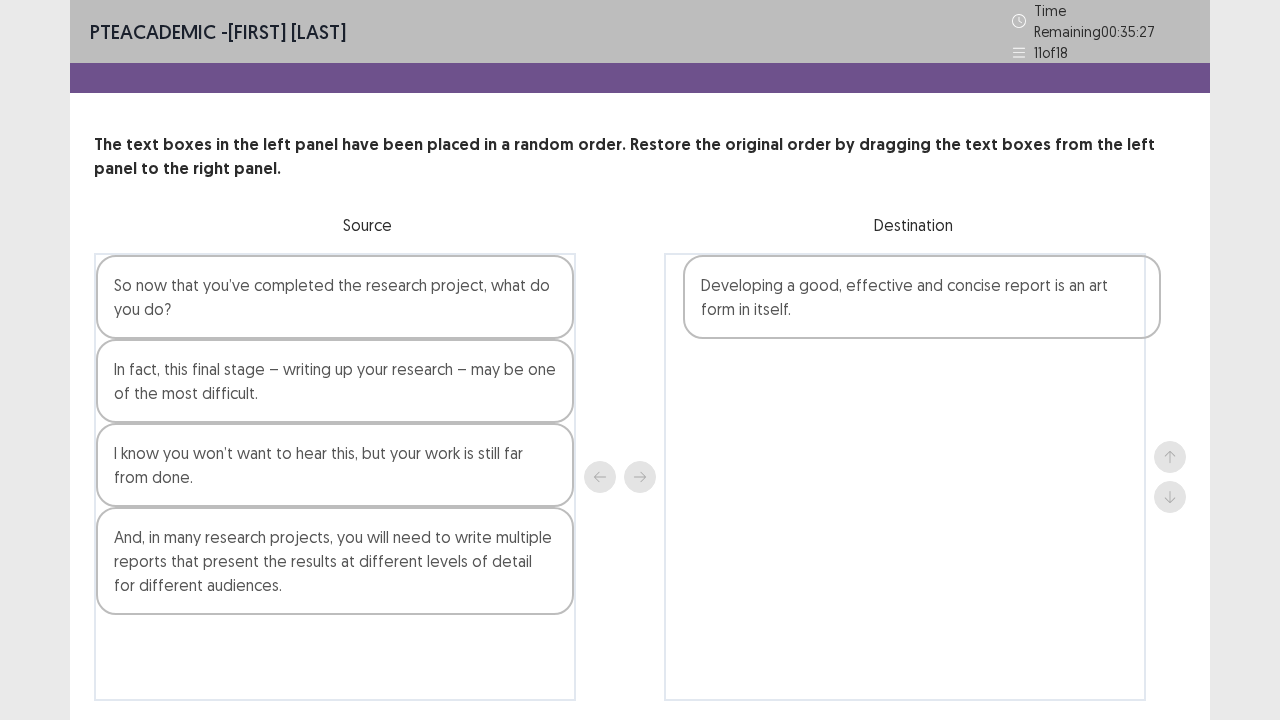 drag, startPoint x: 438, startPoint y: 534, endPoint x: 1105, endPoint y: 248, distance: 725.73065 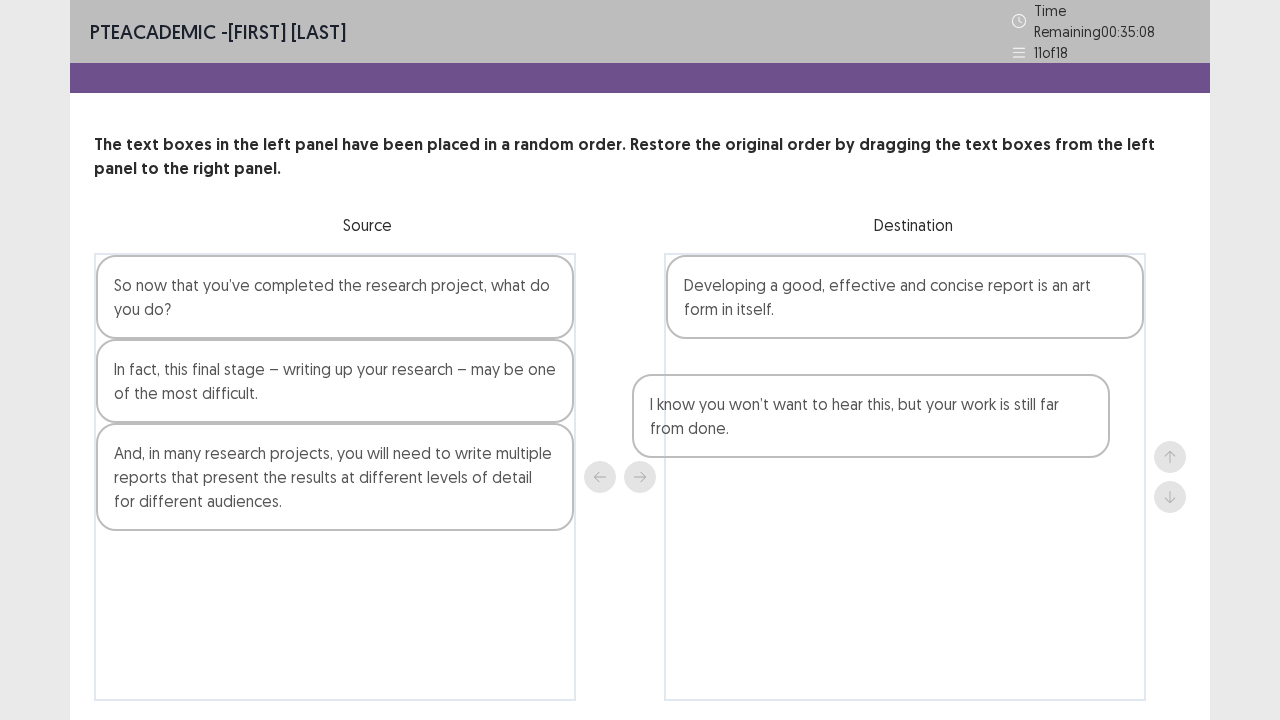 drag, startPoint x: 302, startPoint y: 475, endPoint x: 849, endPoint y: 432, distance: 548.6875 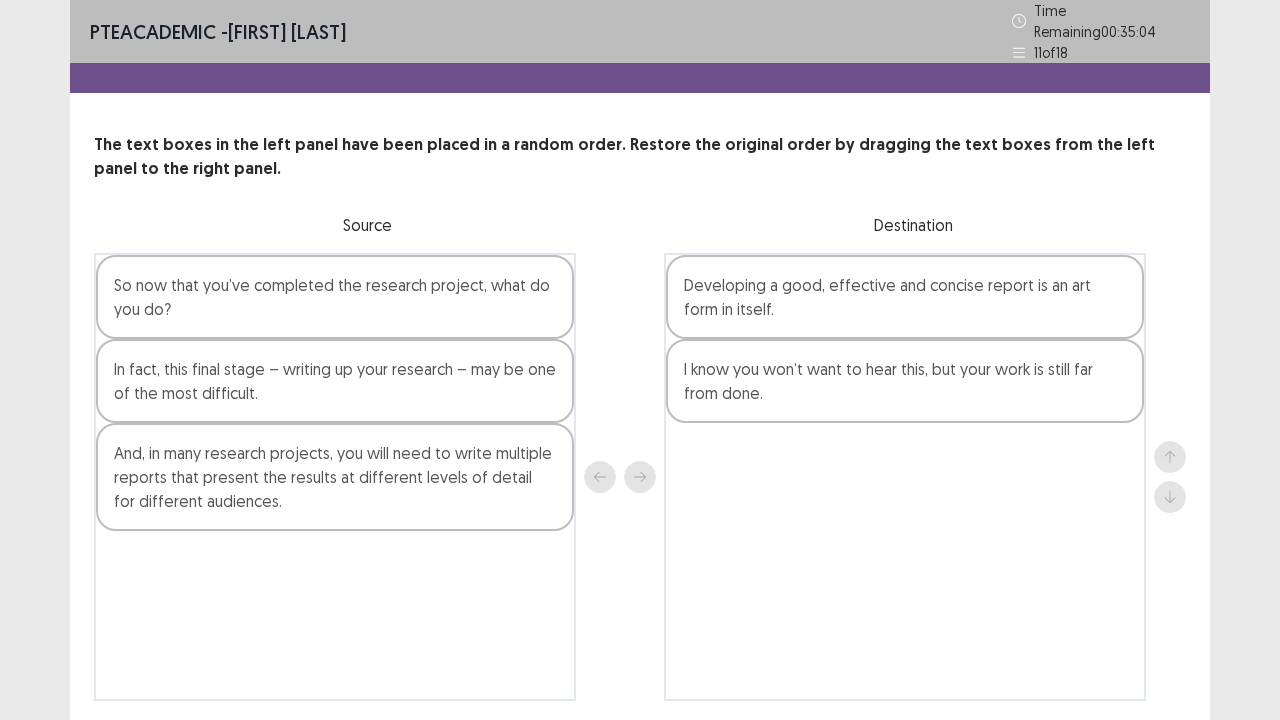 drag, startPoint x: 849, startPoint y: 432, endPoint x: 795, endPoint y: 392, distance: 67.20119 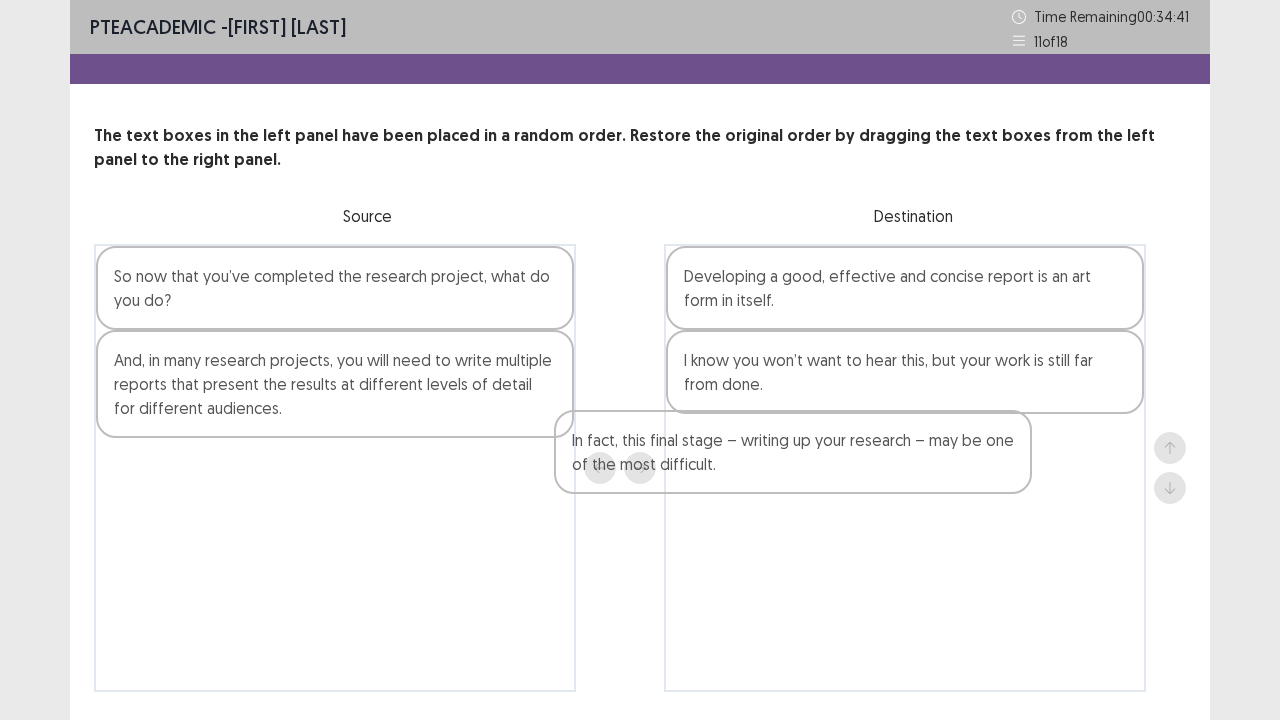 drag, startPoint x: 326, startPoint y: 379, endPoint x: 822, endPoint y: 464, distance: 503.23056 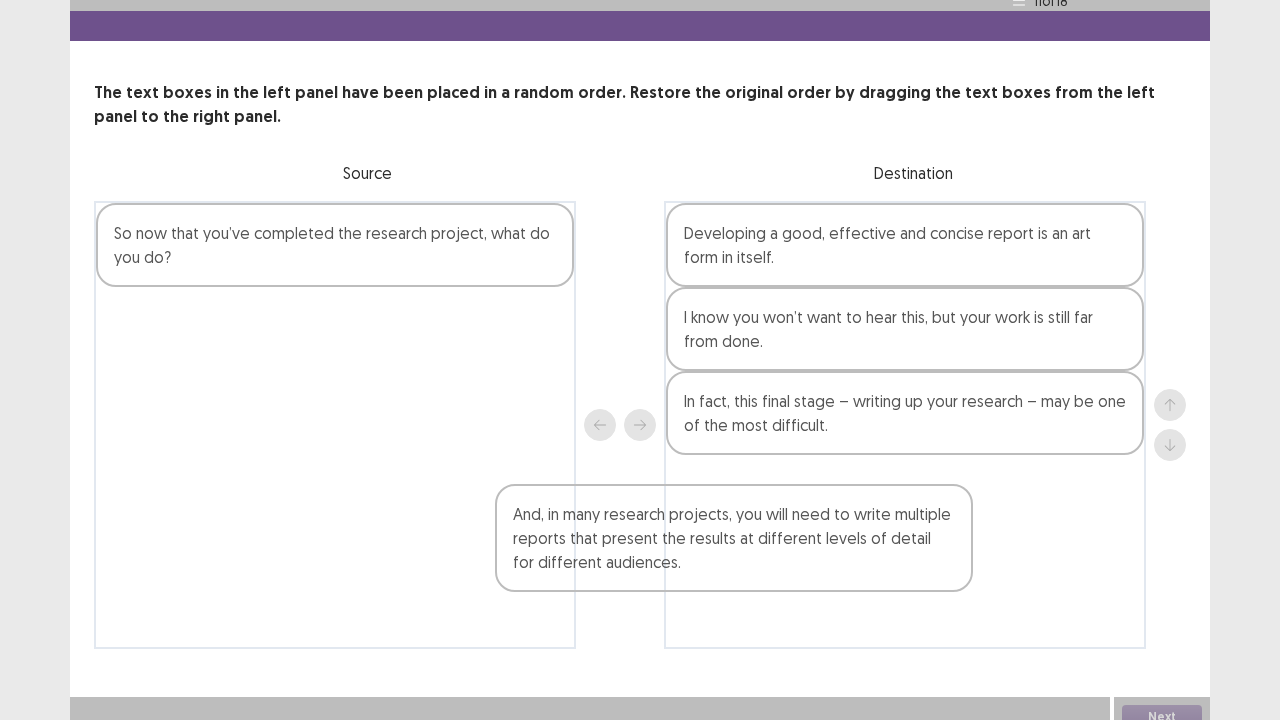 scroll, scrollTop: 57, scrollLeft: 0, axis: vertical 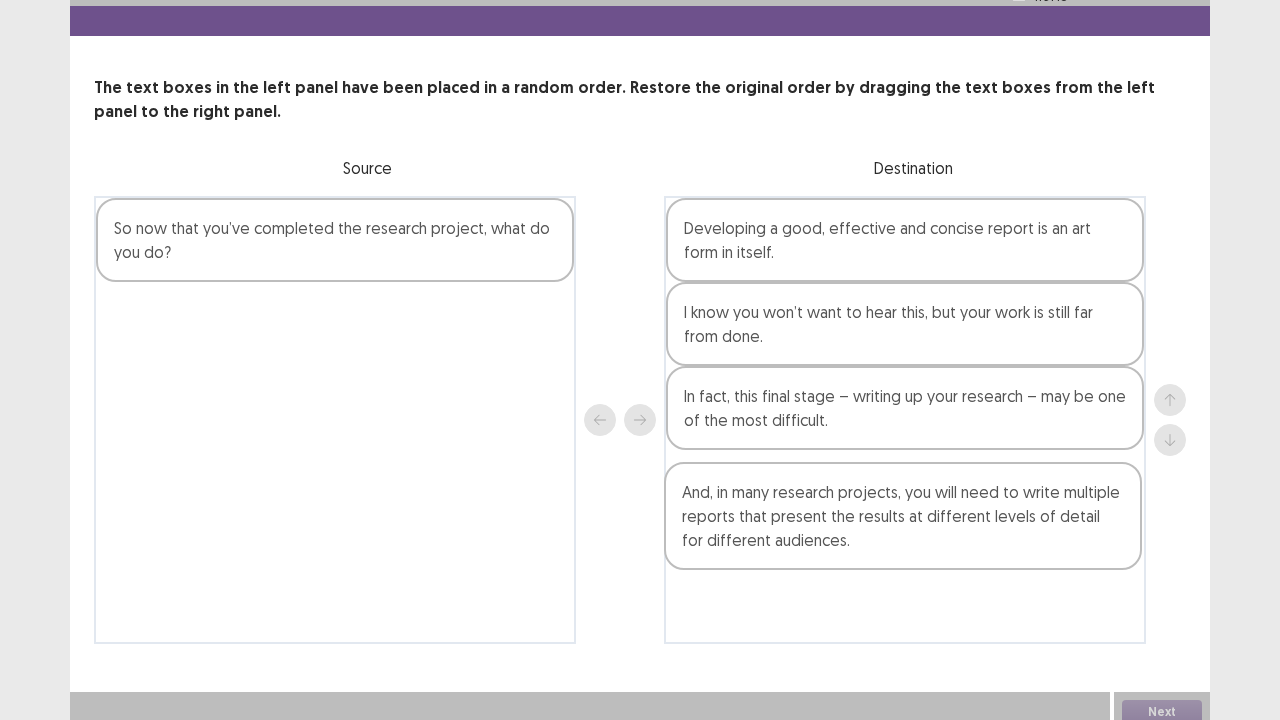 drag, startPoint x: 331, startPoint y: 382, endPoint x: 908, endPoint y: 528, distance: 595.1849 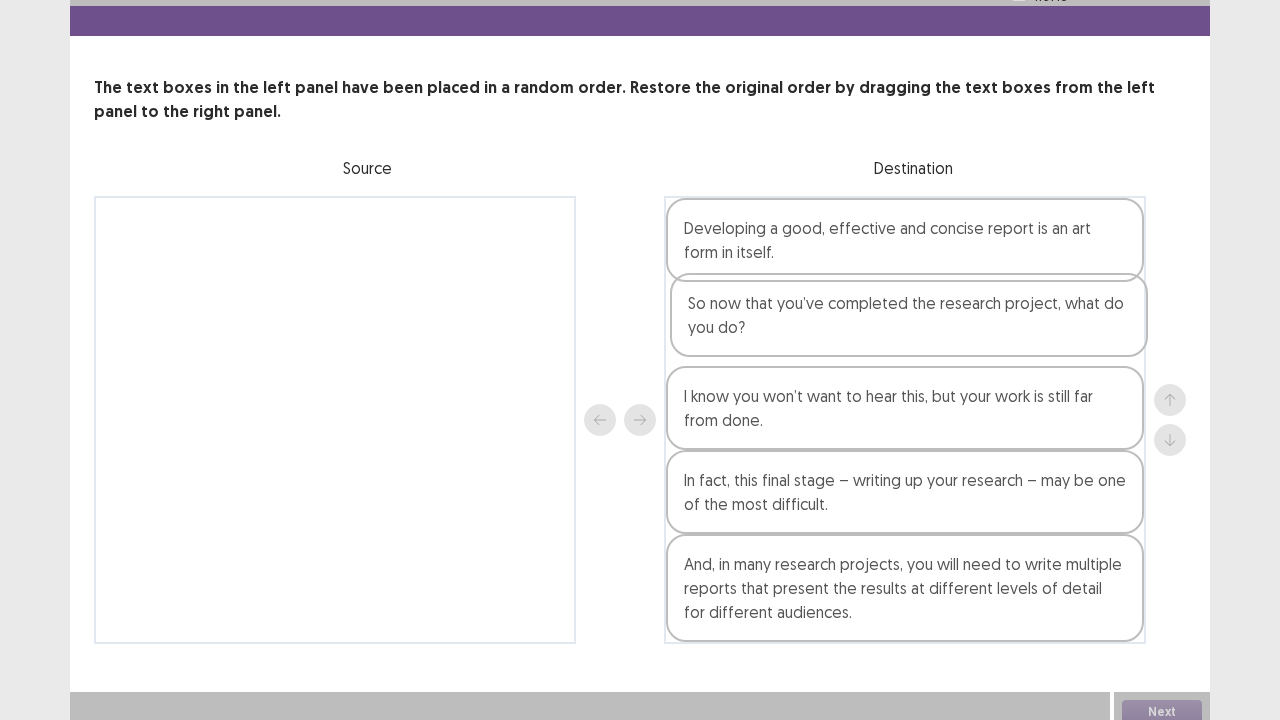 drag, startPoint x: 374, startPoint y: 225, endPoint x: 956, endPoint y: 310, distance: 588.1743 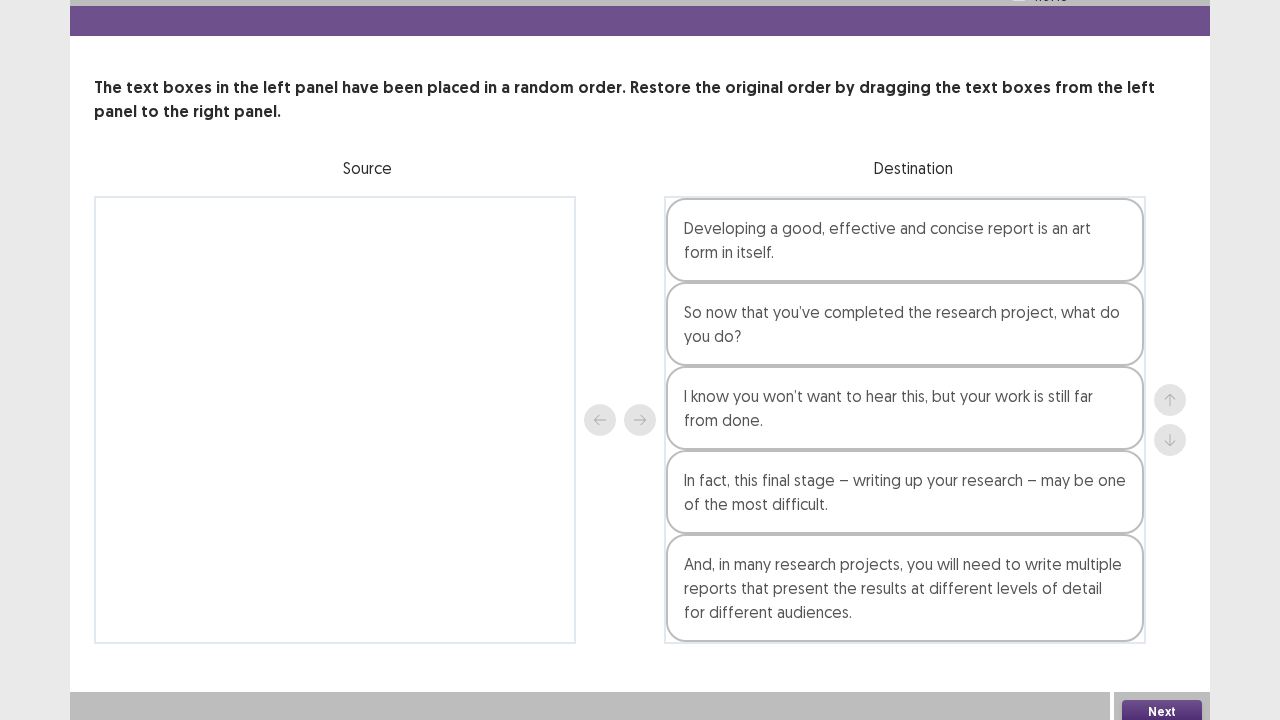 click at bounding box center [1170, 420] 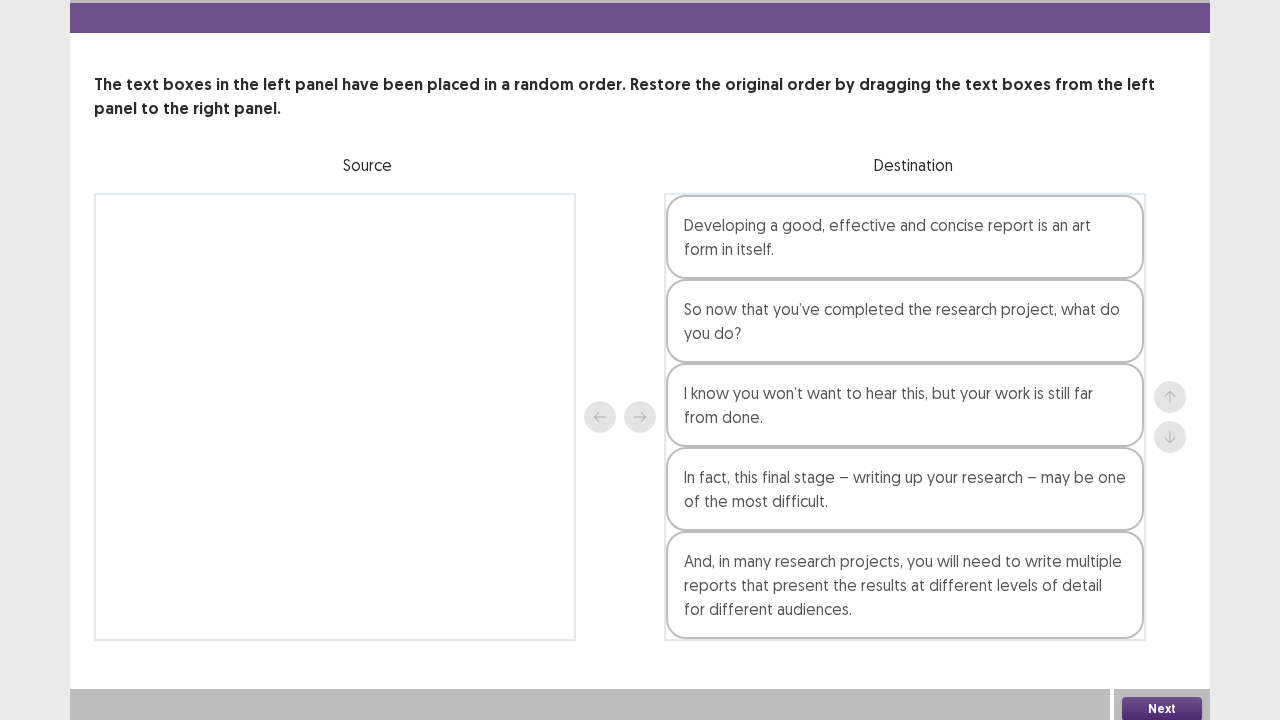 click on "Next" at bounding box center [1162, 709] 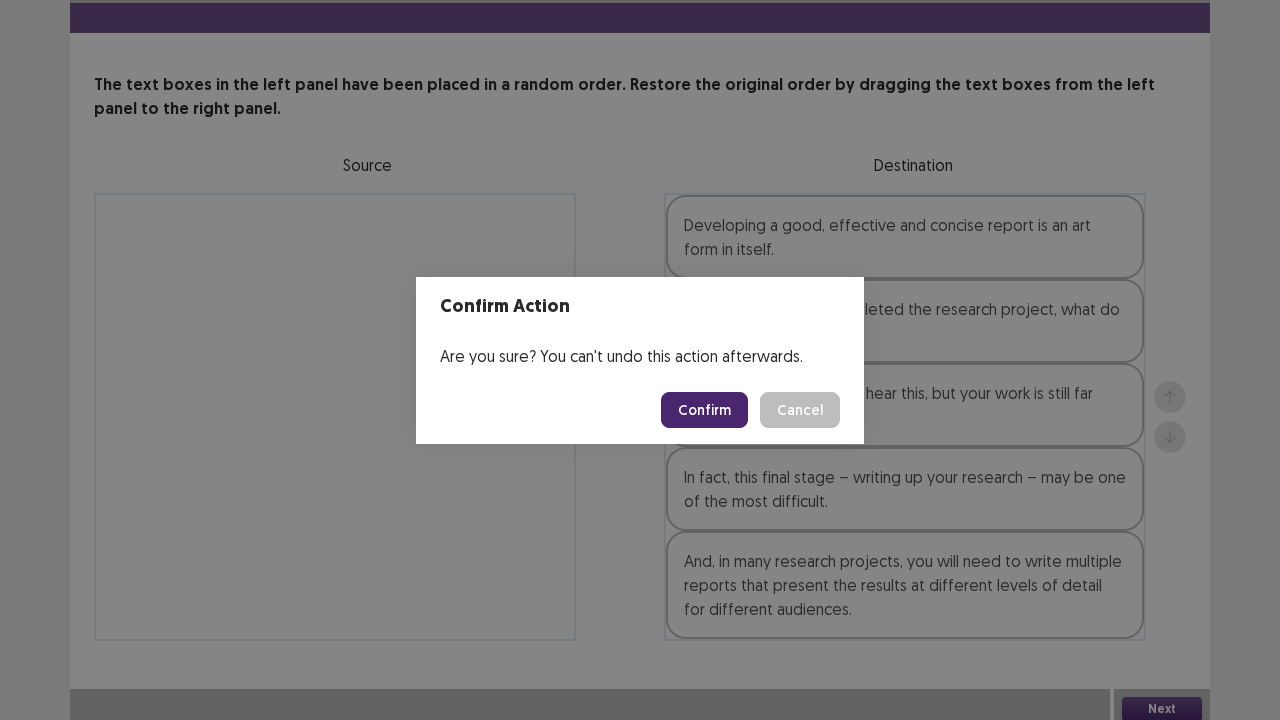 click on "Confirm" at bounding box center [704, 410] 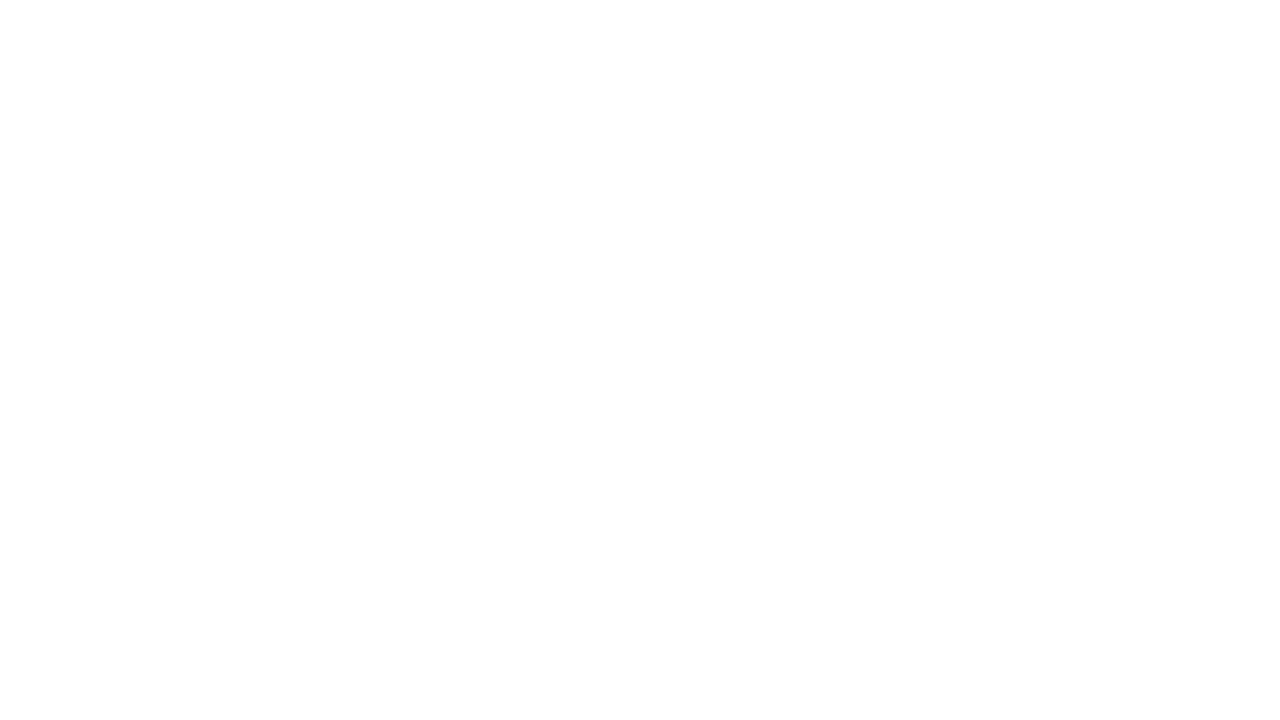scroll, scrollTop: 0, scrollLeft: 0, axis: both 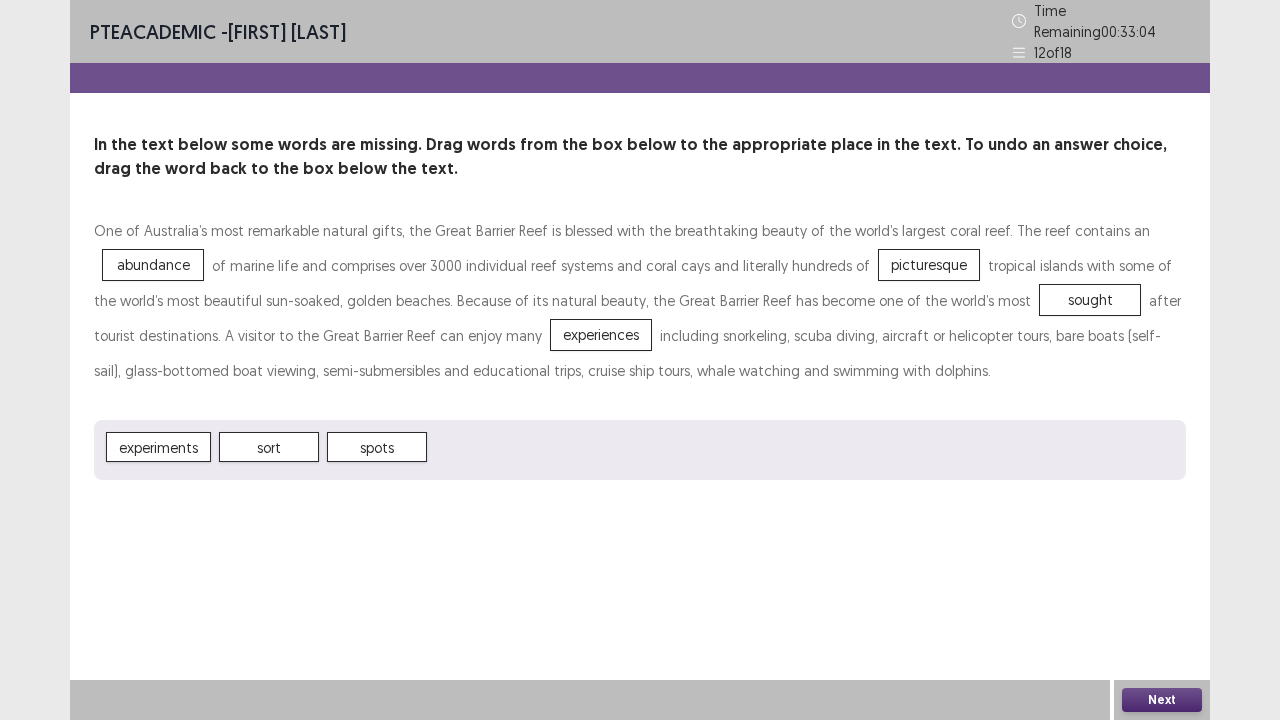 click on "Next" at bounding box center (1162, 700) 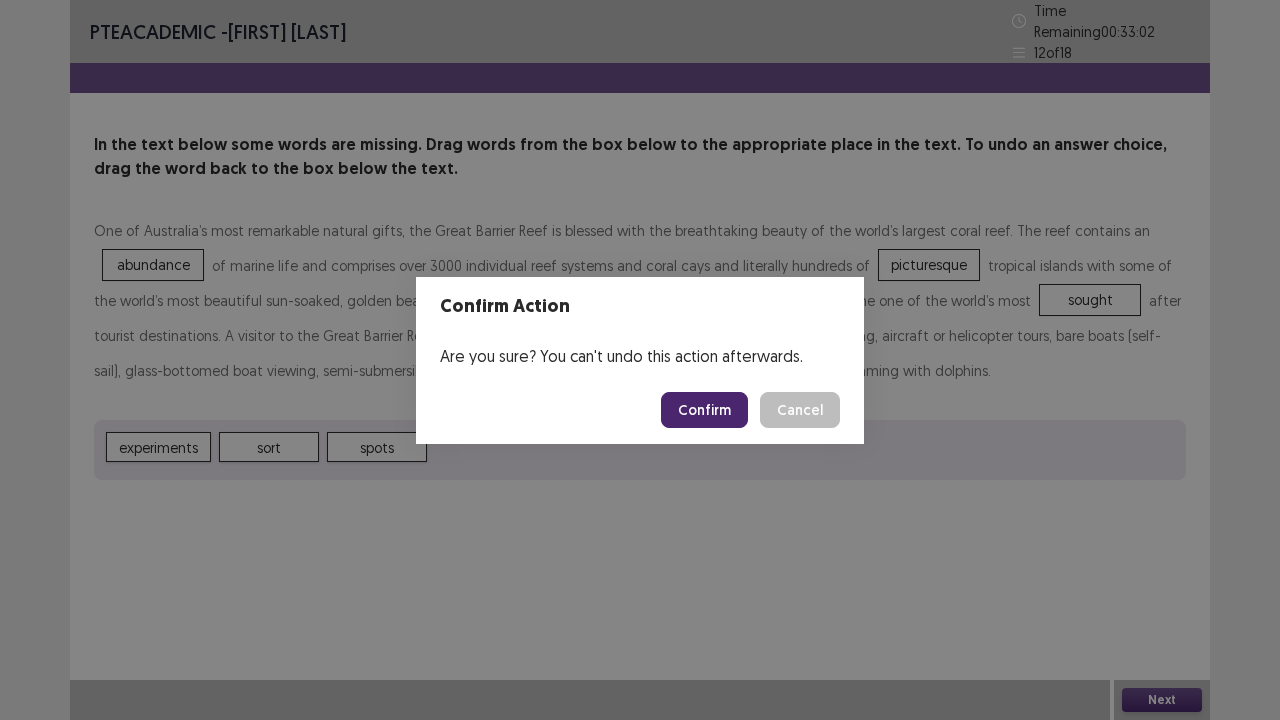 click on "Confirm" at bounding box center [704, 410] 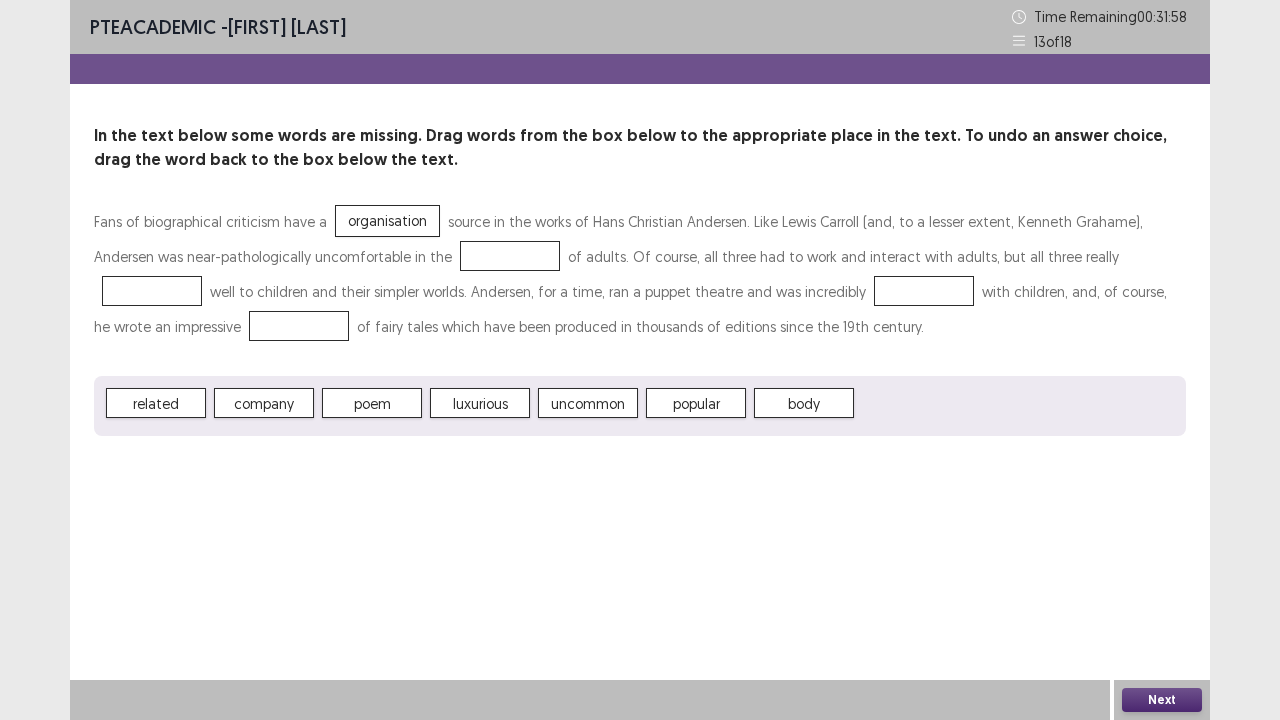 drag, startPoint x: 280, startPoint y: 421, endPoint x: 285, endPoint y: 404, distance: 17.720045 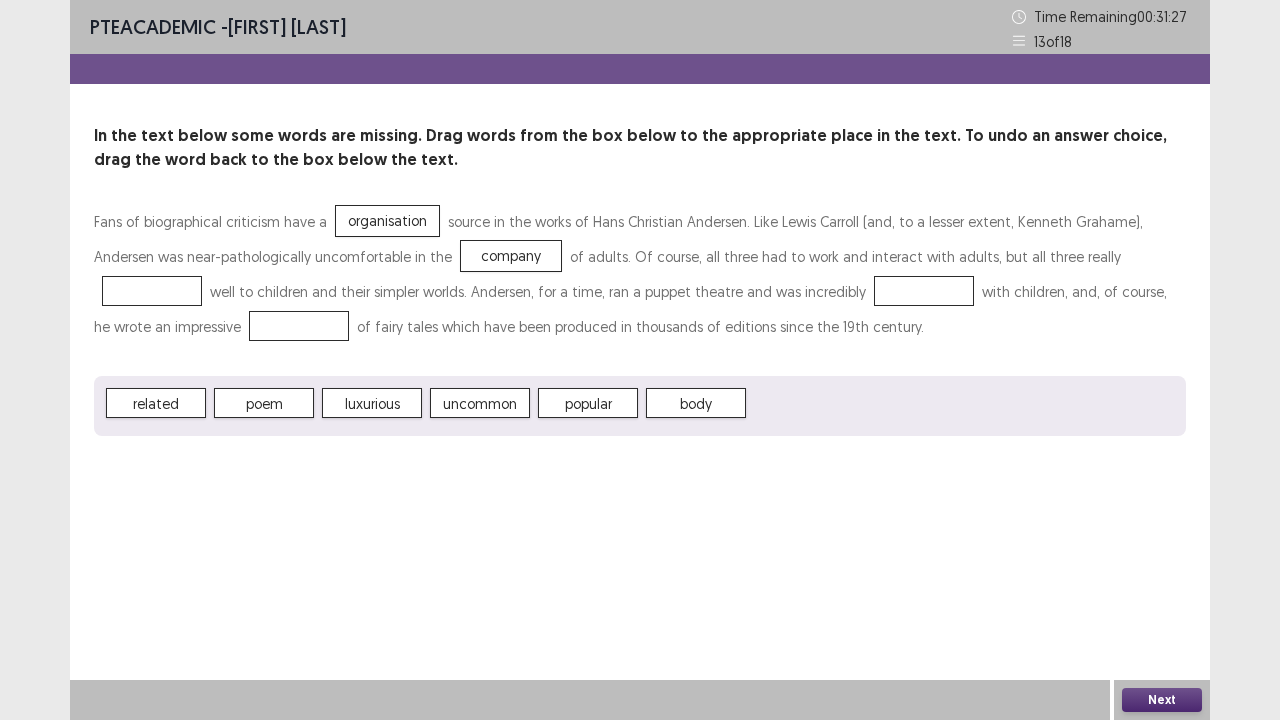 drag, startPoint x: 620, startPoint y: 385, endPoint x: 570, endPoint y: 412, distance: 56.82429 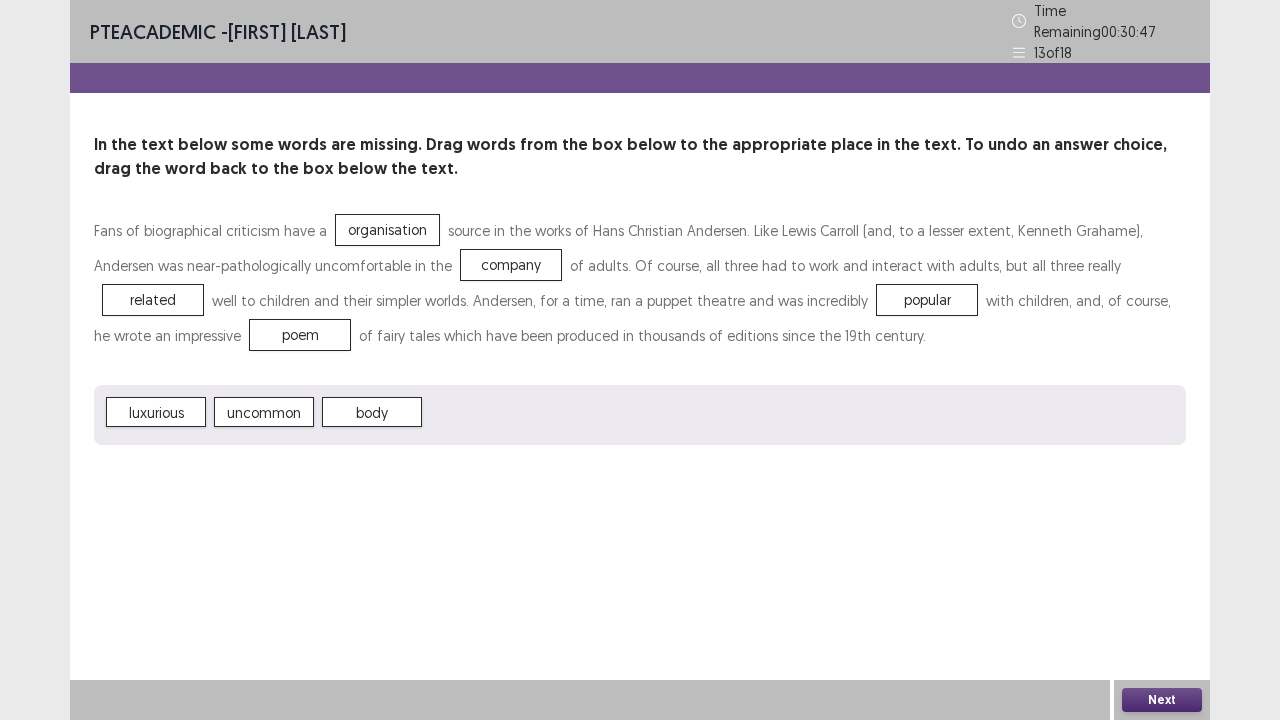 click on "Next" at bounding box center [1162, 700] 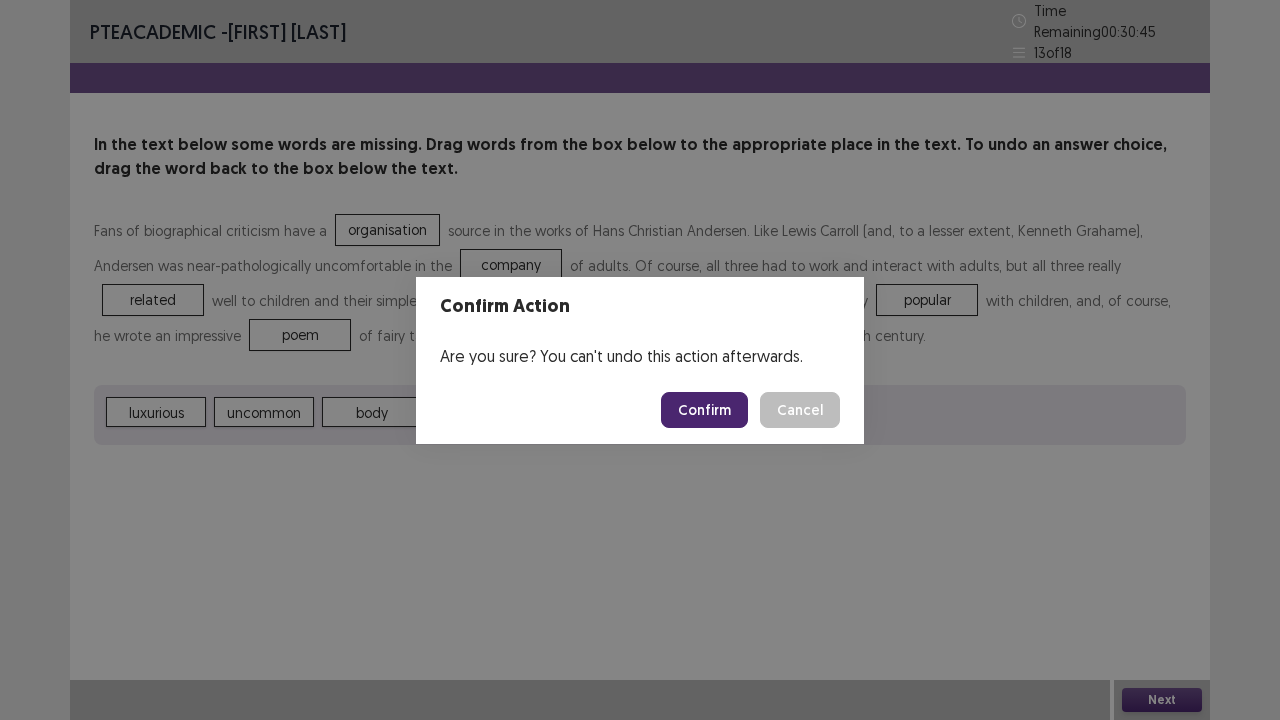 click on "Confirm" at bounding box center [704, 410] 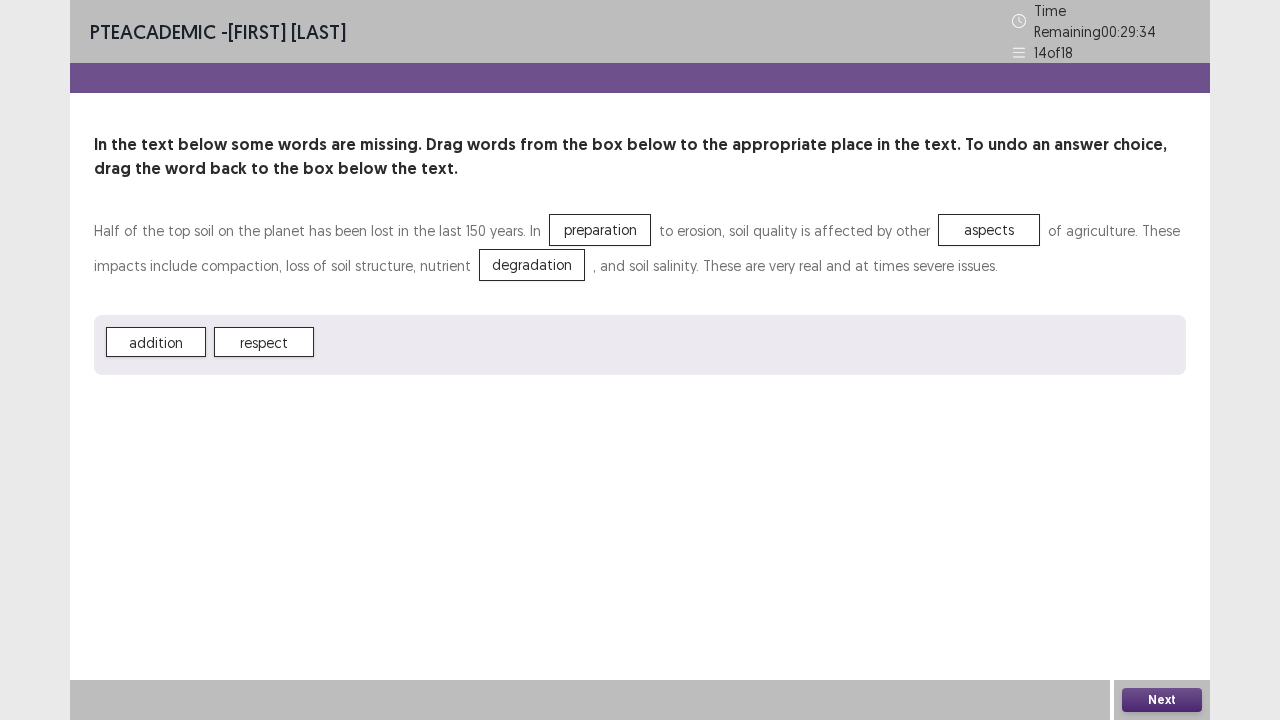 click on "Next" at bounding box center (1162, 700) 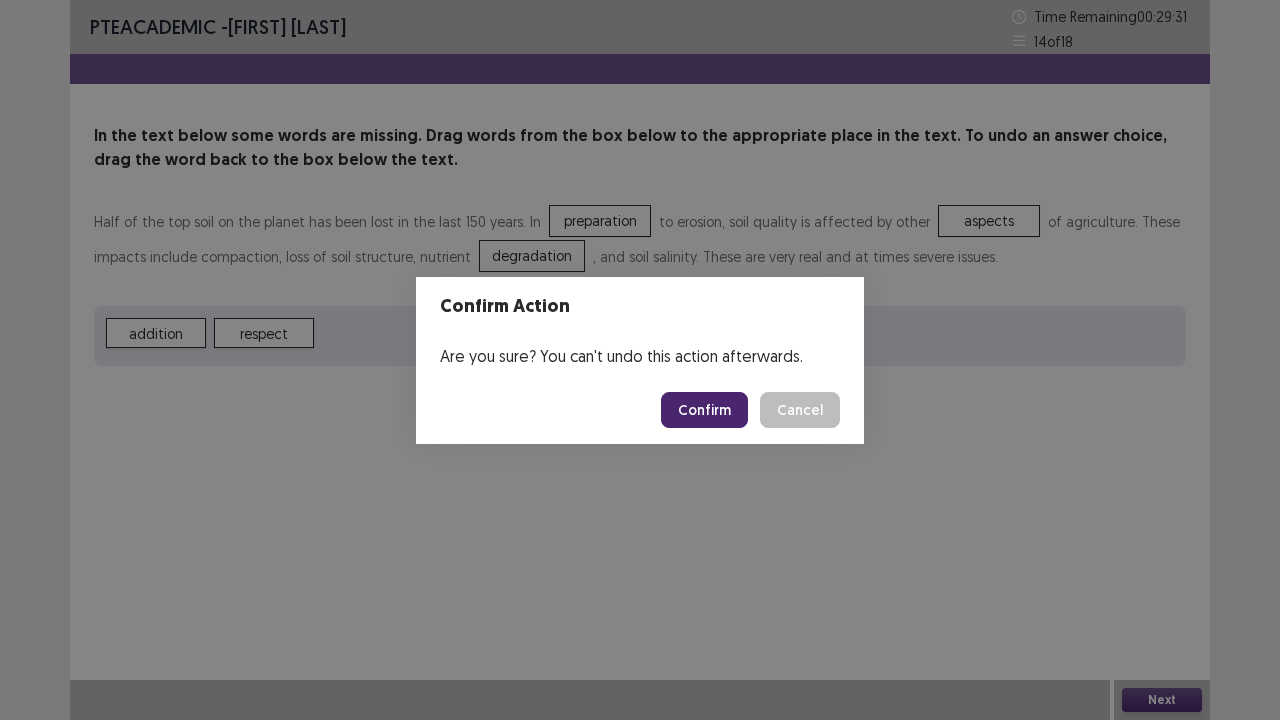 click on "Confirm" at bounding box center [704, 410] 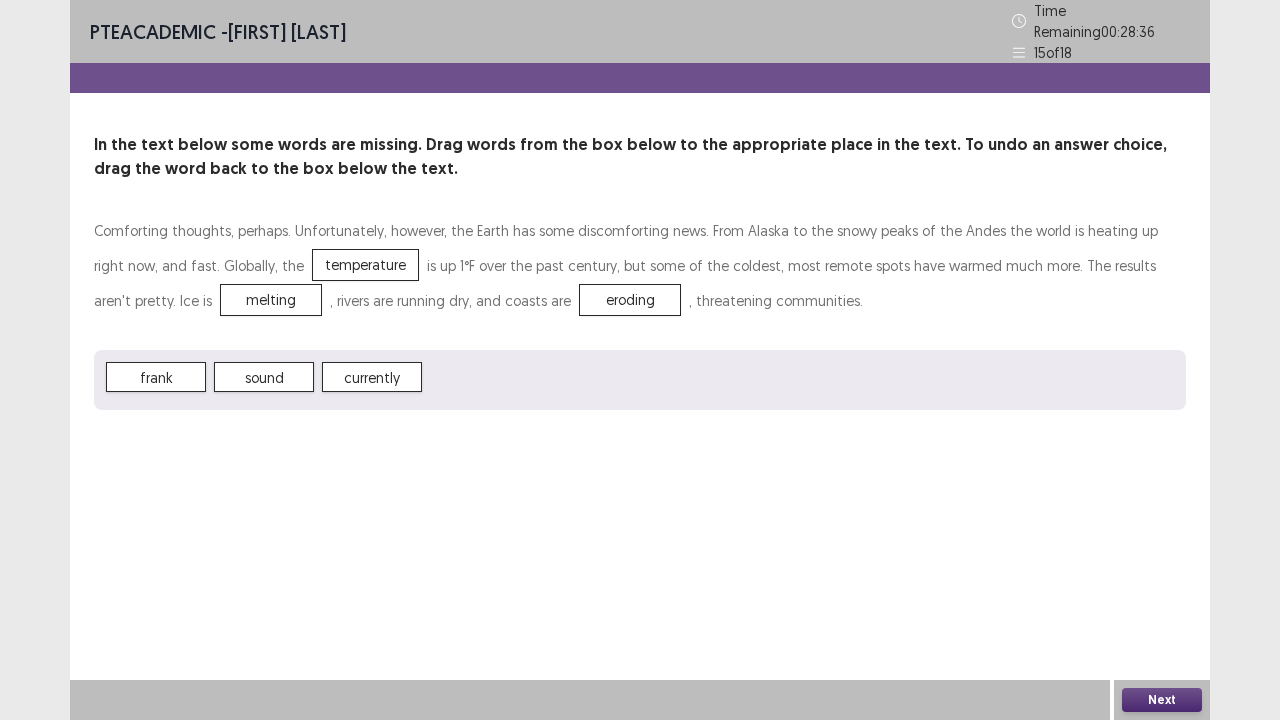 click on "Next" at bounding box center [1162, 700] 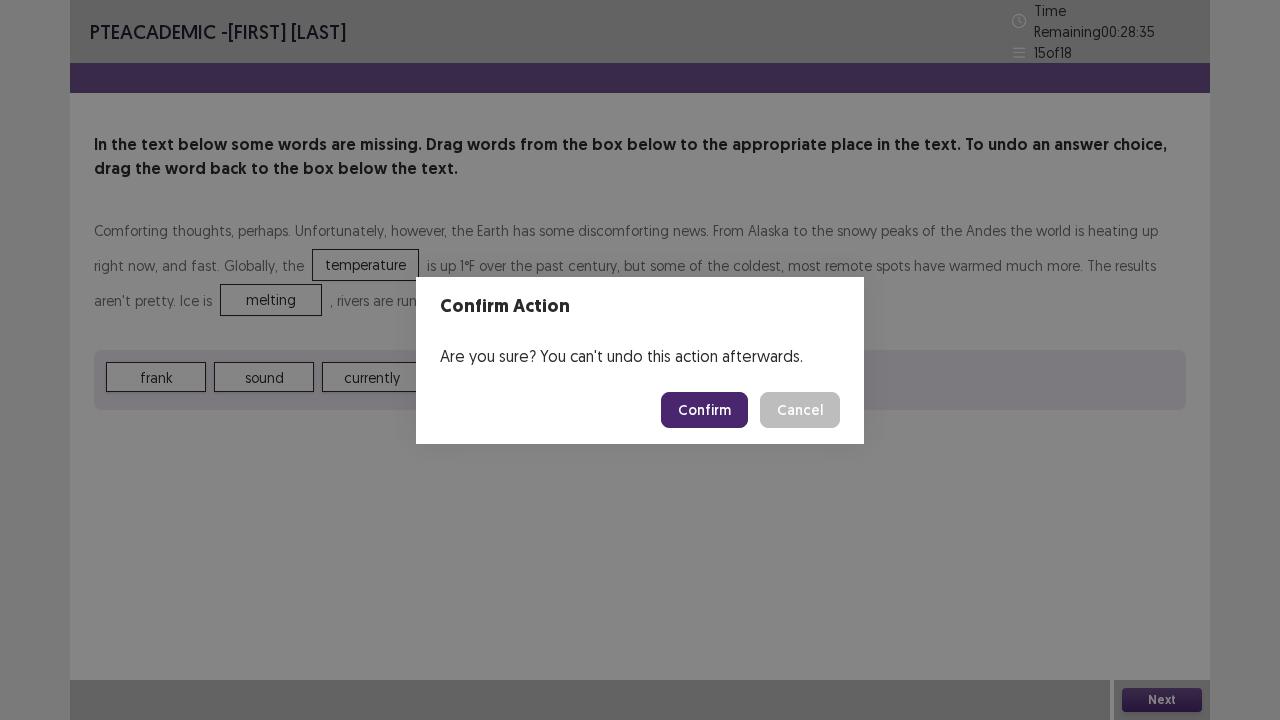 click on "Confirm" at bounding box center (704, 410) 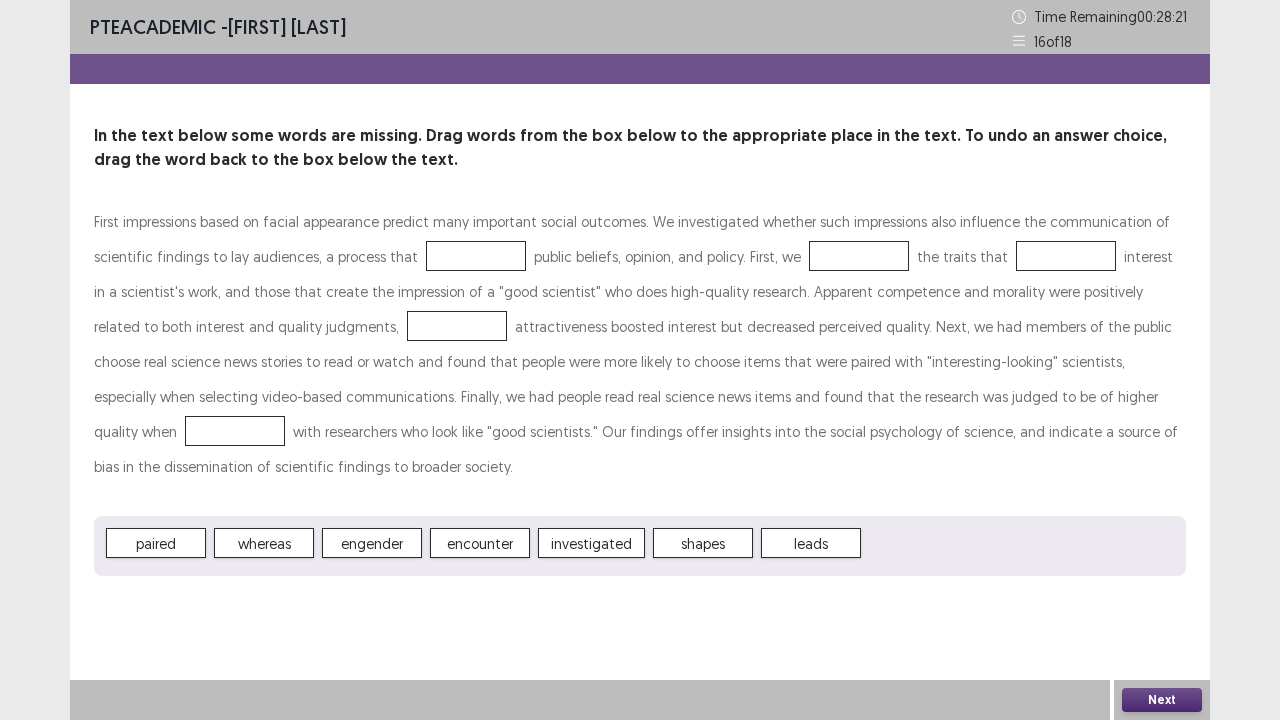click at bounding box center [476, 256] 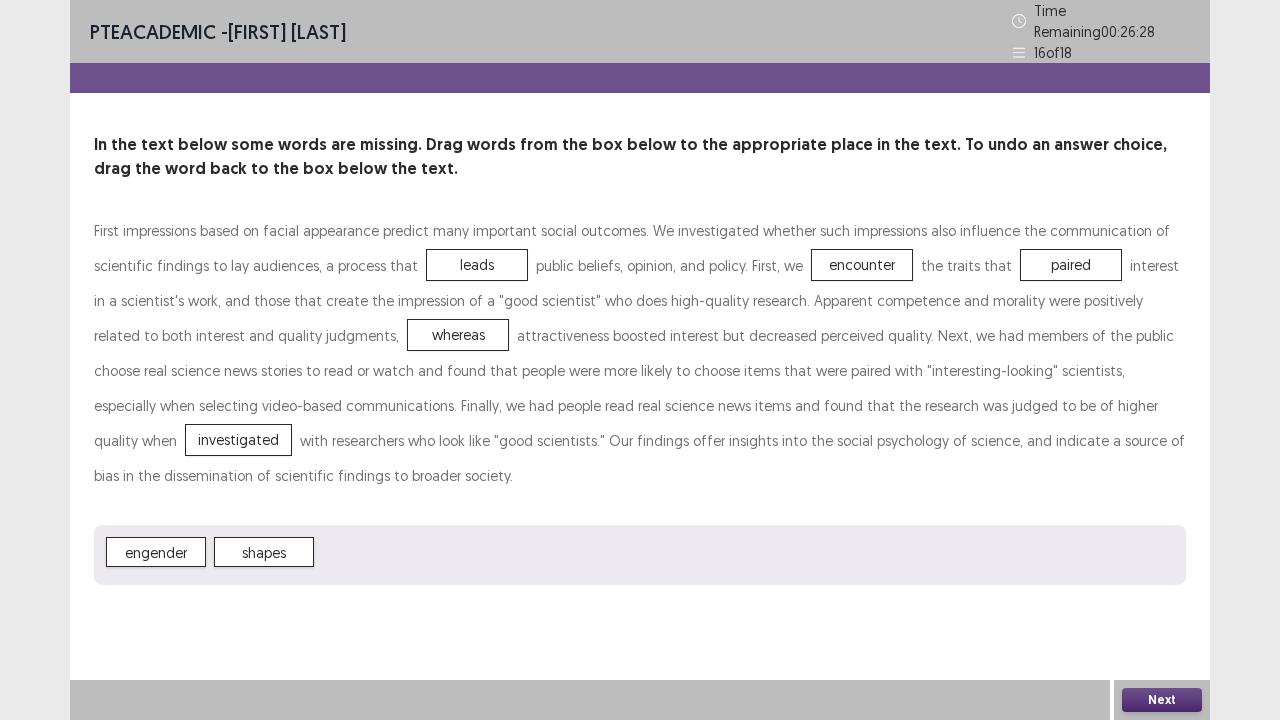 click on "Next" at bounding box center (1162, 700) 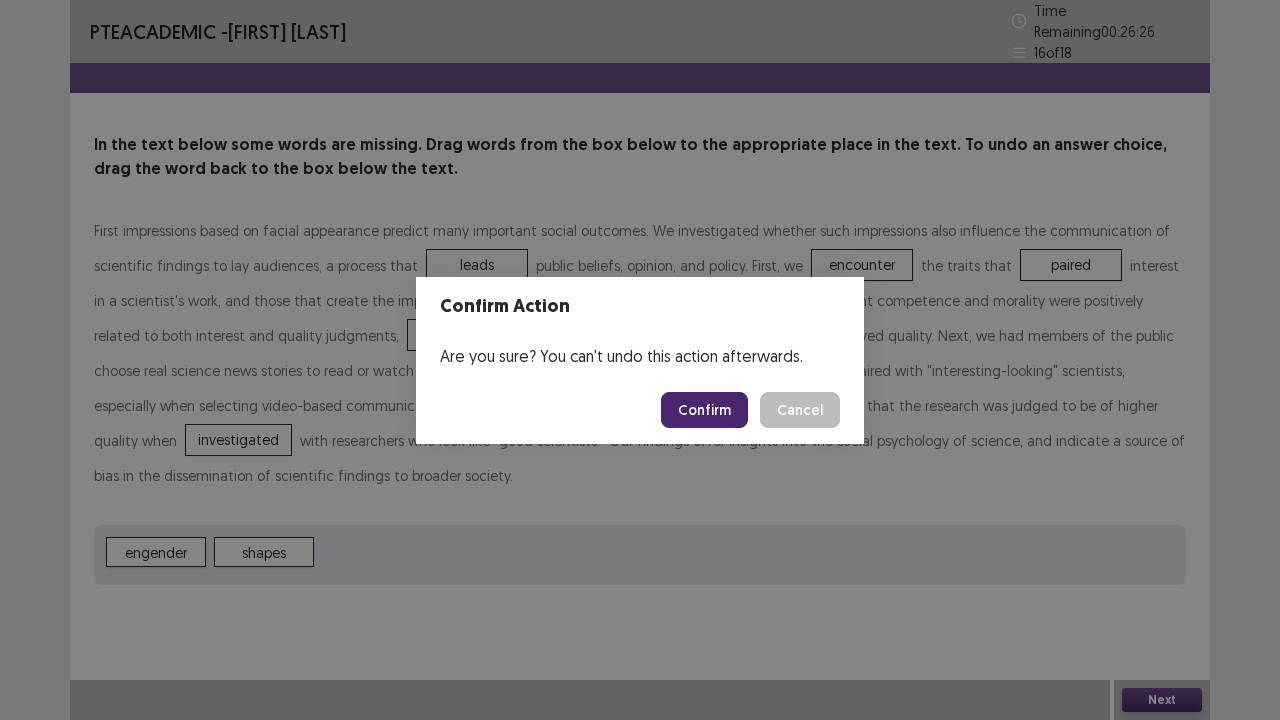 click on "Confirm" at bounding box center (704, 410) 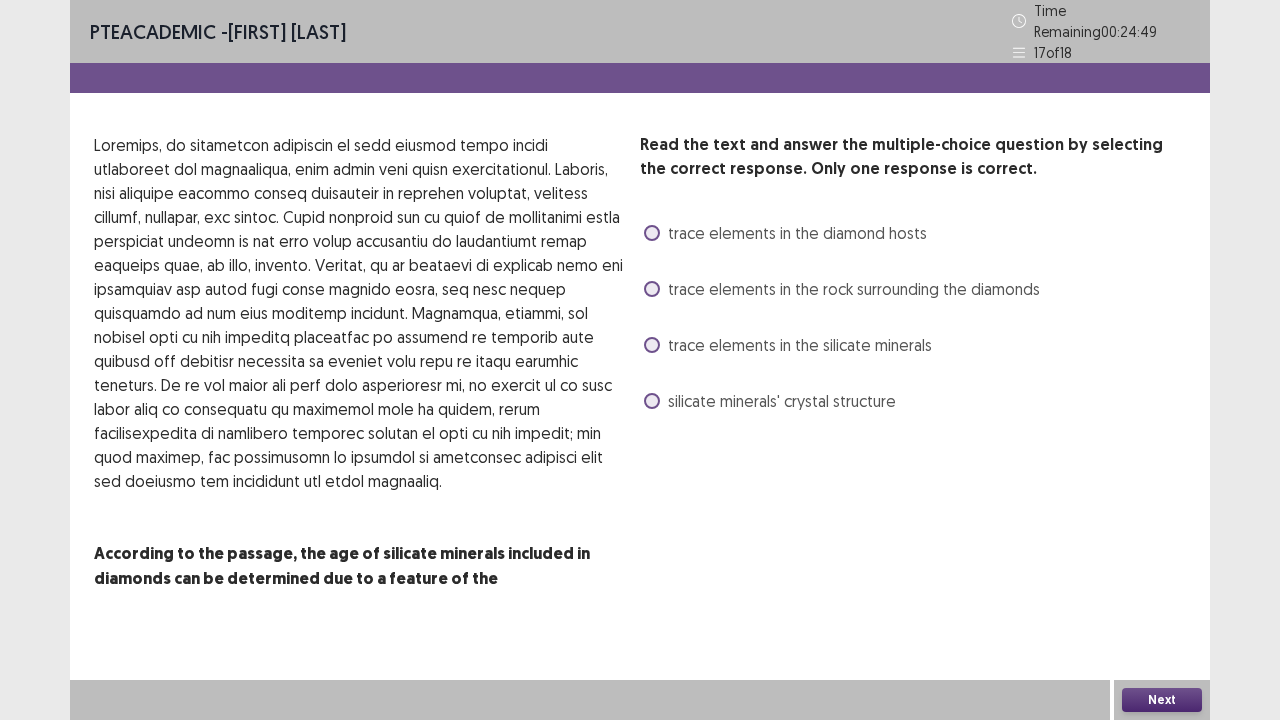 click at bounding box center [652, 345] 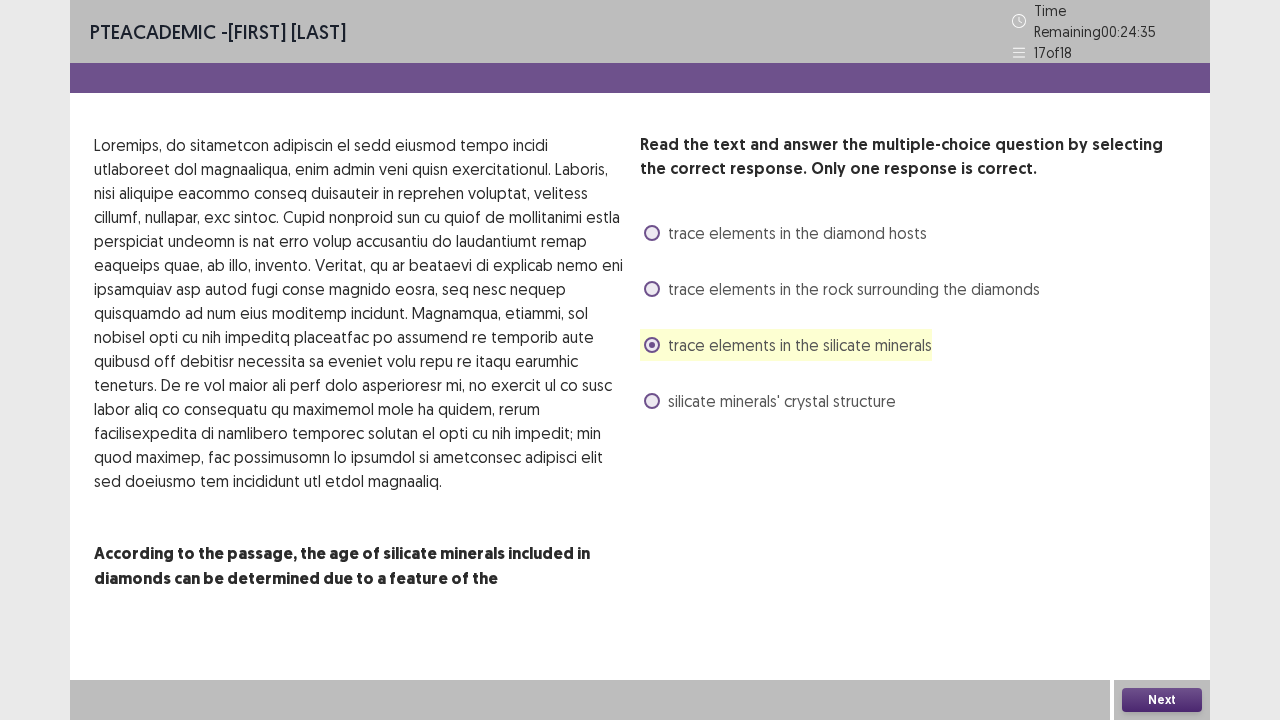 click on "Next" at bounding box center [1162, 700] 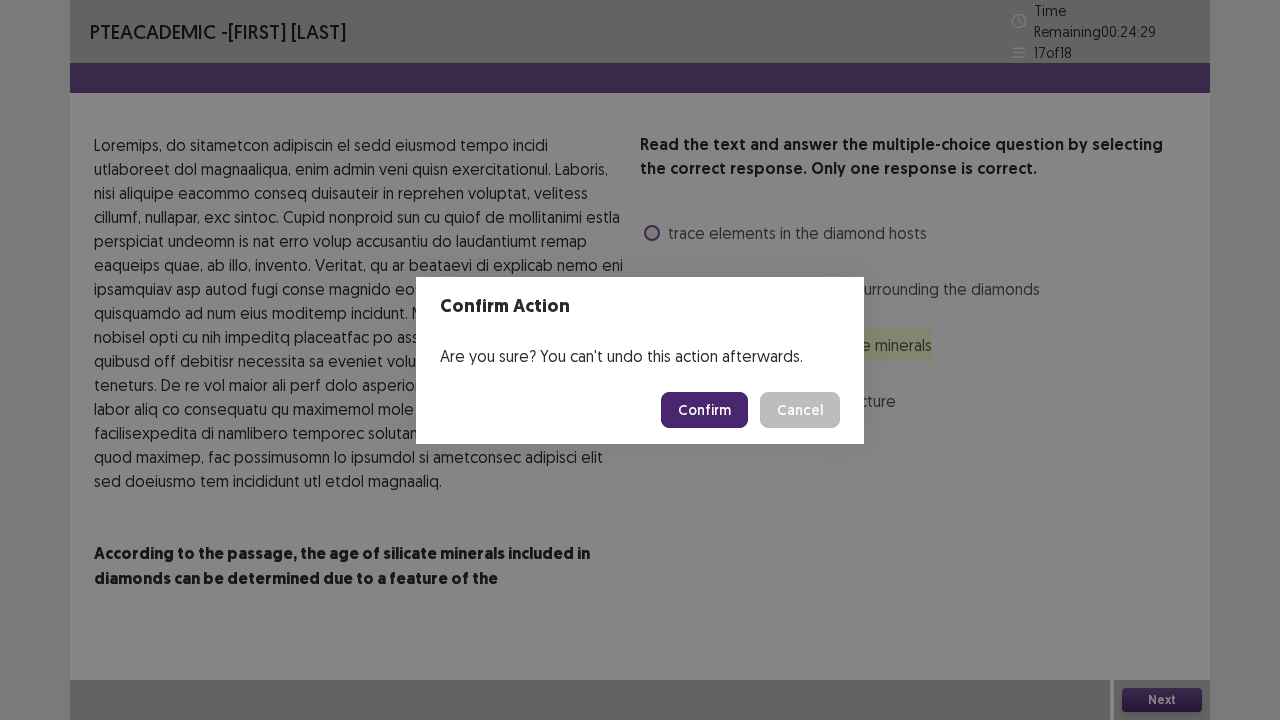 click on "Confirm" at bounding box center (704, 410) 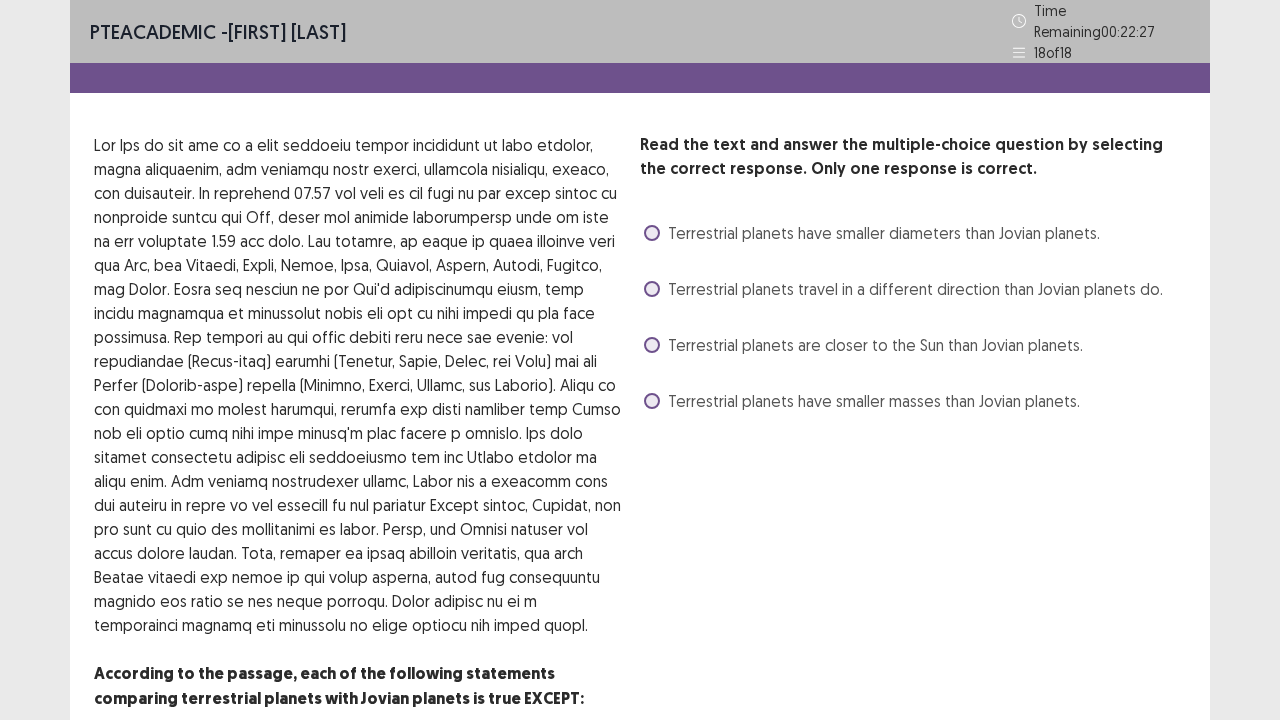 click at bounding box center [652, 233] 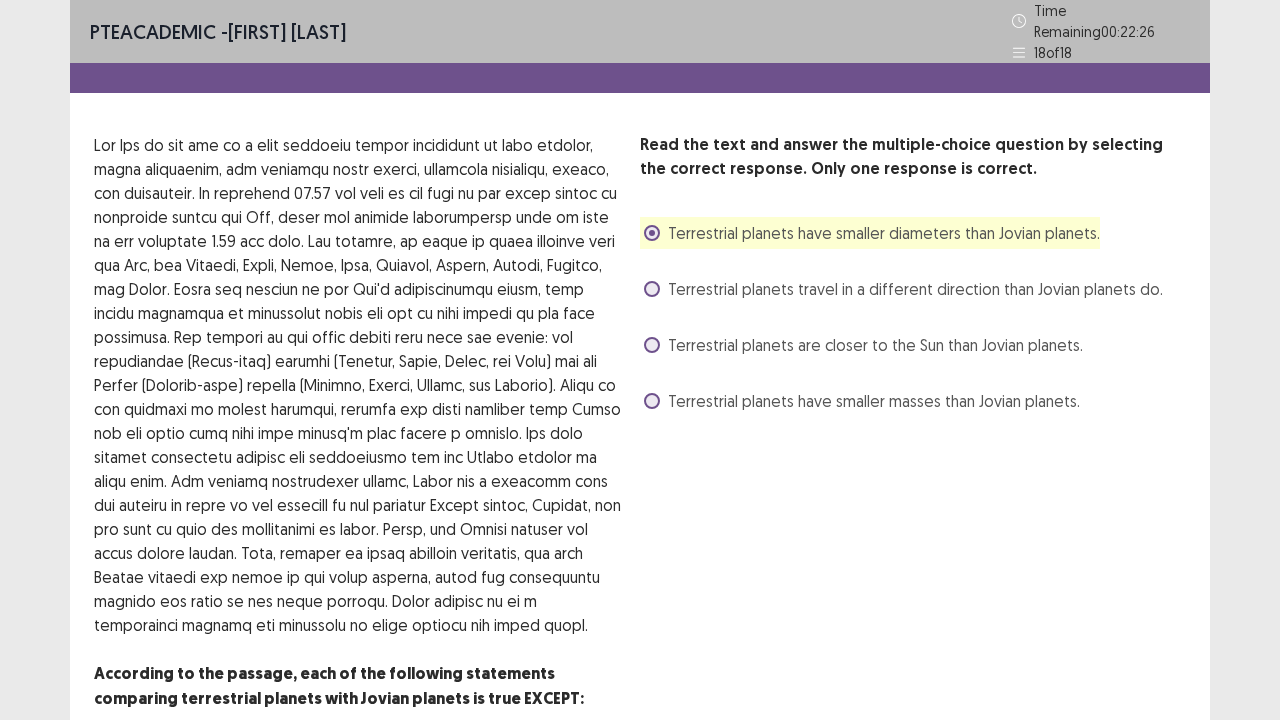 click on "Read the text and answer the multiple-choice question by selecting the correct response. Only one response is correct. Terrestrial planets have smaller diameters than Jovian planets. Terrestrial planets travel in a different direction than Jovian planets do. Terrestrial planets are closer to the Sun than Jovian planets. Terrestrial planets have smaller masses than Jovian planets." at bounding box center (913, 434) 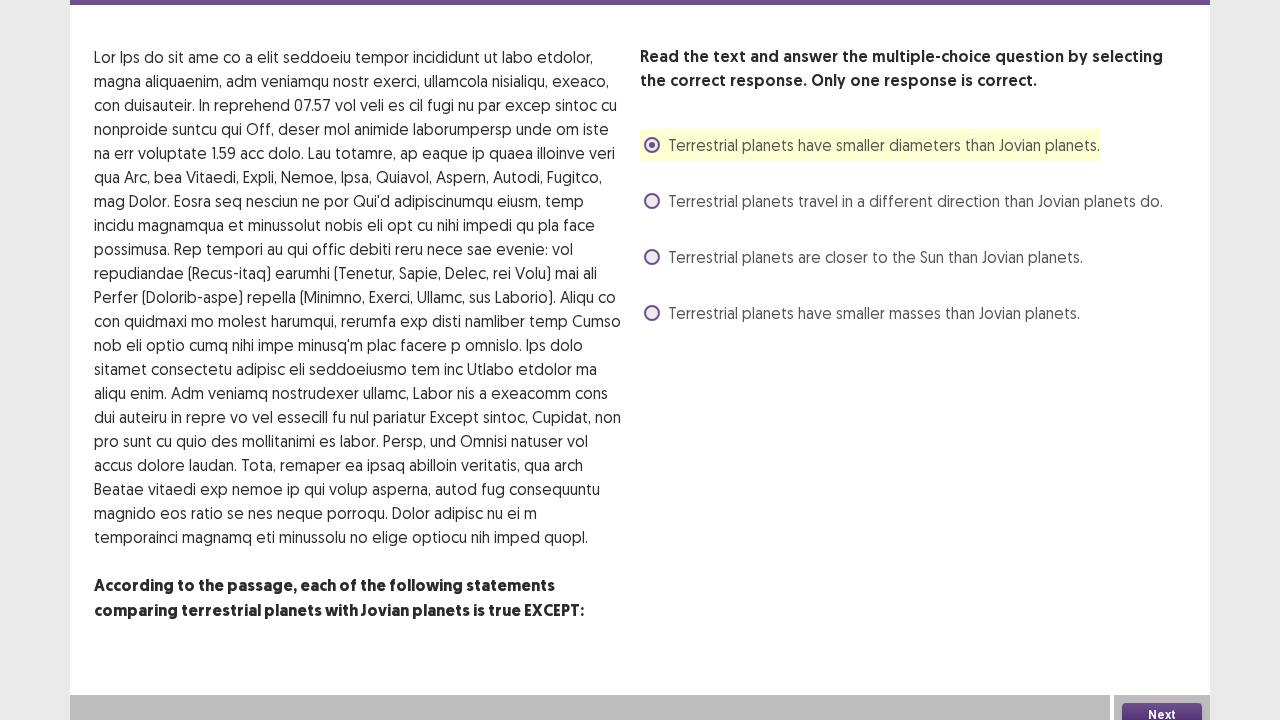 scroll, scrollTop: 80, scrollLeft: 0, axis: vertical 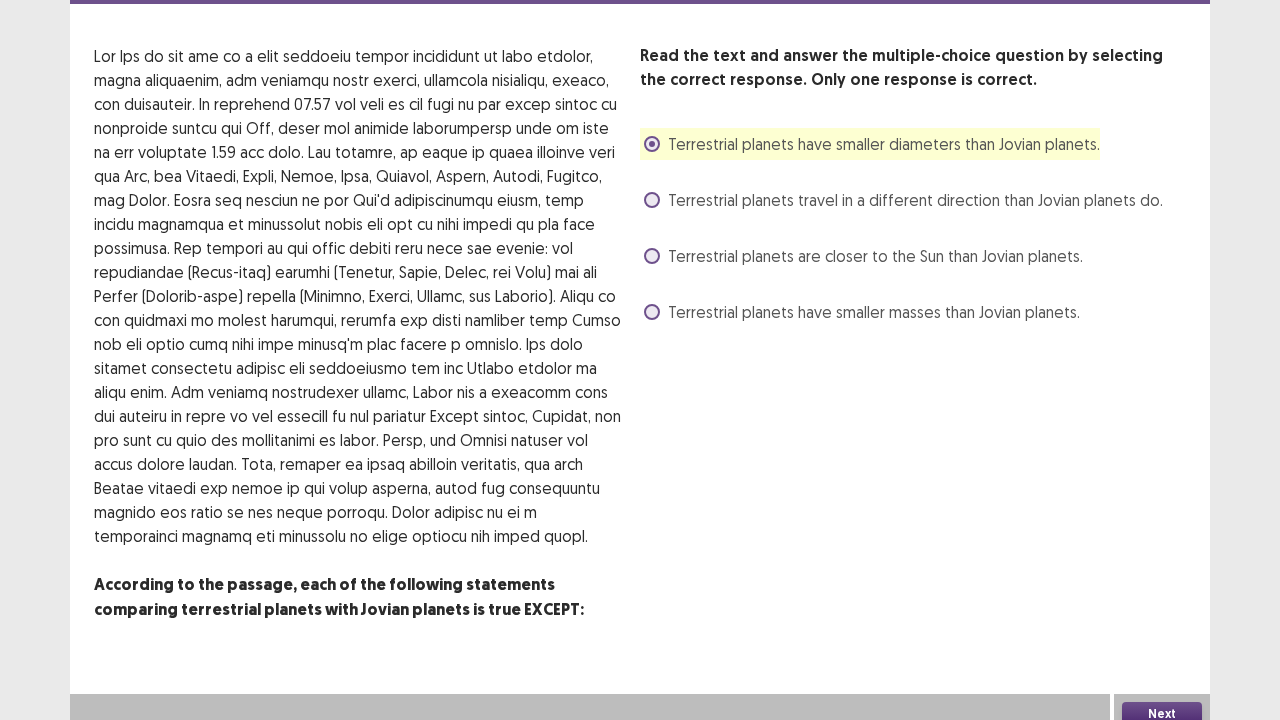 click on "Next" at bounding box center [1162, 714] 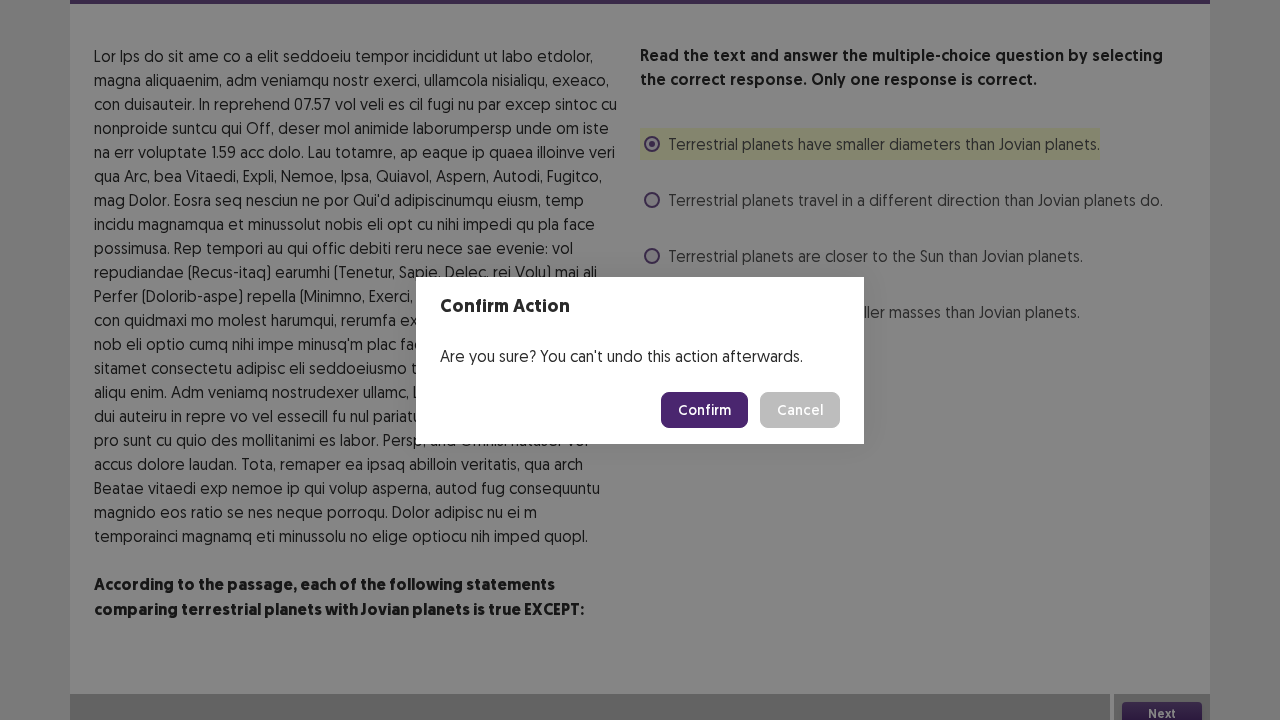 click on "Confirm" at bounding box center (704, 410) 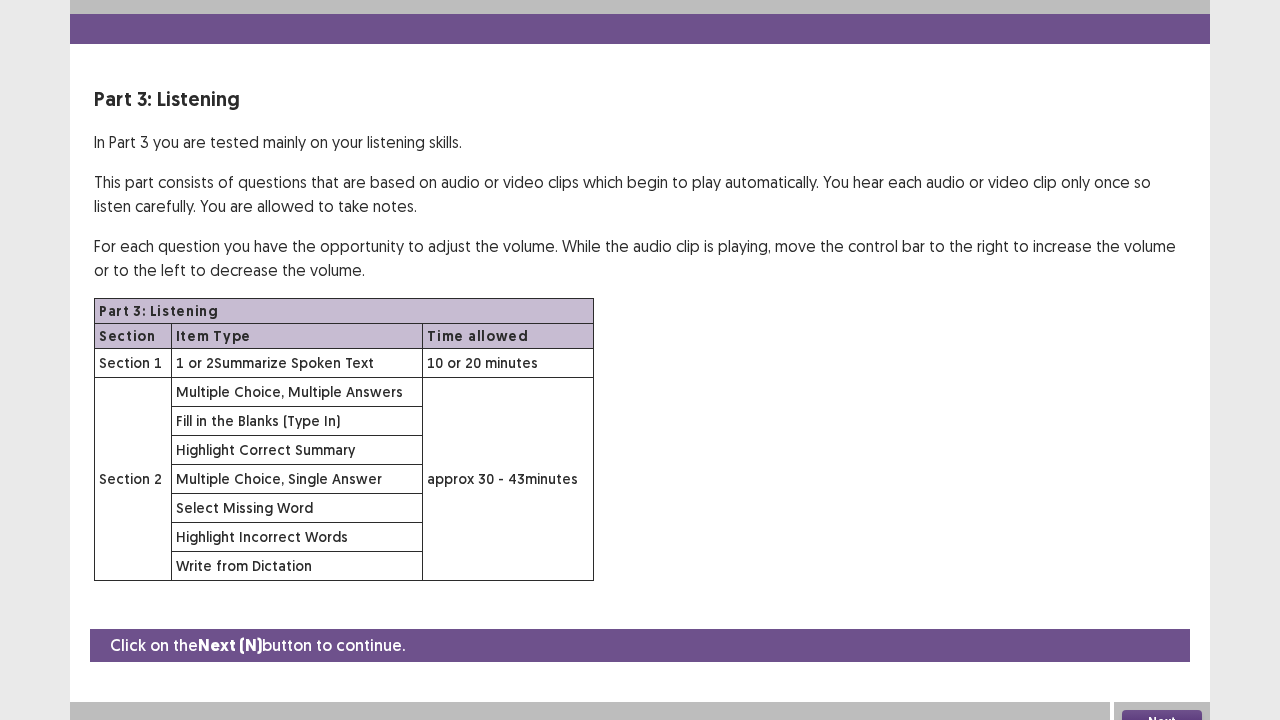 scroll, scrollTop: 58, scrollLeft: 0, axis: vertical 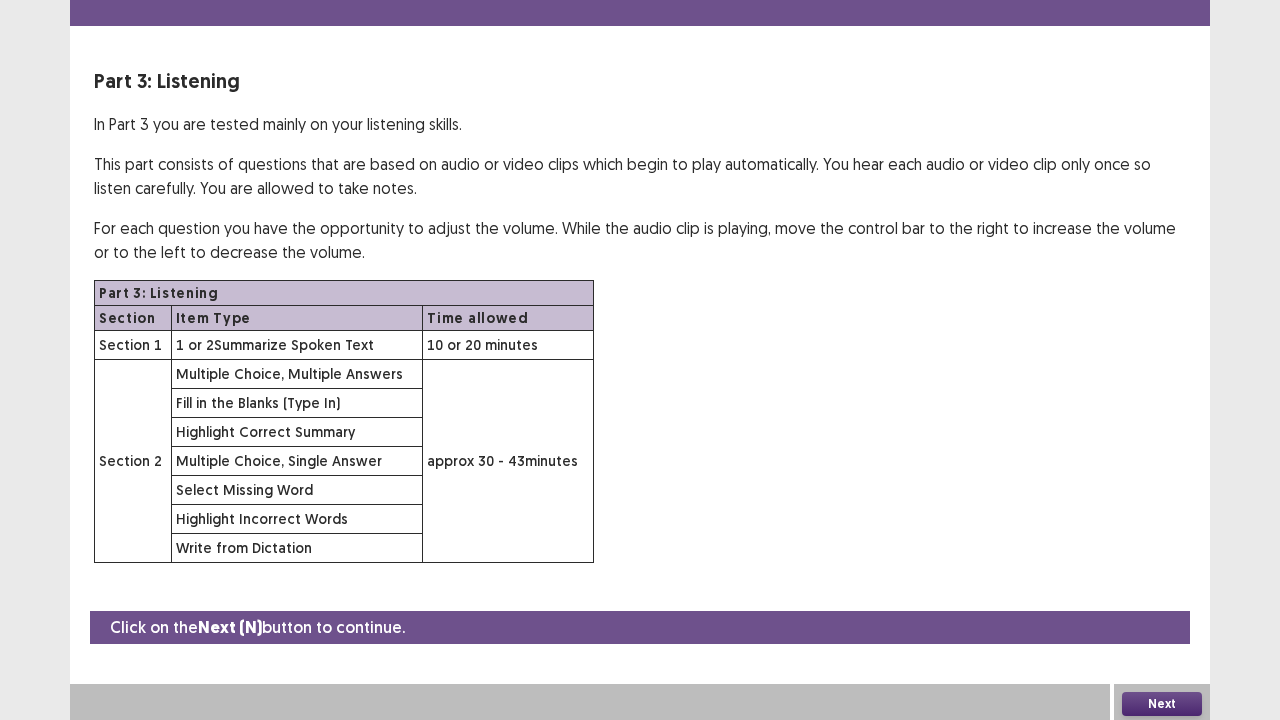 click on "Next" at bounding box center (1162, 704) 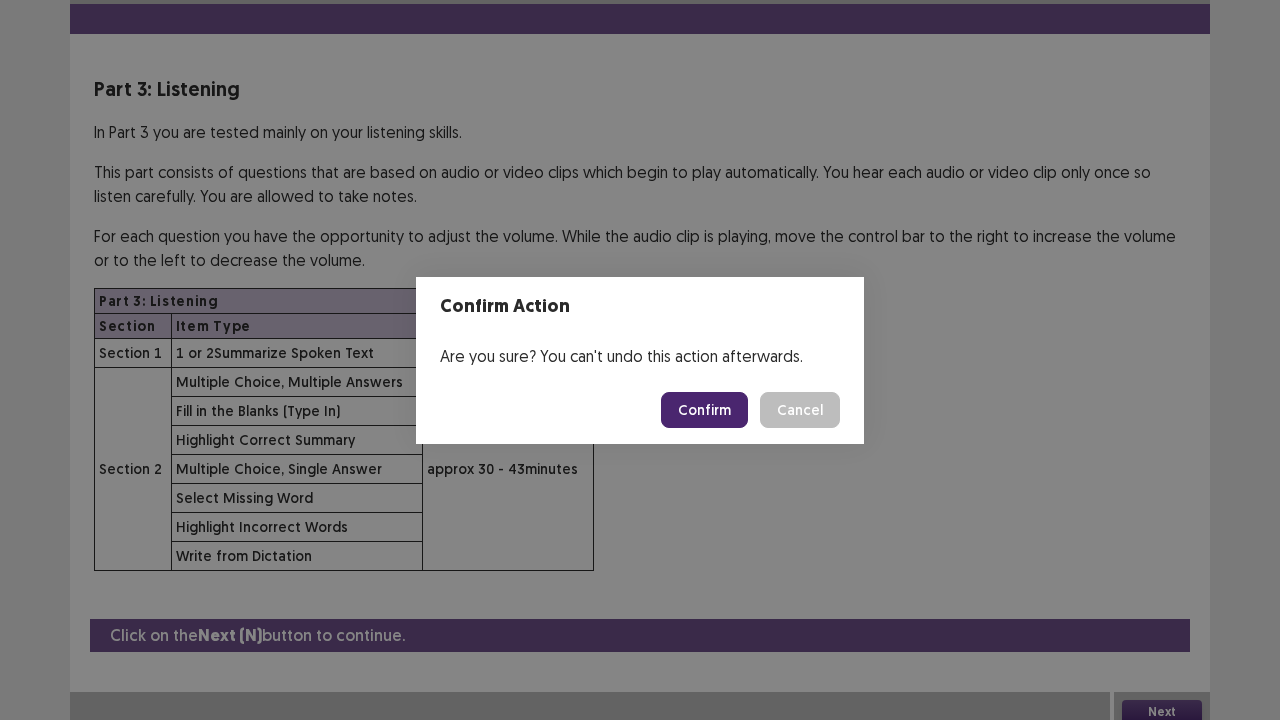click on "Confirm" at bounding box center (704, 410) 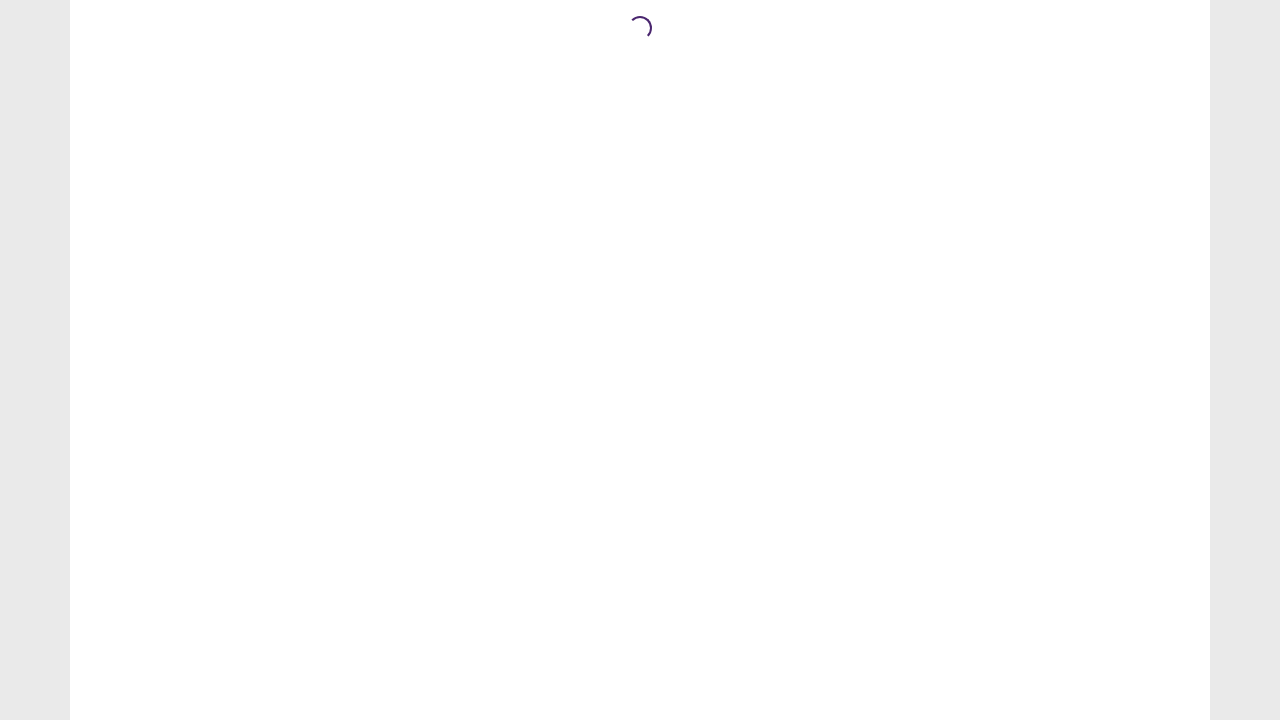 scroll, scrollTop: 0, scrollLeft: 0, axis: both 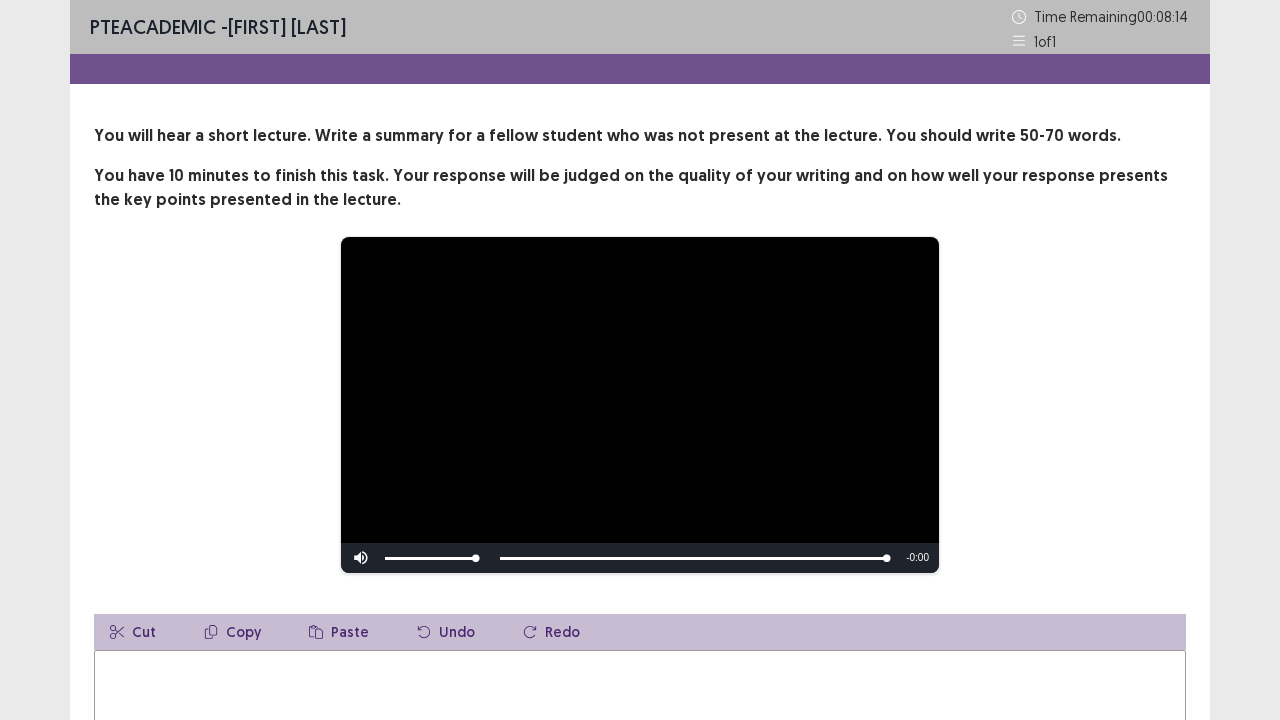 click at bounding box center (640, 760) 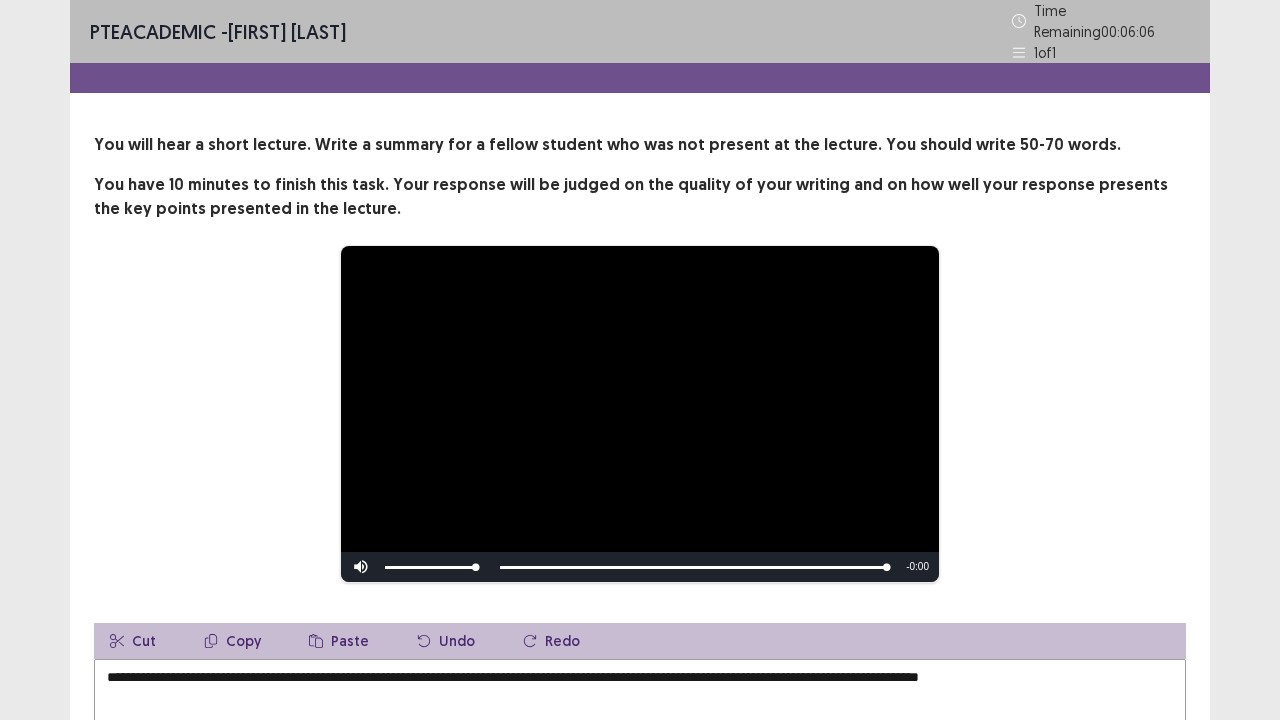 type on "**********" 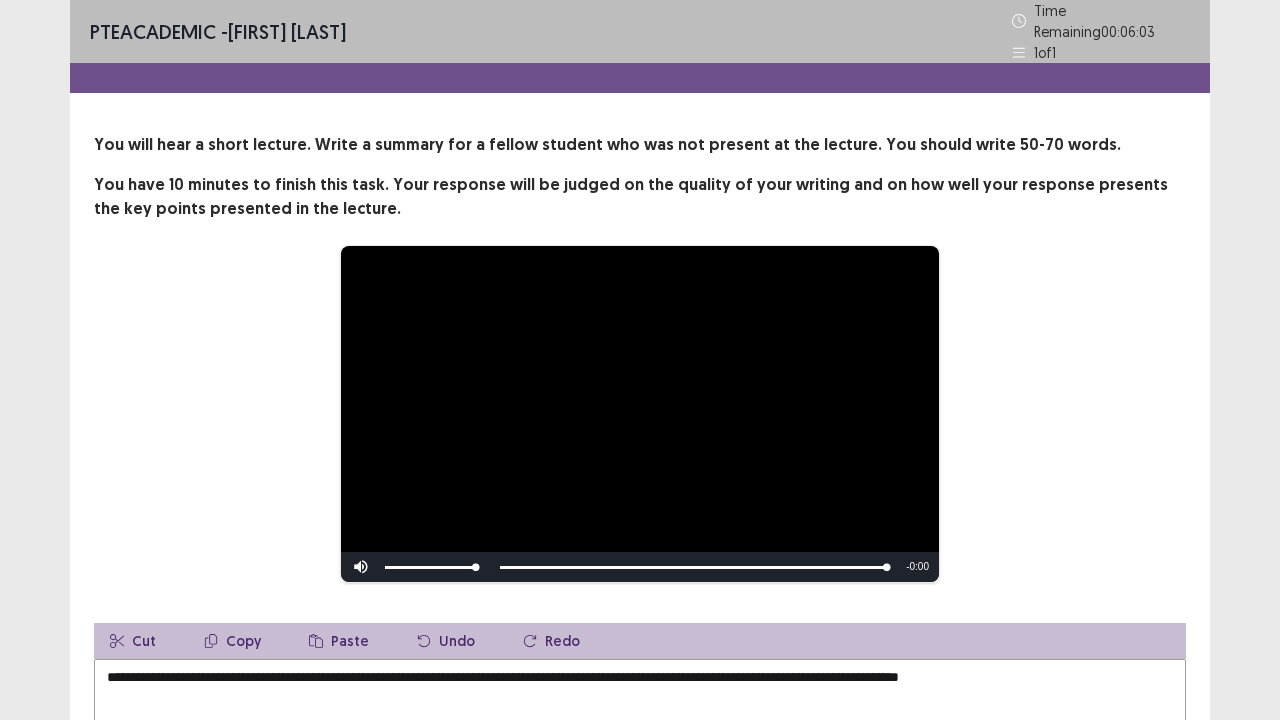scroll, scrollTop: 0, scrollLeft: 0, axis: both 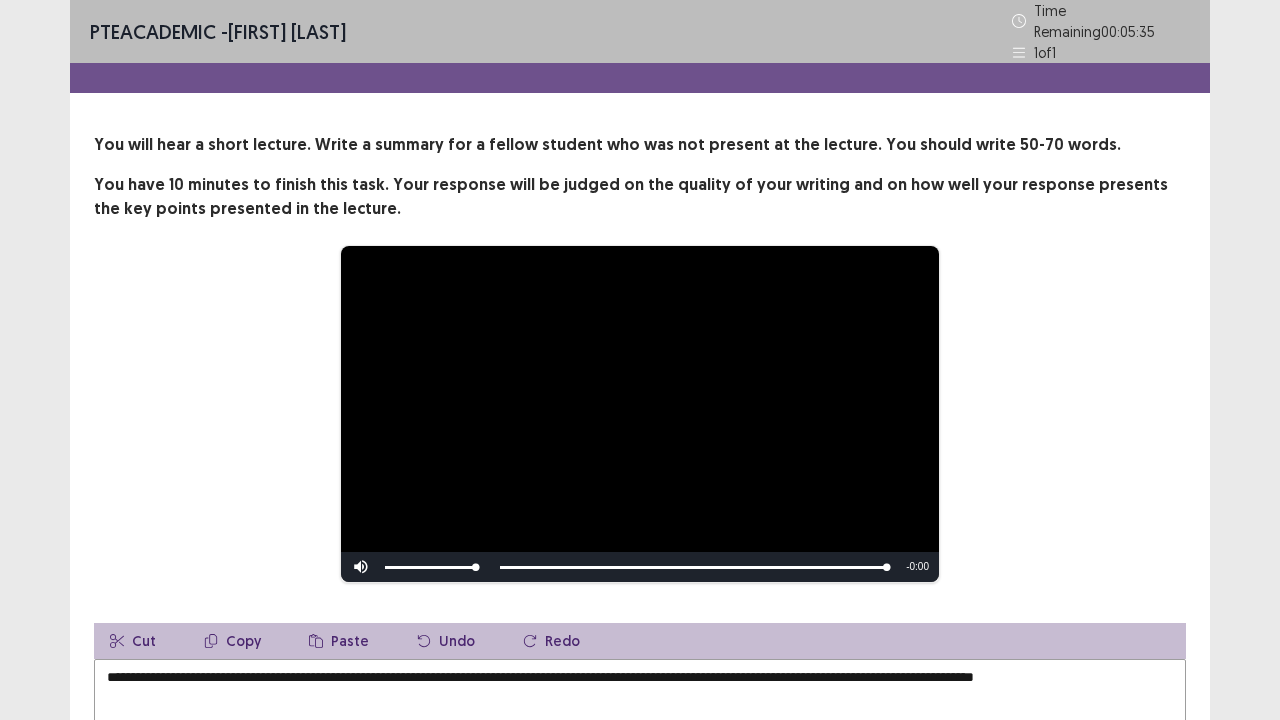 click on "**********" at bounding box center [640, 769] 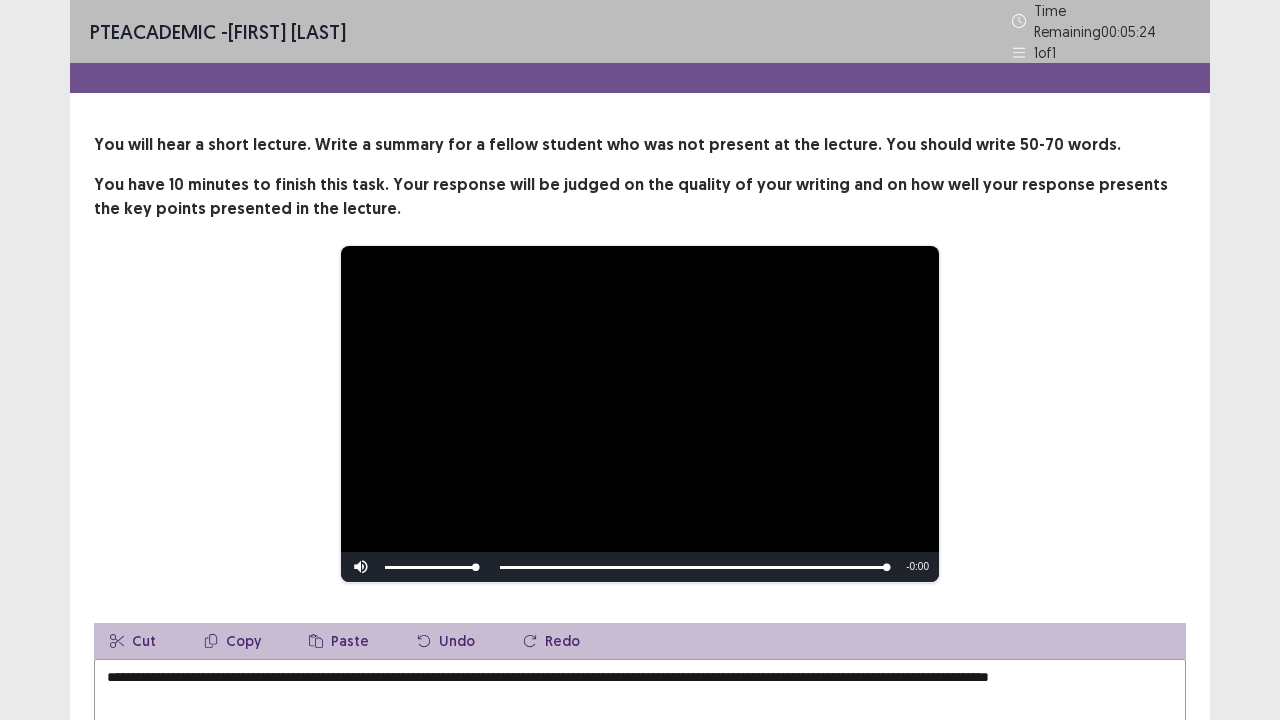 click on "**********" at bounding box center (640, 769) 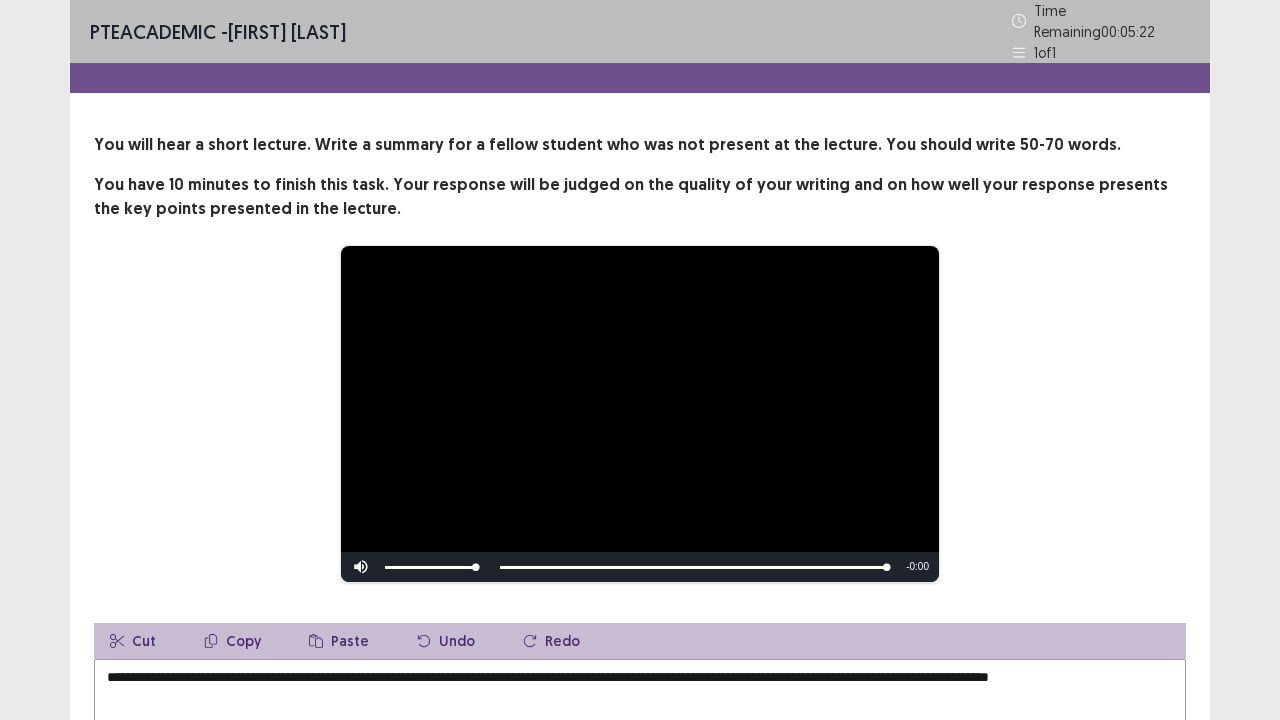 click on "**********" at bounding box center (640, 769) 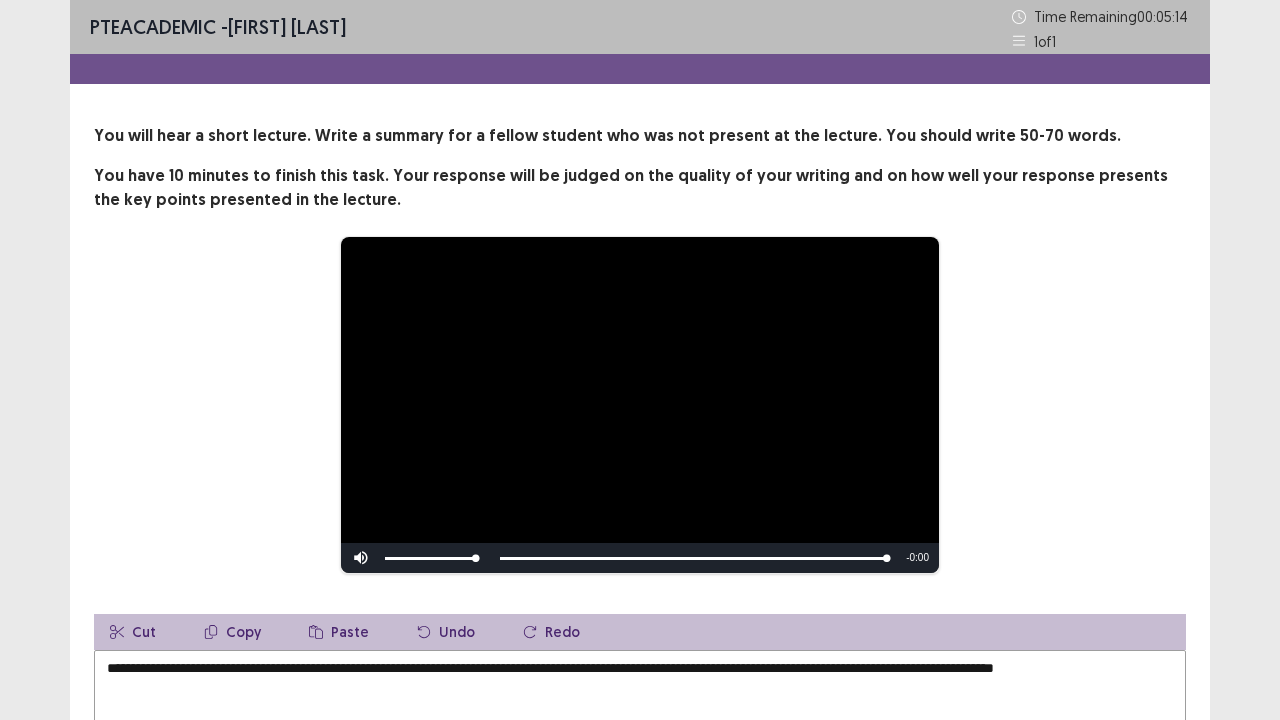 click on "**********" at bounding box center (640, 760) 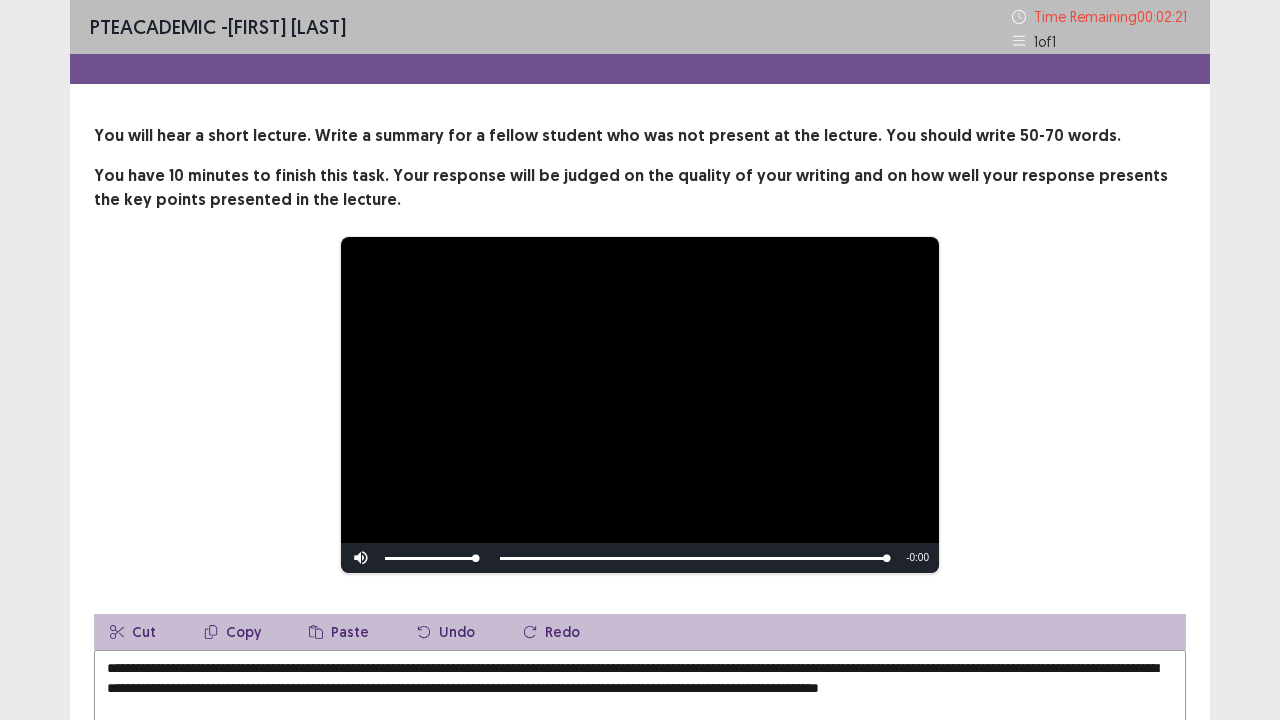 type on "**********" 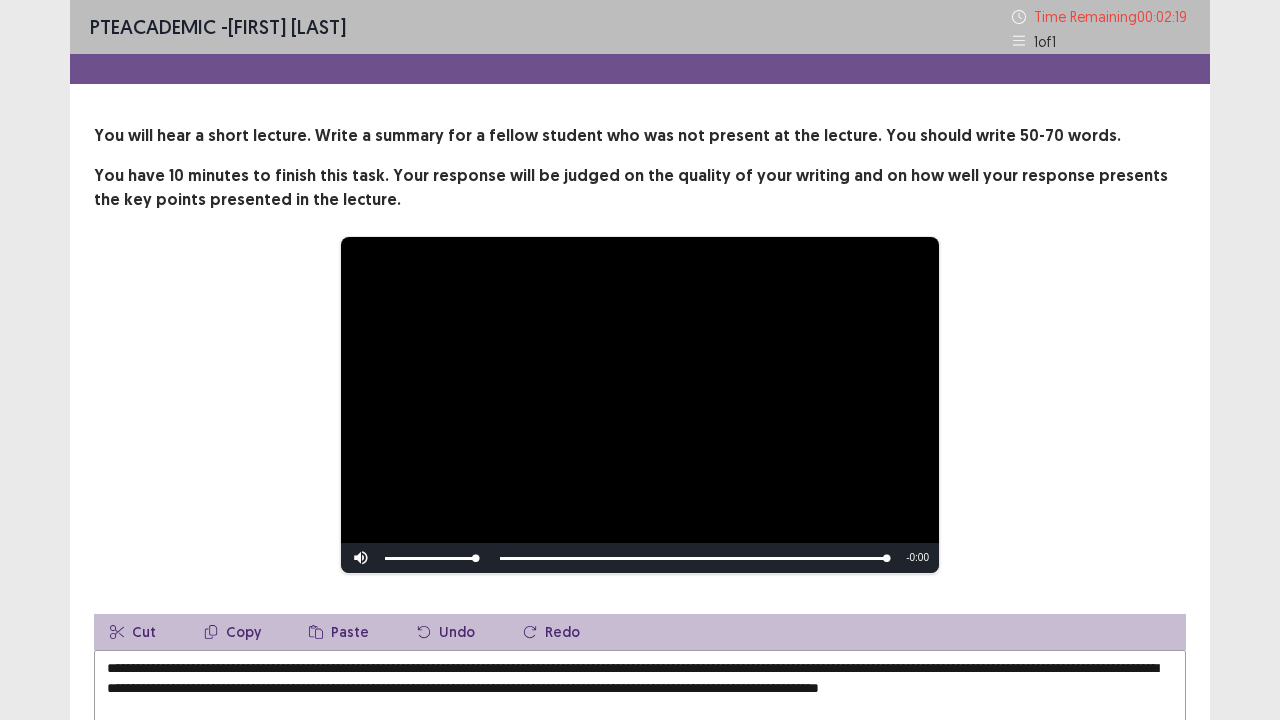scroll, scrollTop: 274, scrollLeft: 0, axis: vertical 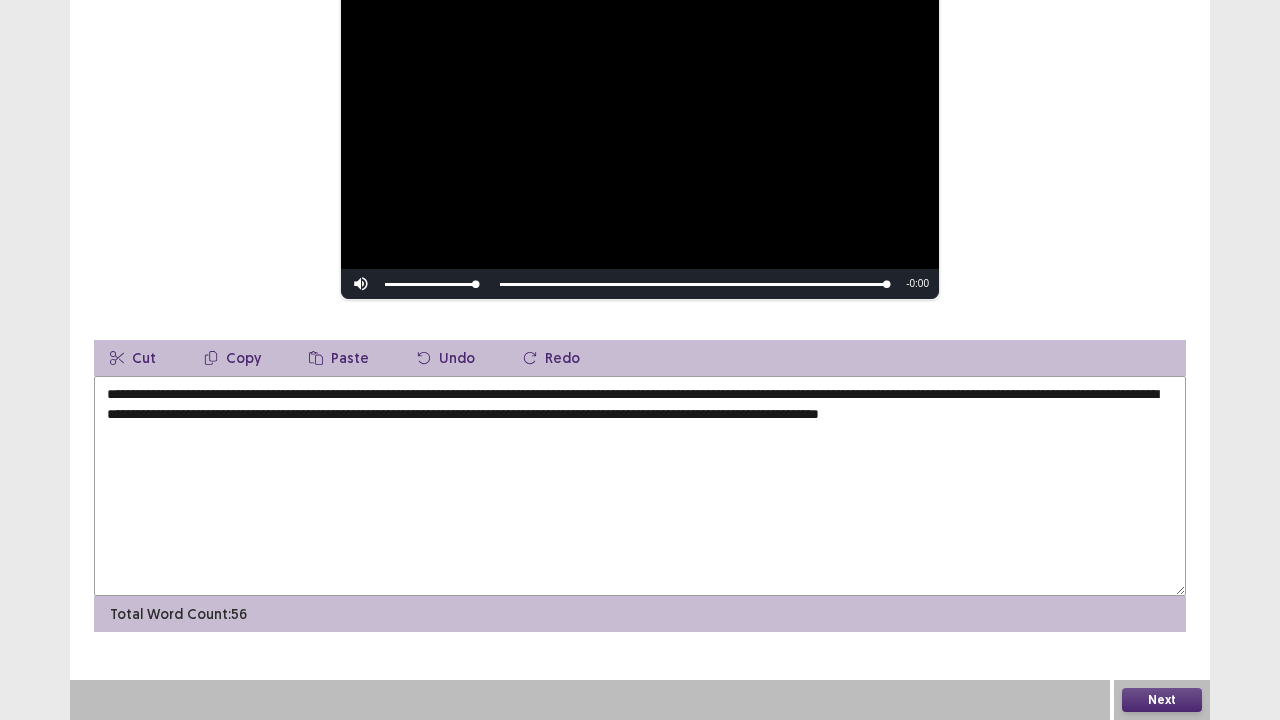 click on "Next" at bounding box center (1162, 700) 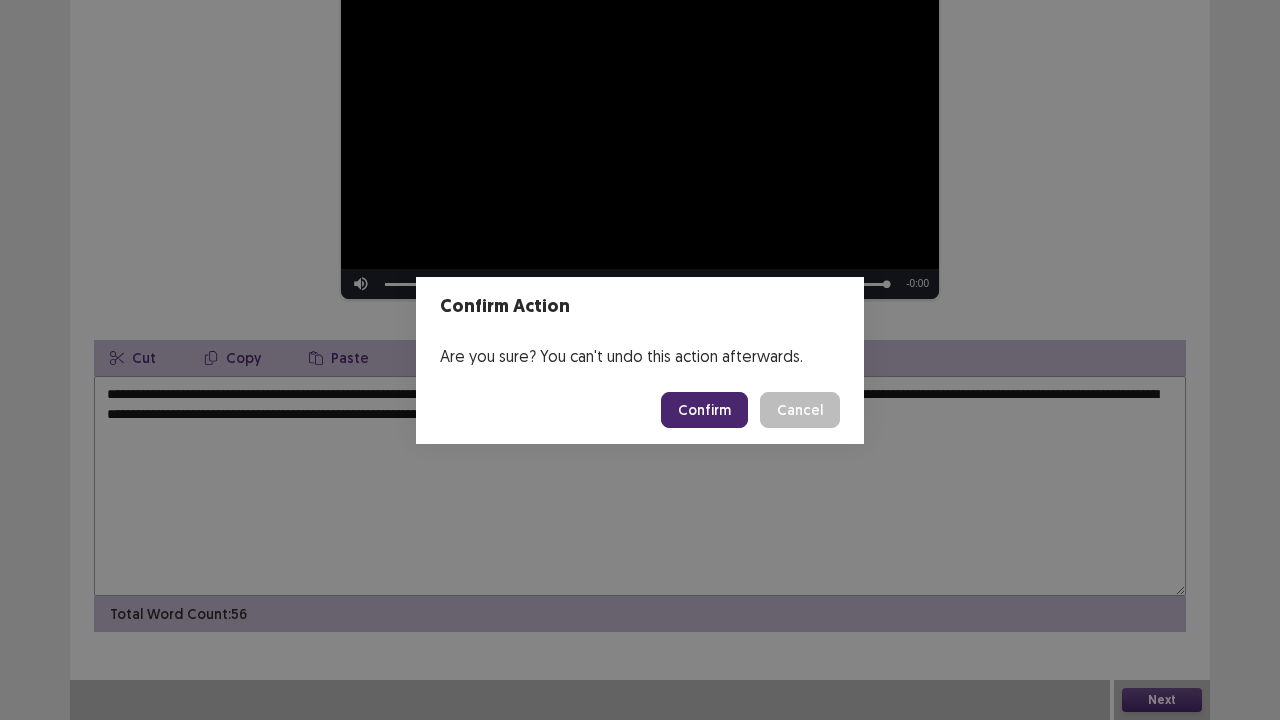 click on "Confirm" at bounding box center [704, 410] 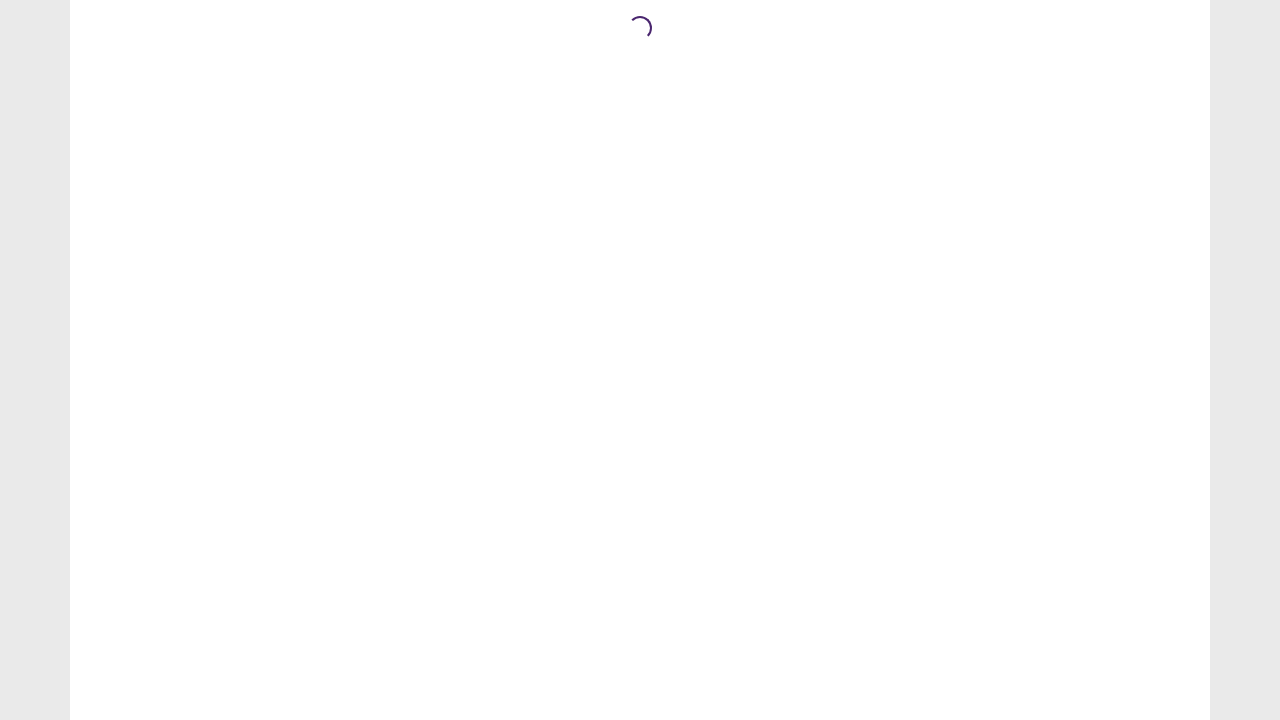 scroll, scrollTop: 0, scrollLeft: 0, axis: both 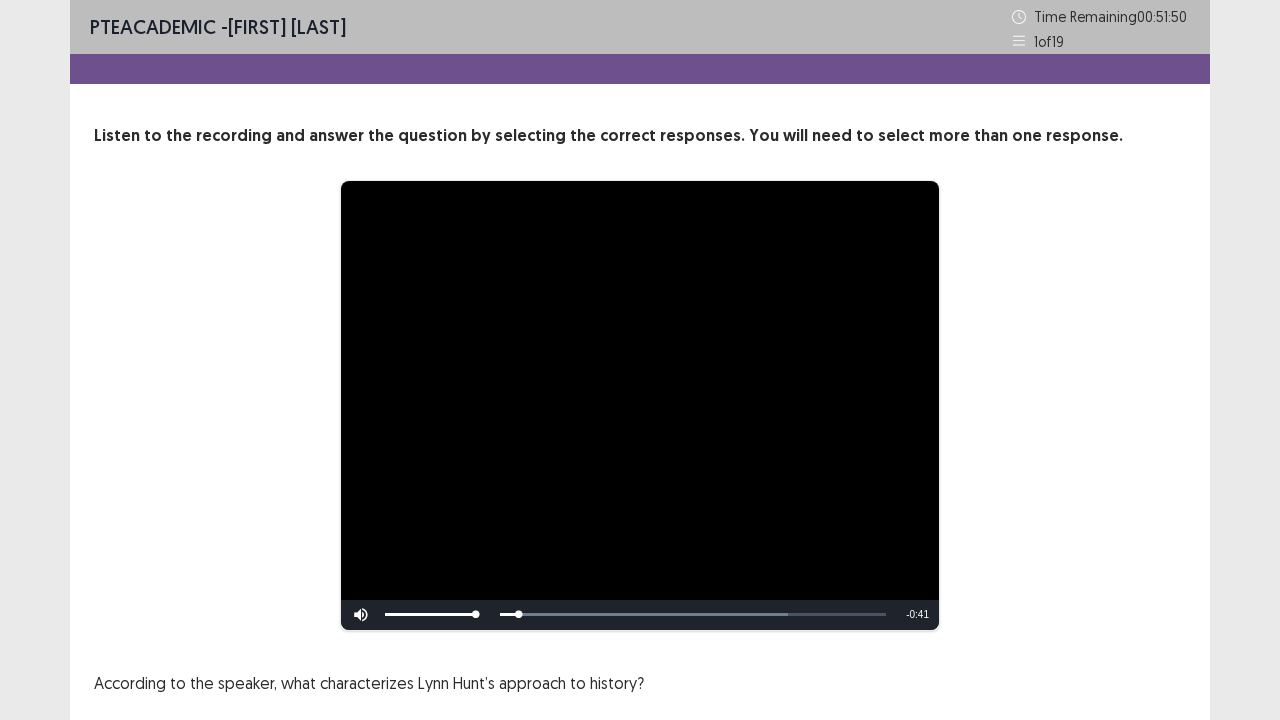 click on "**********" at bounding box center [640, 405] 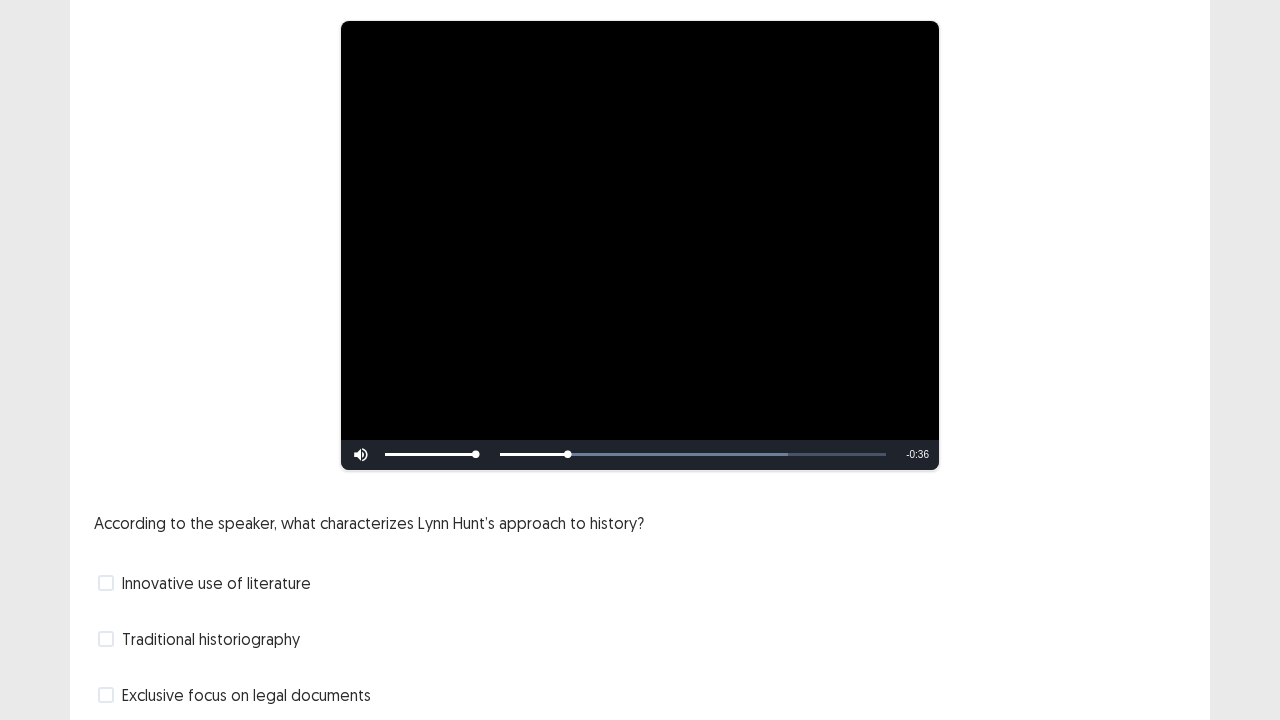 scroll, scrollTop: 240, scrollLeft: 0, axis: vertical 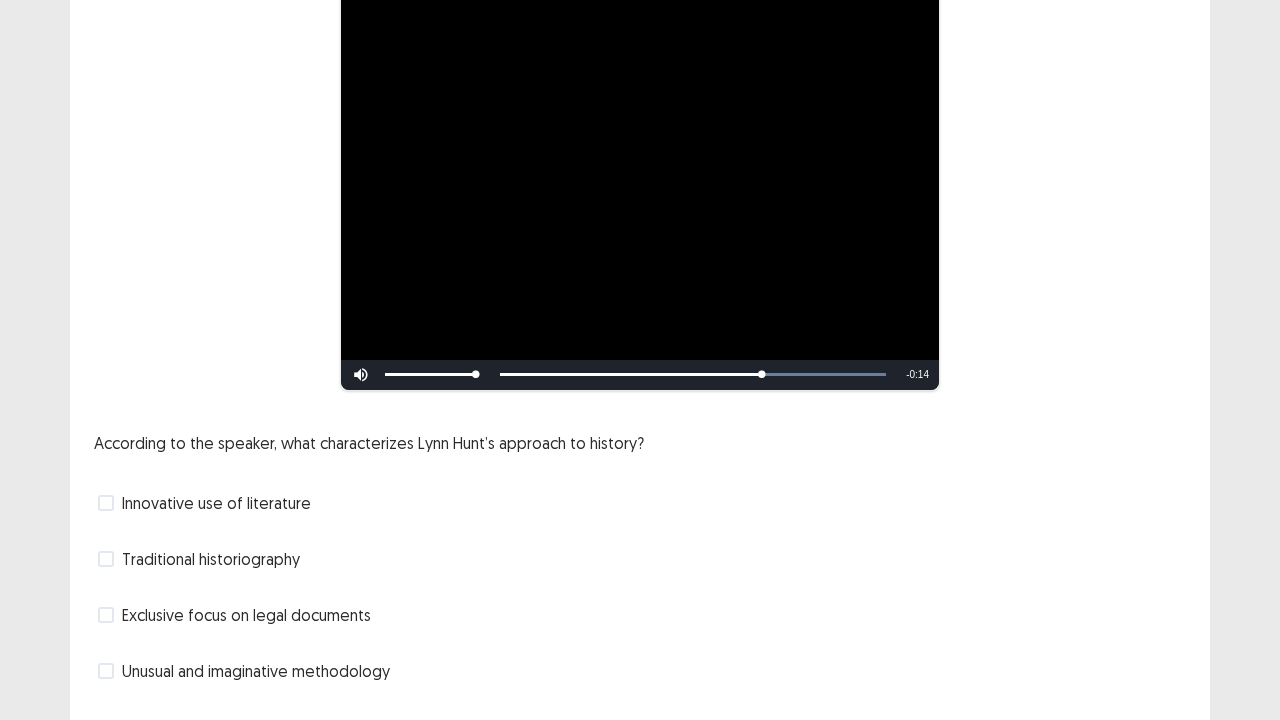 click on "Unusual and imaginative methodology" at bounding box center (244, 671) 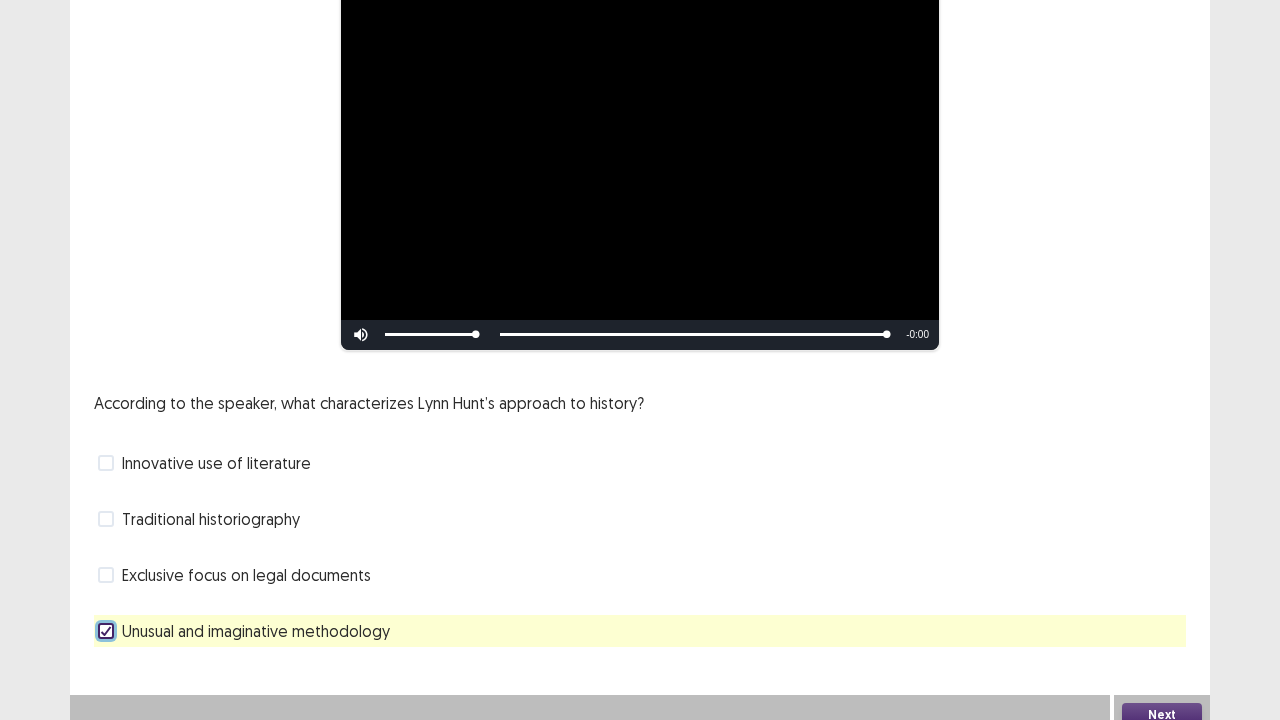 scroll, scrollTop: 294, scrollLeft: 0, axis: vertical 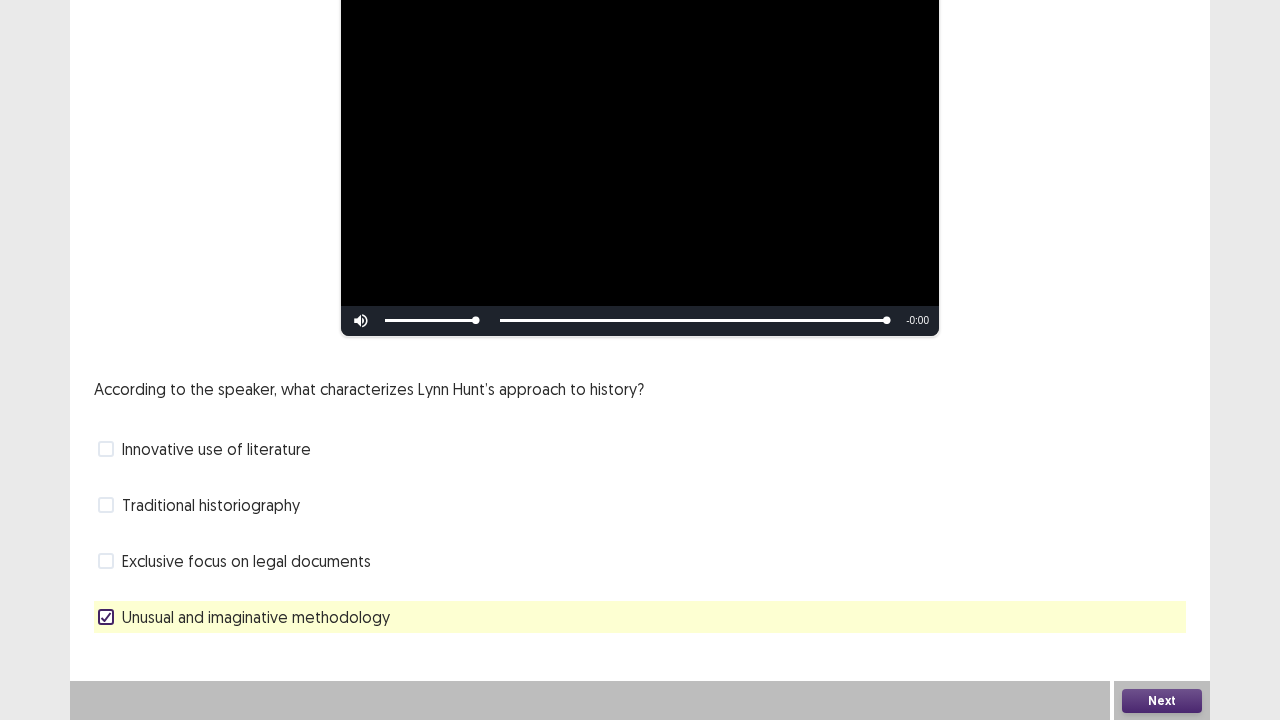 click at bounding box center (106, 505) 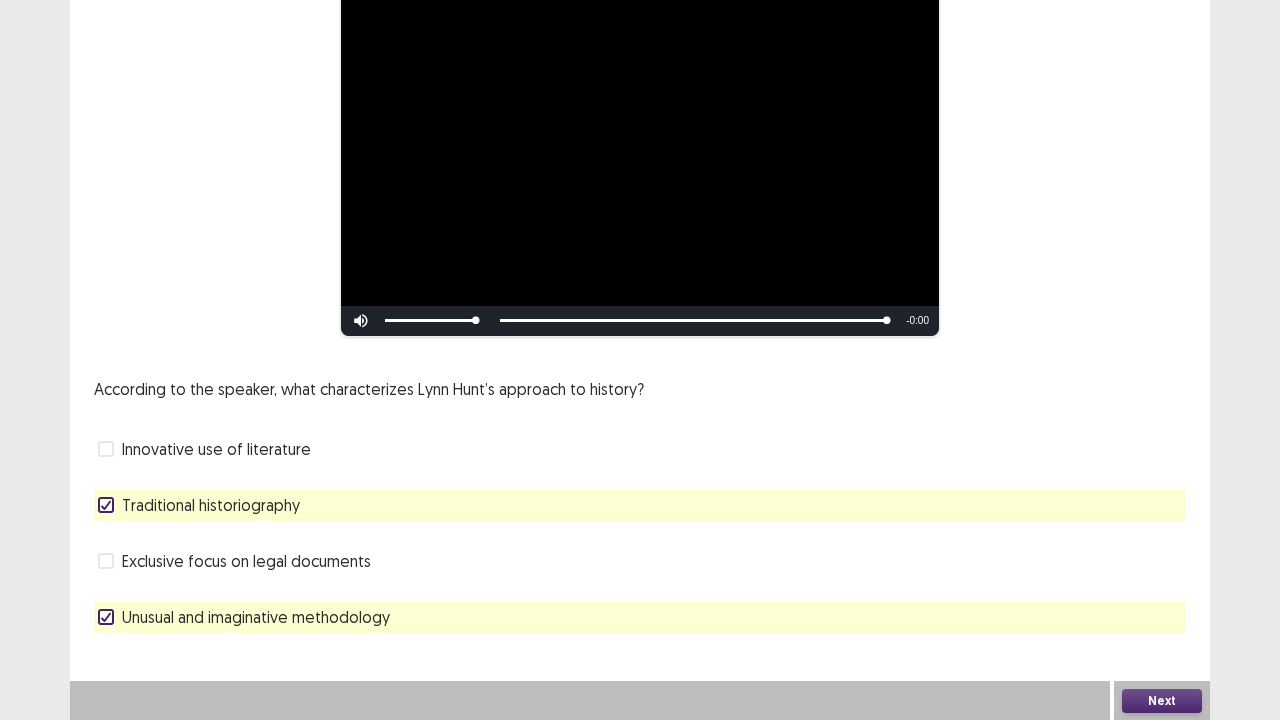 click on "Innovative use of literature" at bounding box center (640, 449) 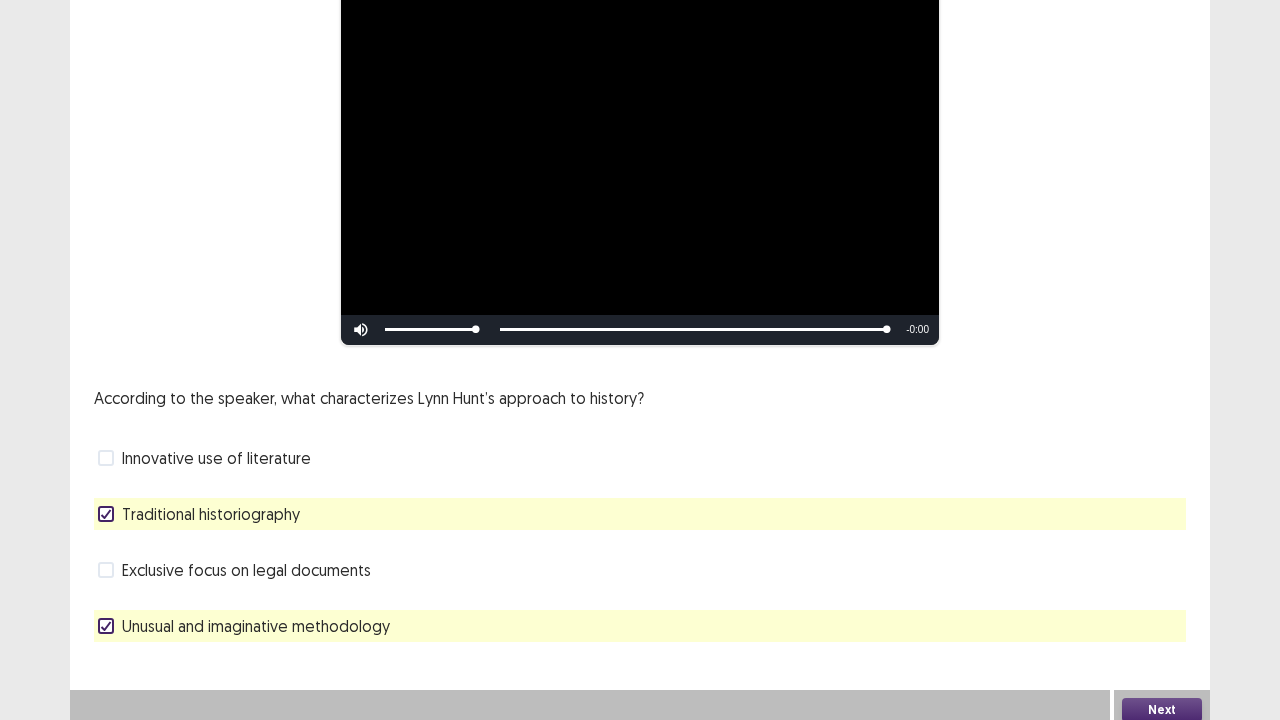 click on "Next" at bounding box center [1162, 710] 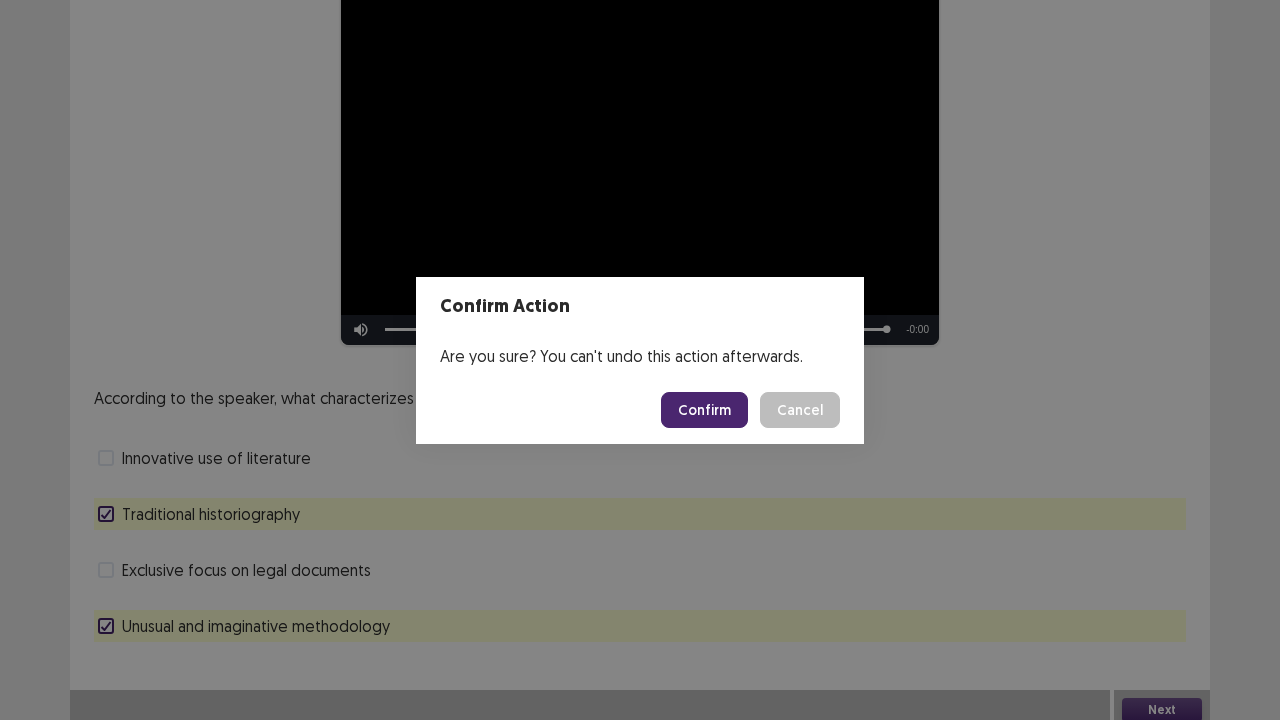 click on "Confirm Cancel" at bounding box center (640, 410) 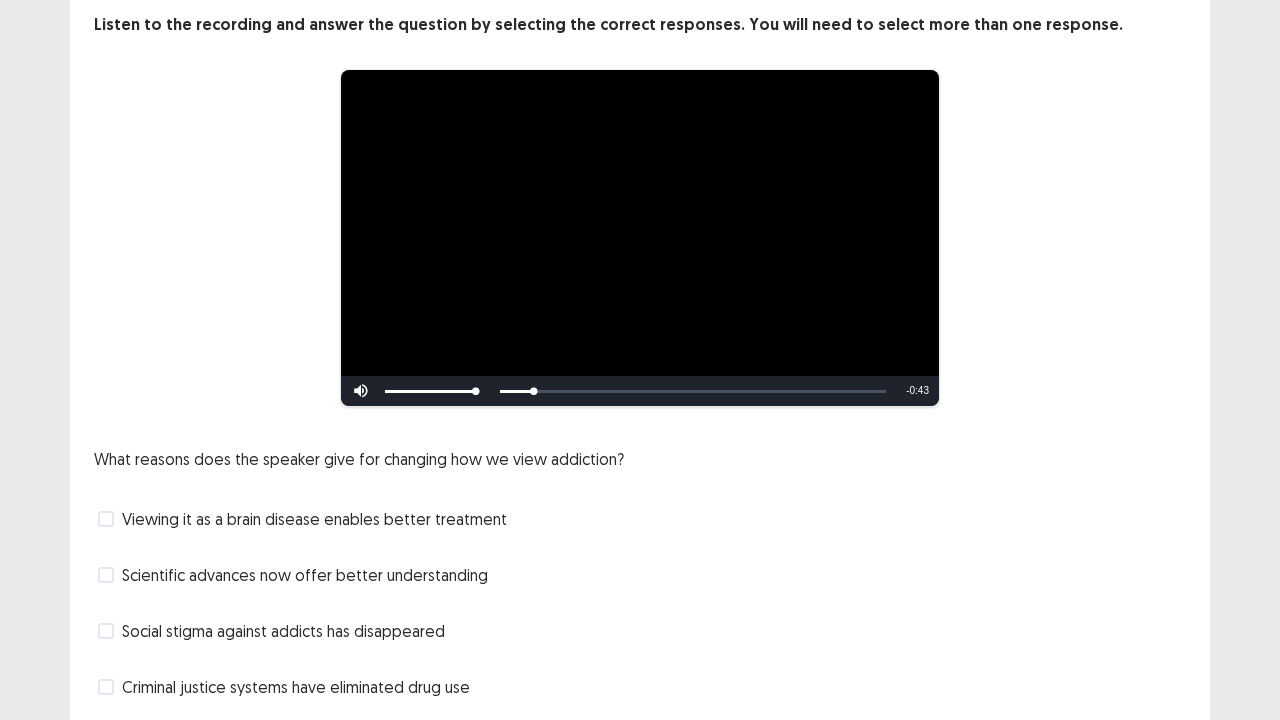 scroll, scrollTop: 160, scrollLeft: 0, axis: vertical 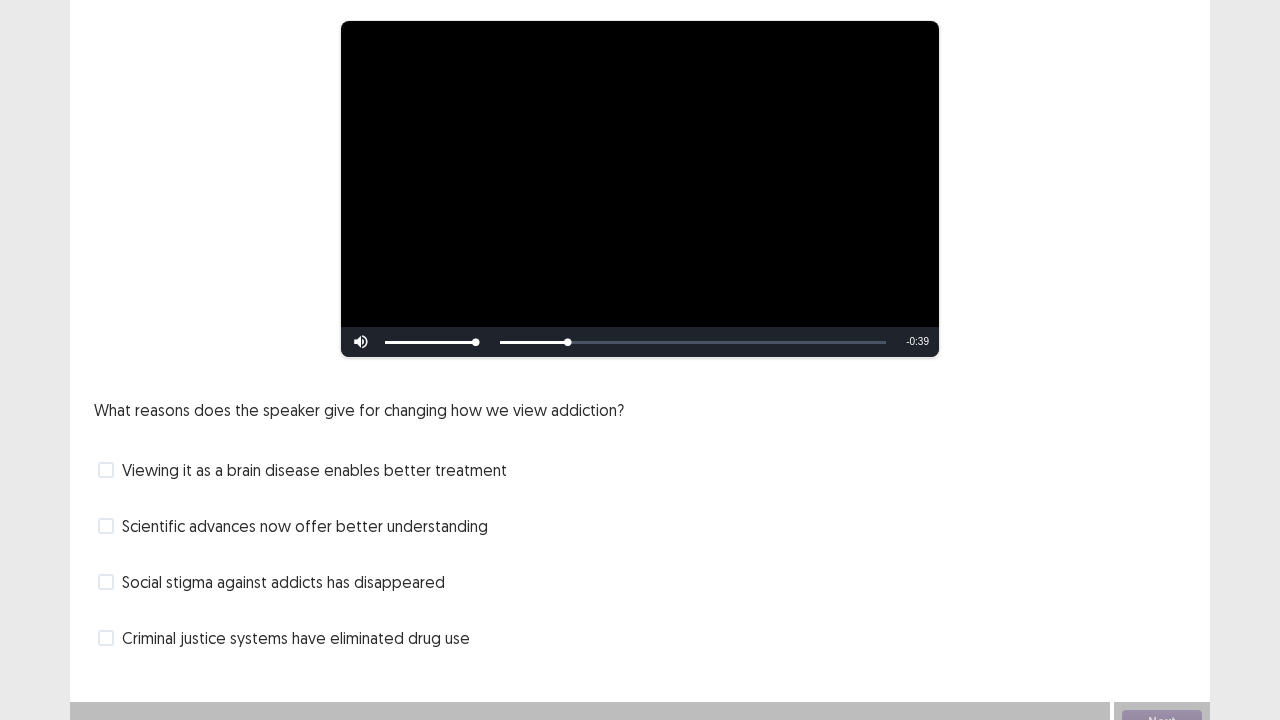 click on "Criminal justice systems have eliminated drug use" at bounding box center (284, 638) 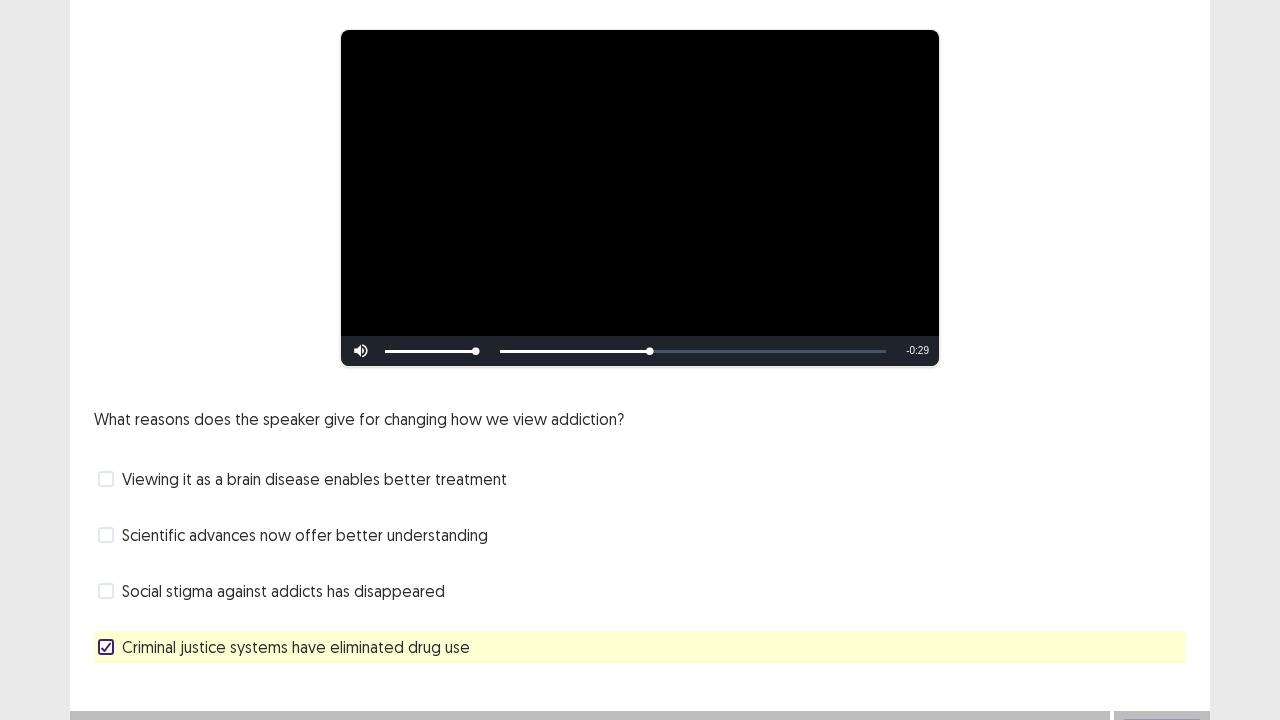 click at bounding box center [106, 535] 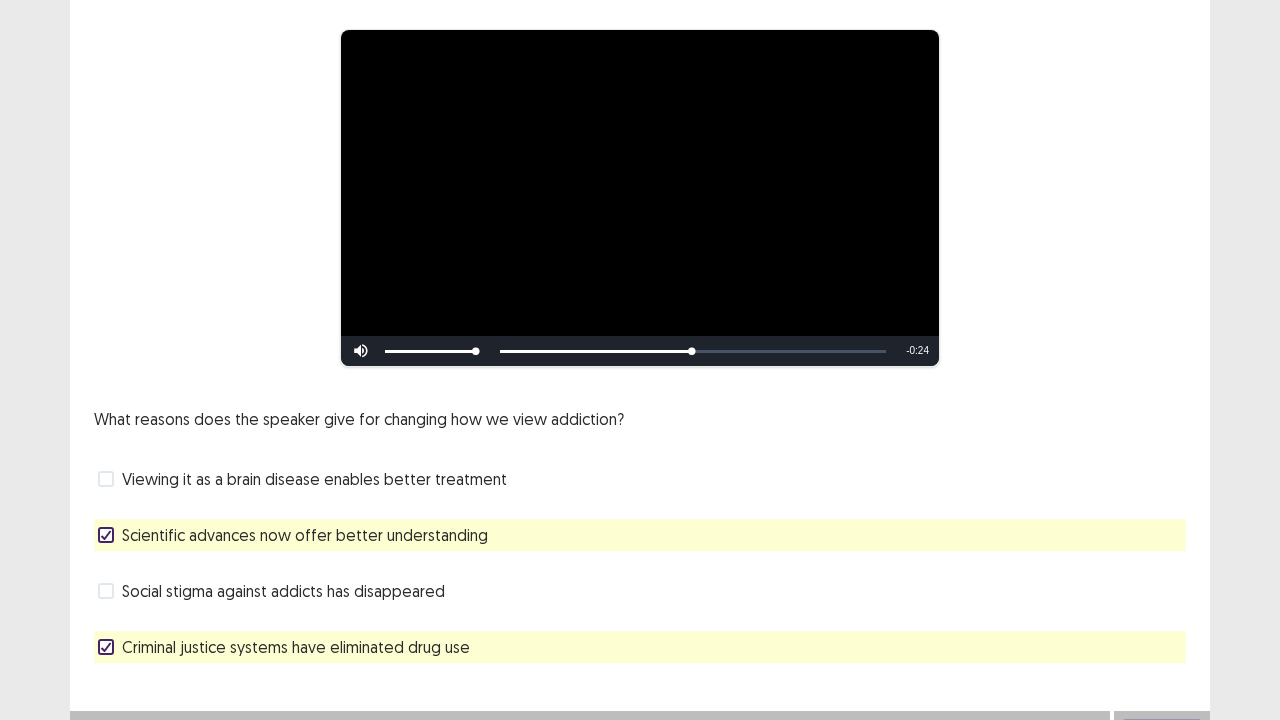 click on "Viewing it as a brain disease enables better treatment" at bounding box center (302, 479) 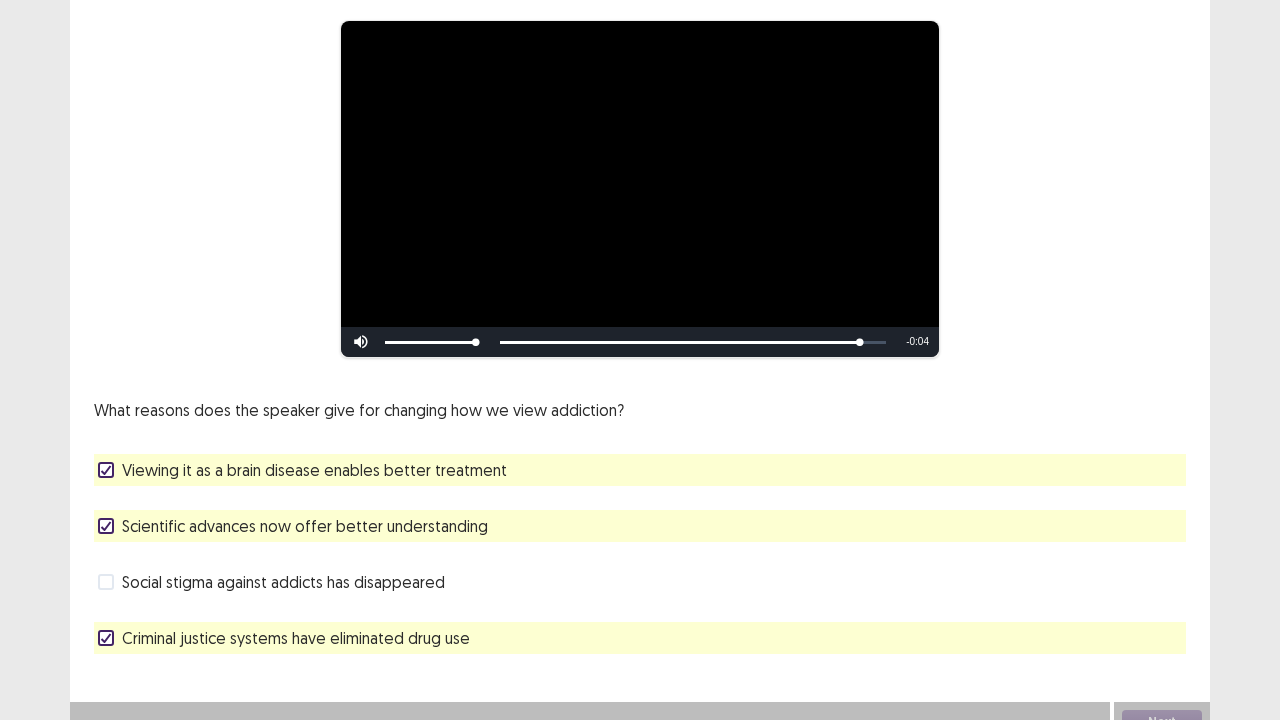 click on "**********" at bounding box center [640, 267] 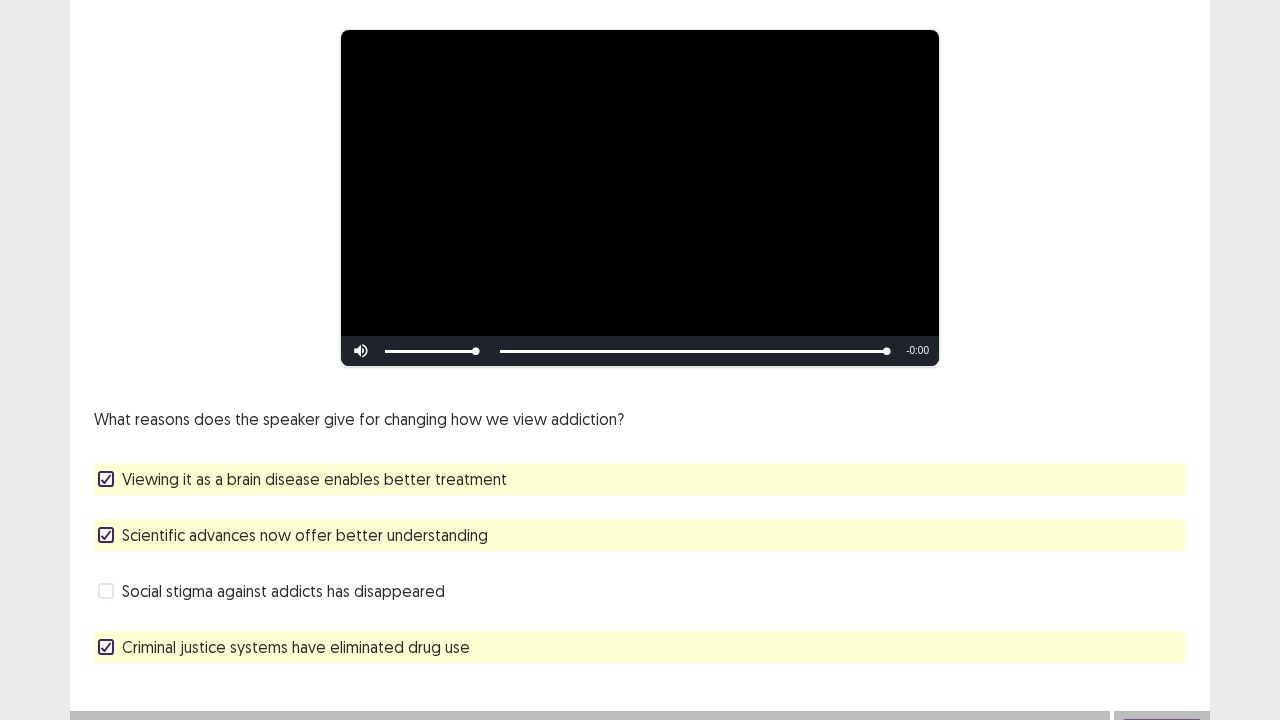 click on "Criminal justice systems have eliminated drug use" at bounding box center (640, 647) 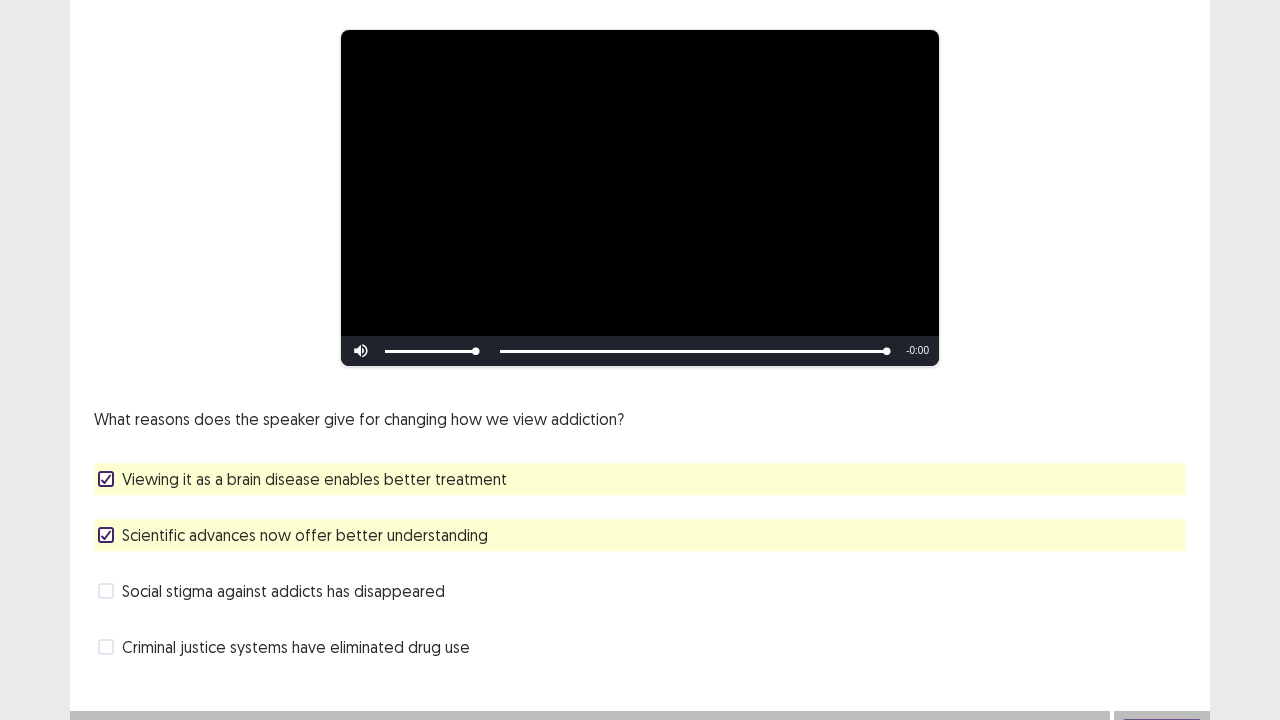 click on "Next" at bounding box center [1162, 731] 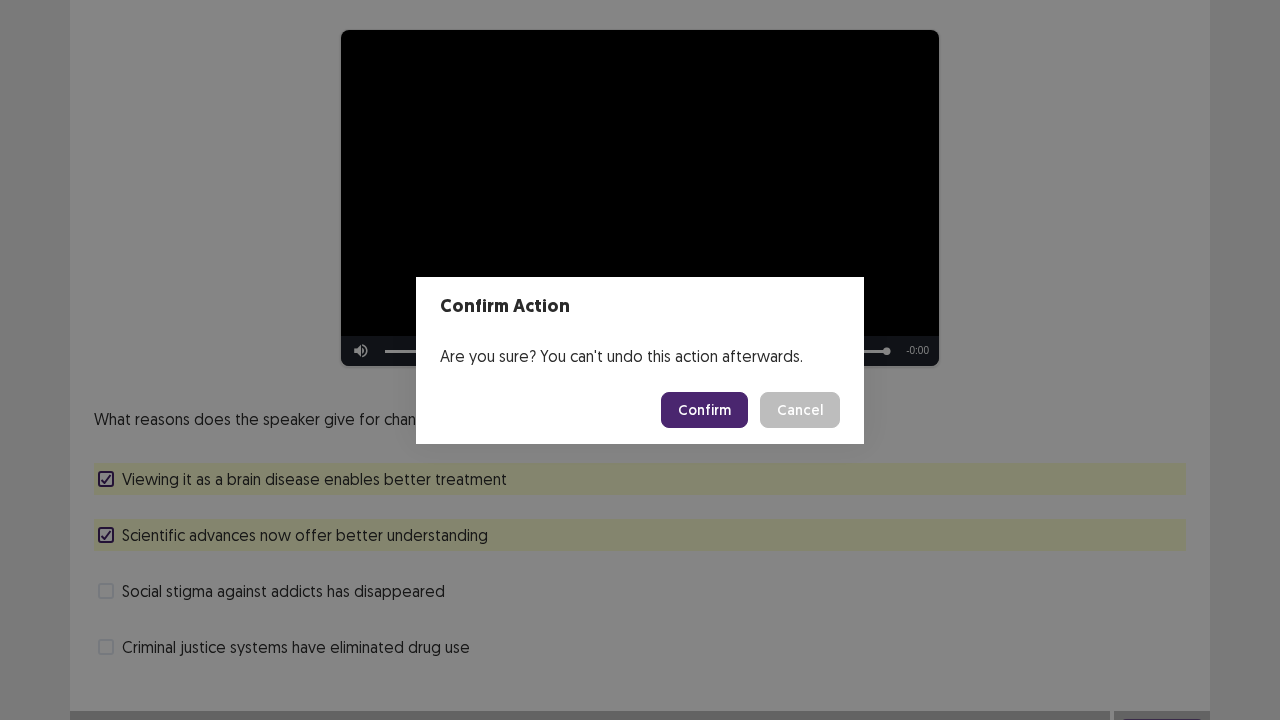 click on "Confirm" at bounding box center [704, 410] 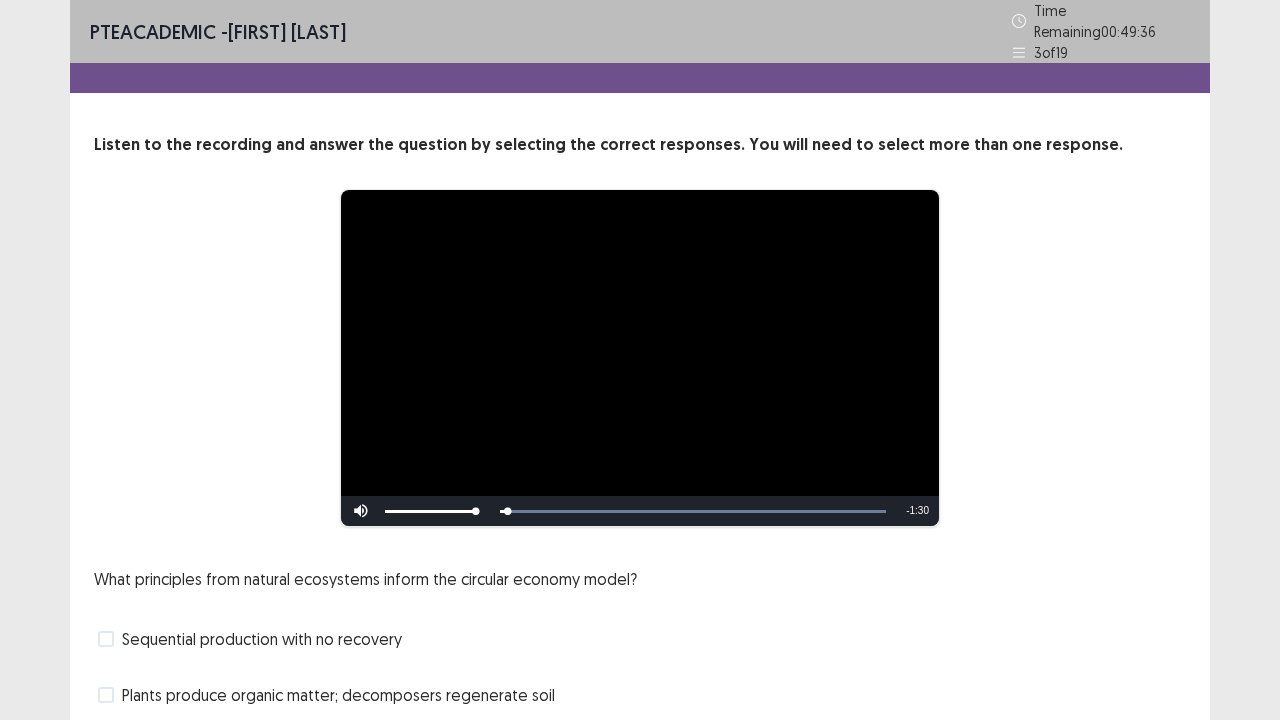 scroll, scrollTop: 160, scrollLeft: 0, axis: vertical 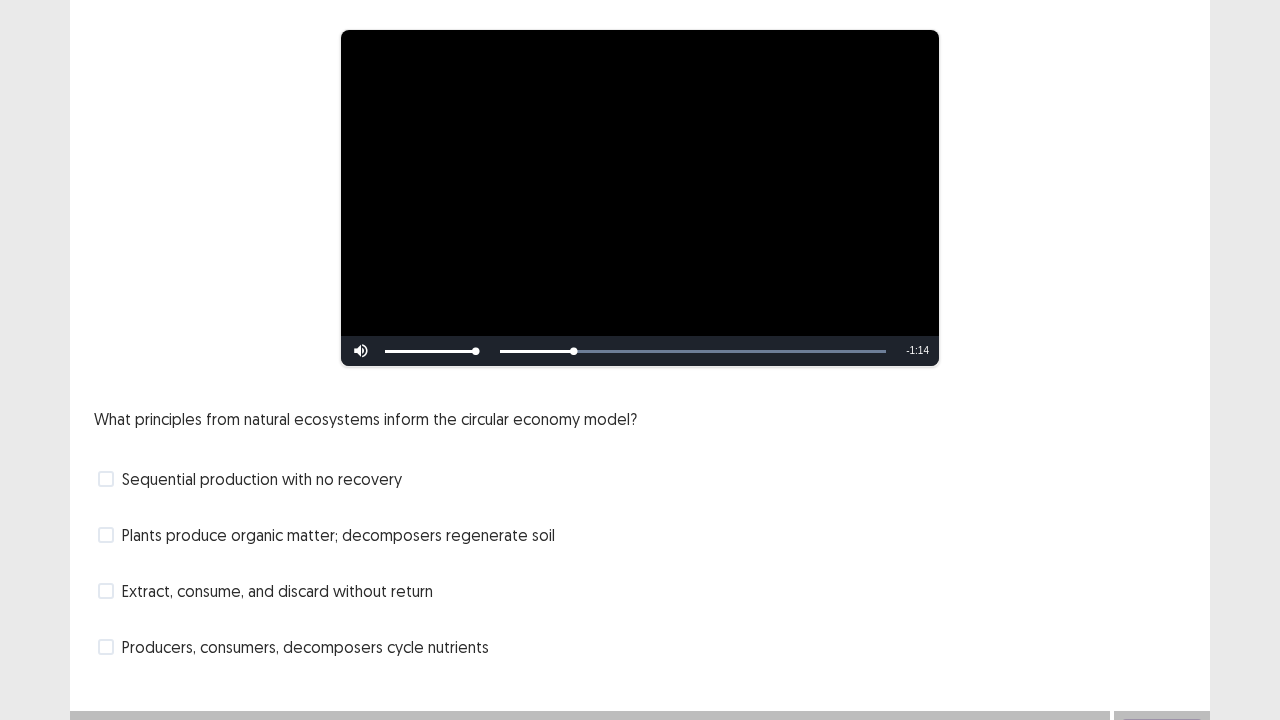 click on "Producers, consumers, decomposers cycle nutrients" at bounding box center [293, 647] 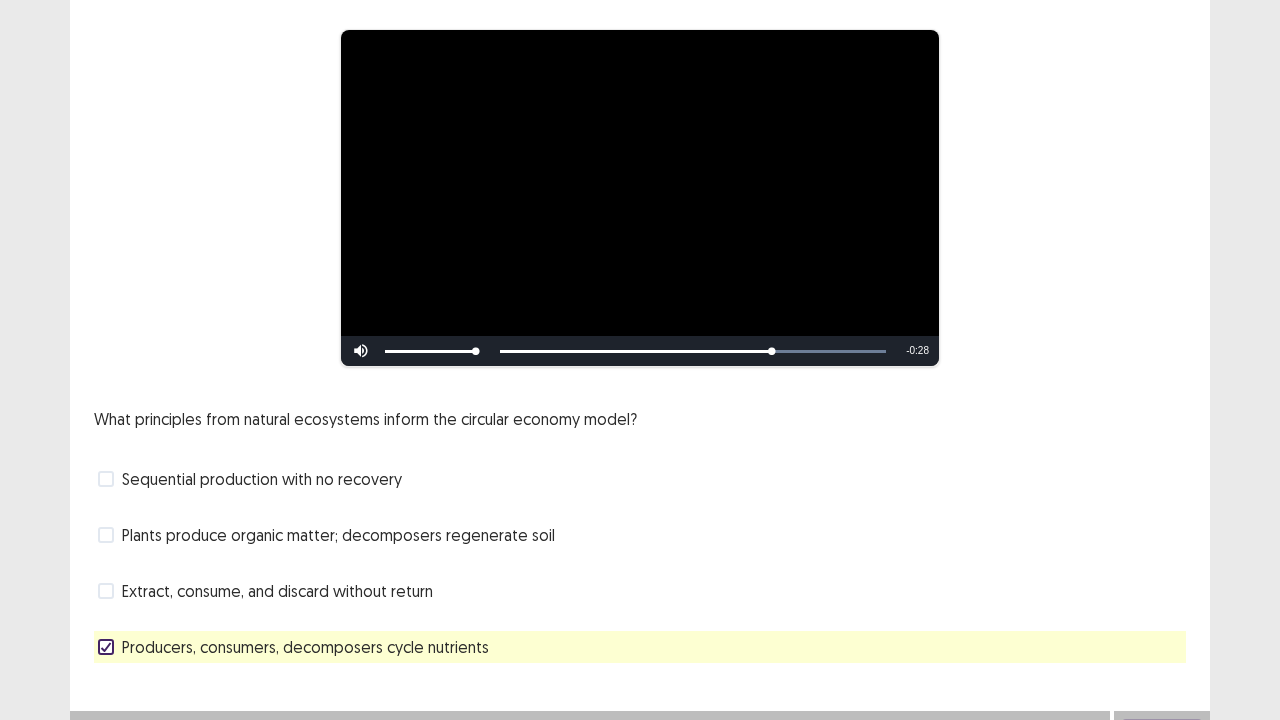 click at bounding box center [106, 535] 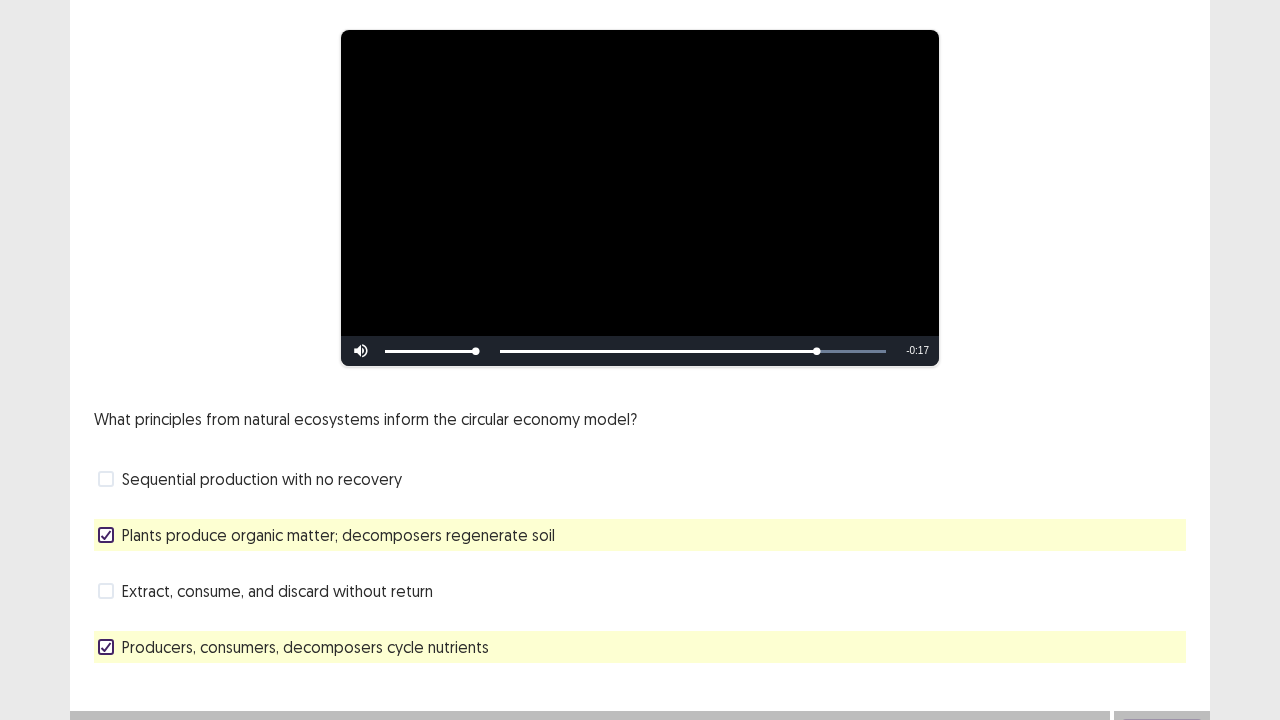click on "**********" at bounding box center (640, 271) 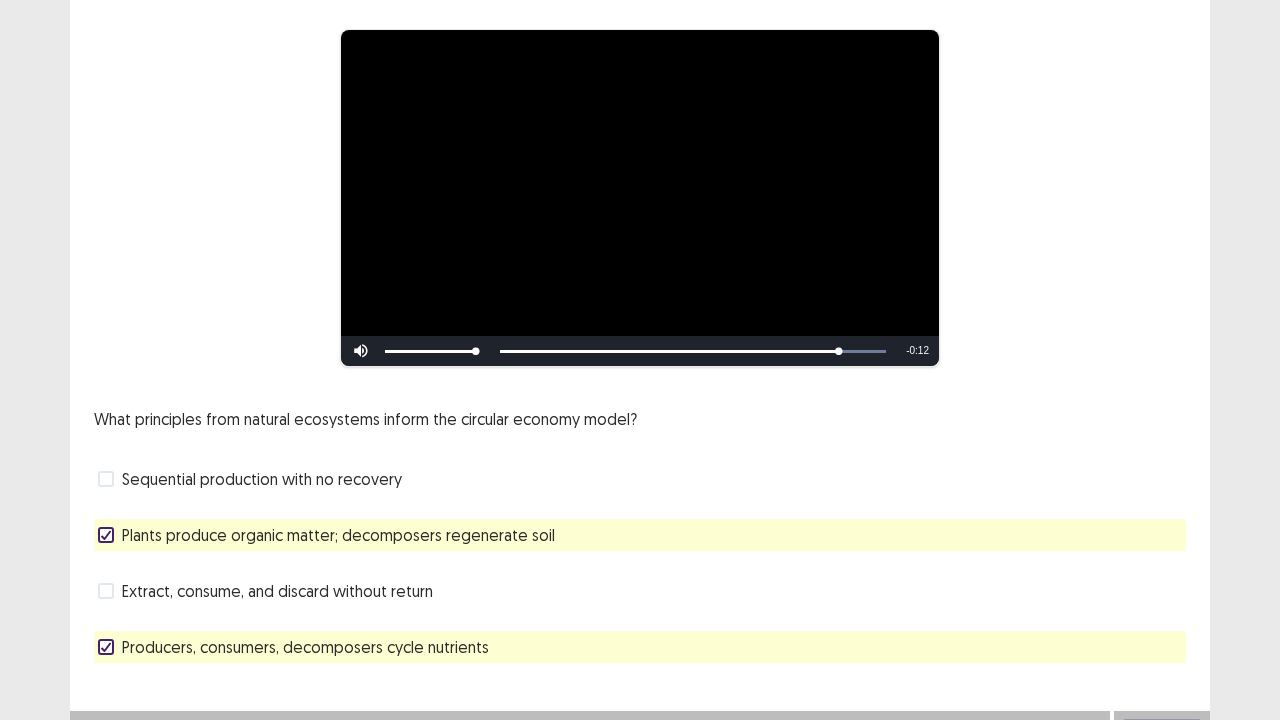scroll, scrollTop: 182, scrollLeft: 0, axis: vertical 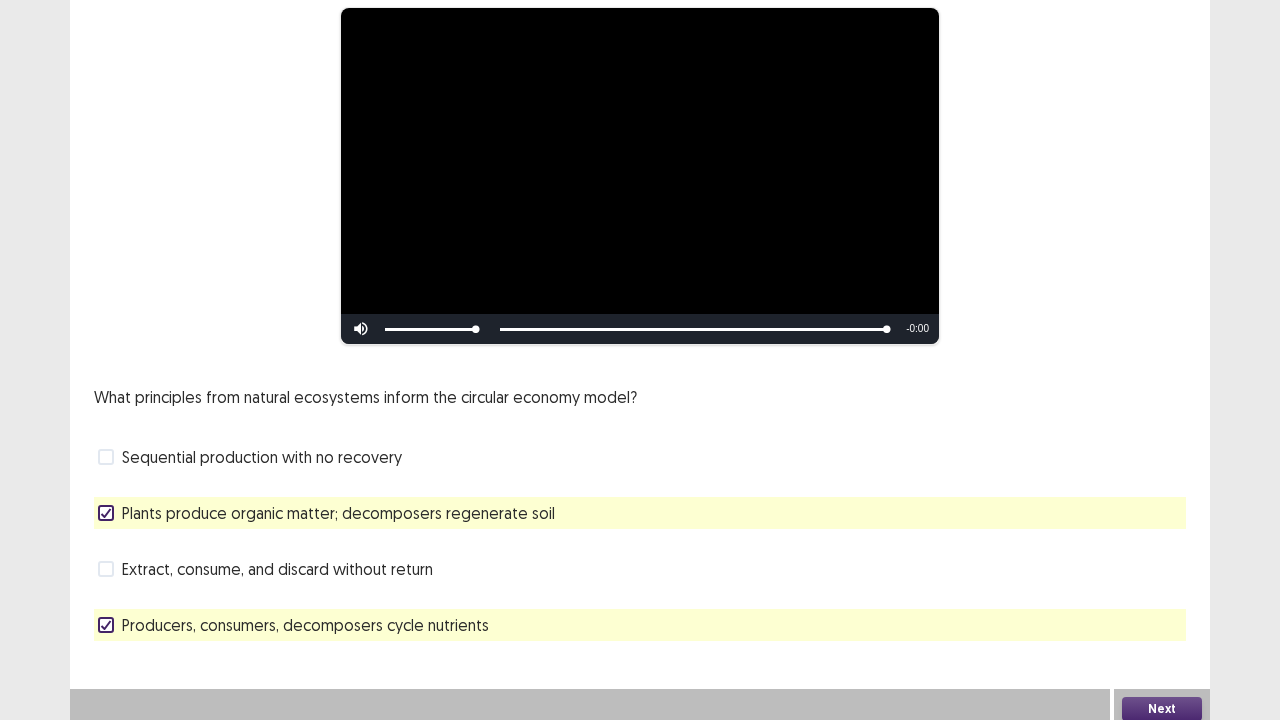 click on "Next" at bounding box center (1162, 709) 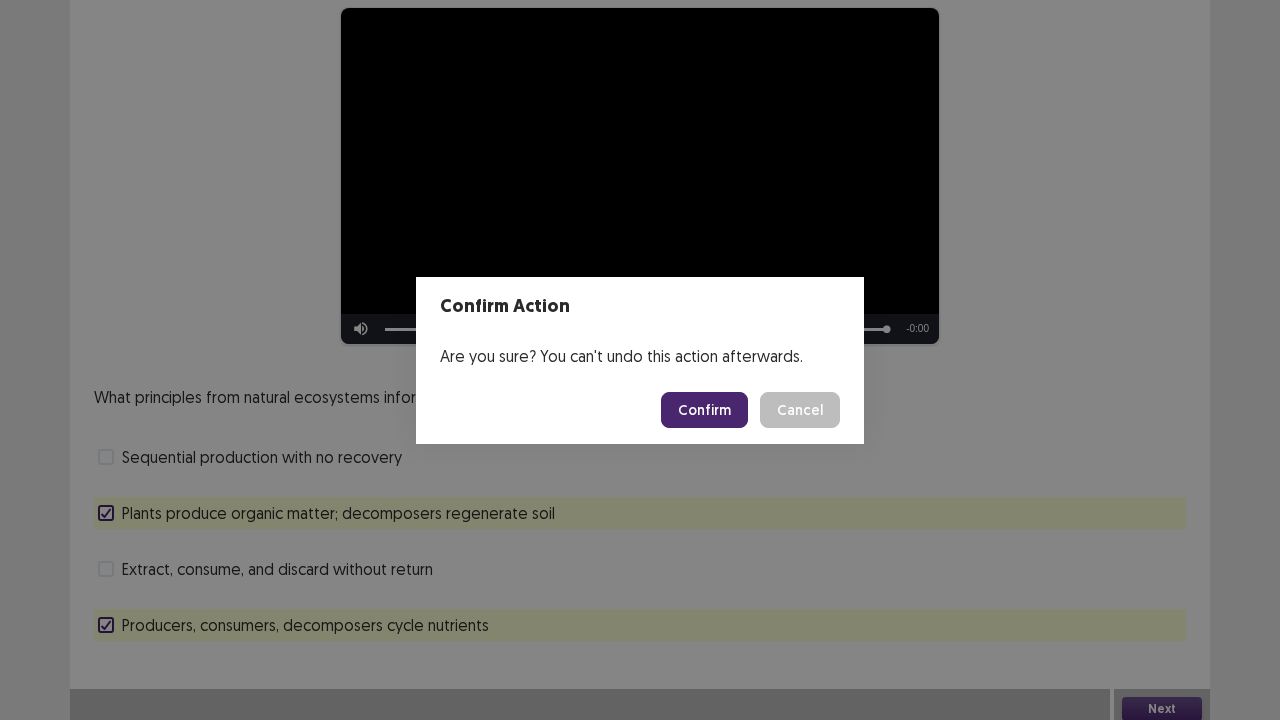 click on "Confirm" at bounding box center (704, 410) 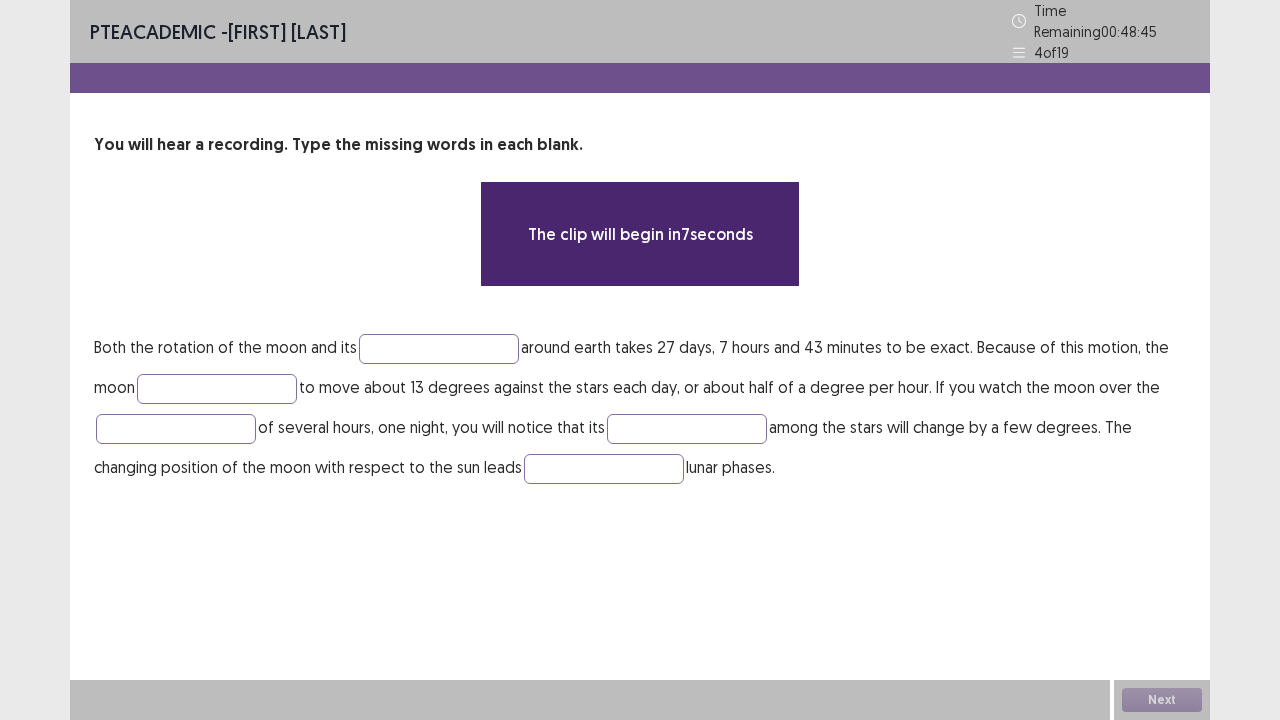 scroll, scrollTop: 0, scrollLeft: 0, axis: both 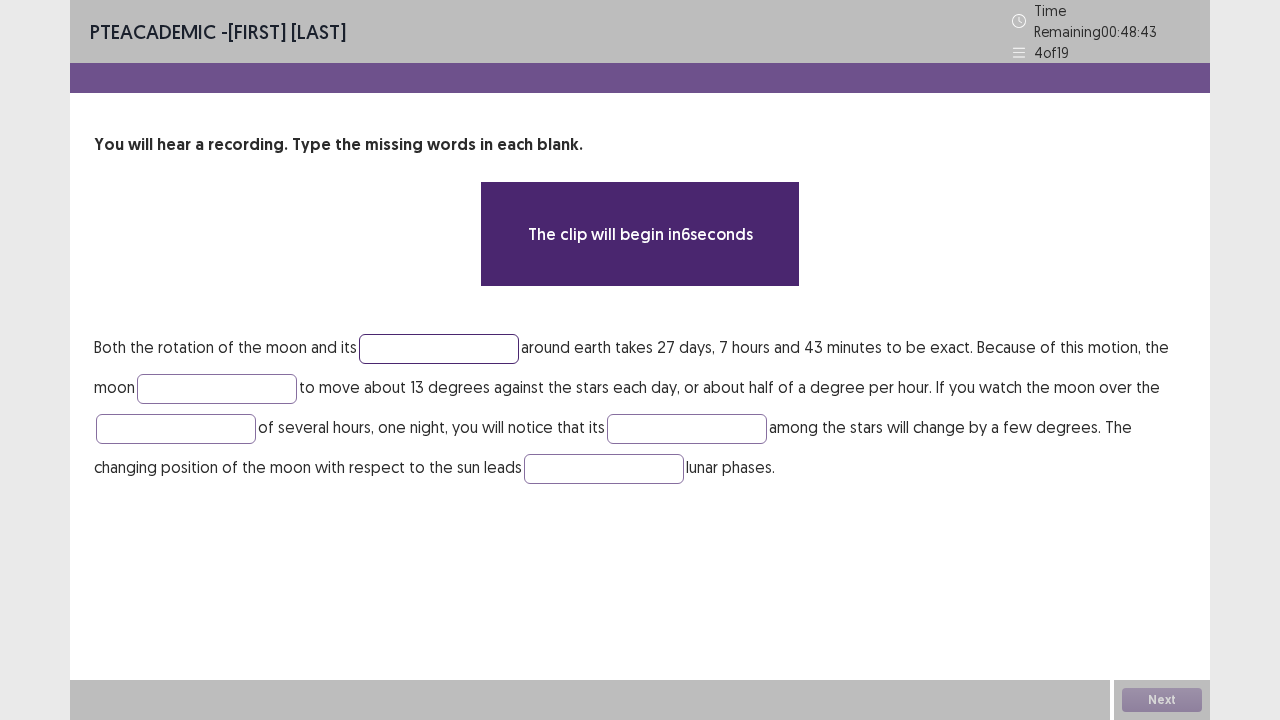 click at bounding box center (439, 349) 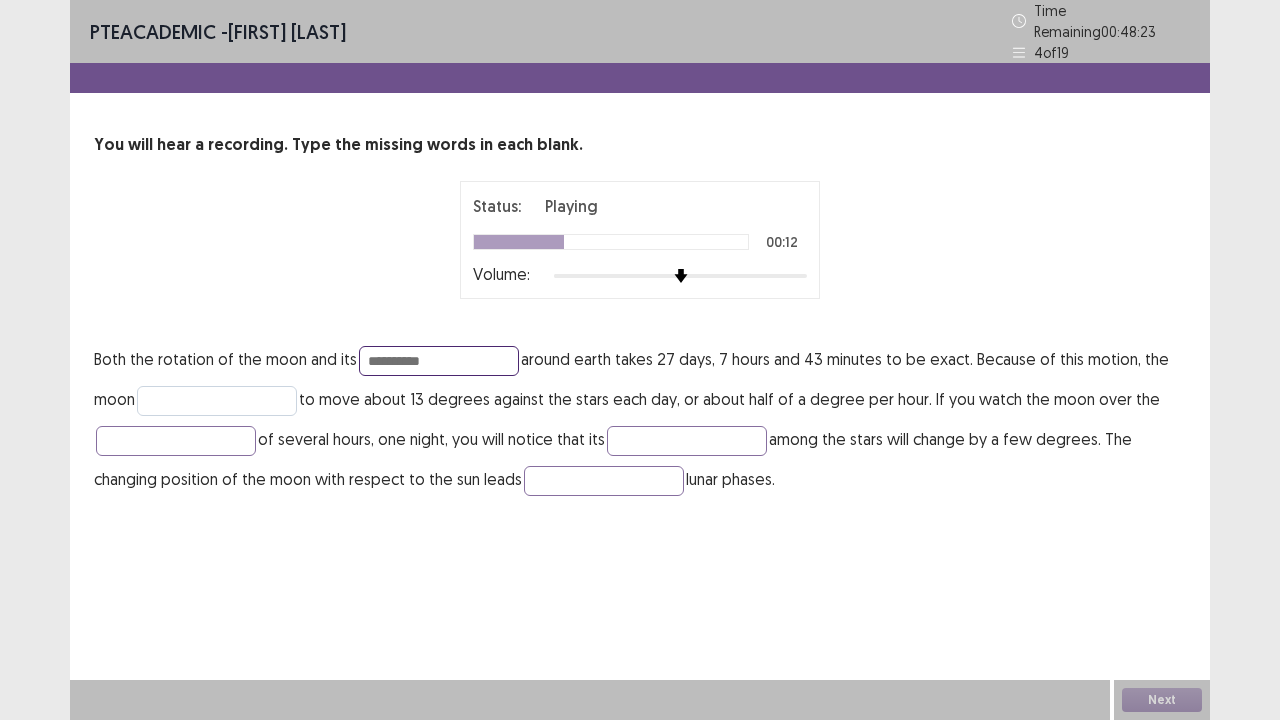 type on "**********" 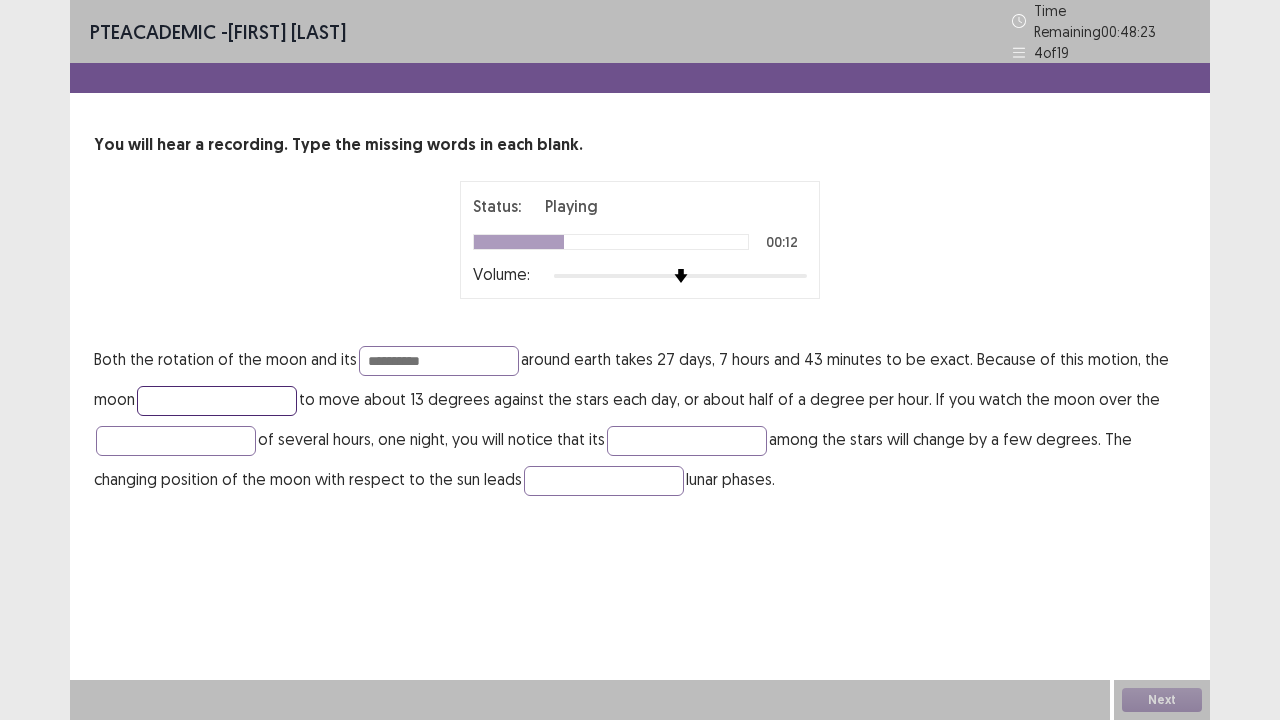 click at bounding box center (217, 401) 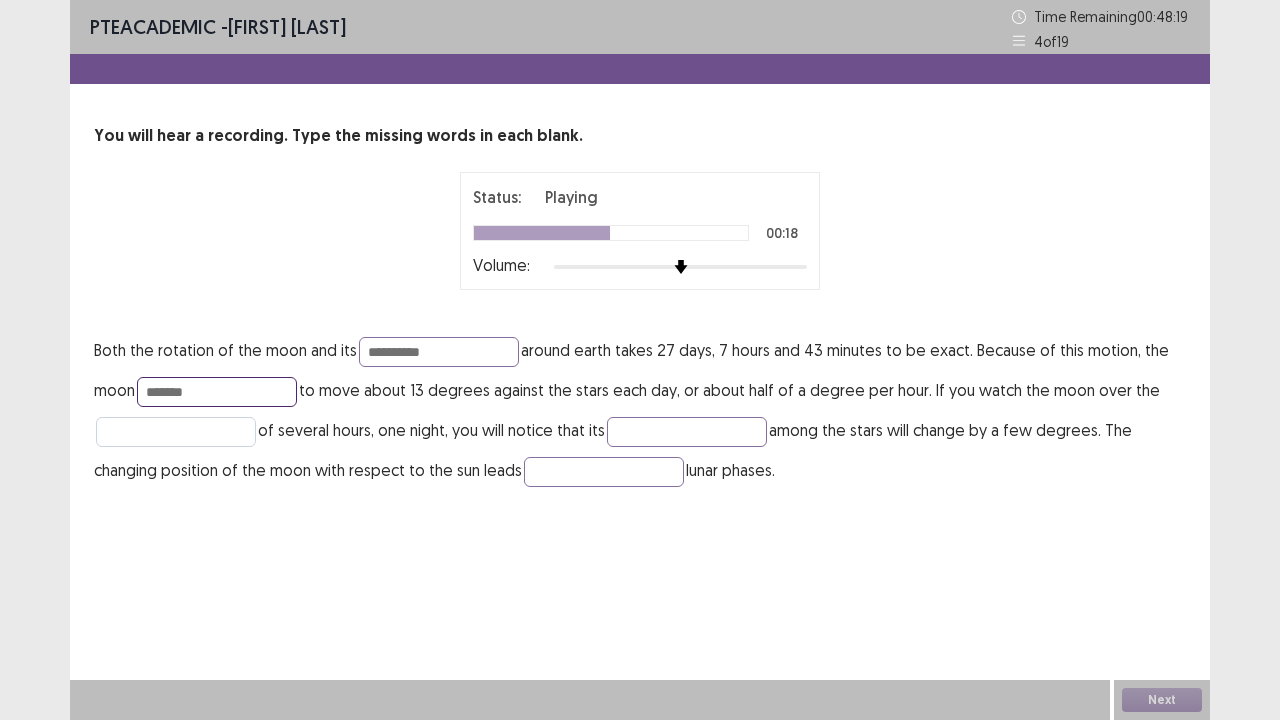 type on "*******" 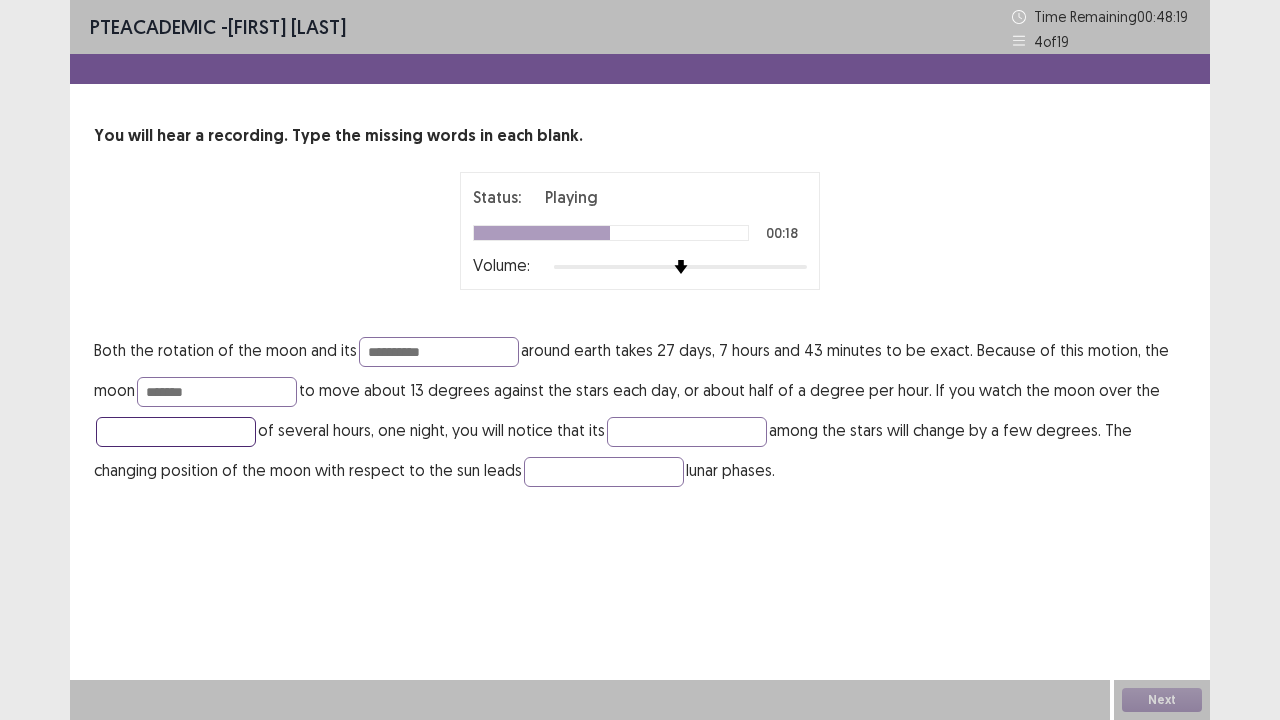click at bounding box center [176, 432] 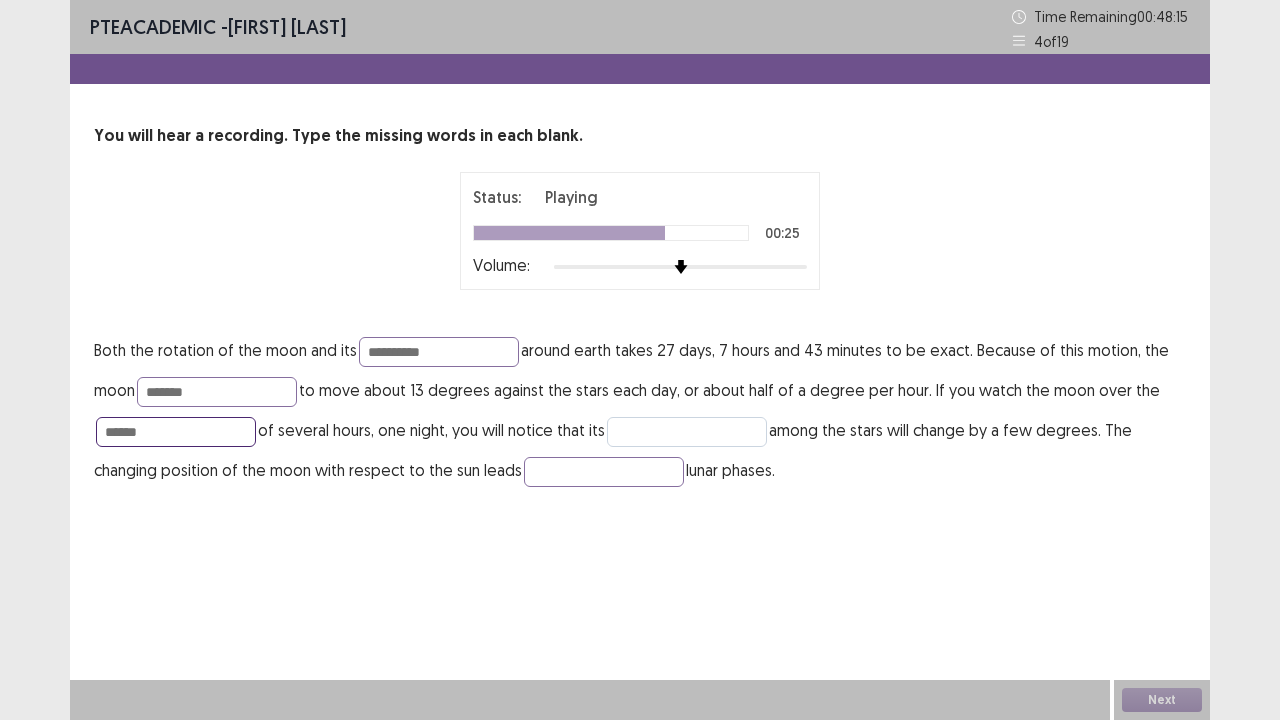 type on "******" 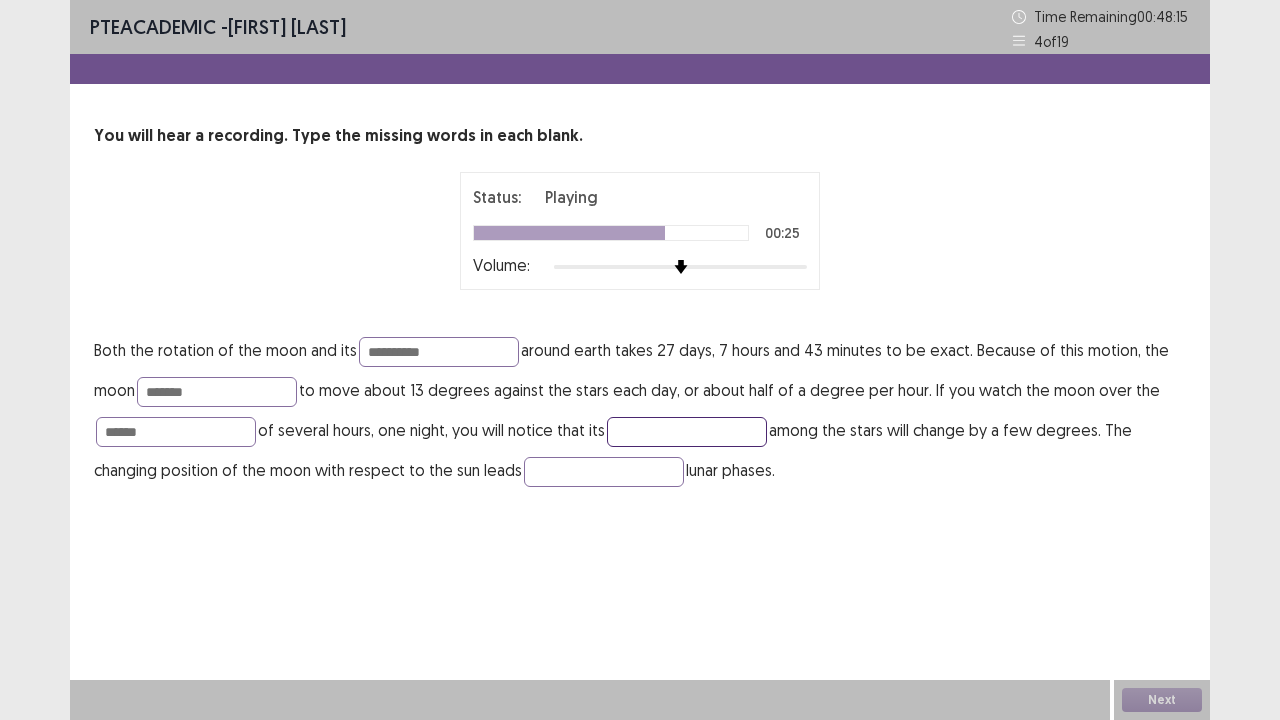 click at bounding box center (687, 432) 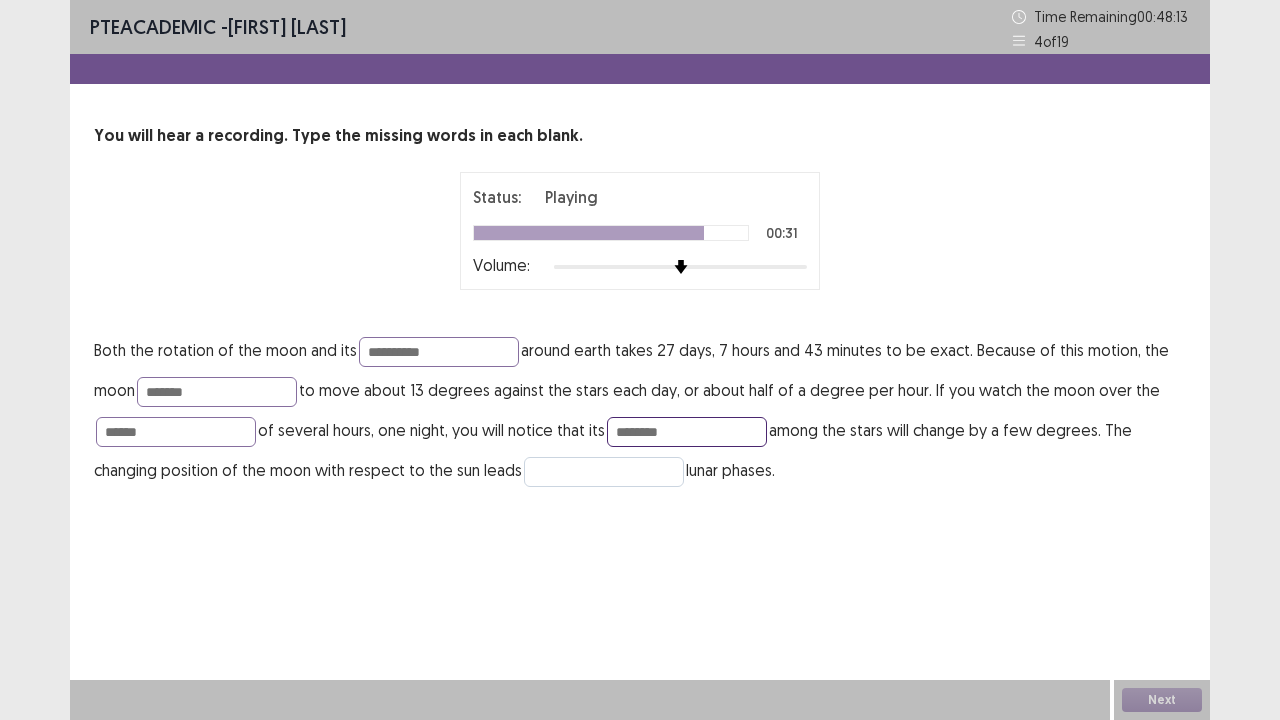type on "********" 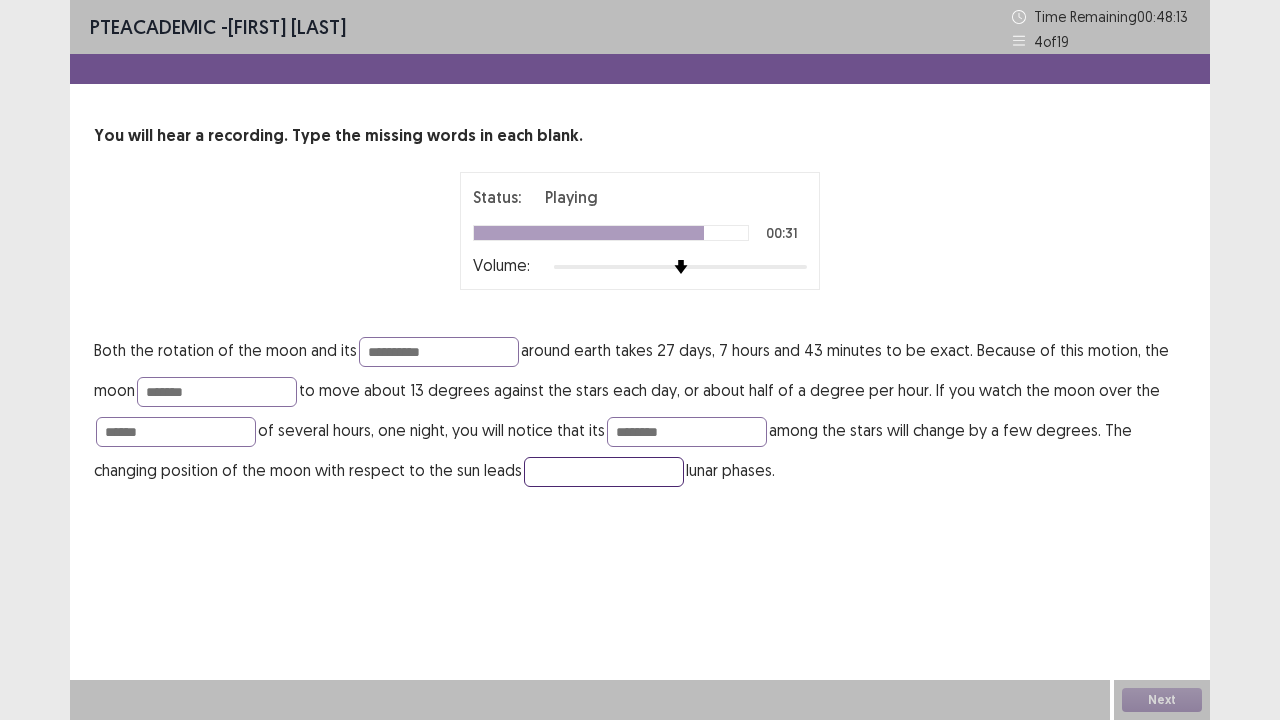 click at bounding box center [604, 472] 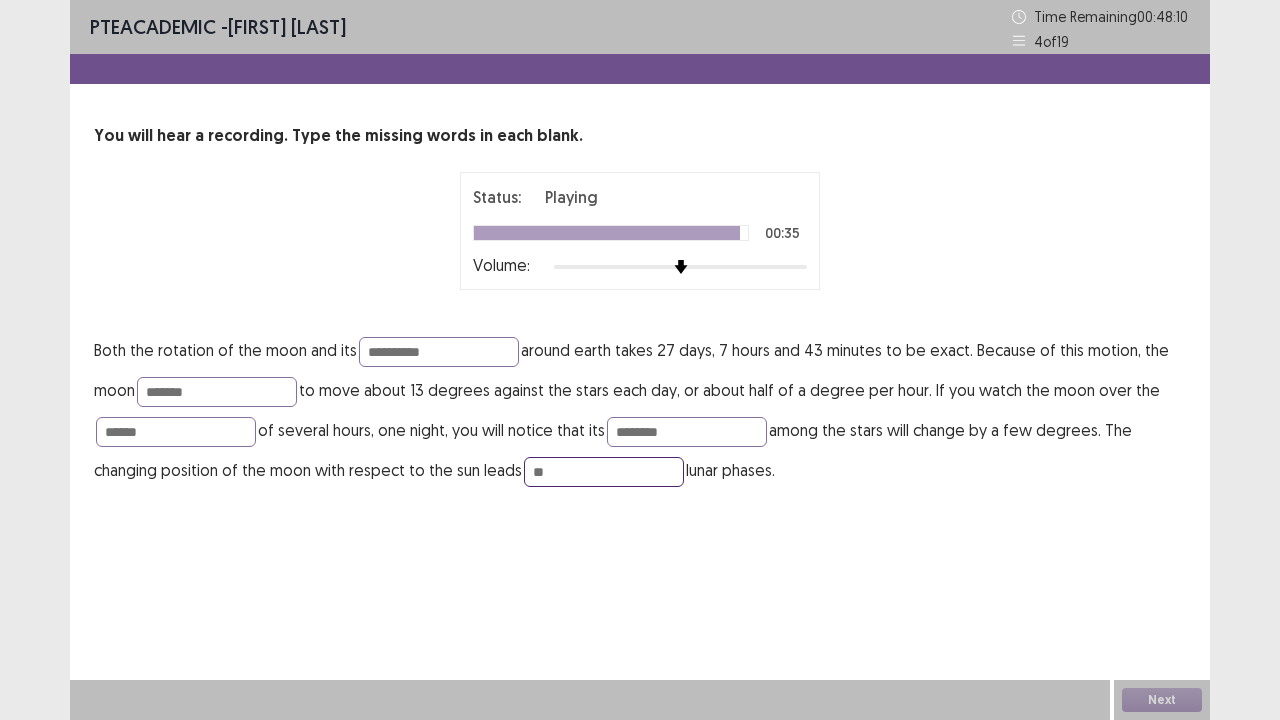 type on "**" 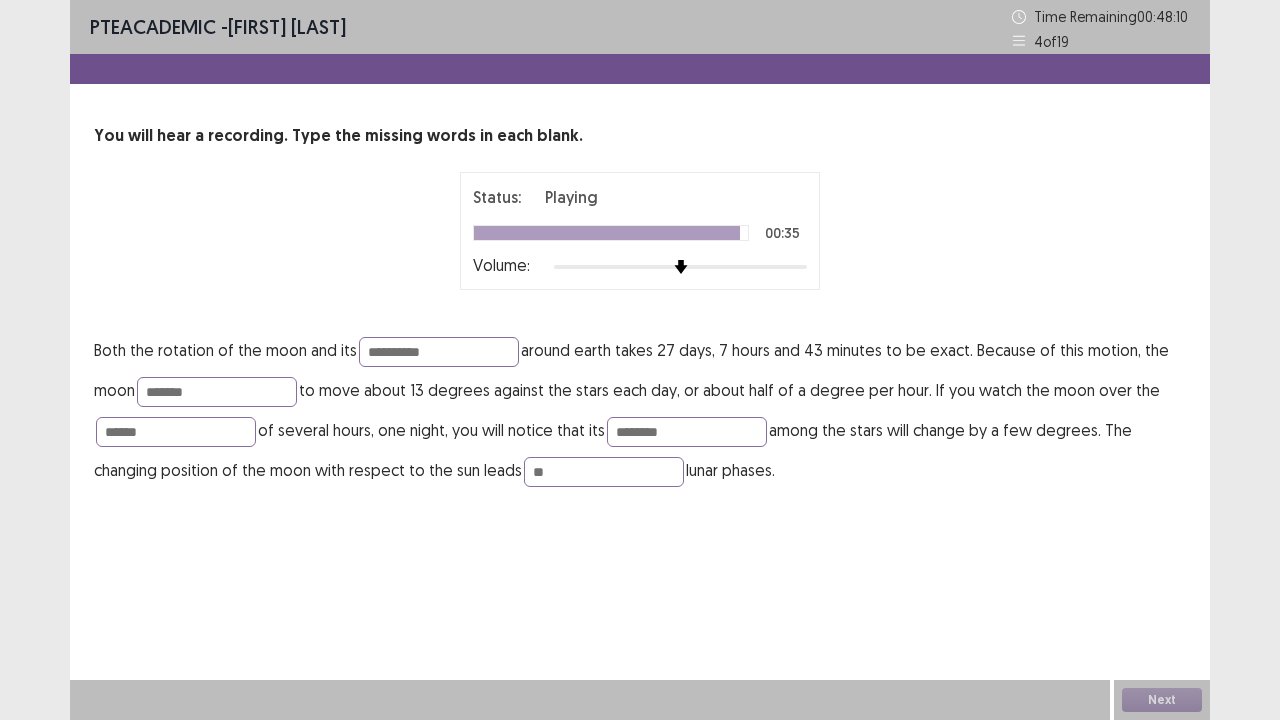 click on "**********" at bounding box center (640, 360) 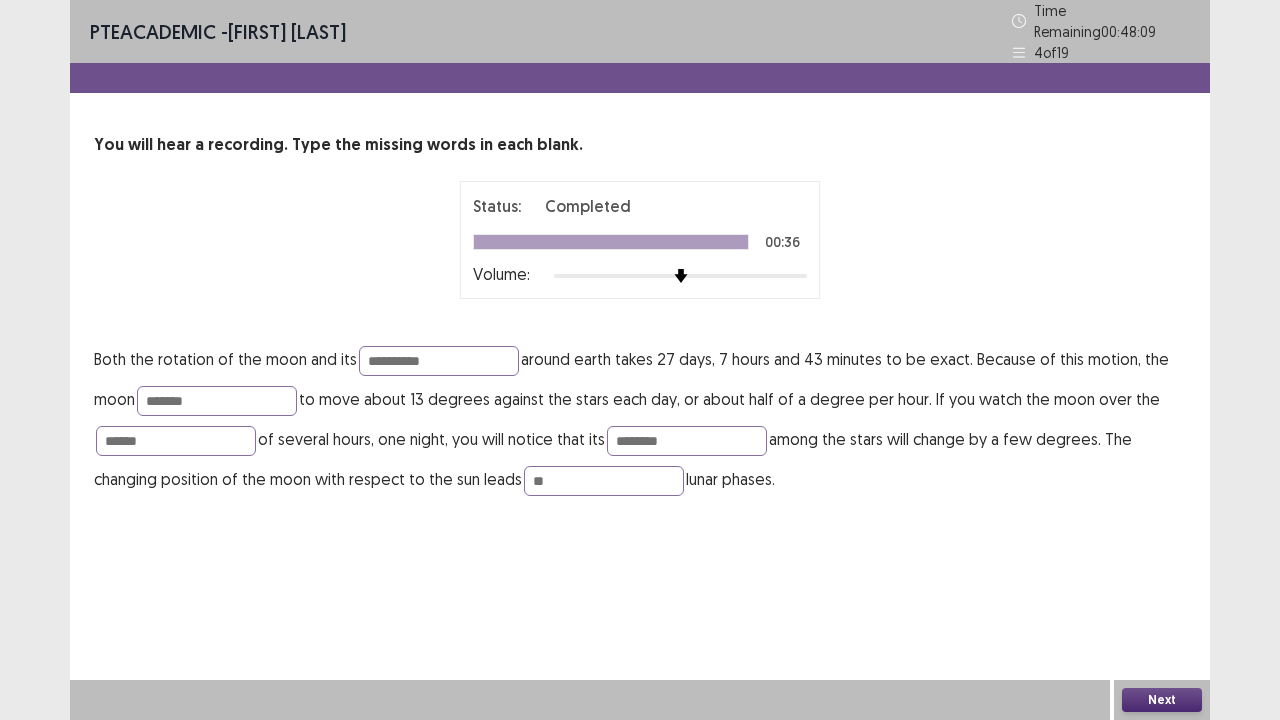 click on "**********" at bounding box center [640, 269] 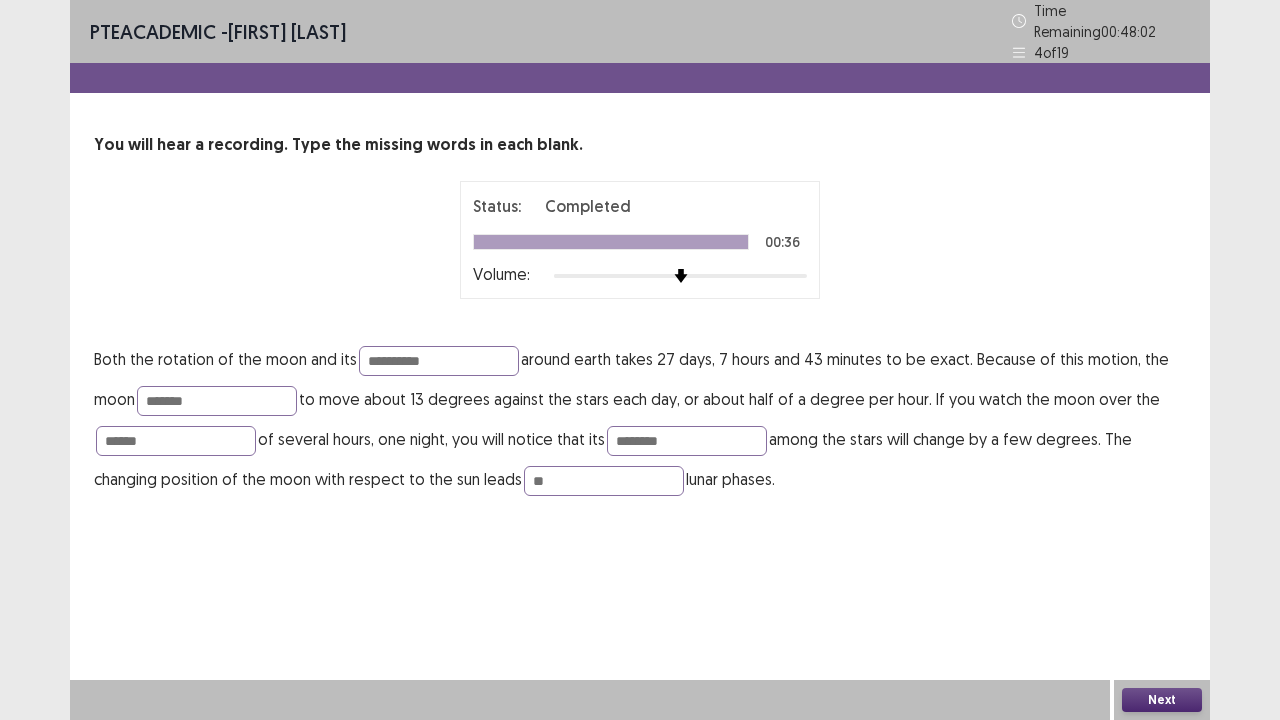 click on "Next" at bounding box center (1162, 700) 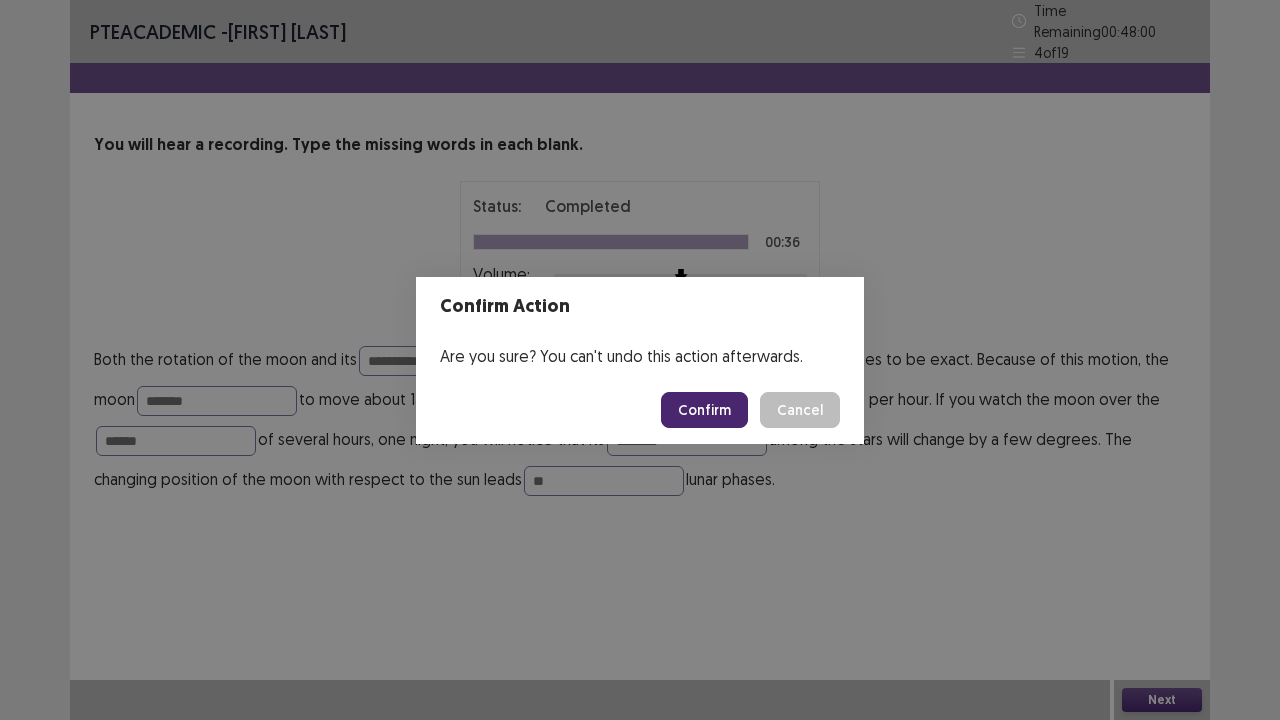 click on "Confirm" at bounding box center (704, 410) 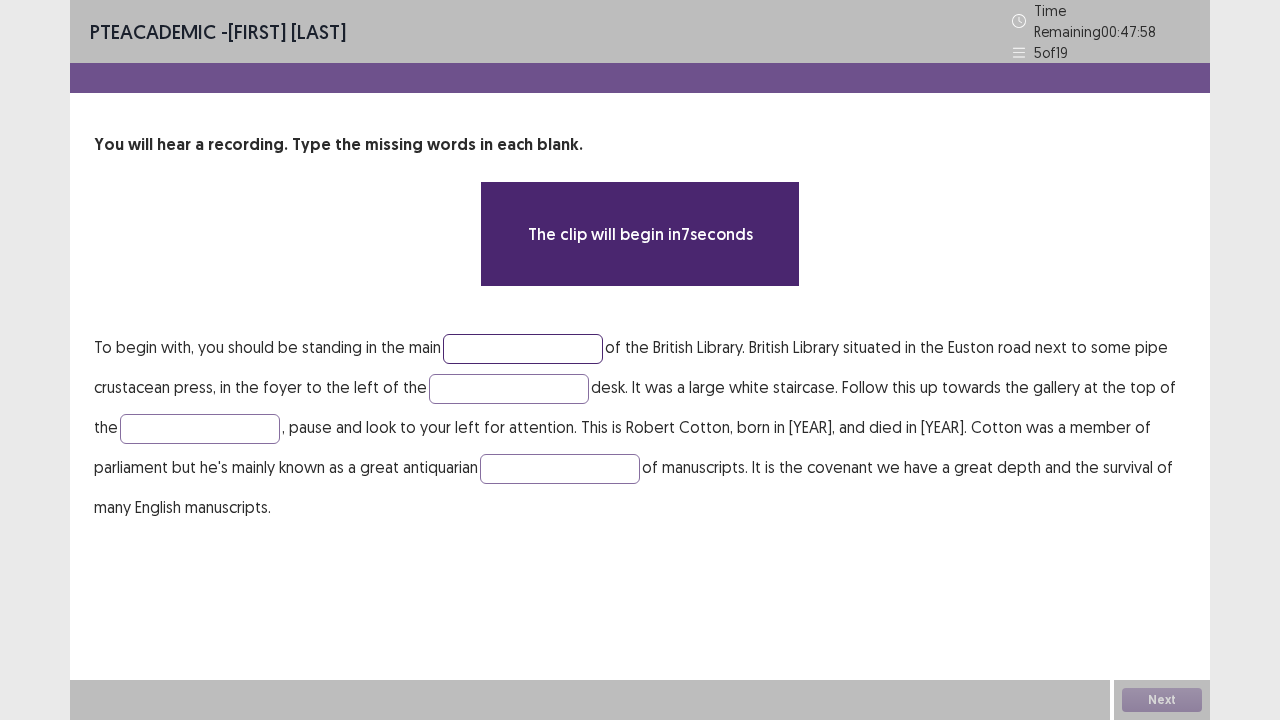 click at bounding box center [523, 349] 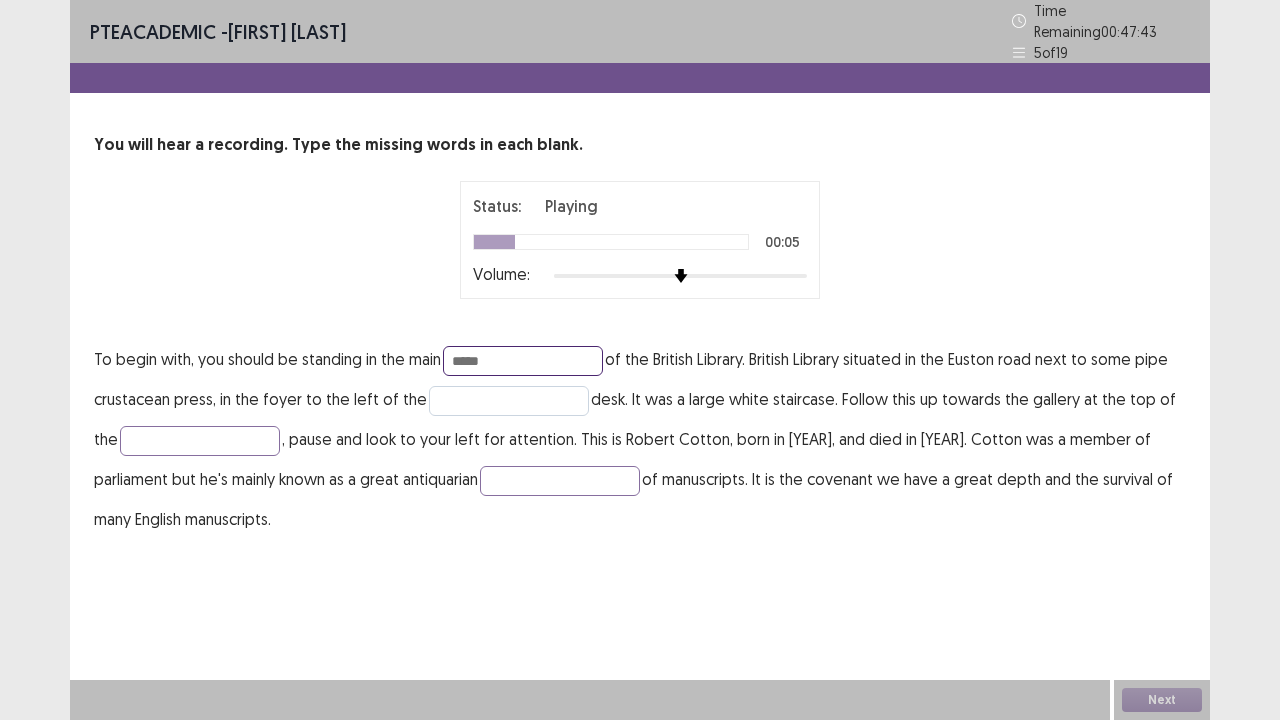 type on "*****" 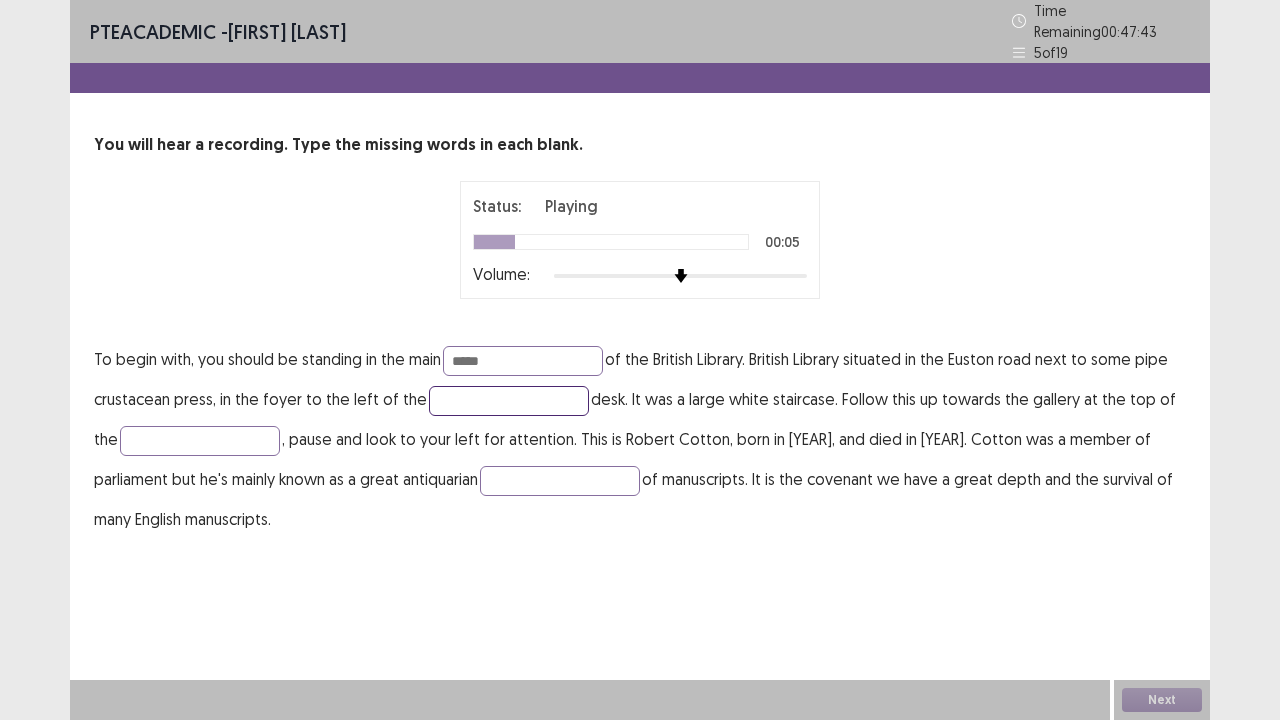click at bounding box center [509, 401] 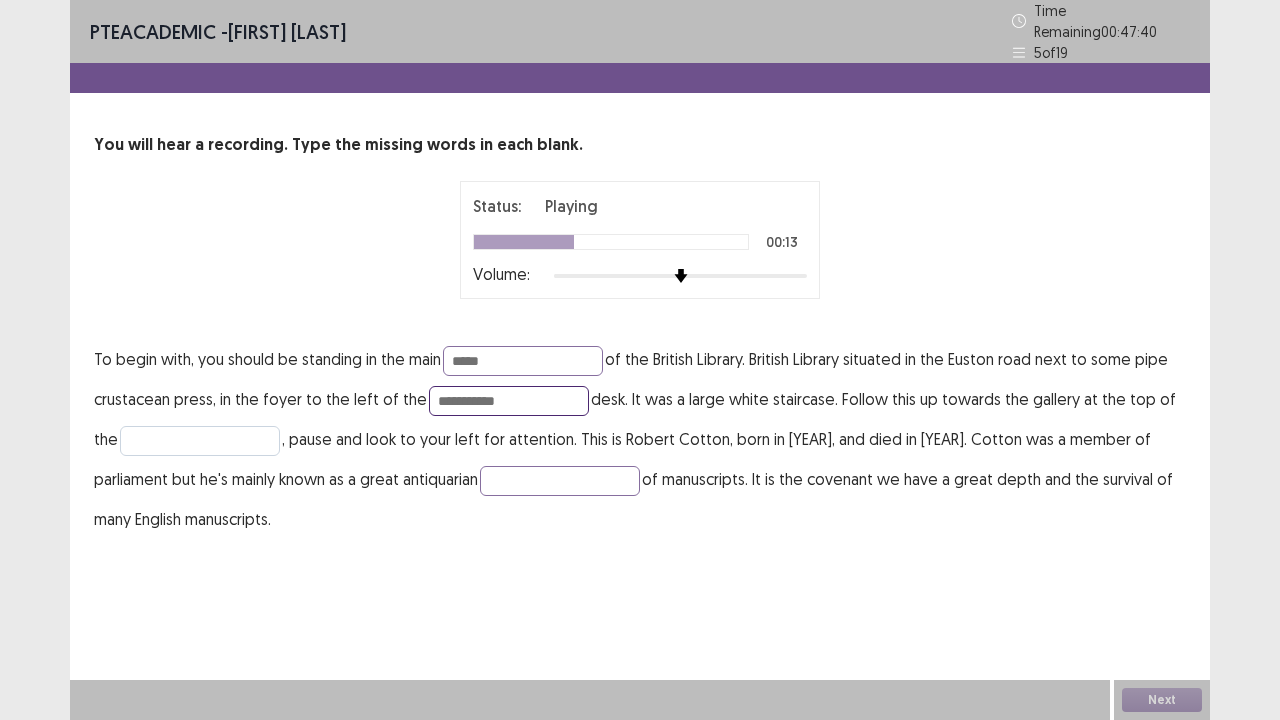 type on "**********" 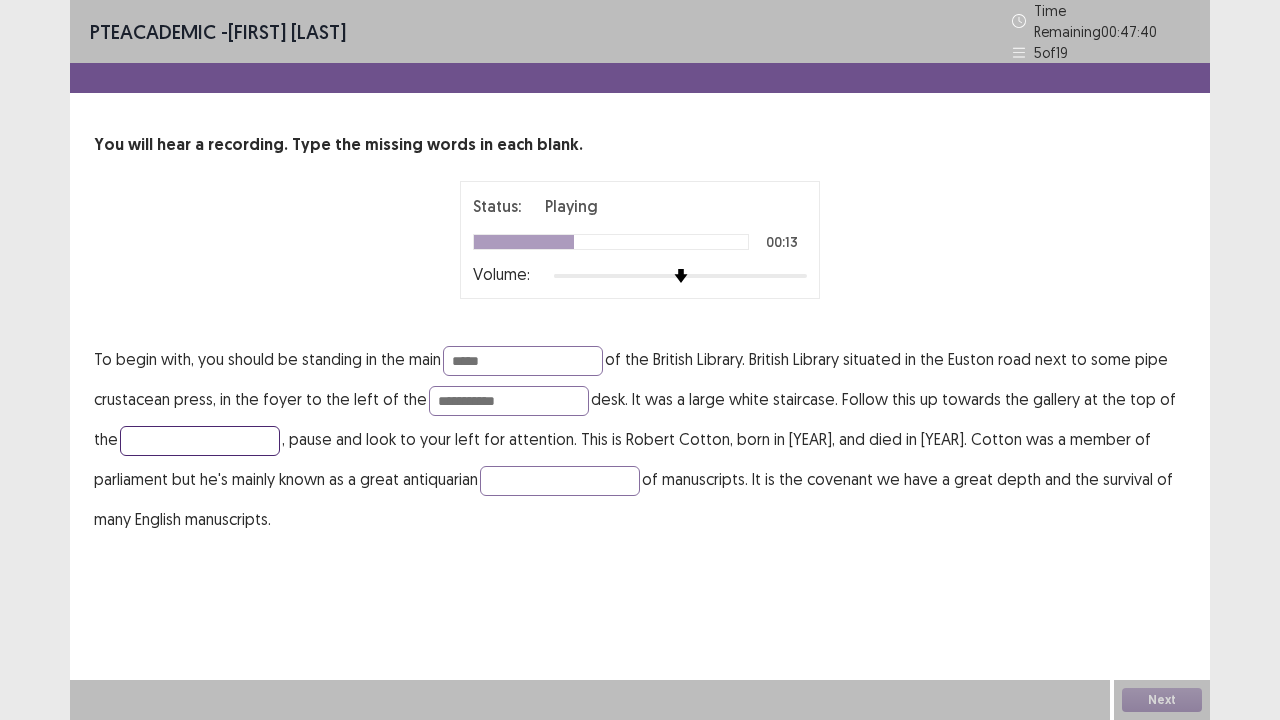 click at bounding box center [200, 441] 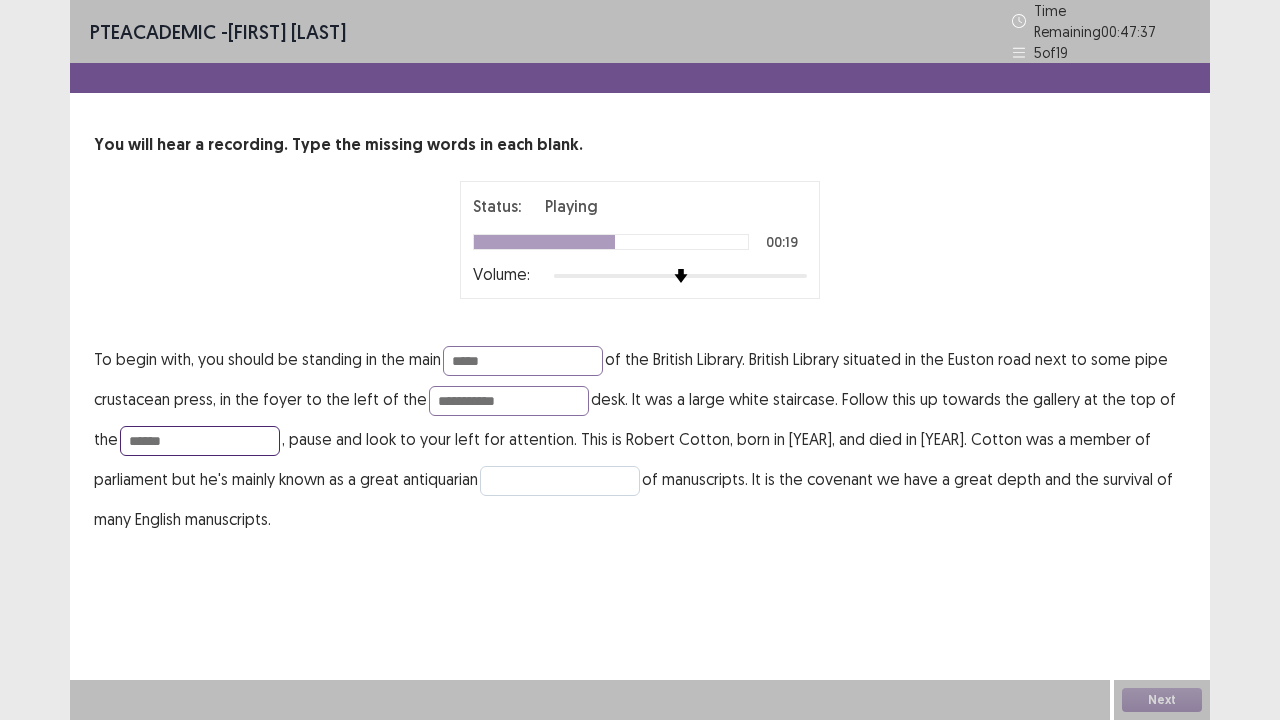 type on "******" 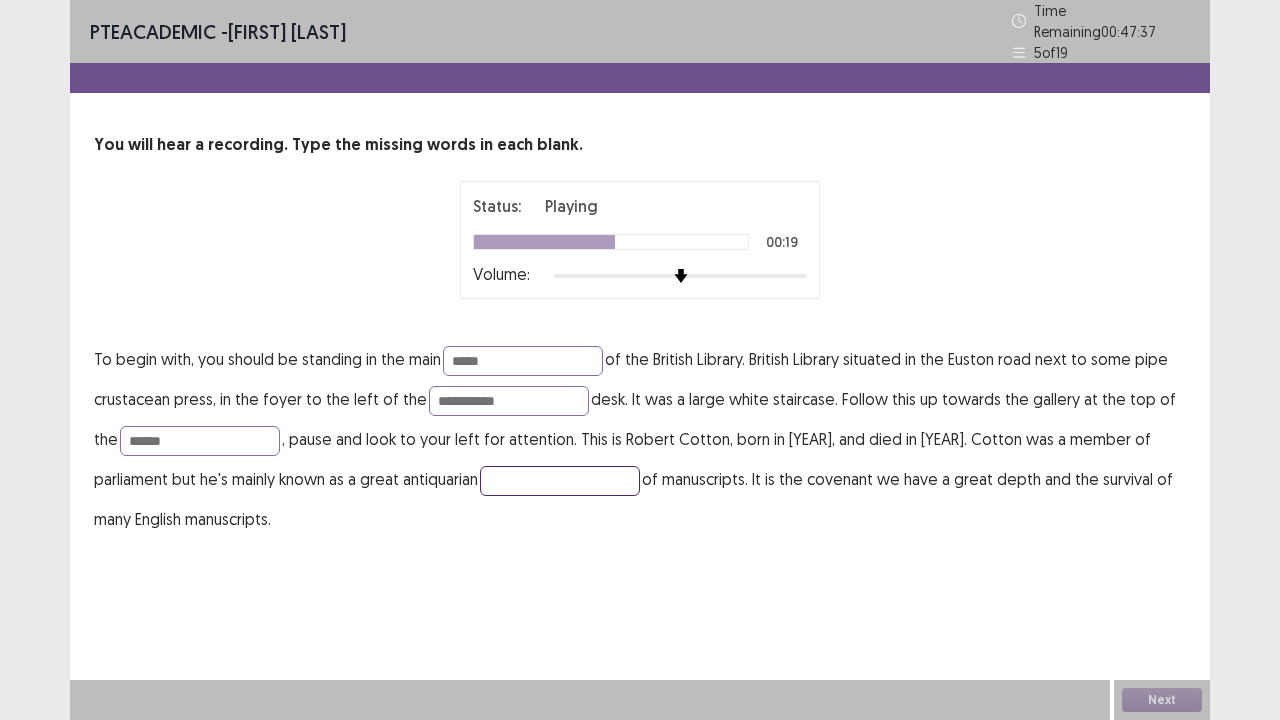 click at bounding box center (560, 481) 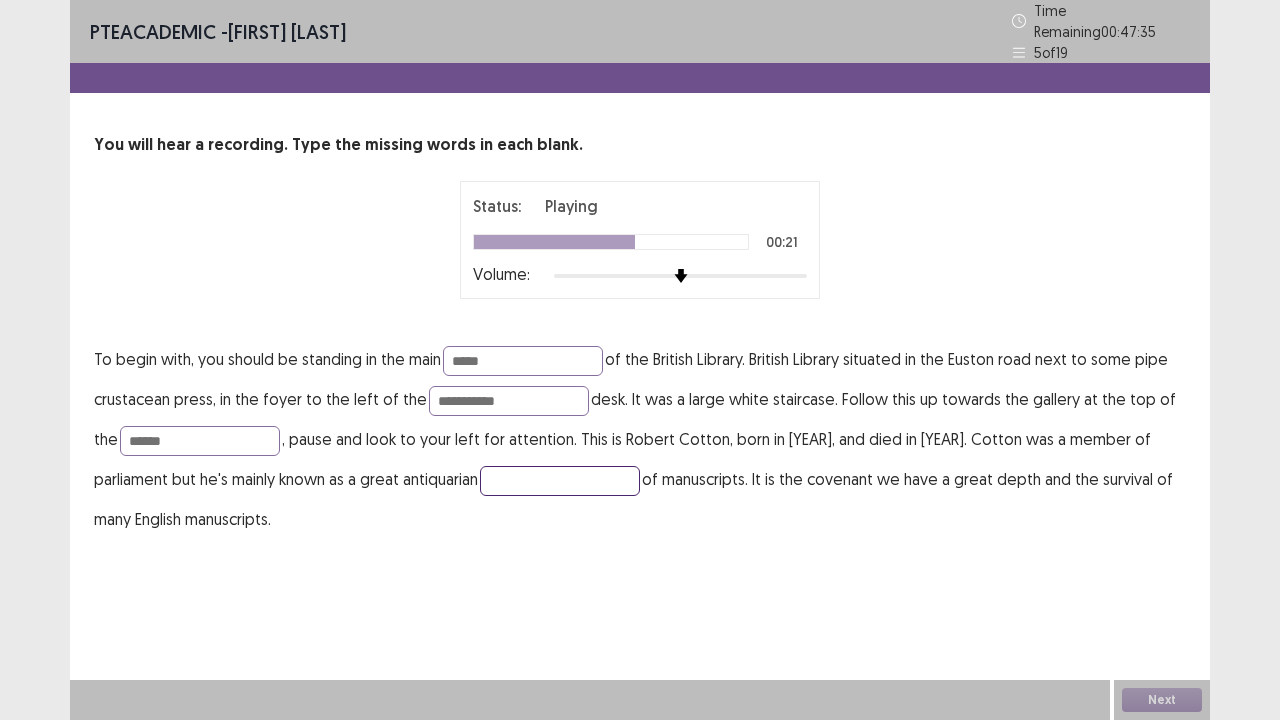 click at bounding box center (560, 481) 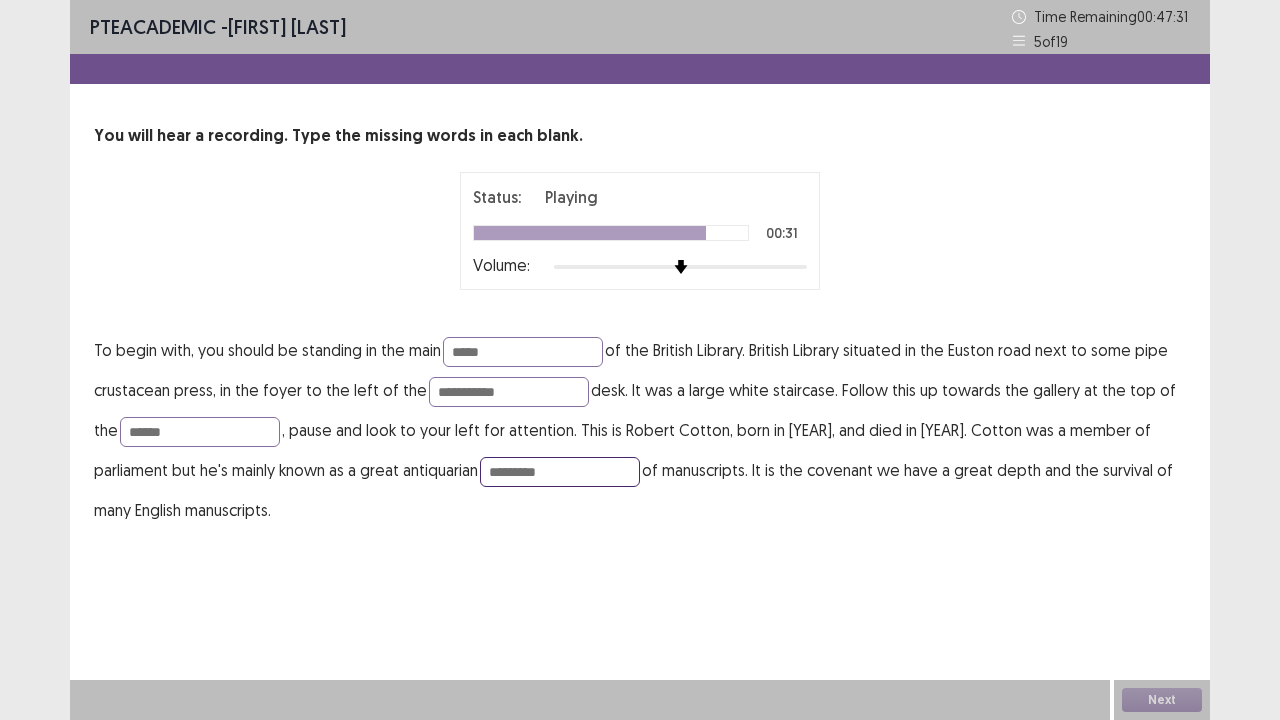 type on "*********" 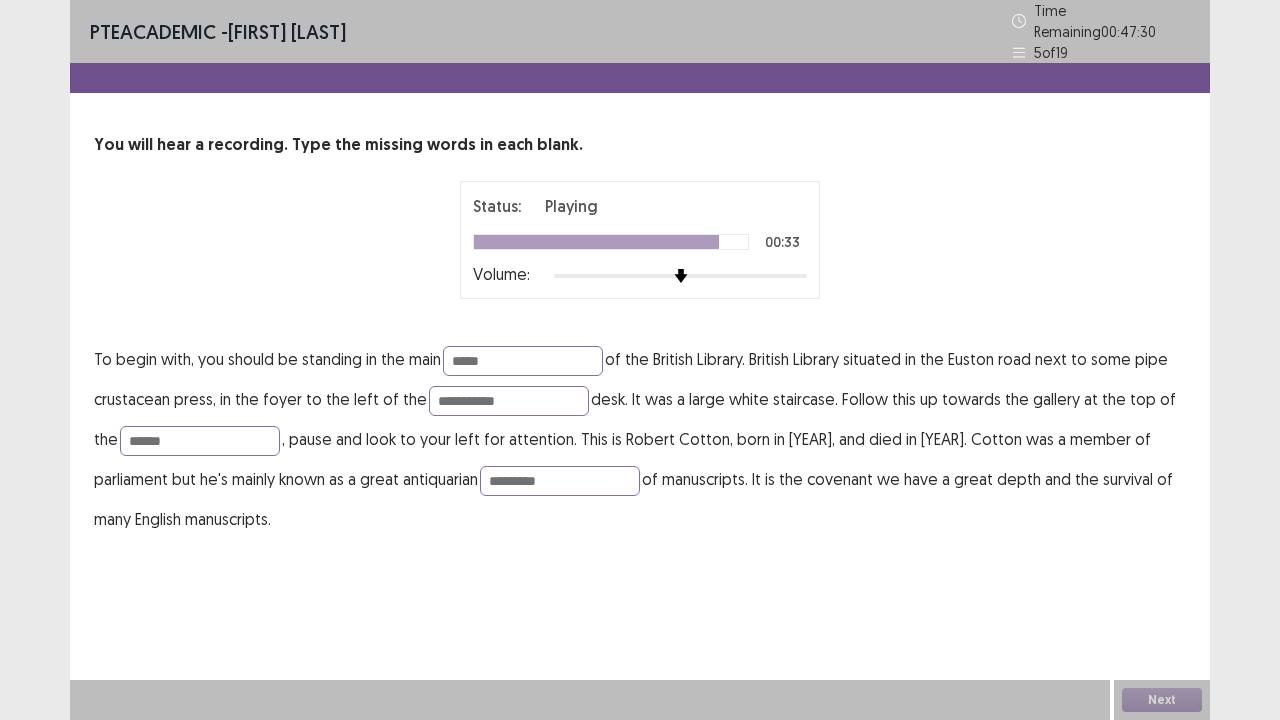 click on "**********" at bounding box center [640, 360] 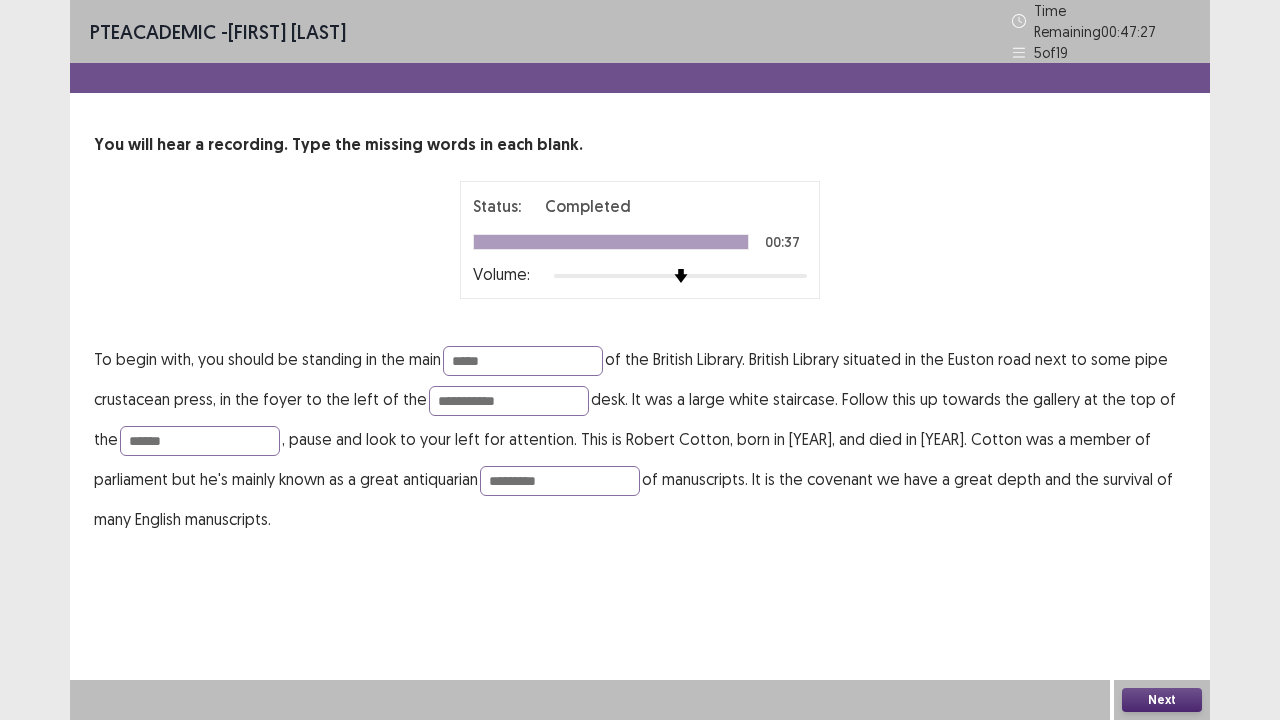click on "Next" at bounding box center [1162, 700] 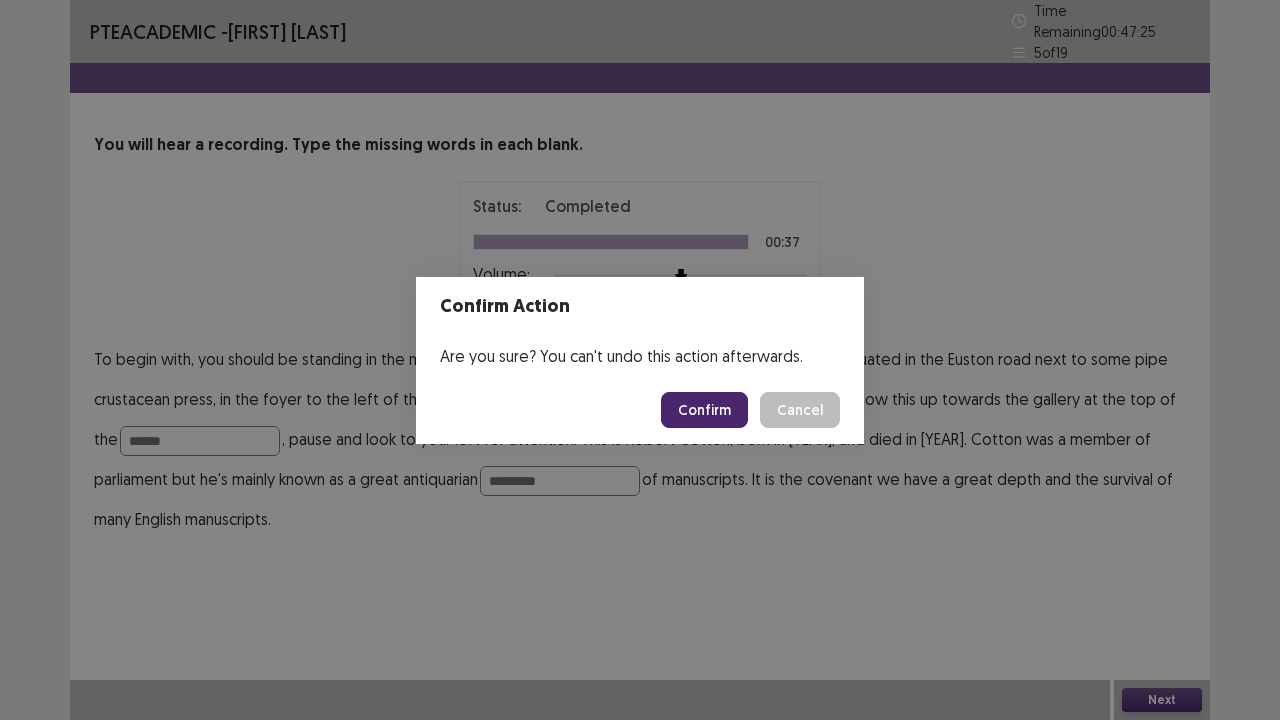 click on "Confirm" at bounding box center [704, 410] 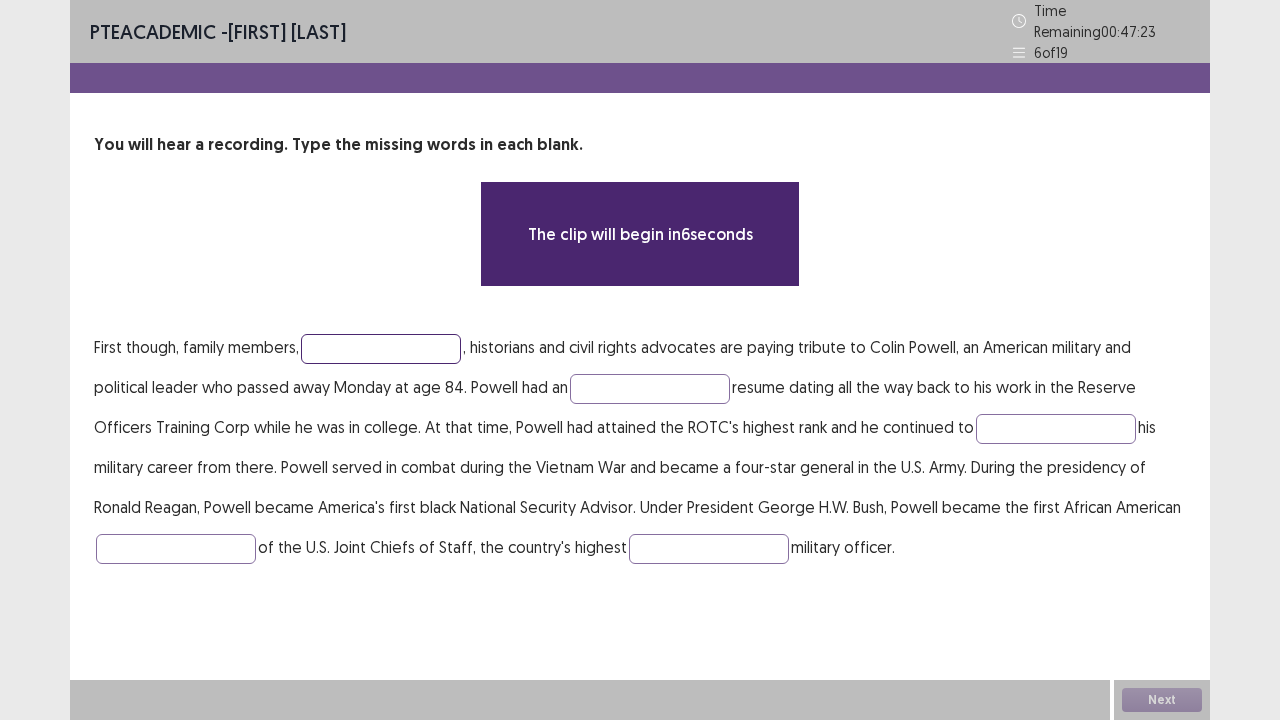 click at bounding box center (381, 349) 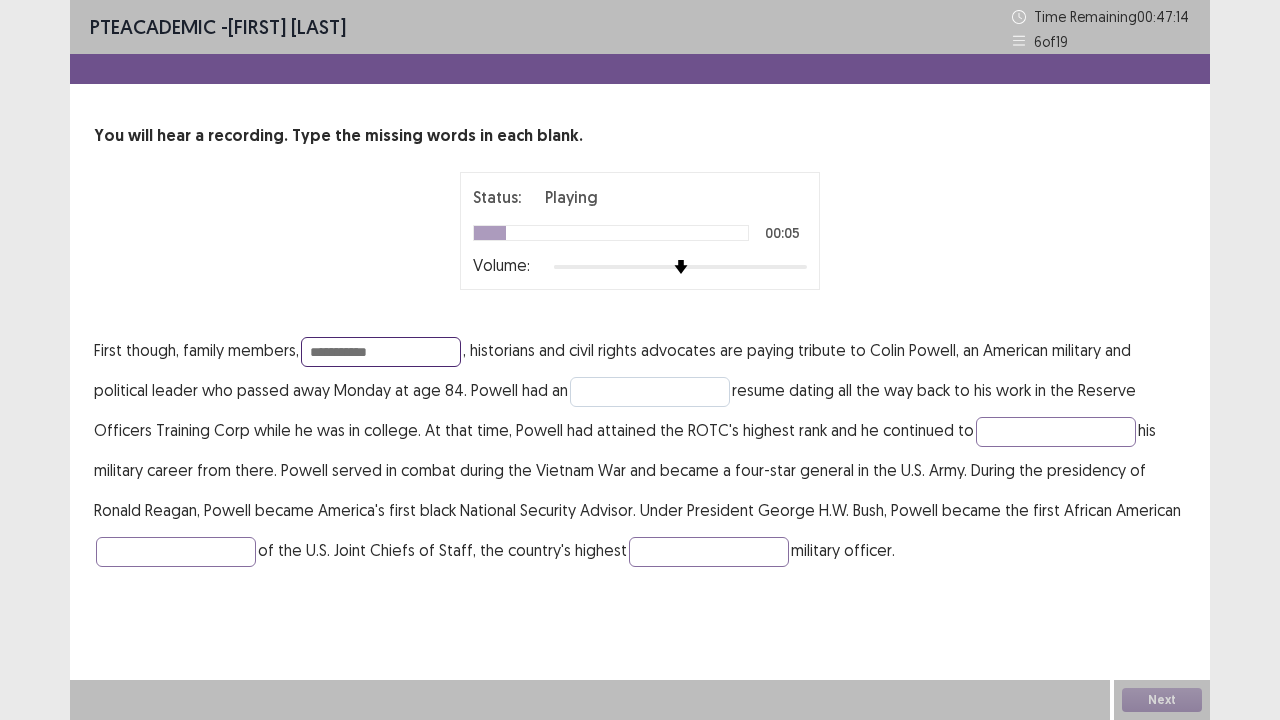 type on "**********" 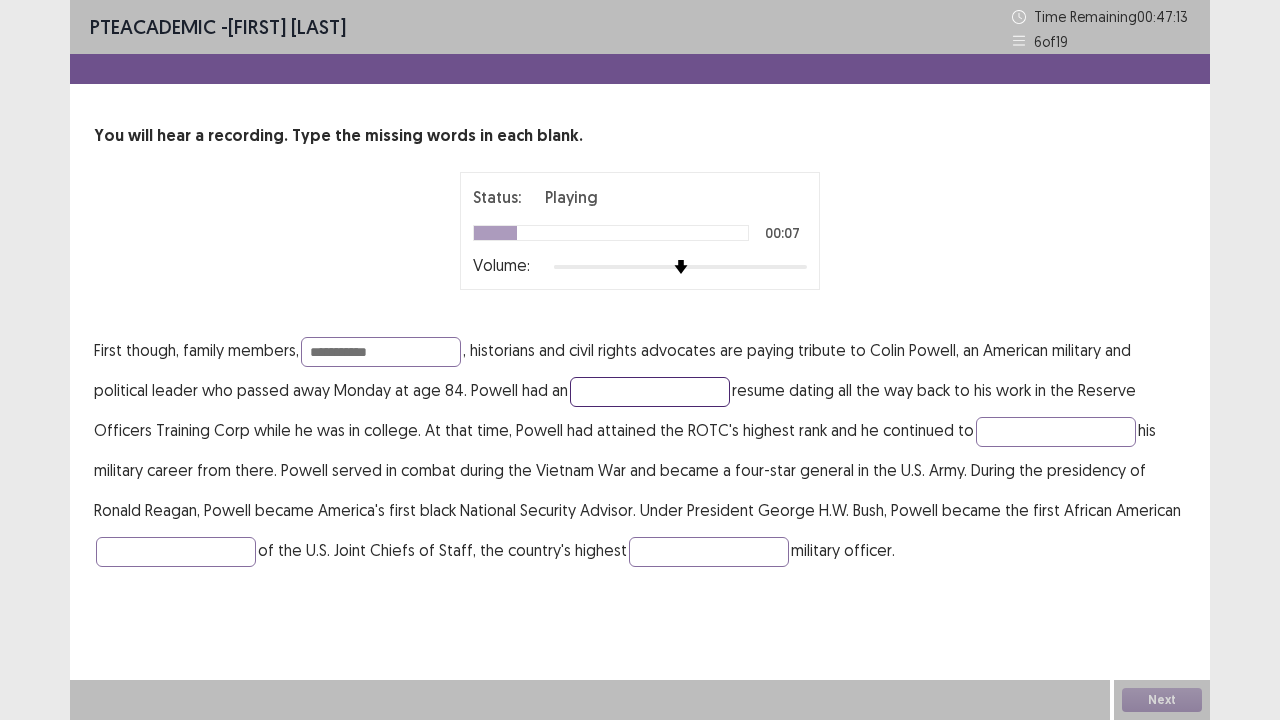 click at bounding box center (650, 392) 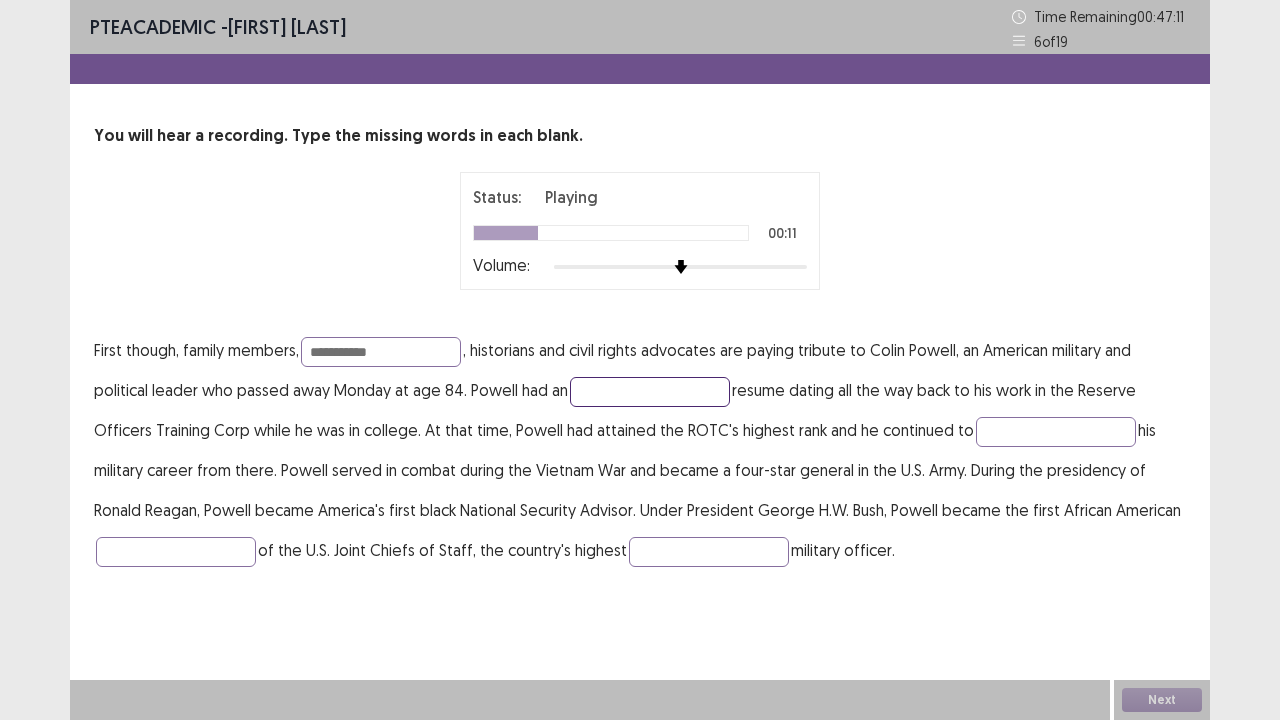 type on "*" 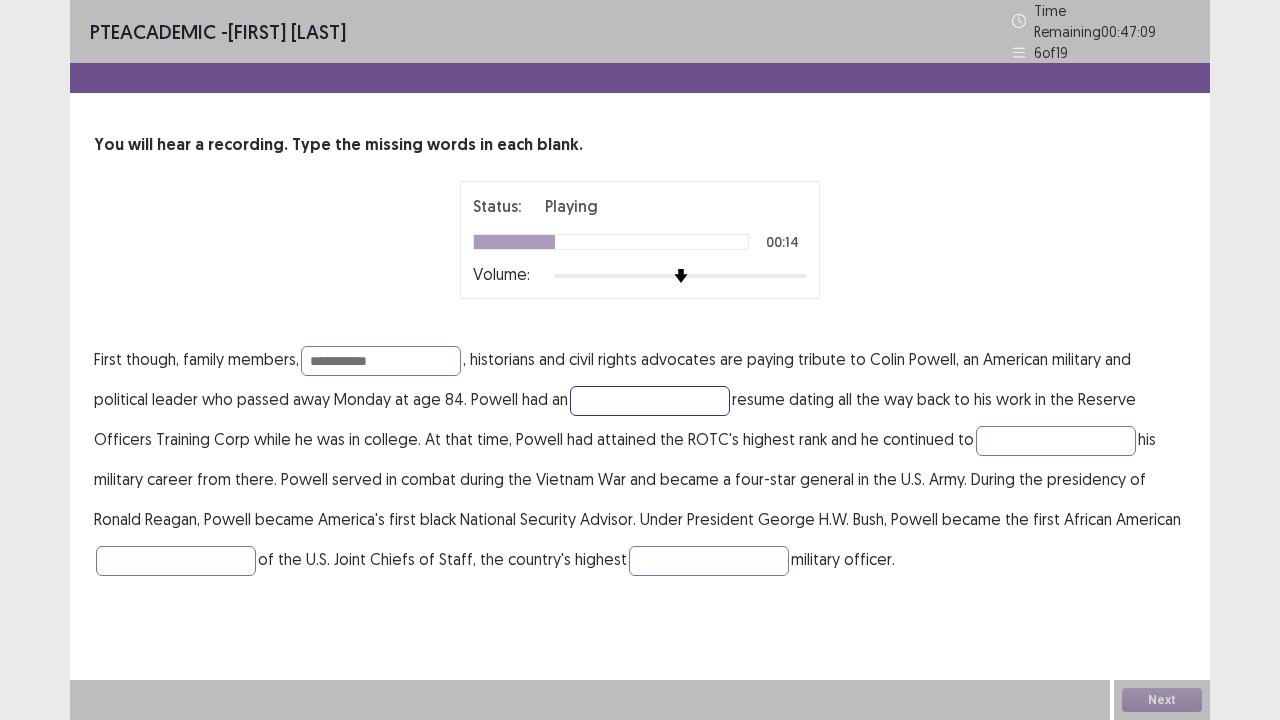 type on "*" 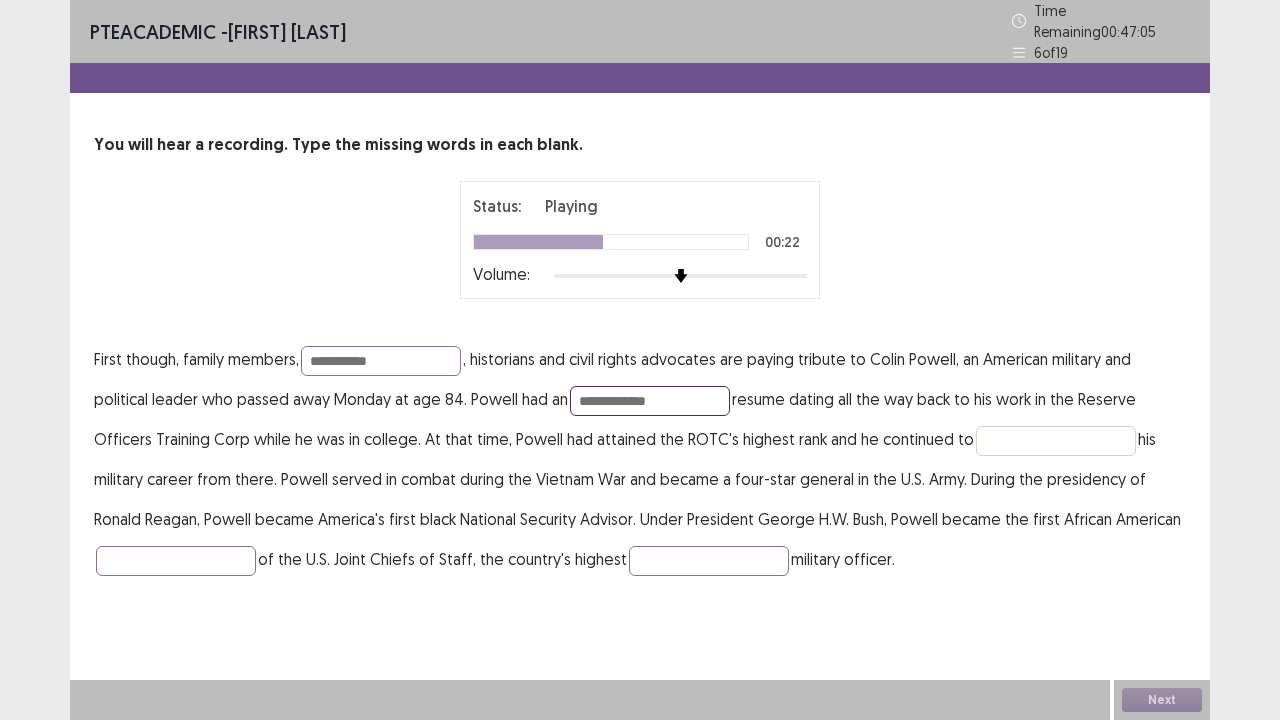 type on "**********" 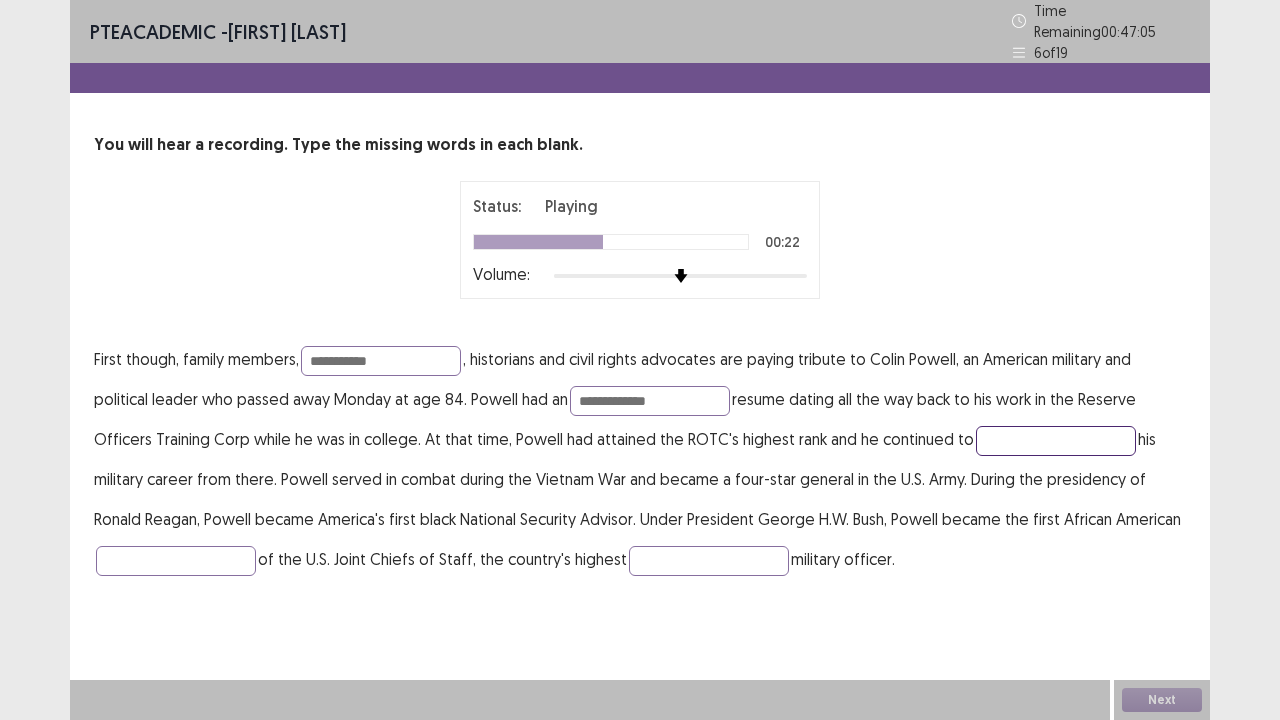 click at bounding box center (1056, 441) 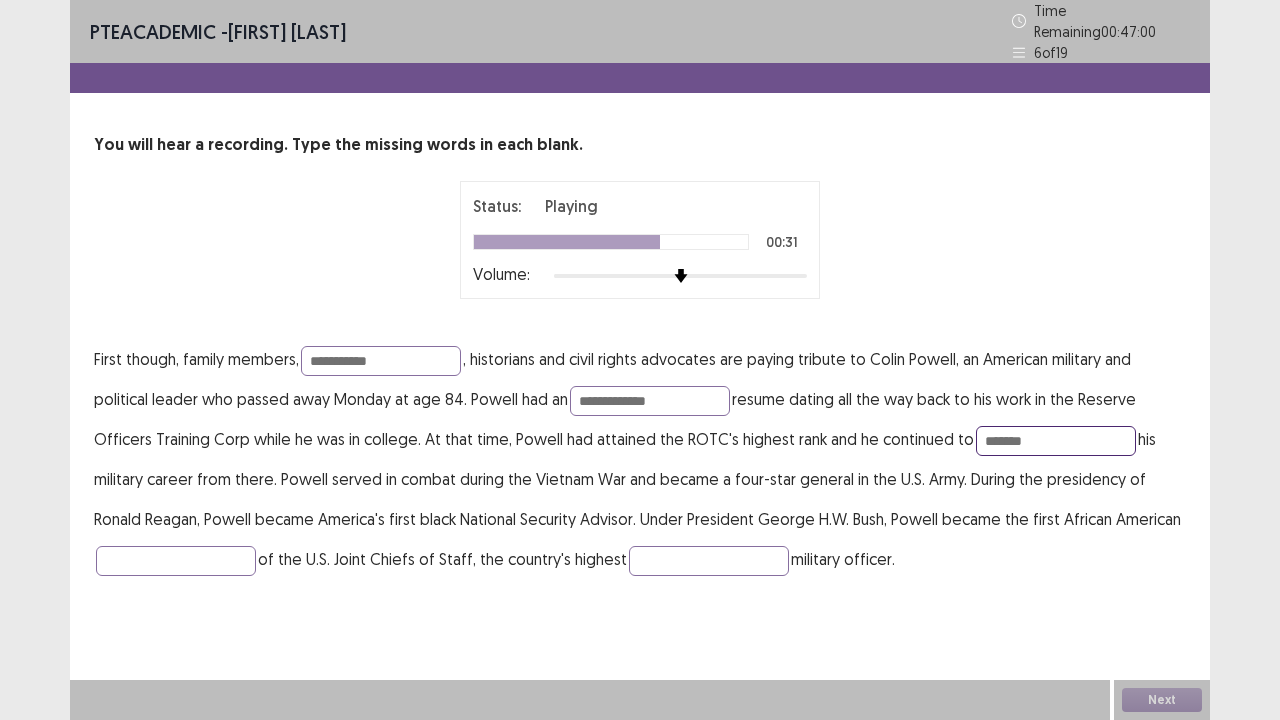 type on "*******" 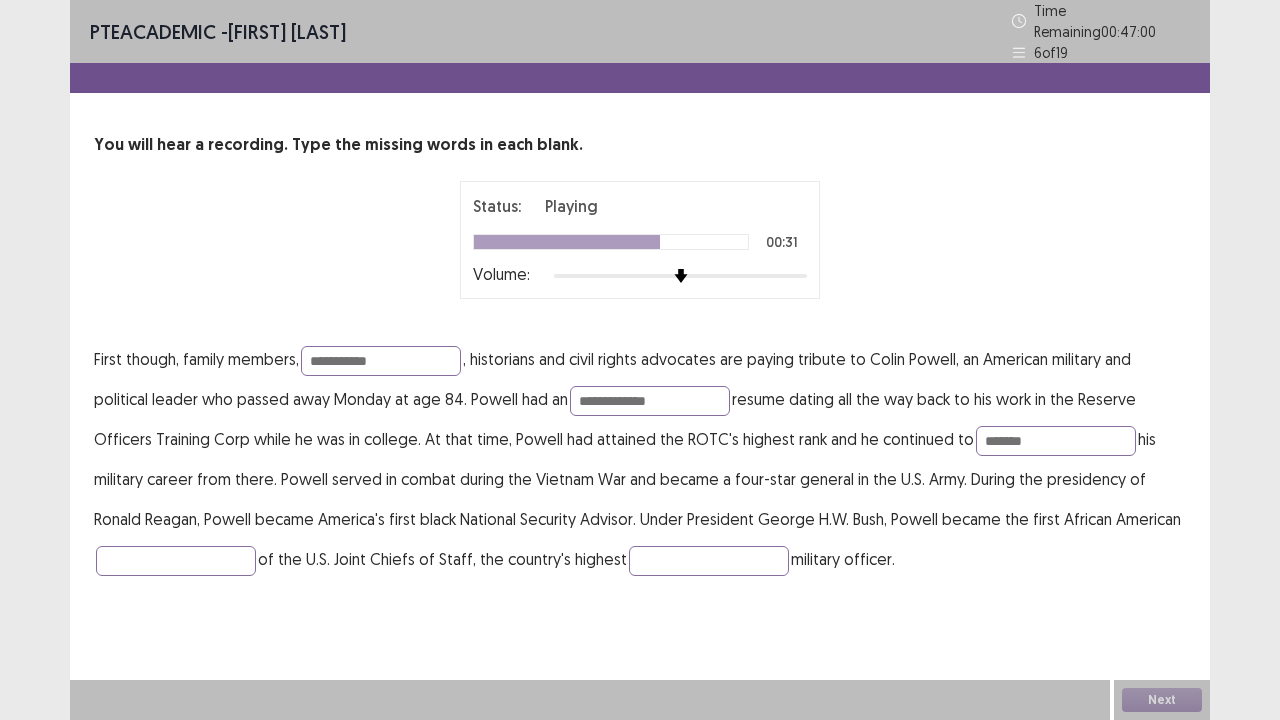 click on "**********" at bounding box center [640, 459] 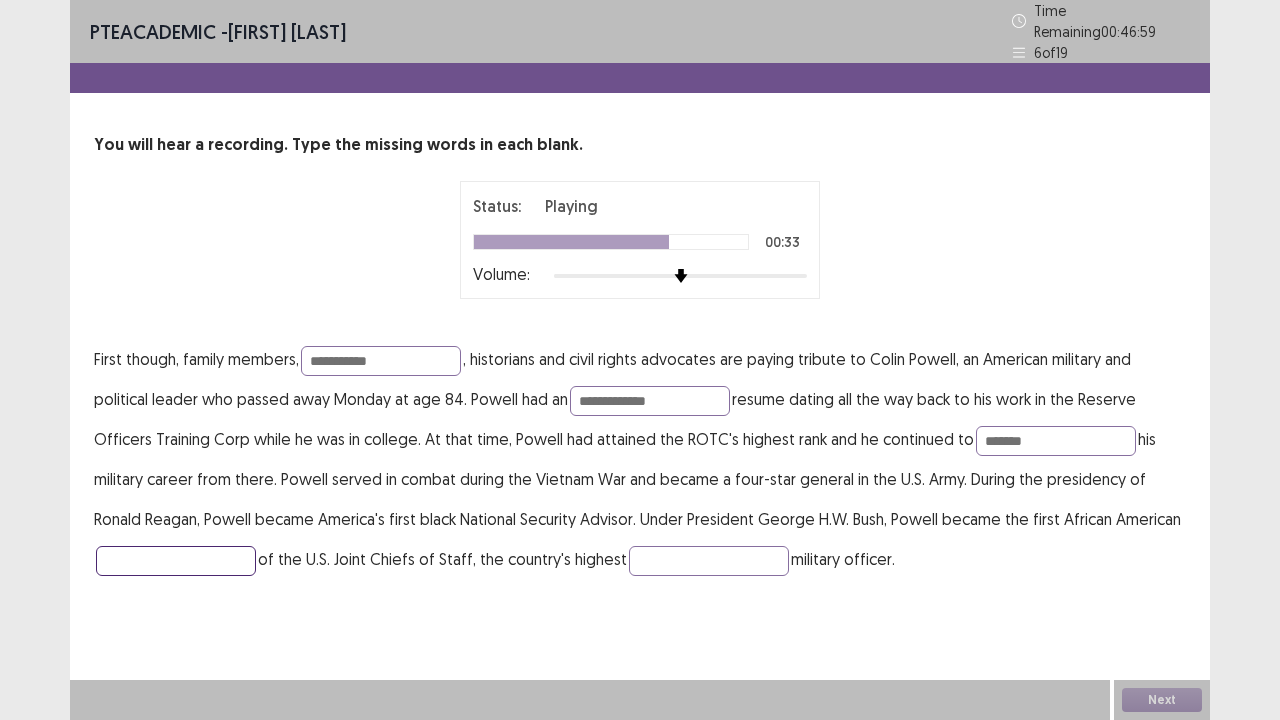click at bounding box center [176, 561] 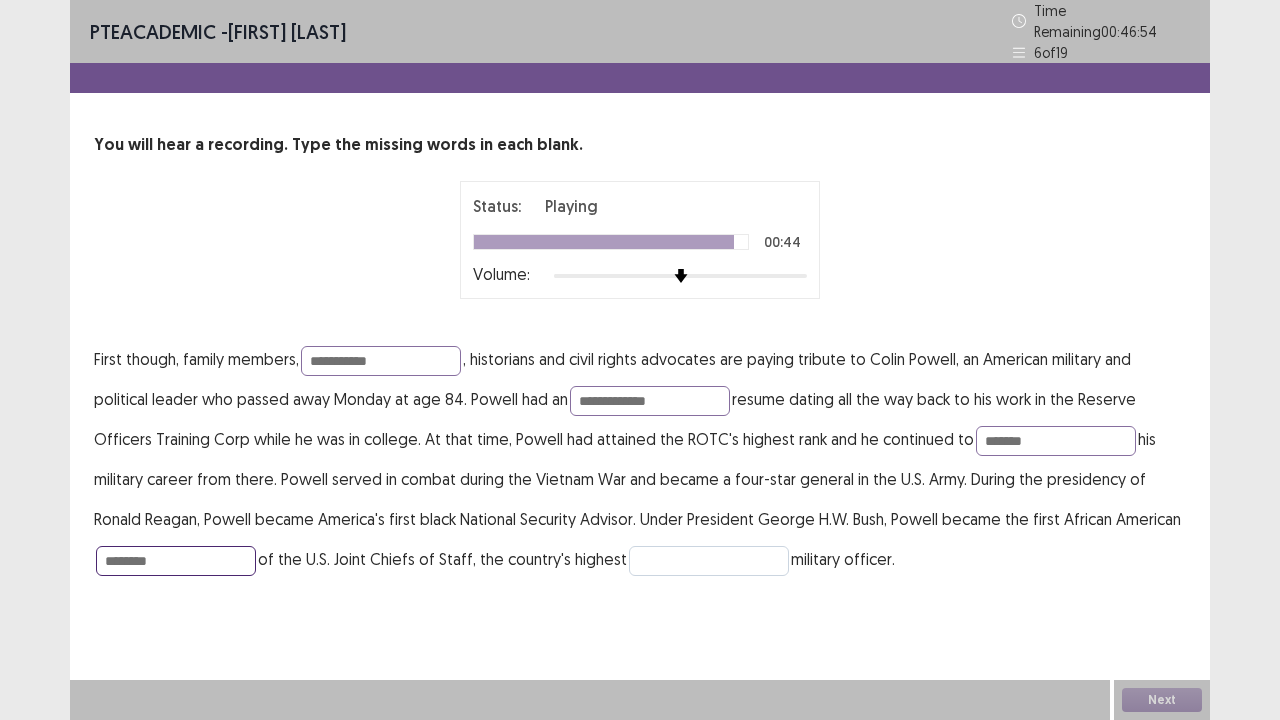 type on "********" 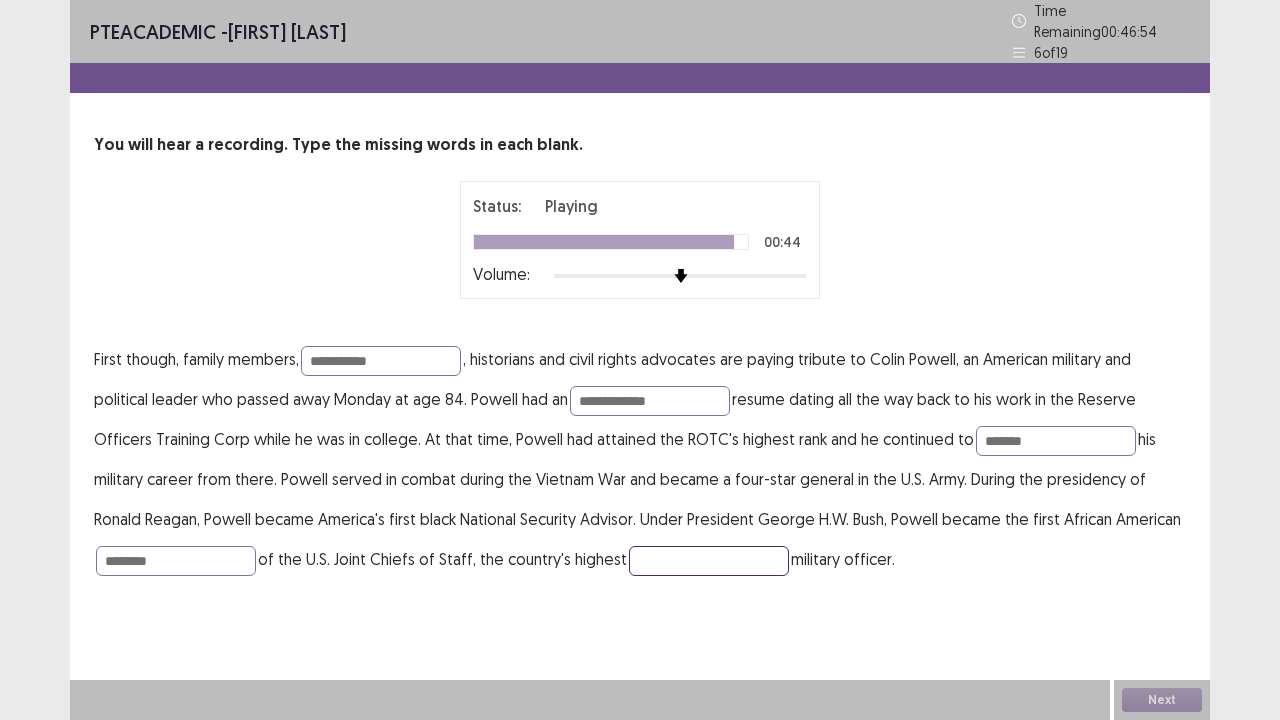 click at bounding box center [709, 561] 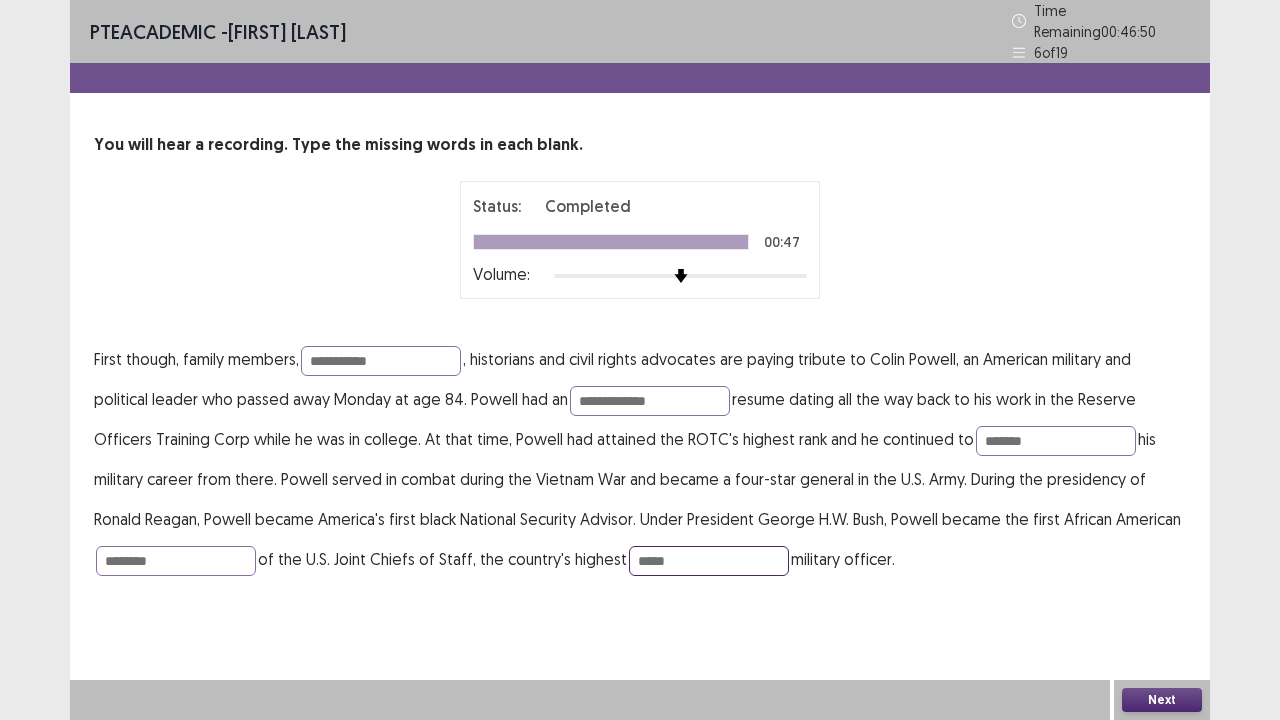 type on "*****" 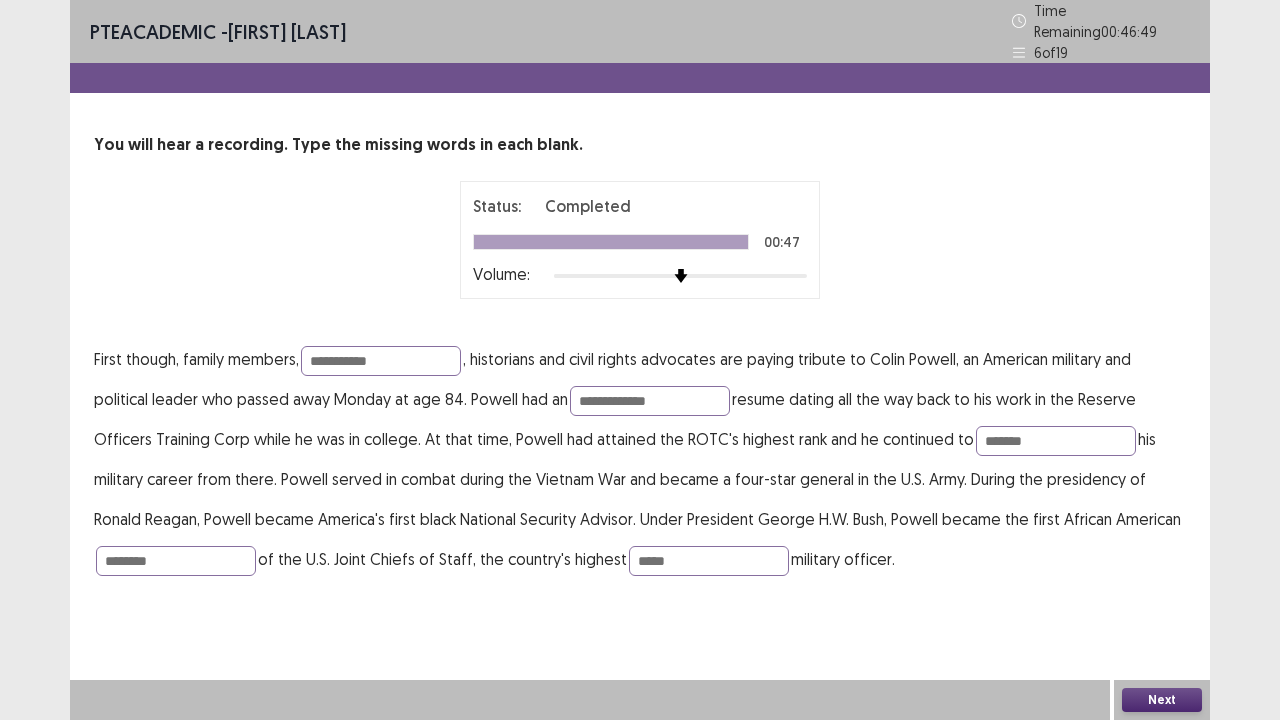 click on "**********" at bounding box center [640, 360] 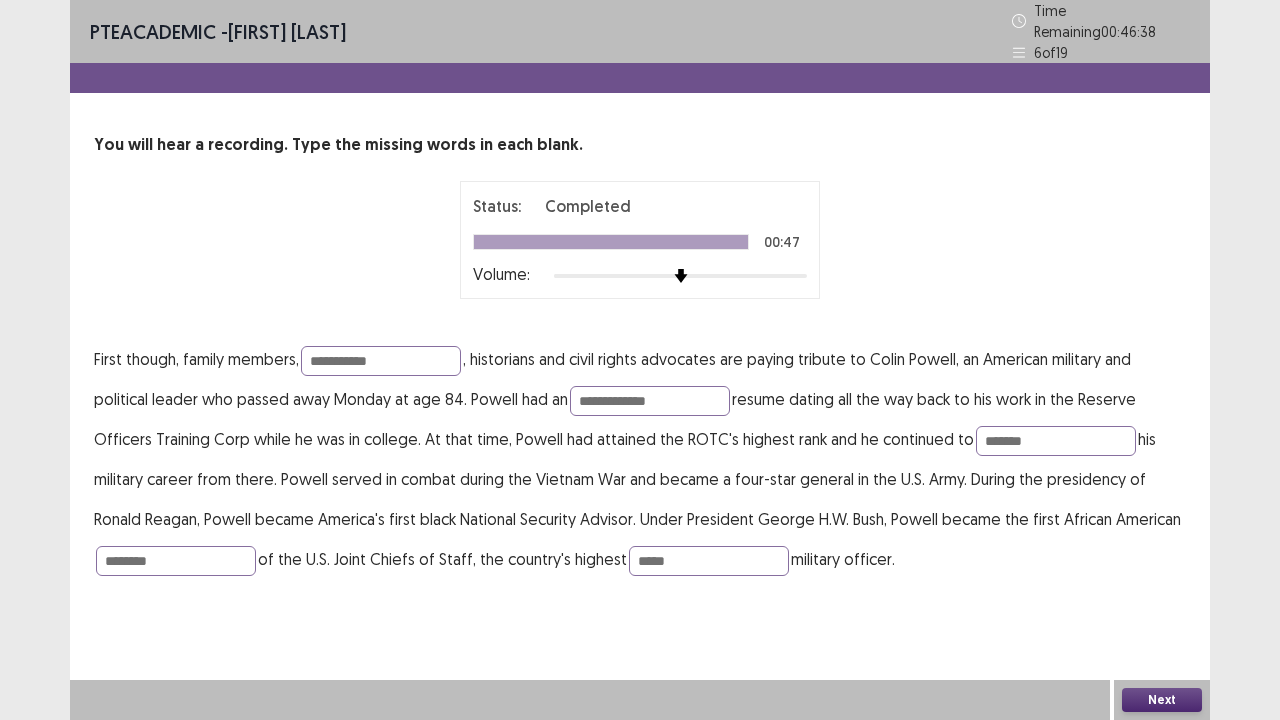 click on "Next" at bounding box center (1162, 700) 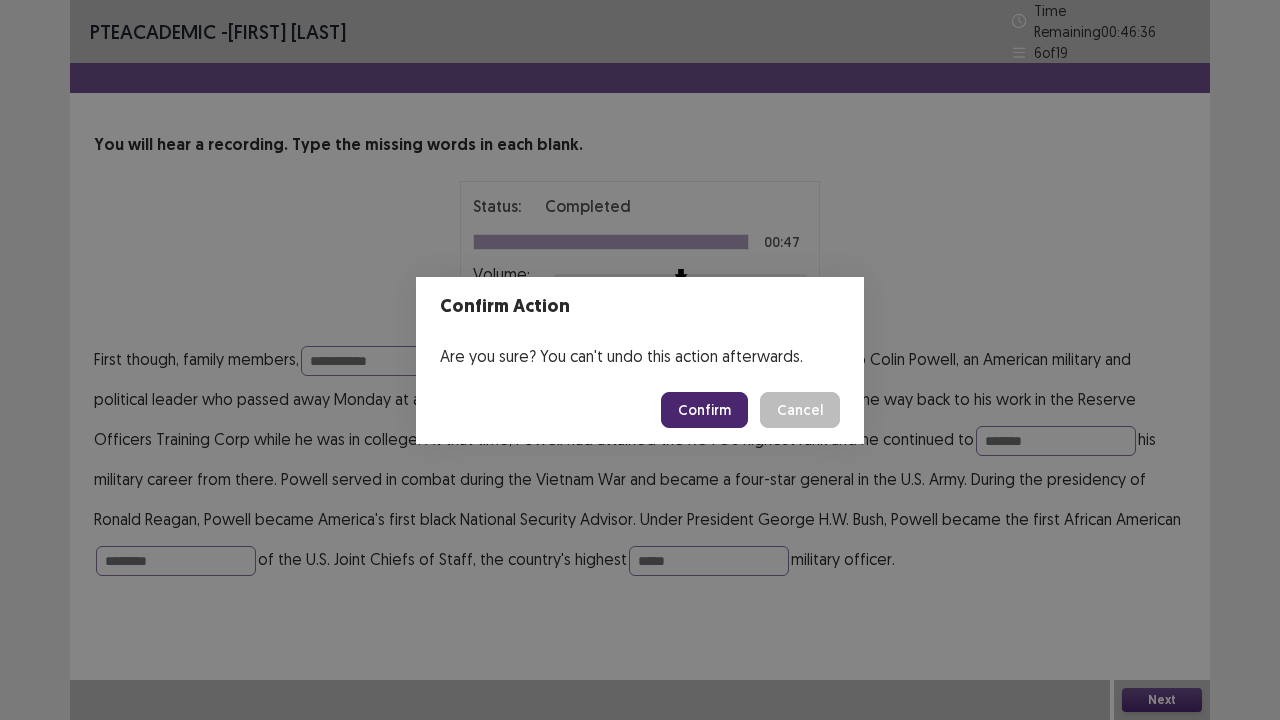 click on "Confirm" at bounding box center [704, 410] 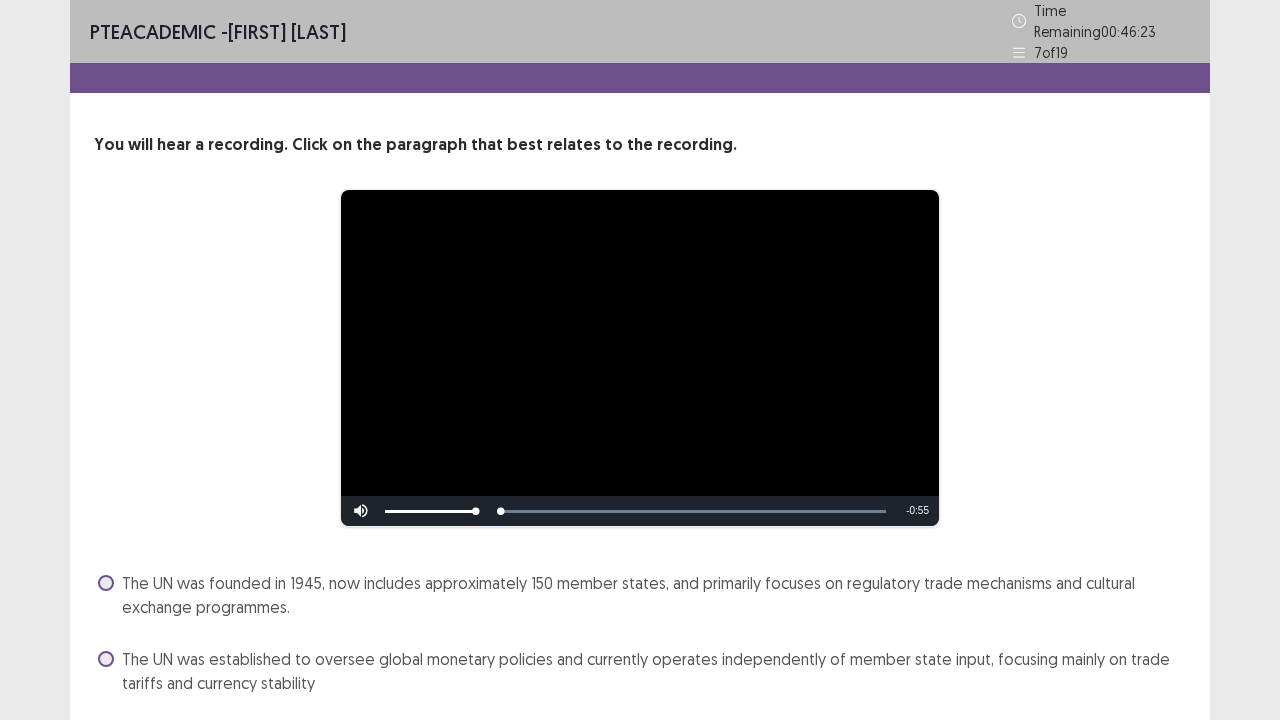 scroll, scrollTop: 234, scrollLeft: 0, axis: vertical 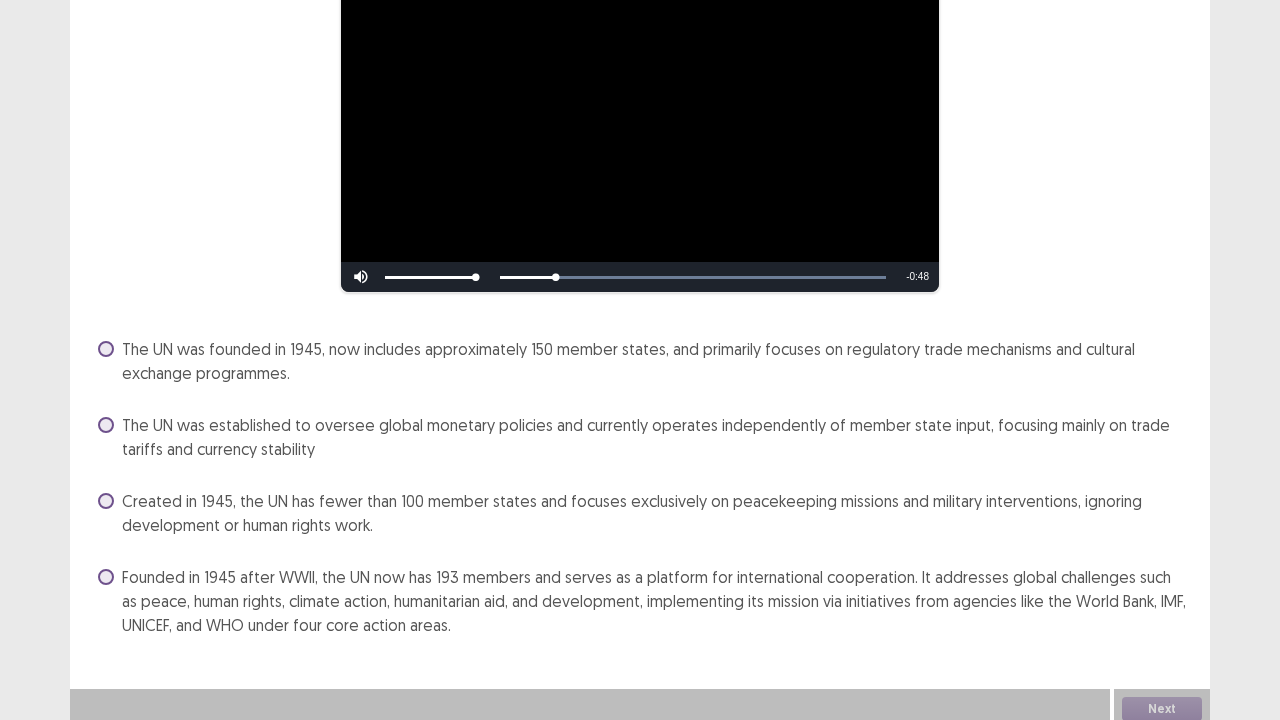 click at bounding box center [106, 577] 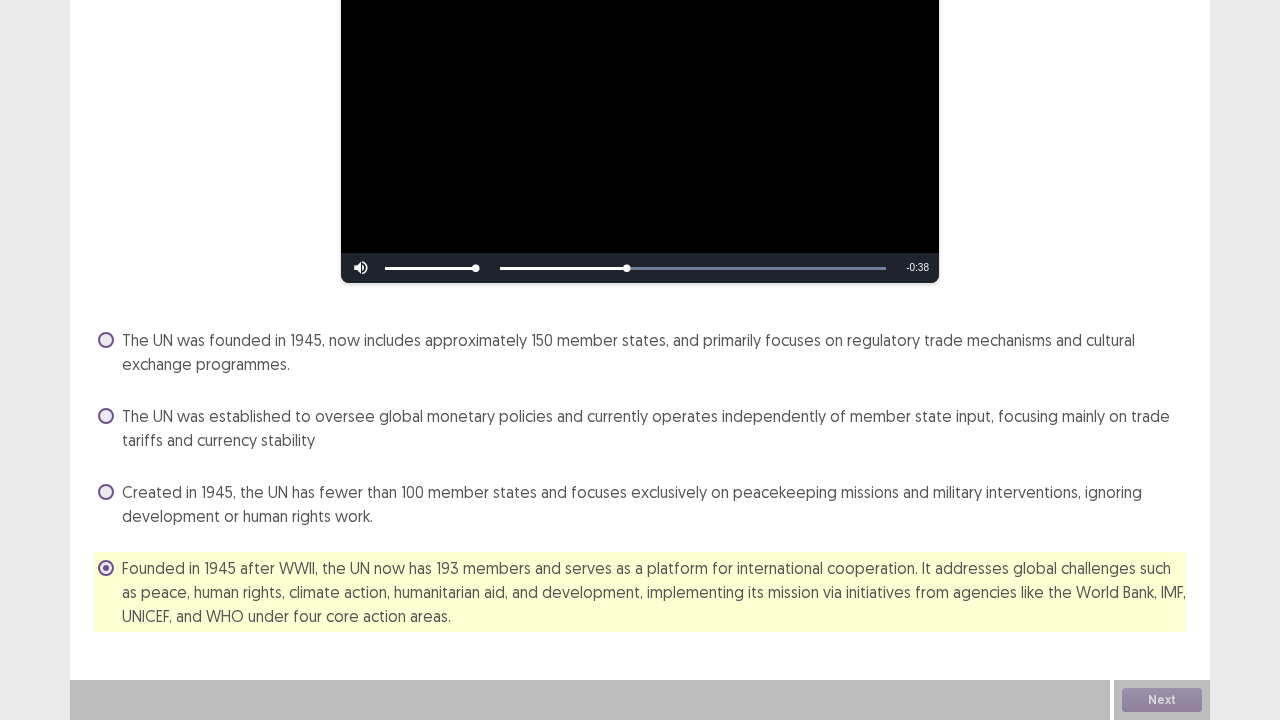click on "**********" at bounding box center [640, 219] 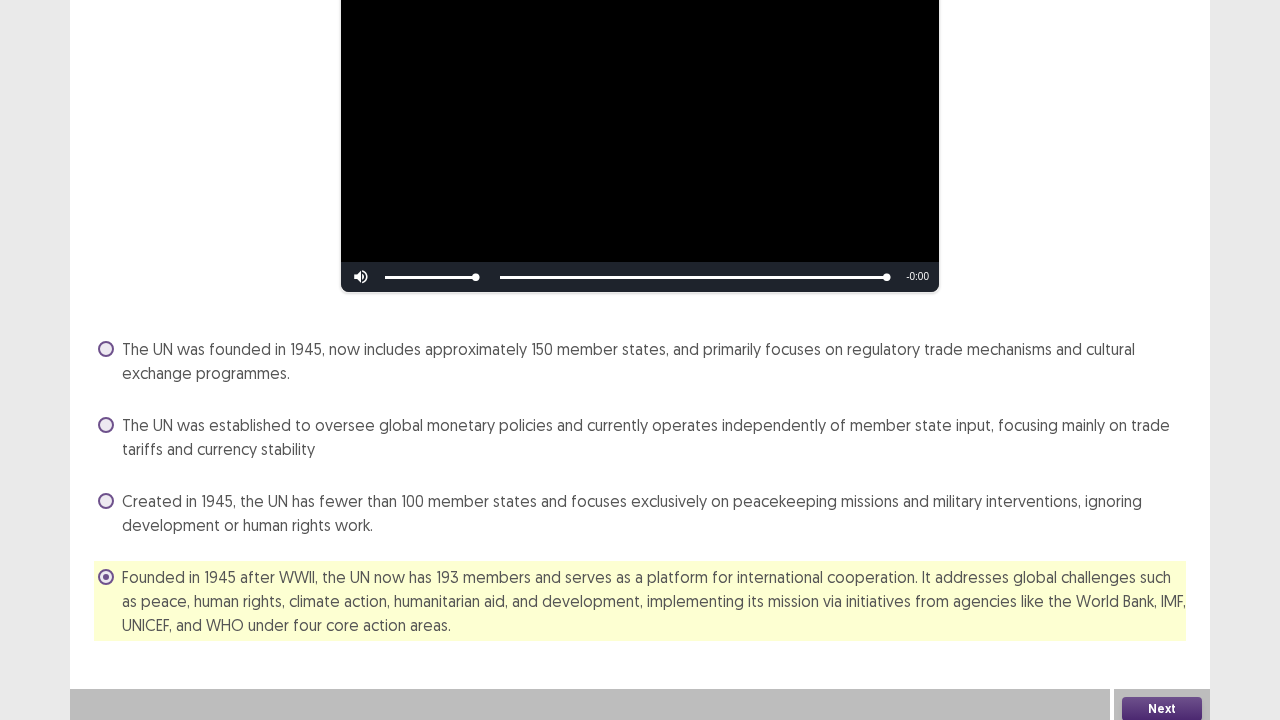 click on "Next" at bounding box center [1162, 709] 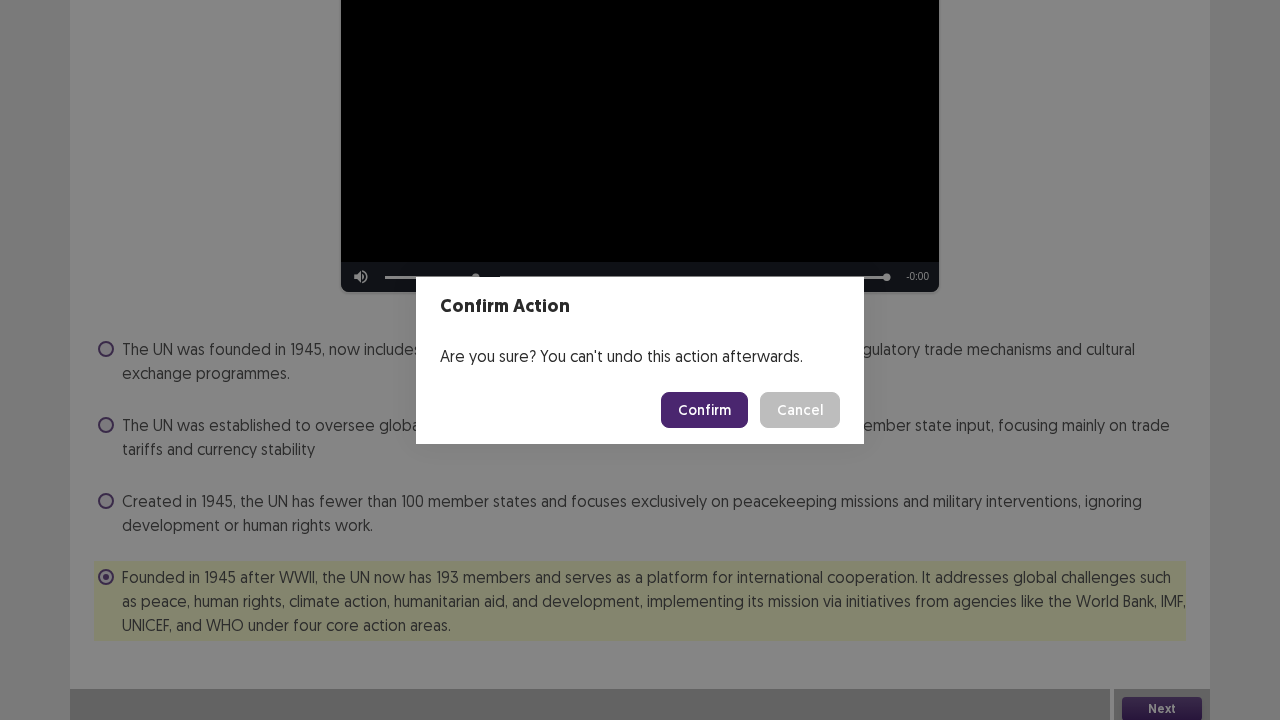 click on "Confirm" at bounding box center (704, 410) 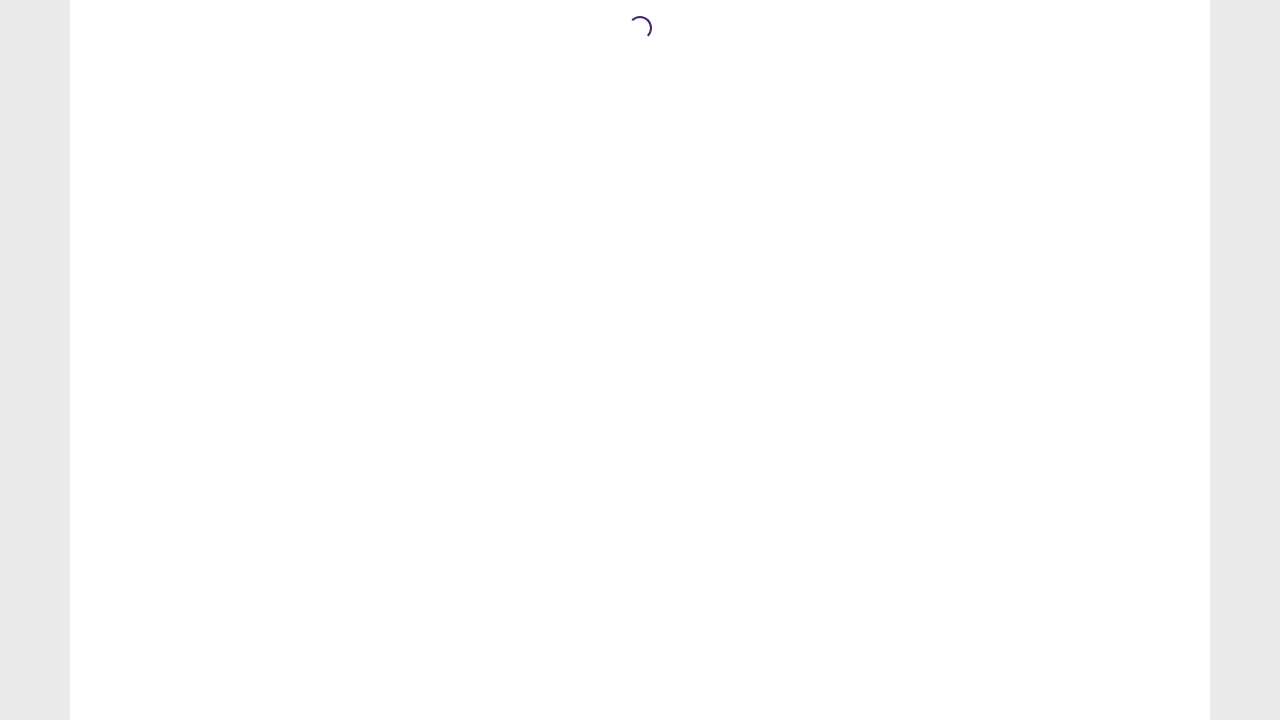 scroll, scrollTop: 0, scrollLeft: 0, axis: both 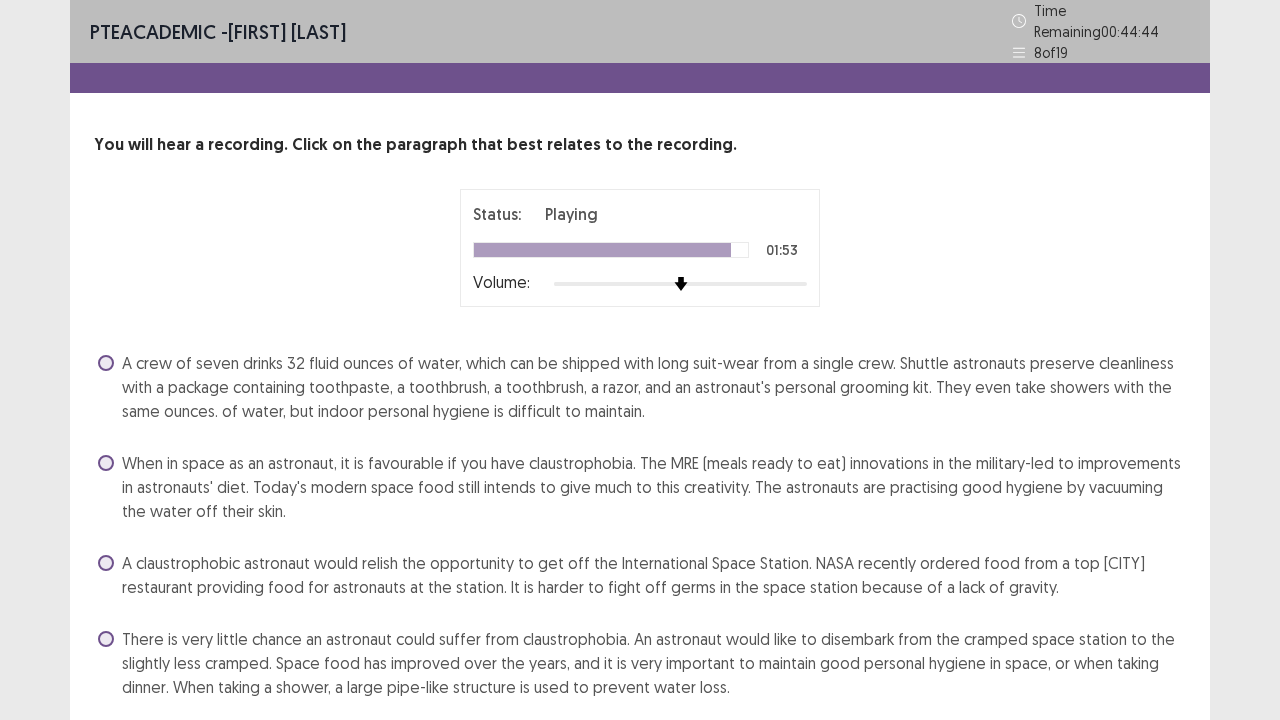 click at bounding box center [106, 363] 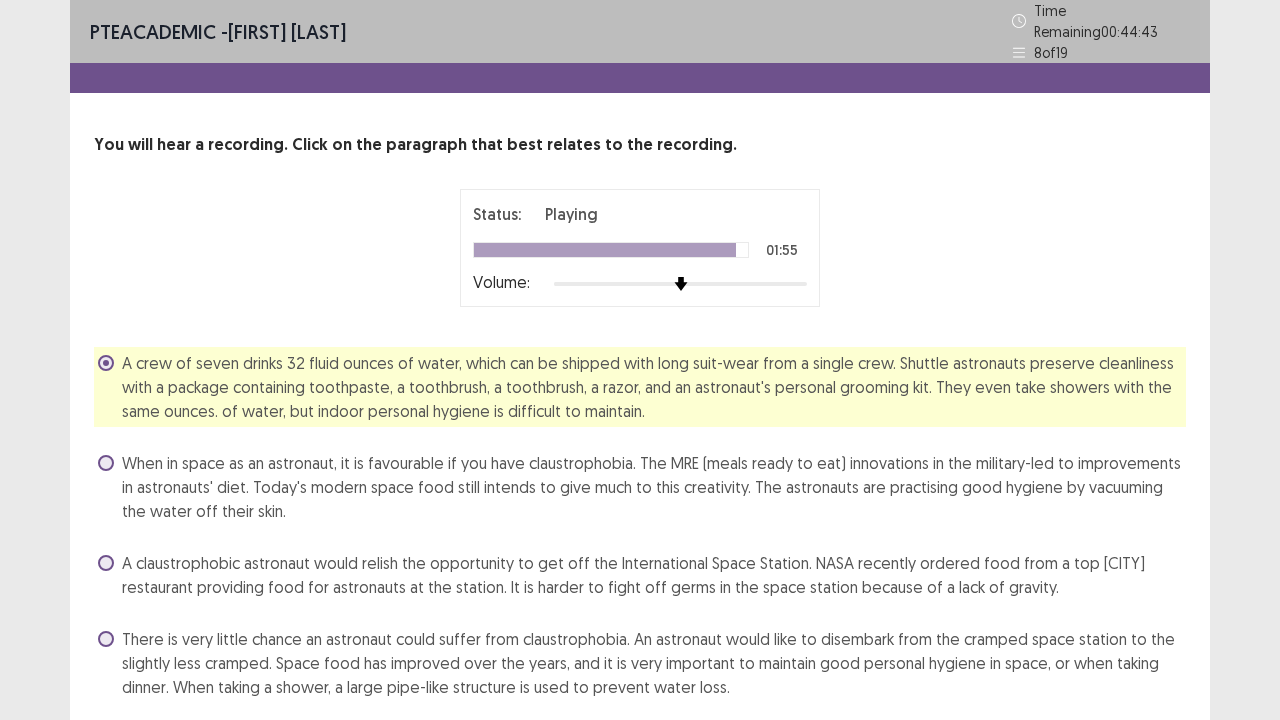 click at bounding box center (106, 639) 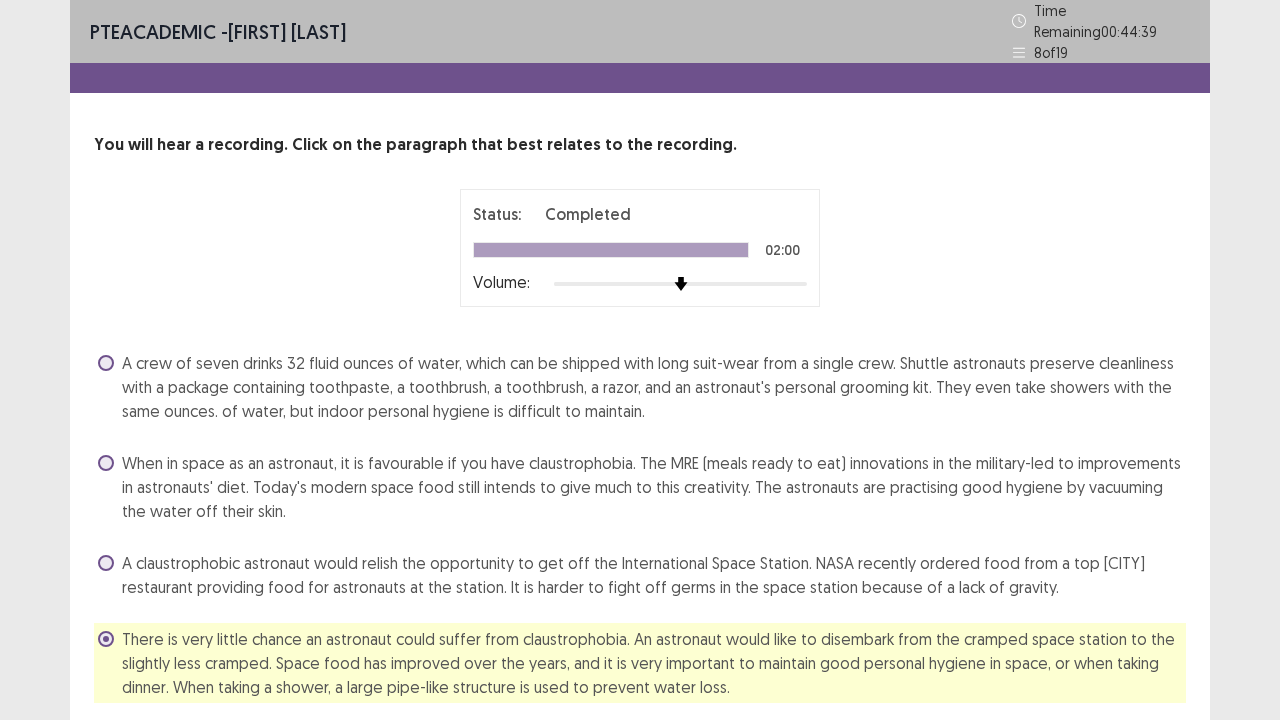 click at bounding box center [106, 639] 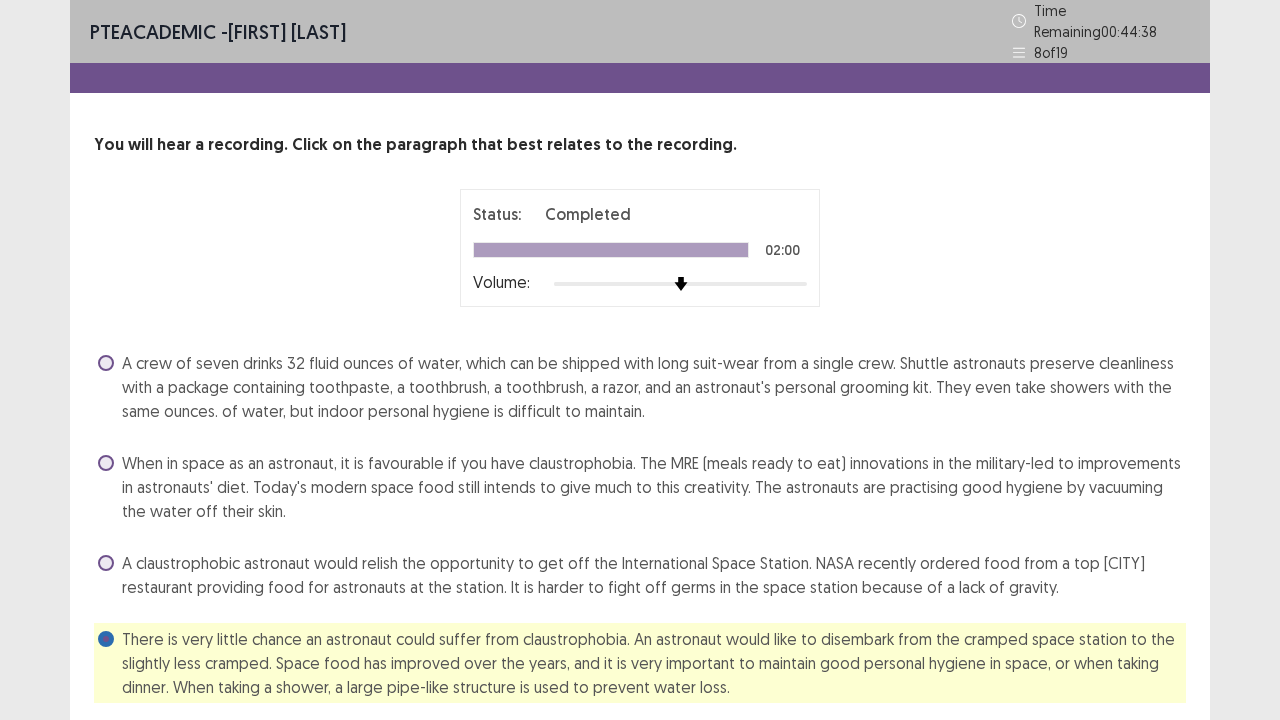 click at bounding box center [106, 363] 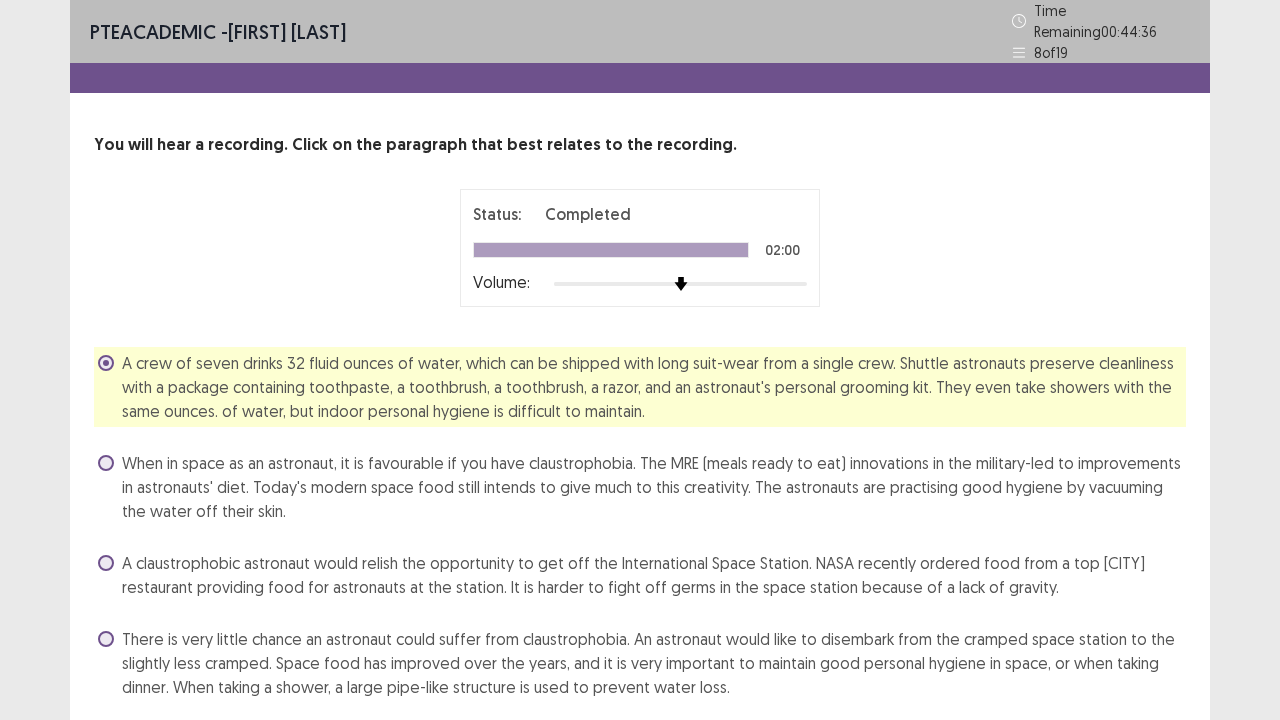 click on "There is very little chance an astronaut could suffer from claustrophobia. An astronaut would like to disembark from the cramped space station to the slightly less cramped. Space food has improved over the years, and it is very important to maintain good personal hygiene in space, or when taking dinner. When taking a shower, a large pipe-like structure is used to prevent water loss." at bounding box center (654, 663) 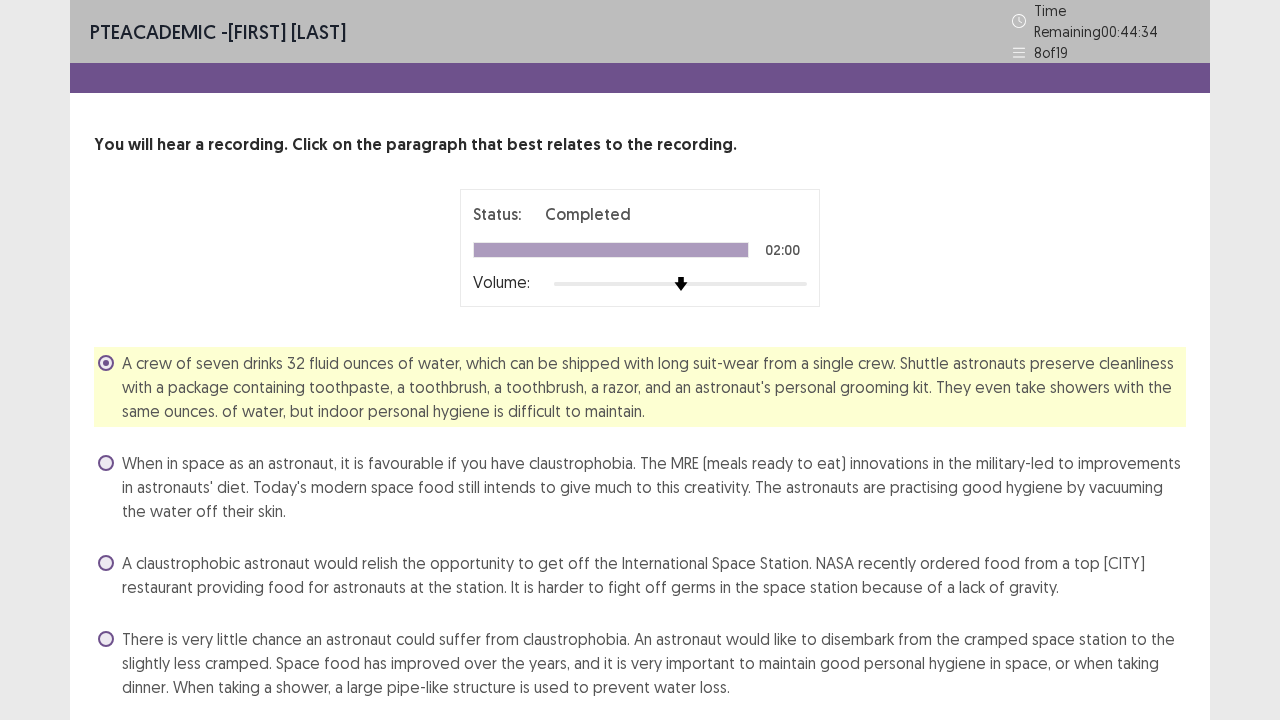 scroll, scrollTop: 61, scrollLeft: 0, axis: vertical 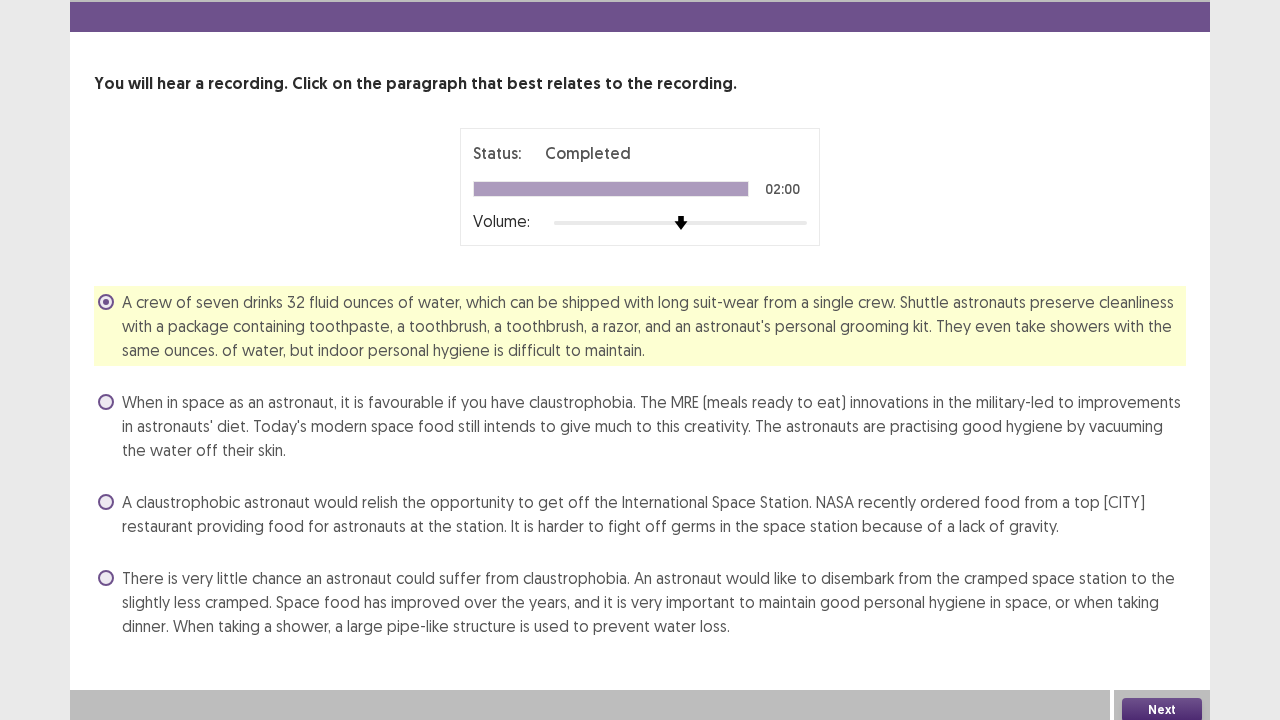 click on "Next" at bounding box center (1162, 710) 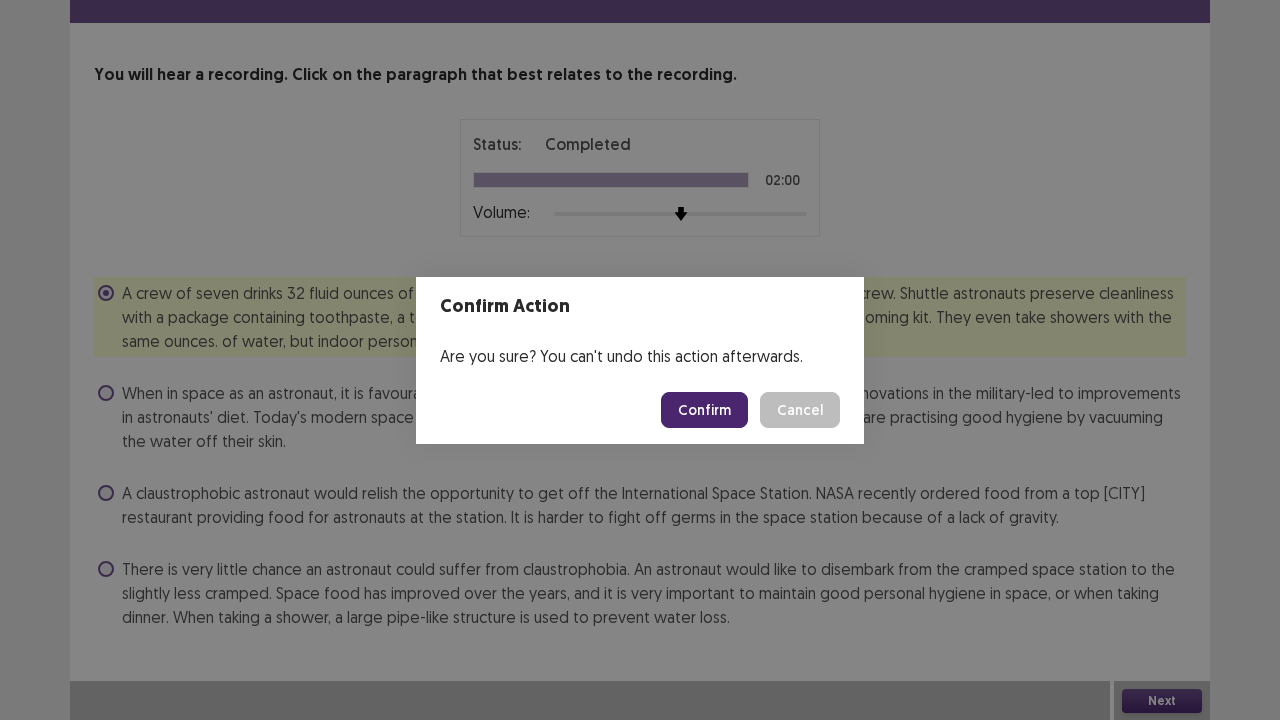 click on "Confirm" at bounding box center [704, 410] 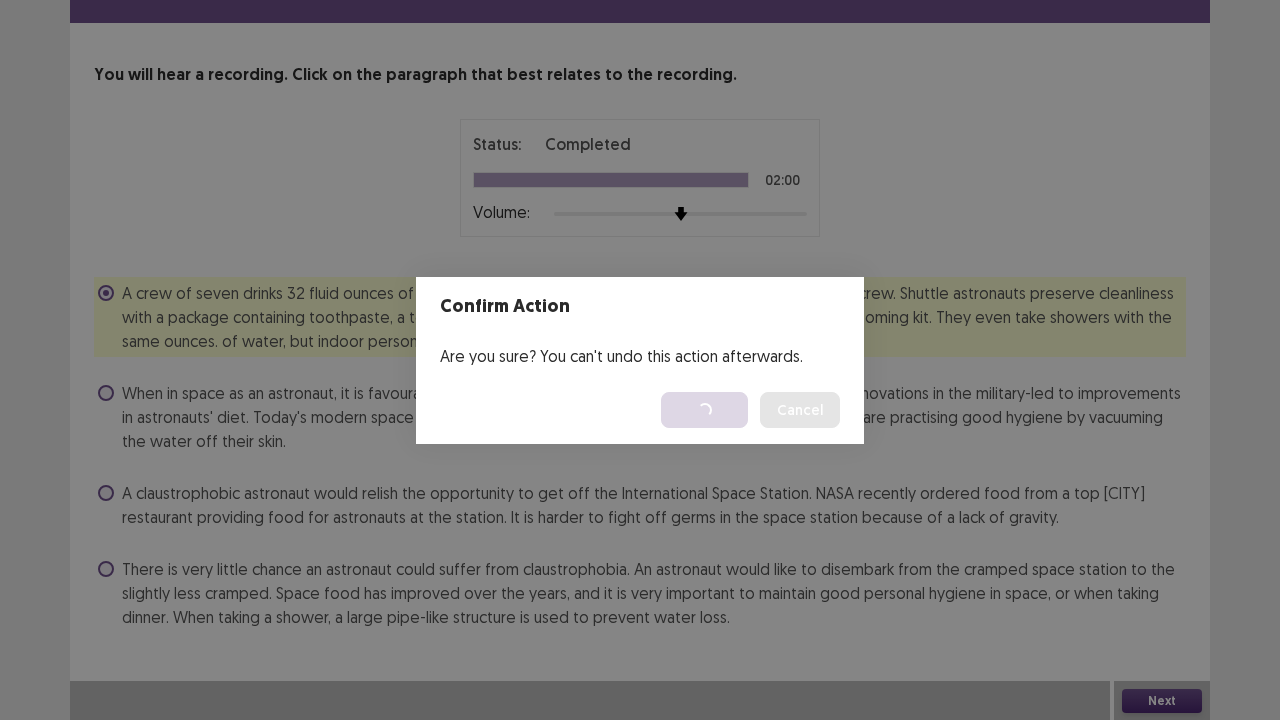 scroll, scrollTop: 0, scrollLeft: 0, axis: both 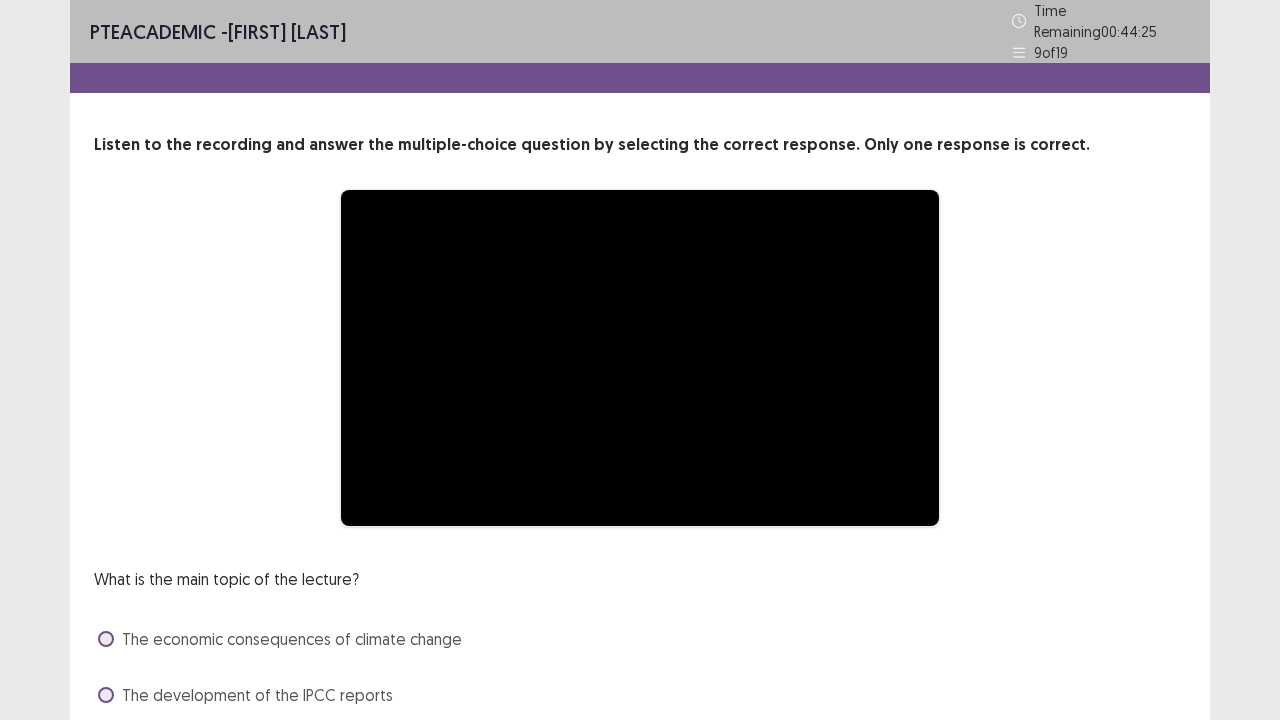 click on "What is the main topic of the lecture?   The economic consequences of climate change   The development of the IPCC reports   The impacts of human-caused climate change on natural systems   The history of climate change research" at bounding box center [640, 695] 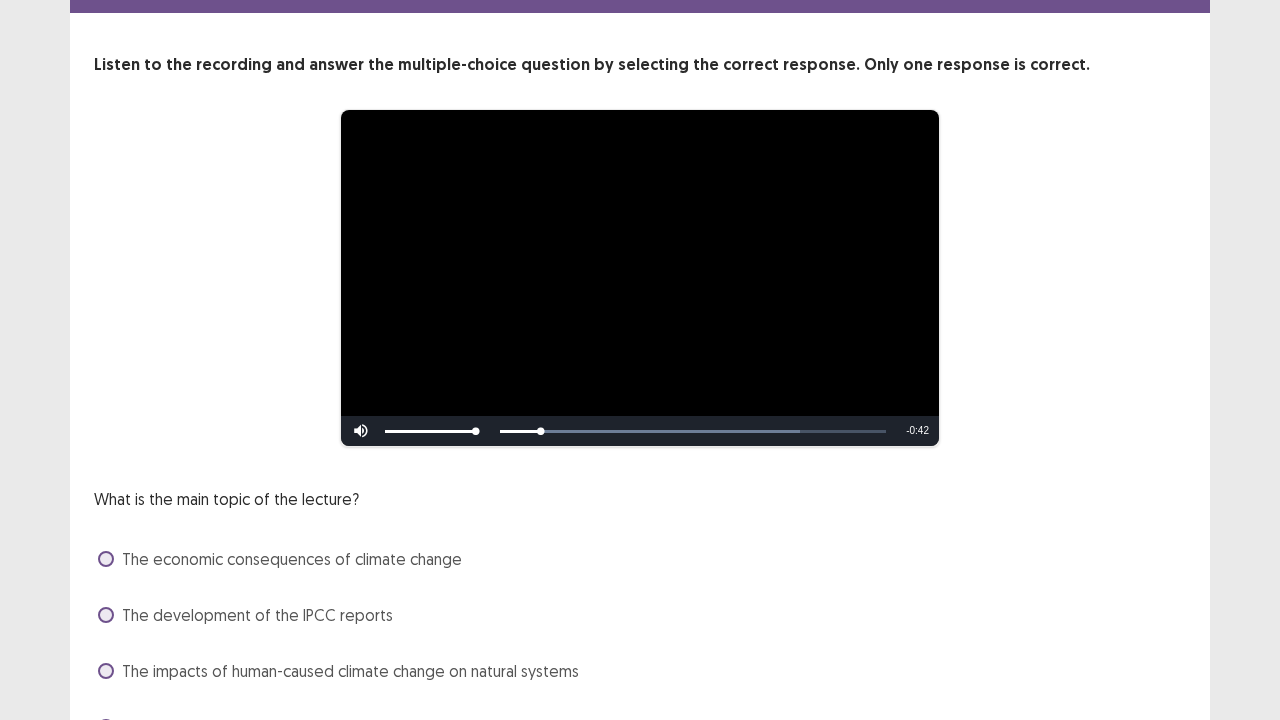 scroll, scrollTop: 160, scrollLeft: 0, axis: vertical 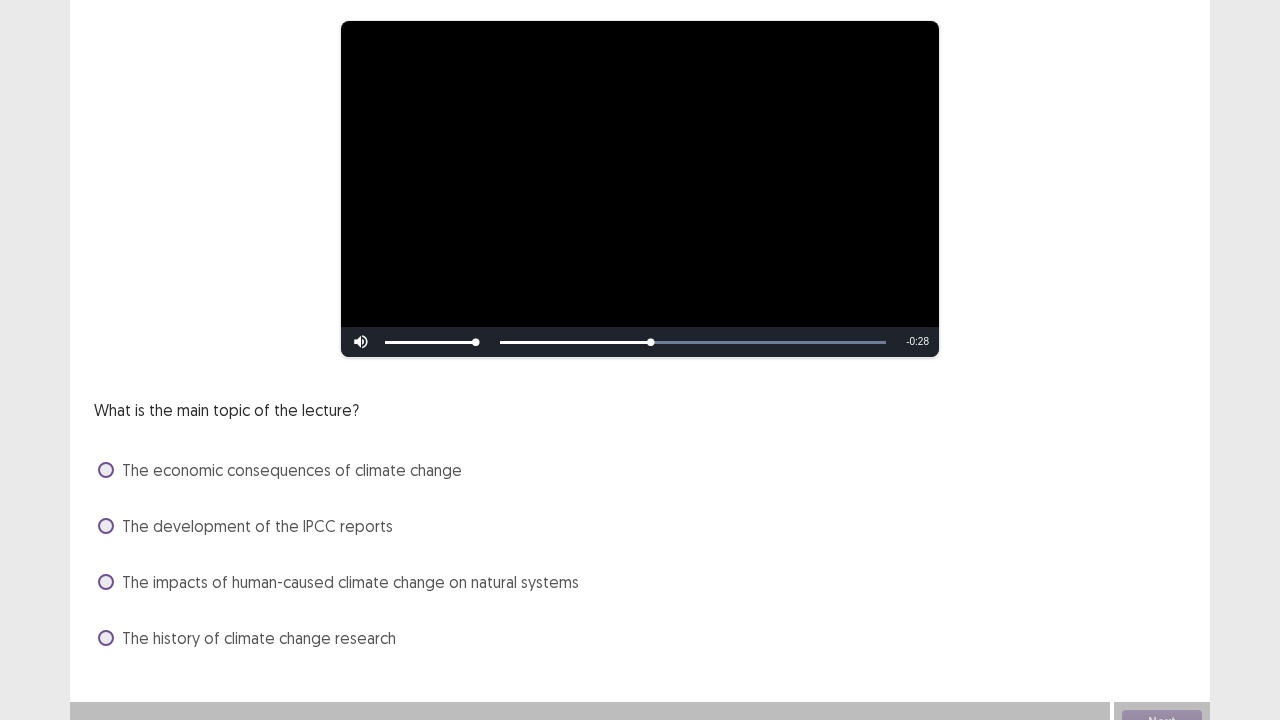 click on "The impacts of human-caused climate change on natural systems" at bounding box center [338, 582] 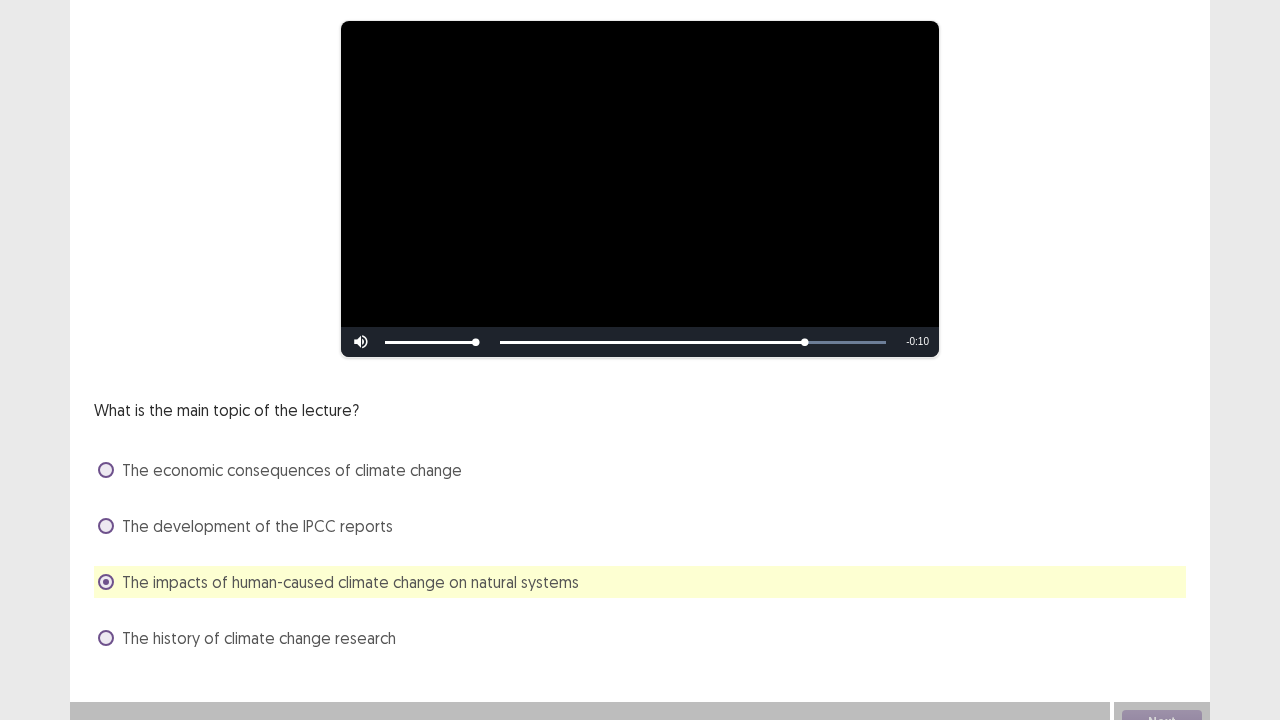 click on "What is the main topic of the lecture?   The economic consequences of climate change   The development of the IPCC reports   The impacts of human-caused climate change on natural systems   The history of climate change research" at bounding box center [640, 526] 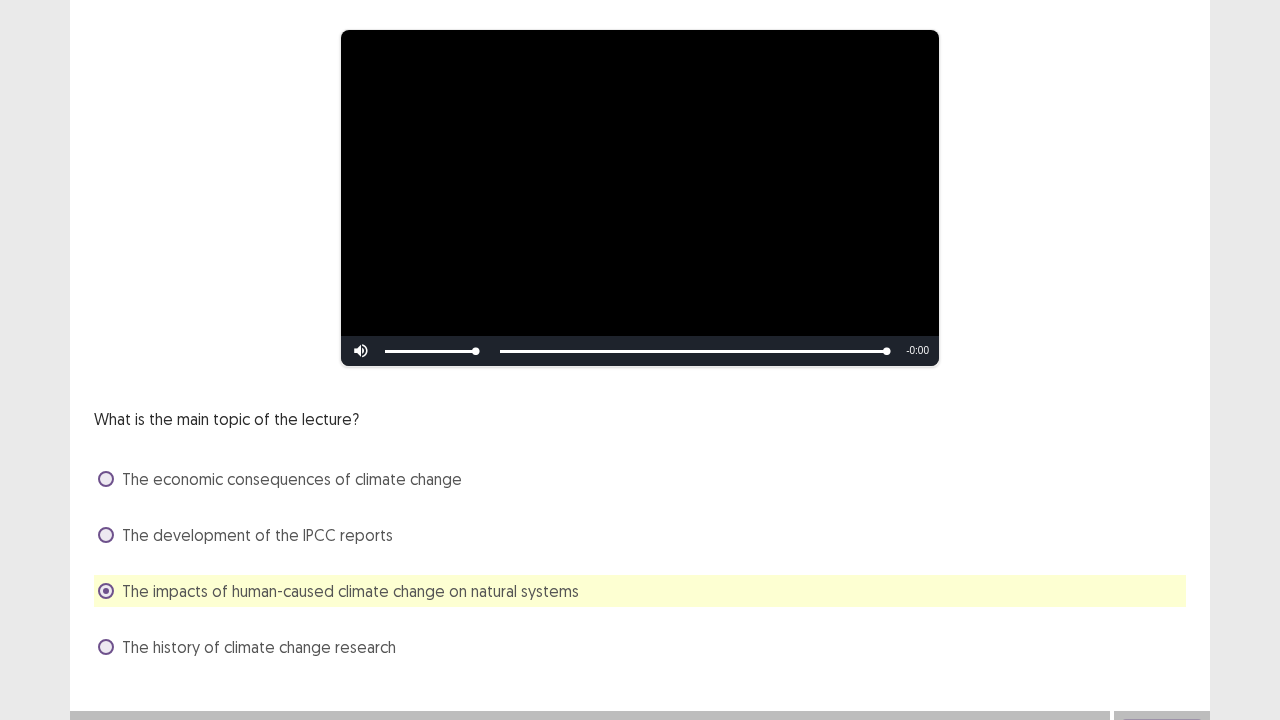 click on "**********" at bounding box center [640, 271] 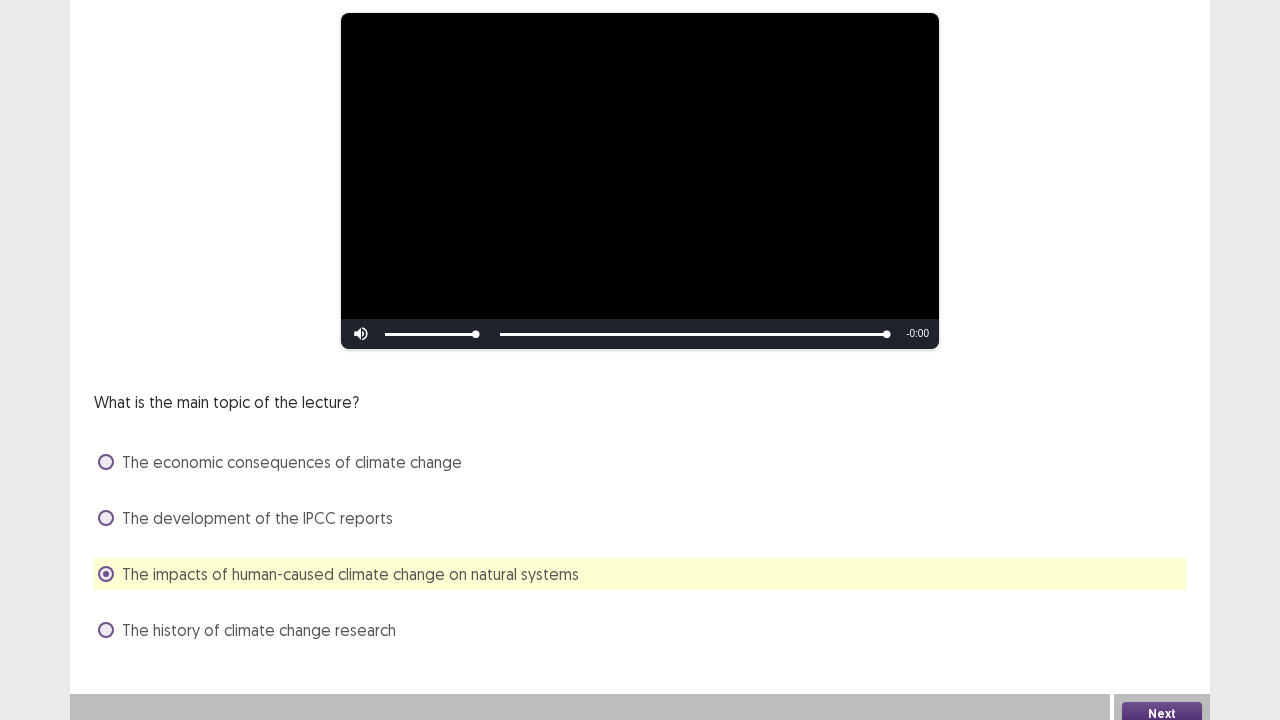click on "Next" at bounding box center [1162, 714] 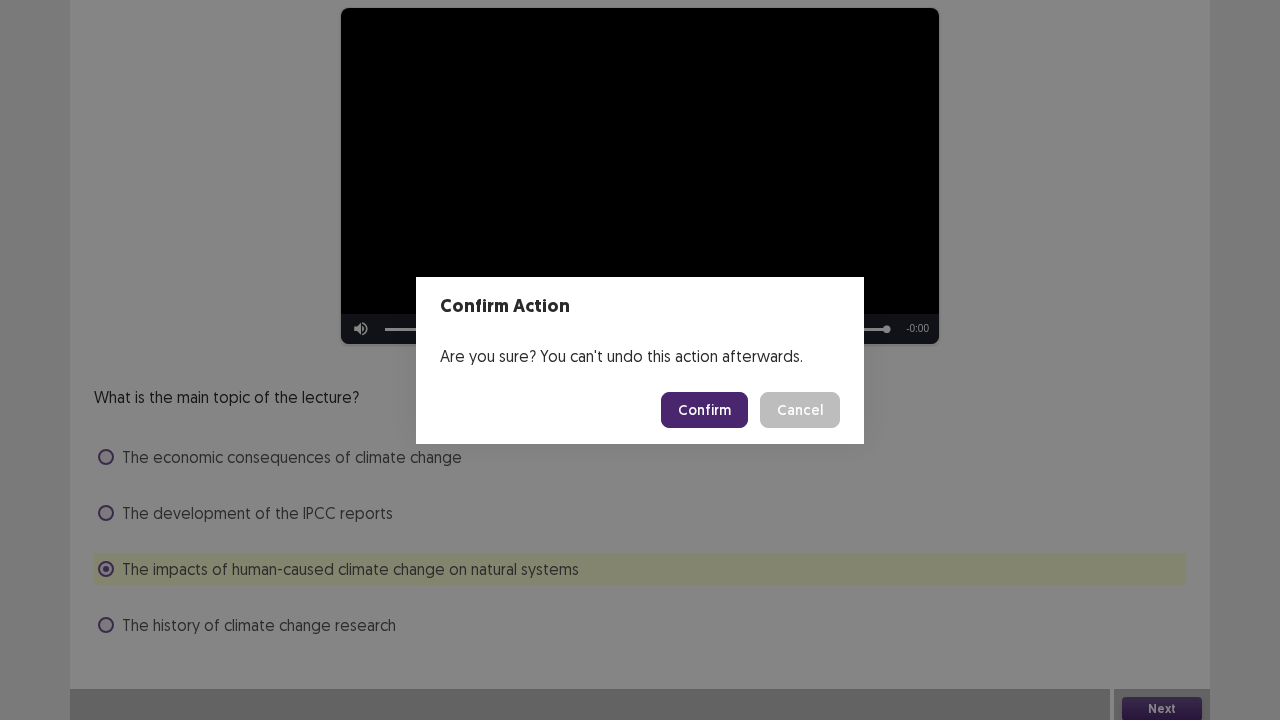 click on "Confirm" at bounding box center (704, 410) 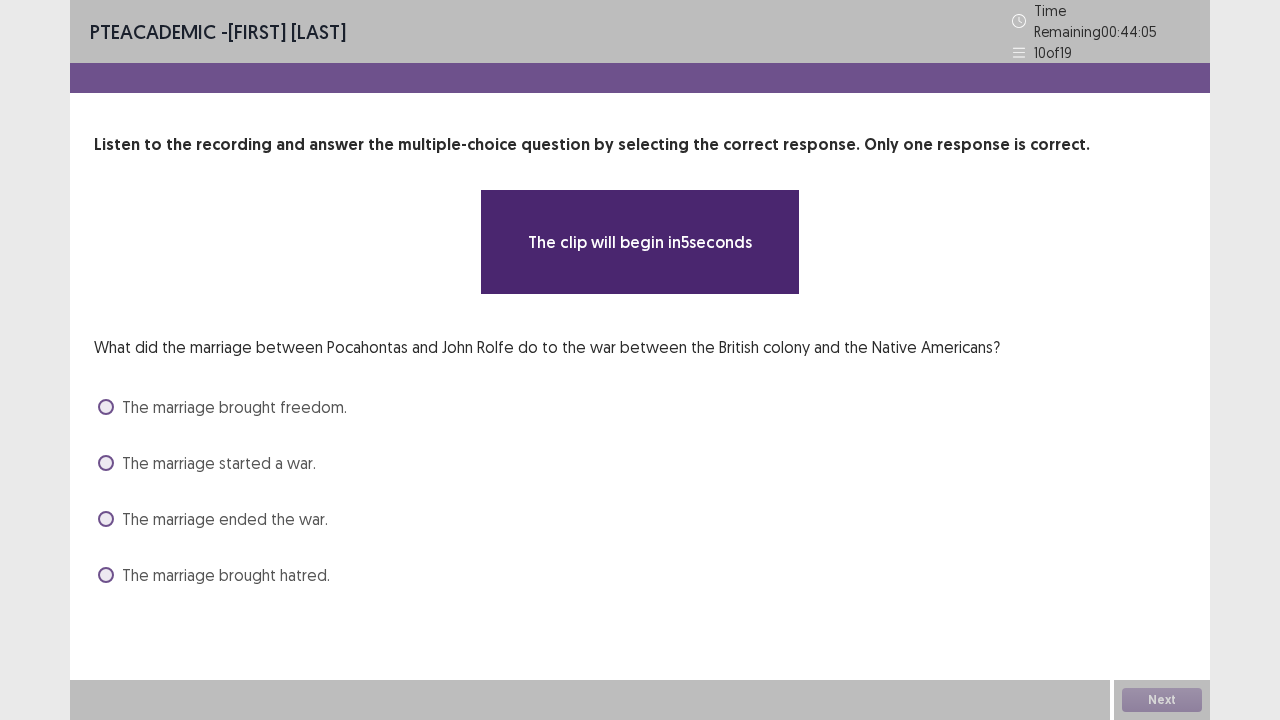 scroll, scrollTop: 0, scrollLeft: 0, axis: both 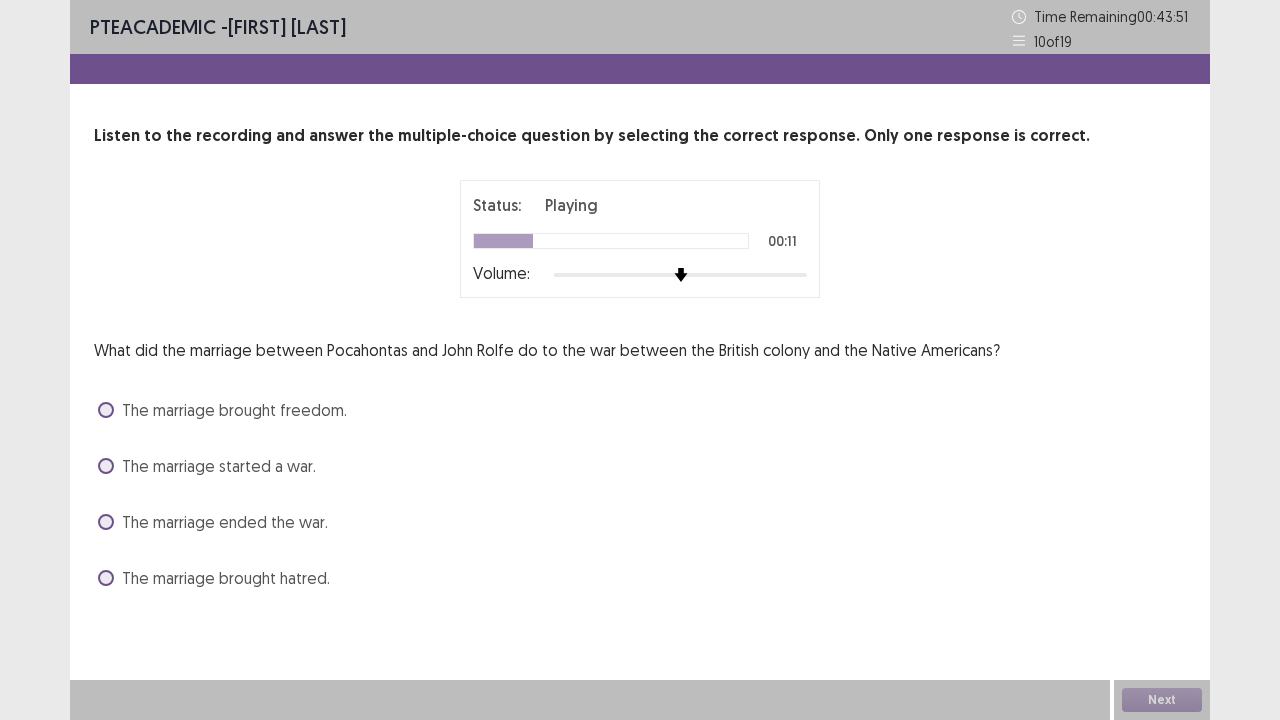 click on "The marriage brought hatred." at bounding box center [214, 578] 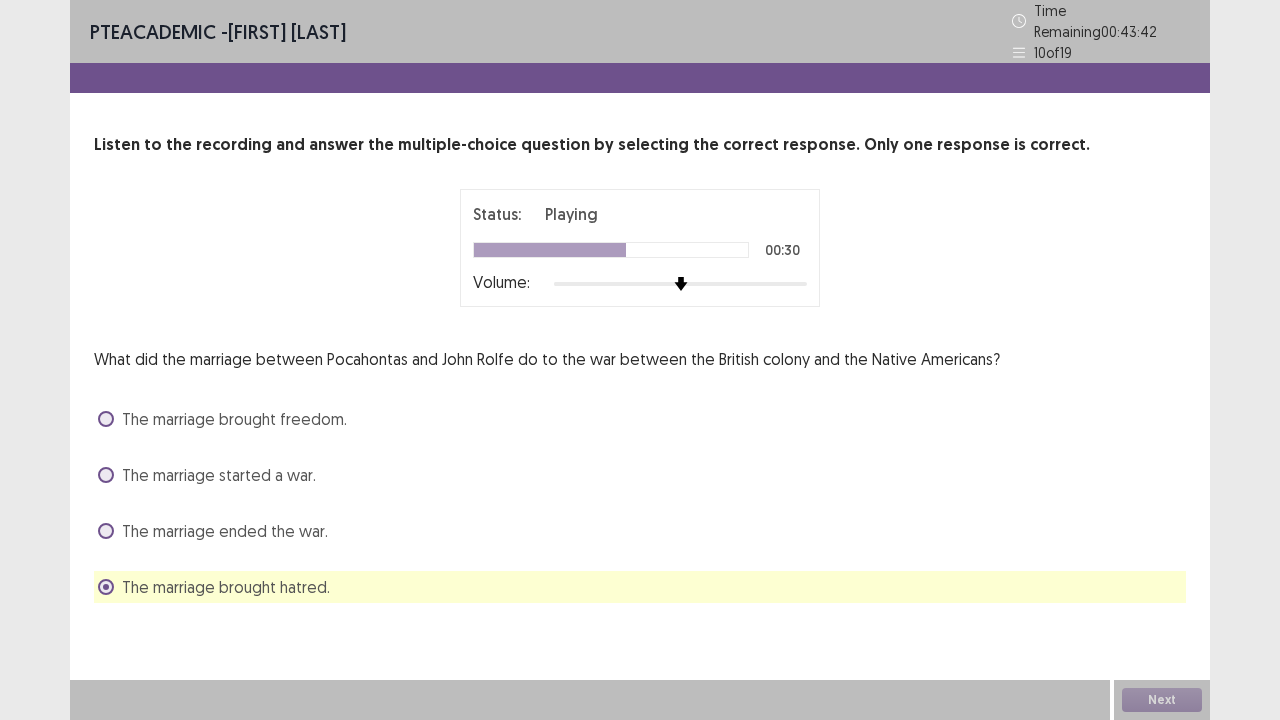 click on "The marriage started a war." at bounding box center [640, 475] 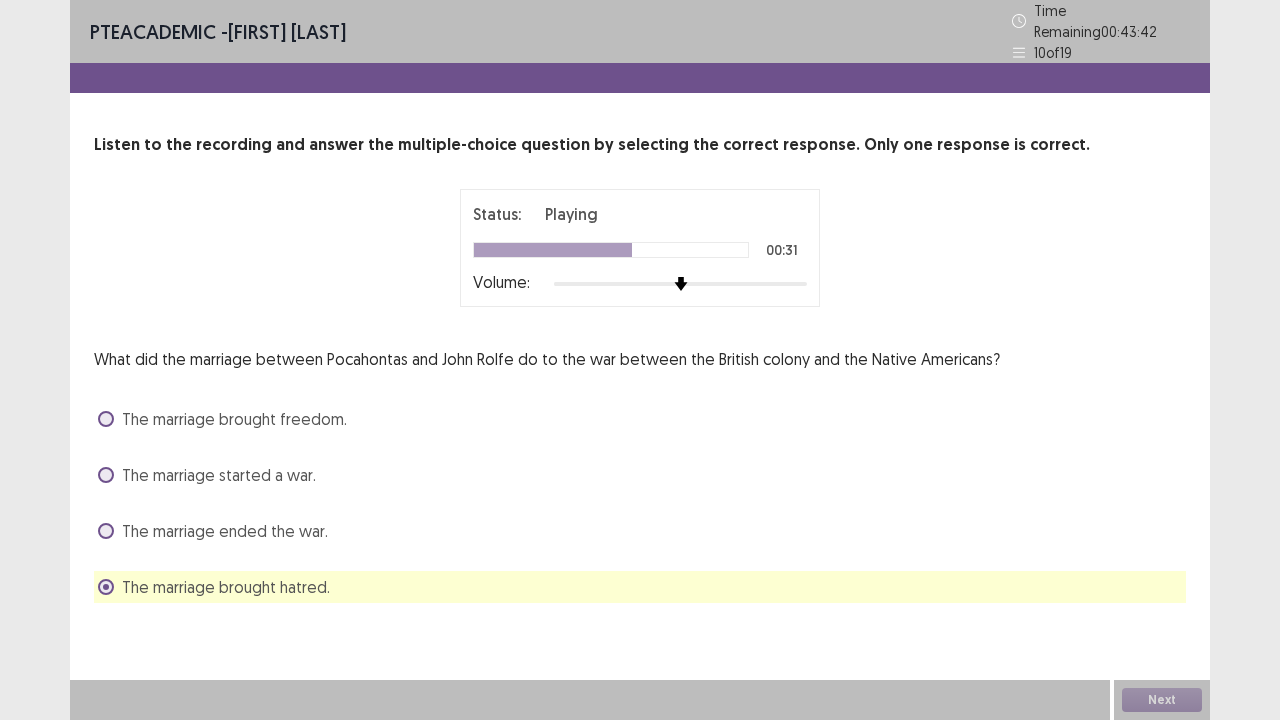 click at bounding box center [106, 475] 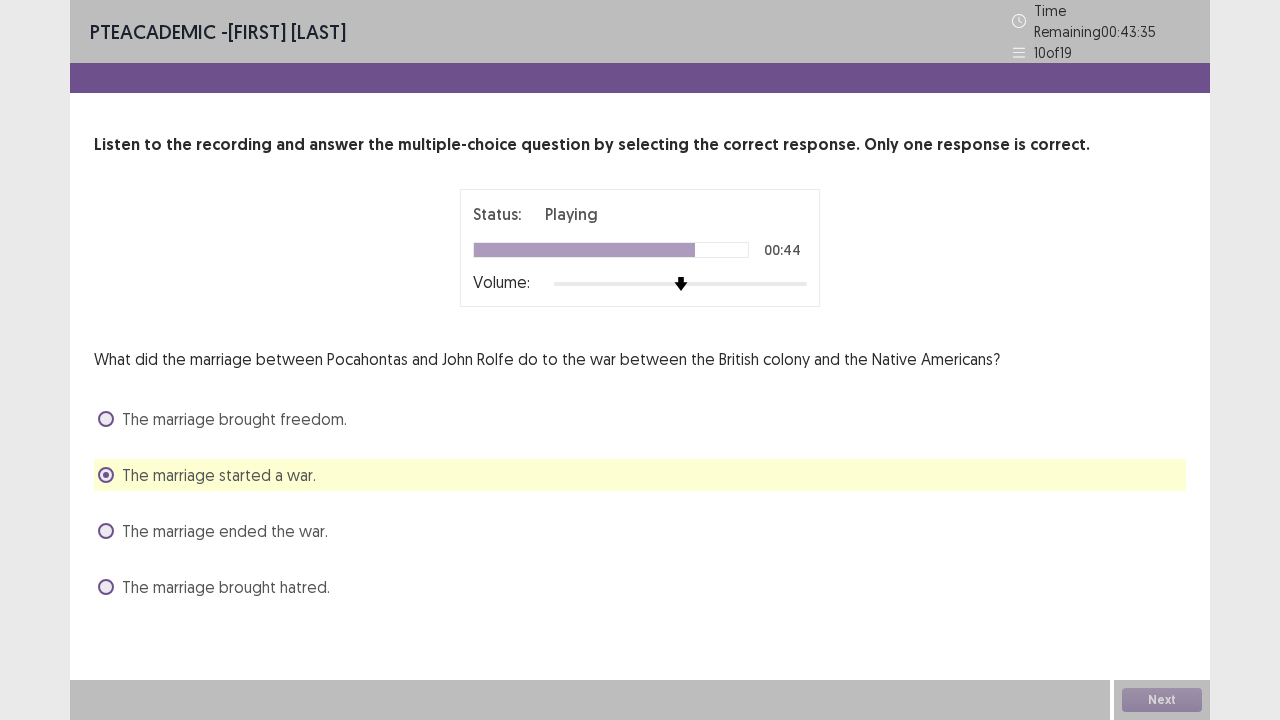 click at bounding box center [106, 531] 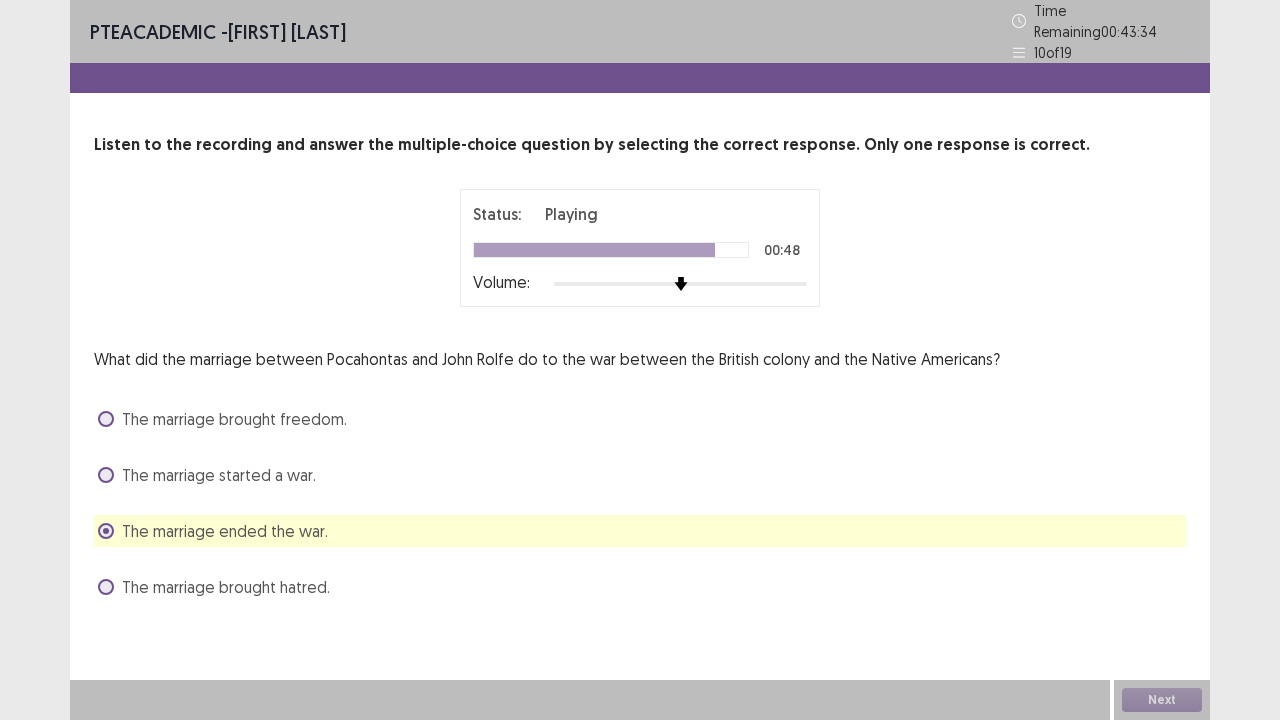 click on "PTE academic - [FIRST] [LAST] Time Remaining 00 : 43 : 34 10 of 19 Listen to the recording and answer the multiple-choice question by selecting the correct response. Only one response is correct. Status: Playing 00:48 Volume: What did the marriage between Pocahontas and John Rolfe do to the war between the British colony and the Native Americans? The marriage brought freedom. The marriage started a war. The marriage ended the war. The marriage brought hatred." at bounding box center (640, 321) 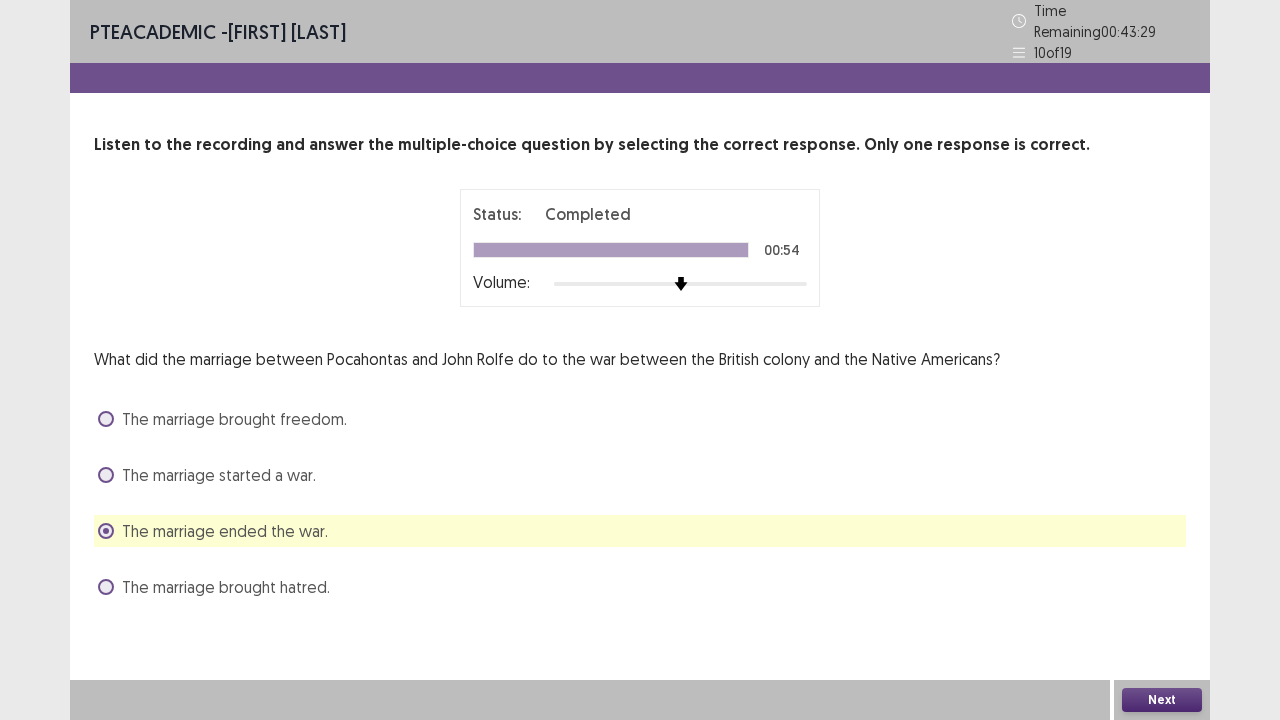 click on "Next" at bounding box center (1162, 700) 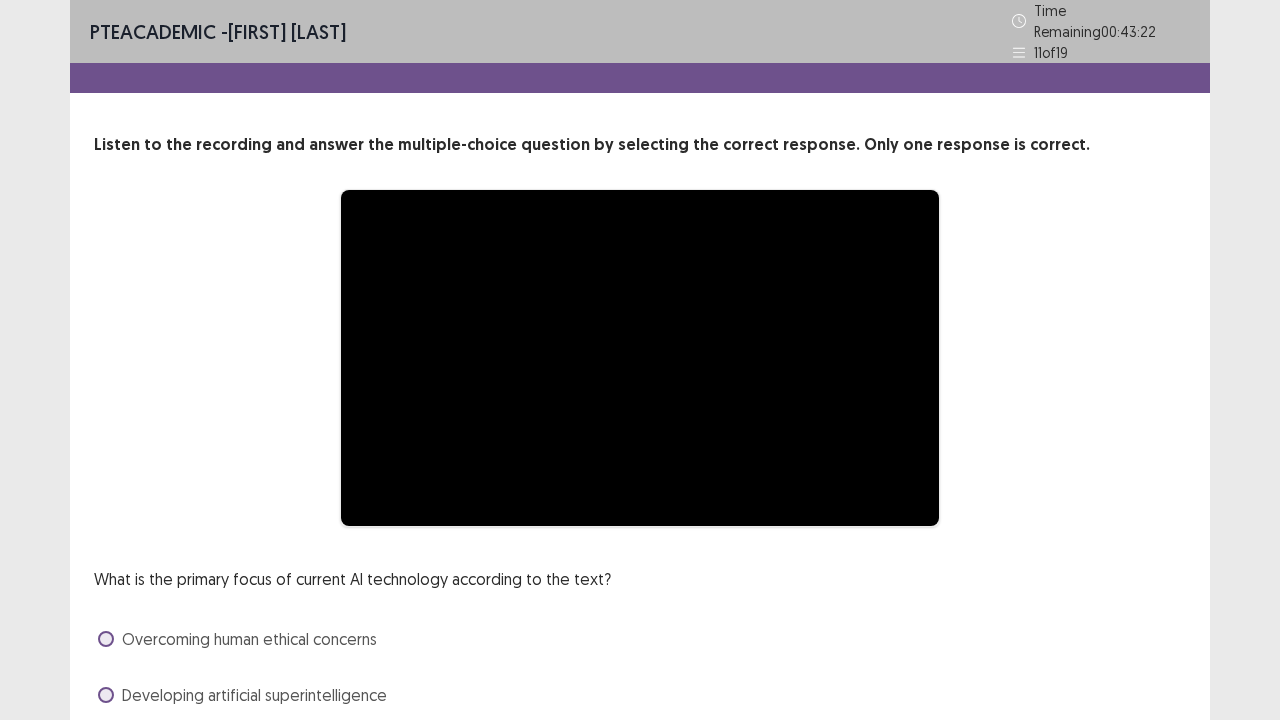 click on "Overcoming human ethical concerns" at bounding box center [640, 639] 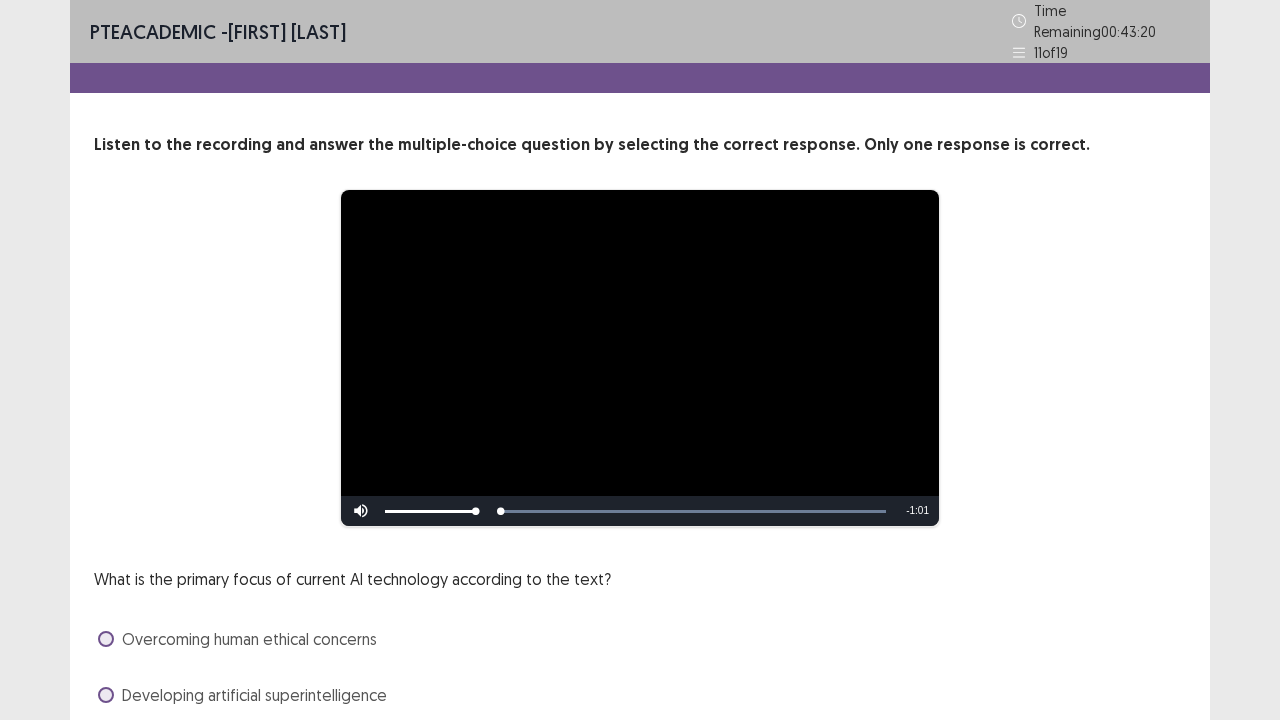 scroll, scrollTop: 160, scrollLeft: 0, axis: vertical 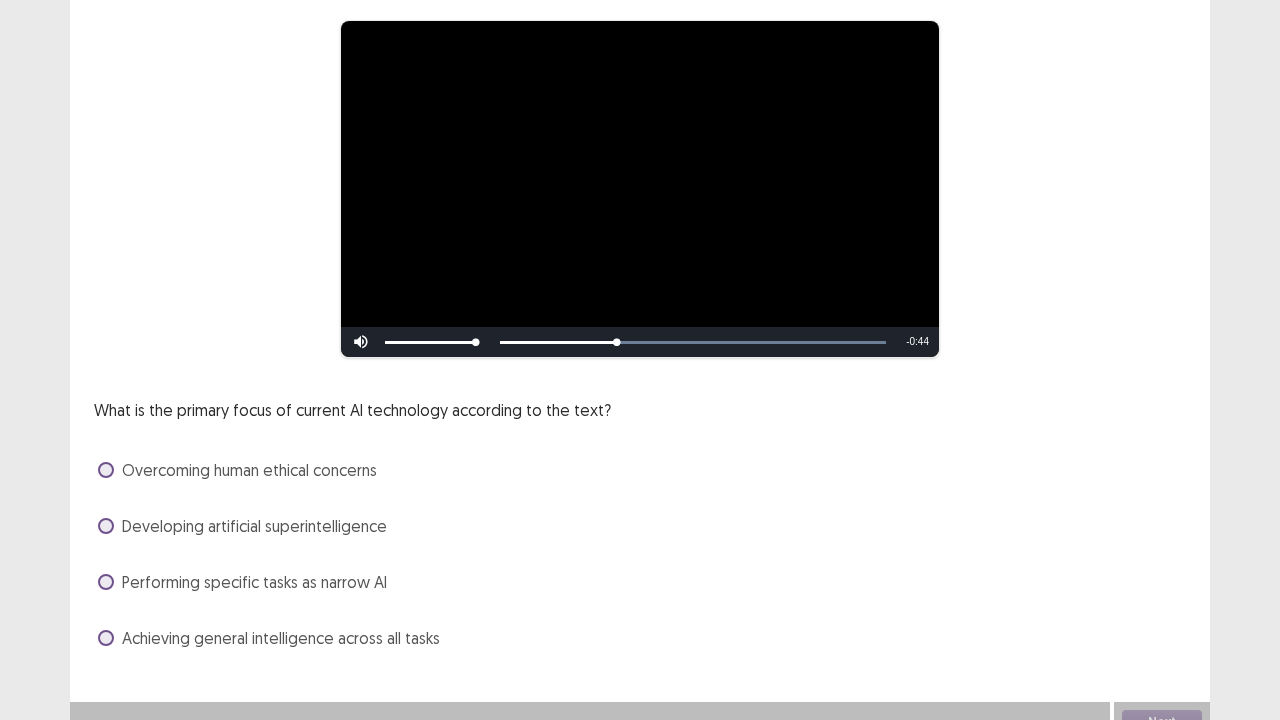 click on "Performing specific tasks as narrow AI" at bounding box center [242, 582] 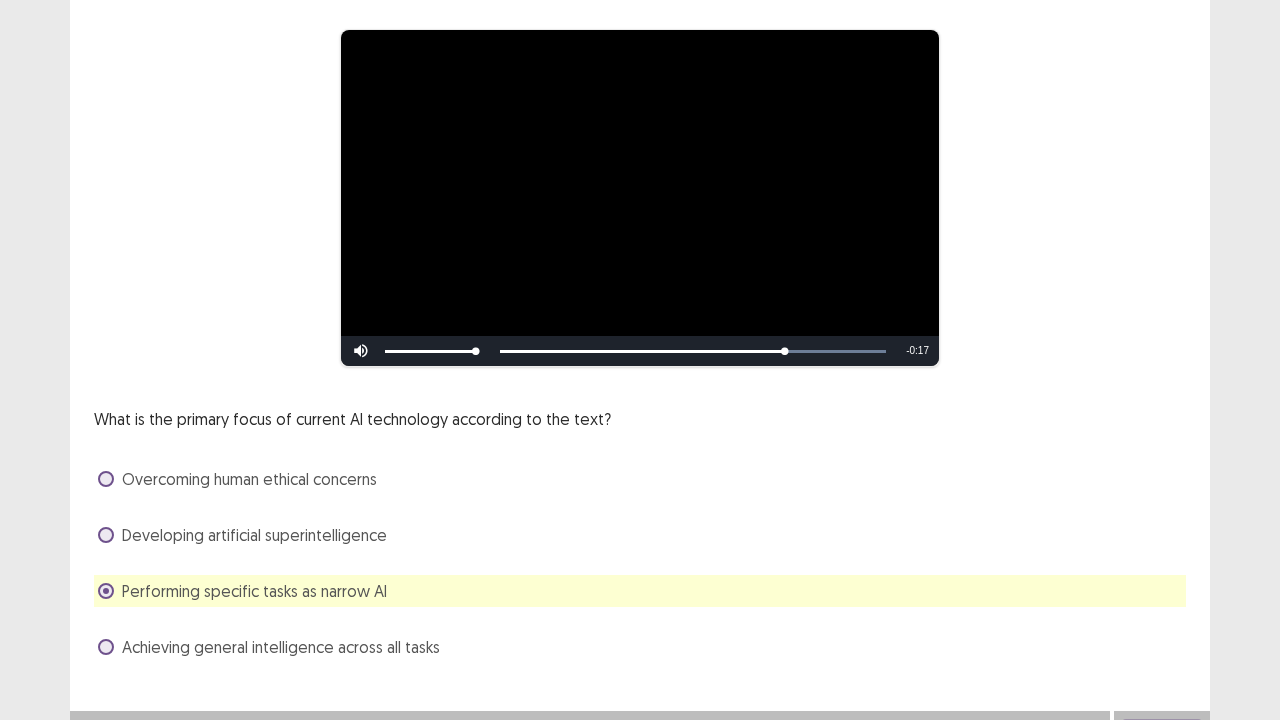 click on "Developing artificial superintelligence" at bounding box center [242, 535] 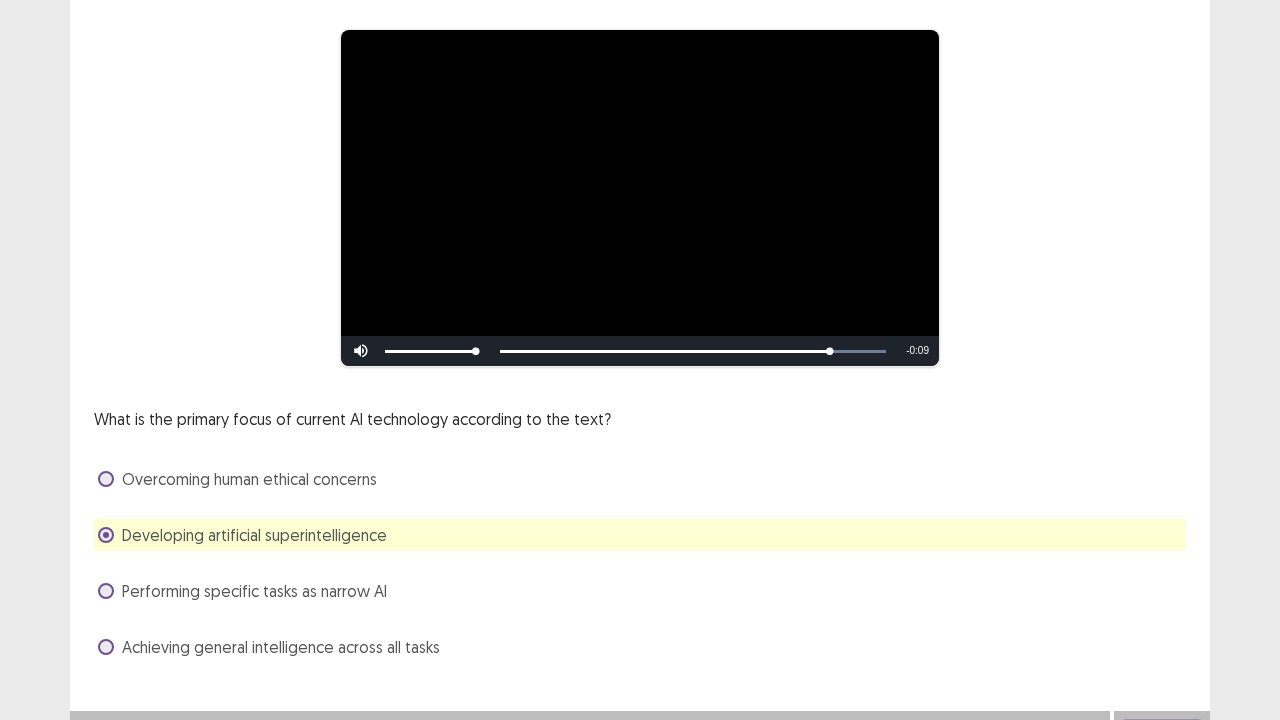 click on "**********" at bounding box center (640, 271) 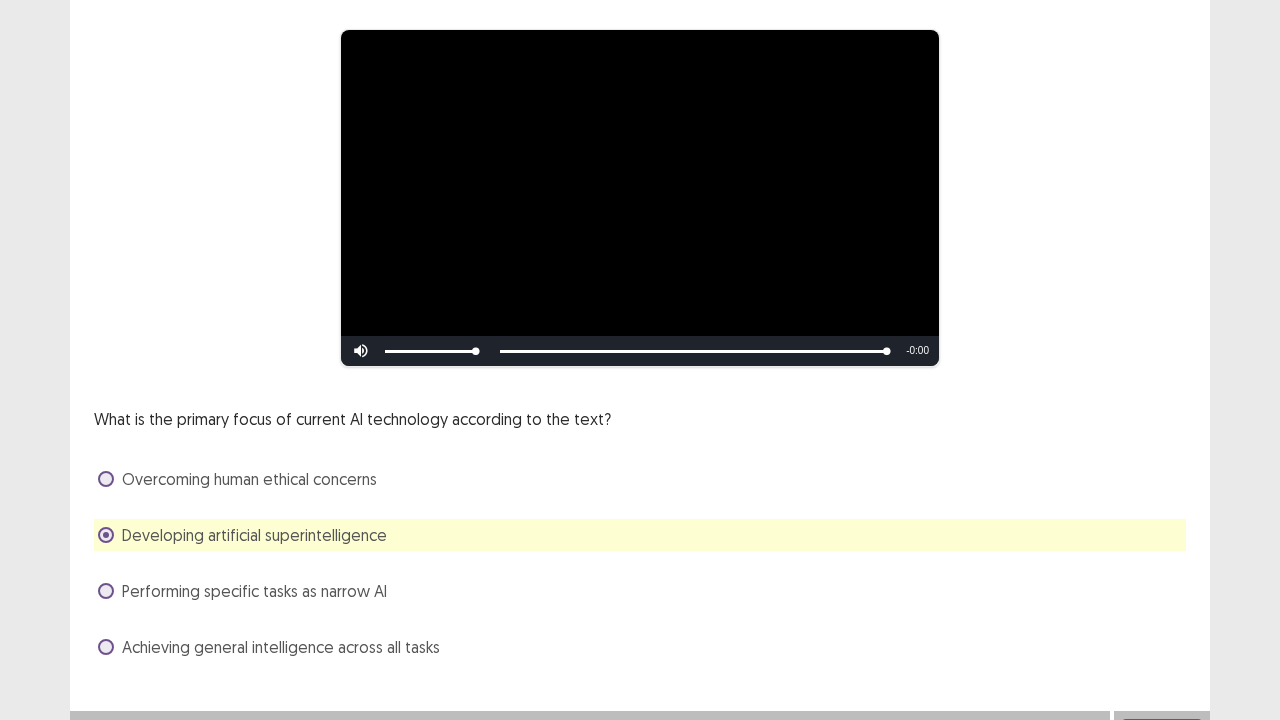 click on "Achieving general intelligence across all tasks" at bounding box center [640, 647] 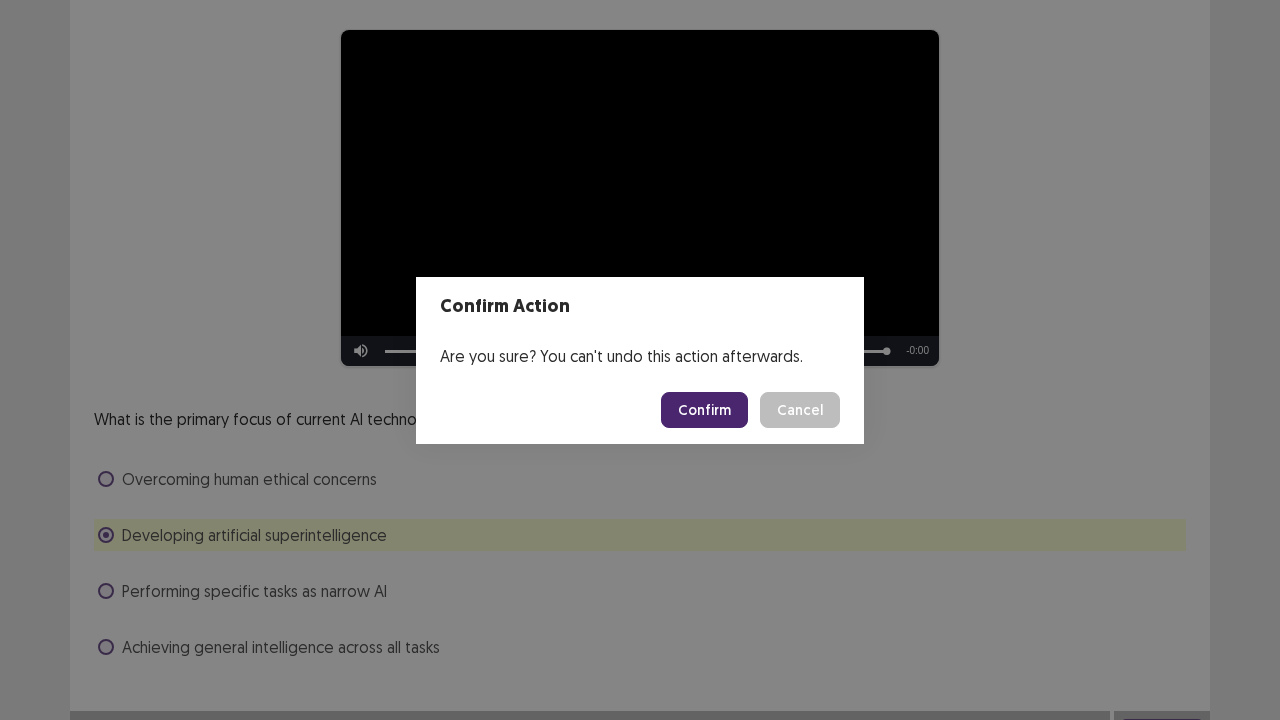click on "Confirm" at bounding box center (704, 410) 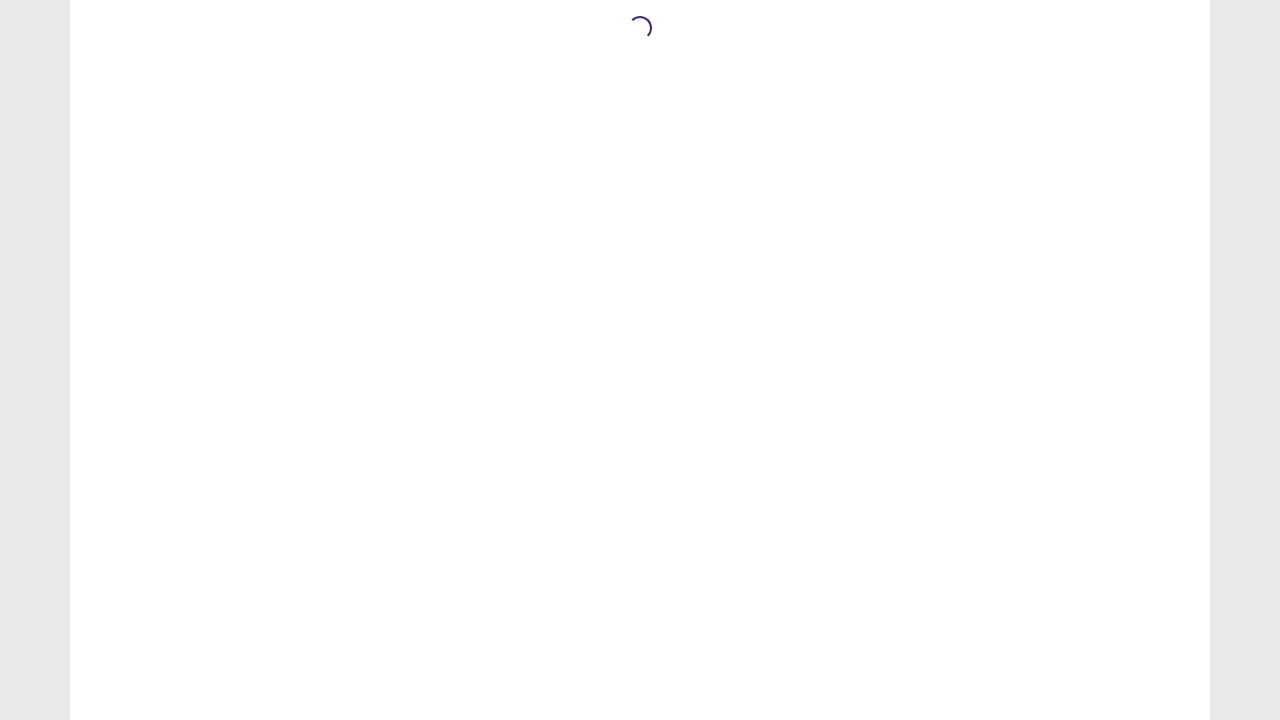 scroll, scrollTop: 0, scrollLeft: 0, axis: both 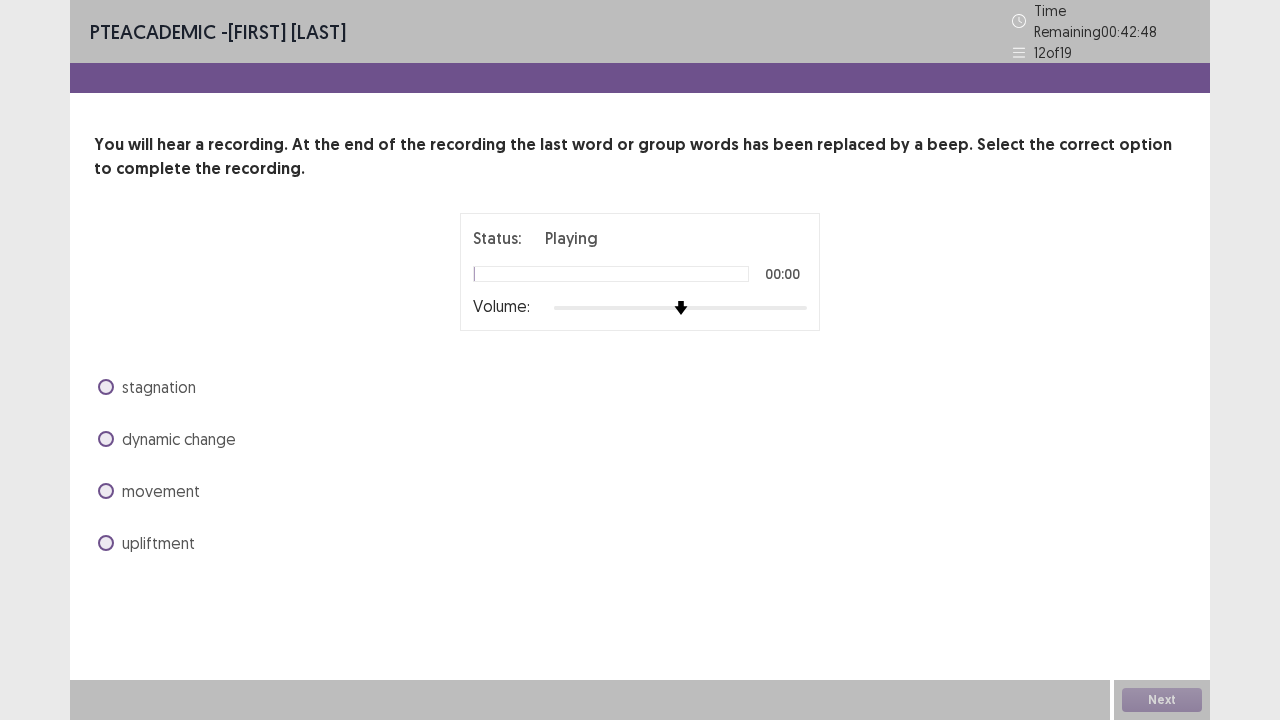 click at bounding box center [680, 308] 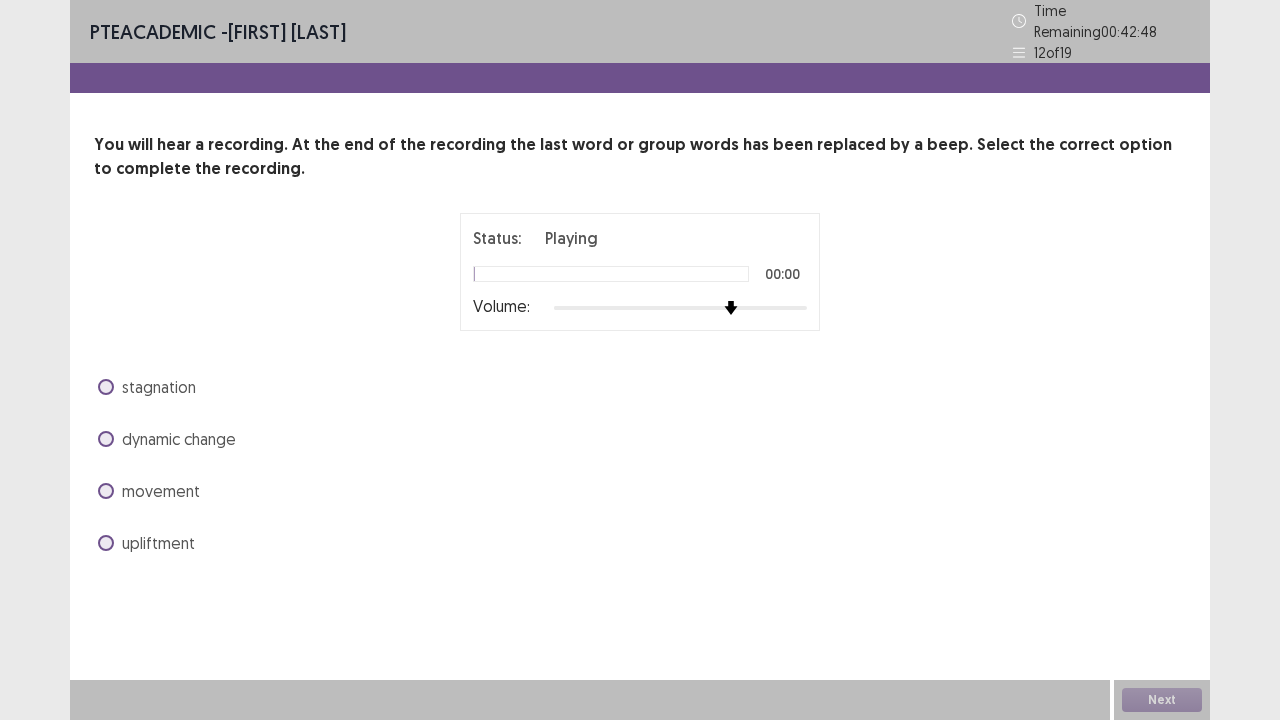 click at bounding box center (680, 308) 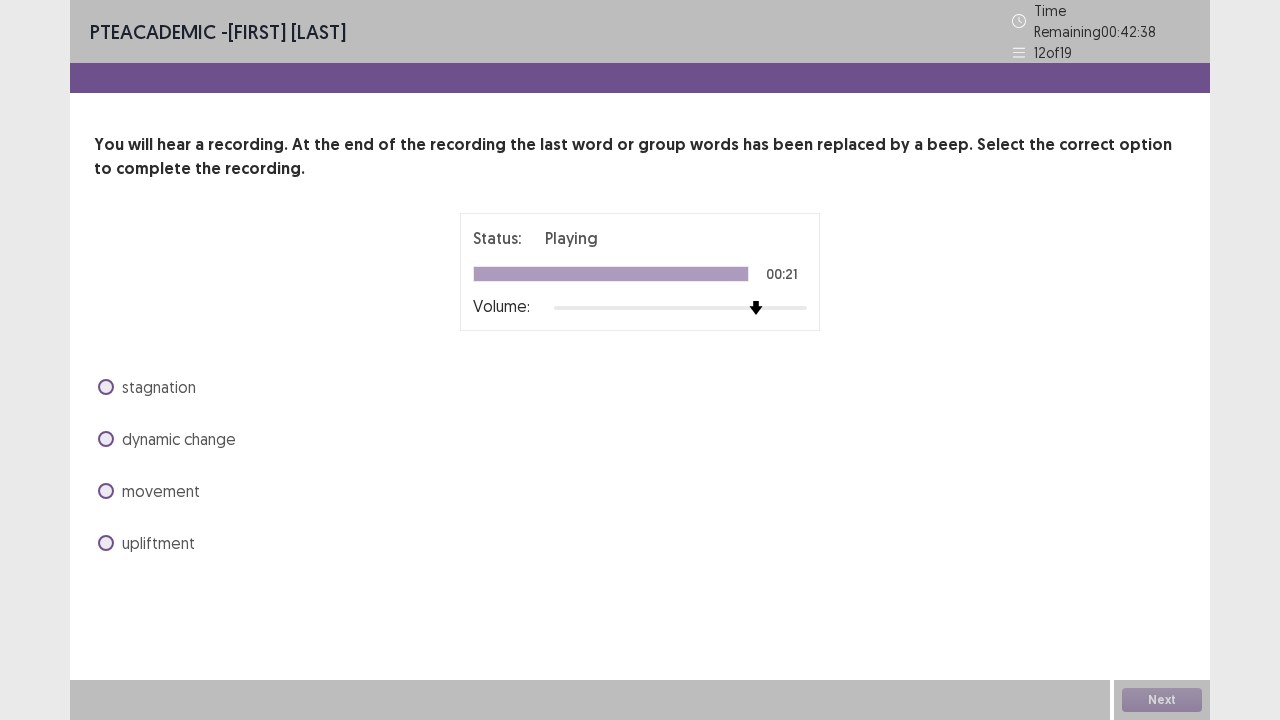 click at bounding box center [106, 491] 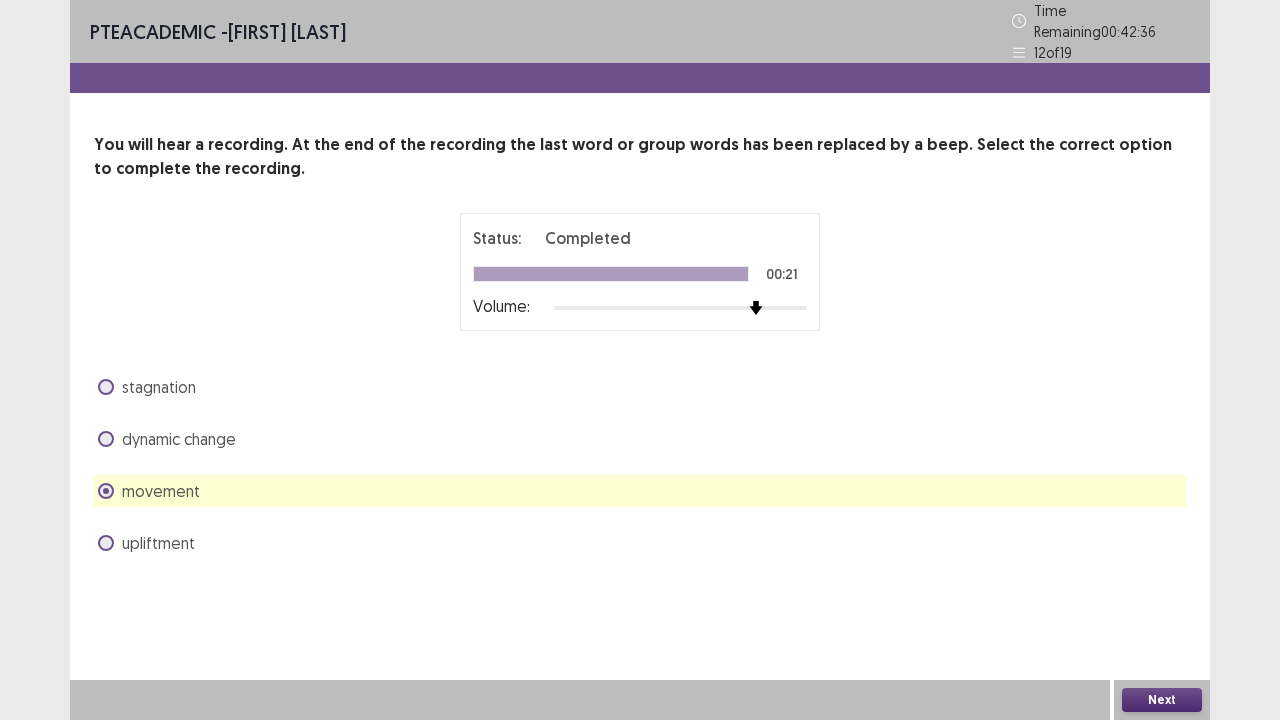 click at bounding box center (106, 439) 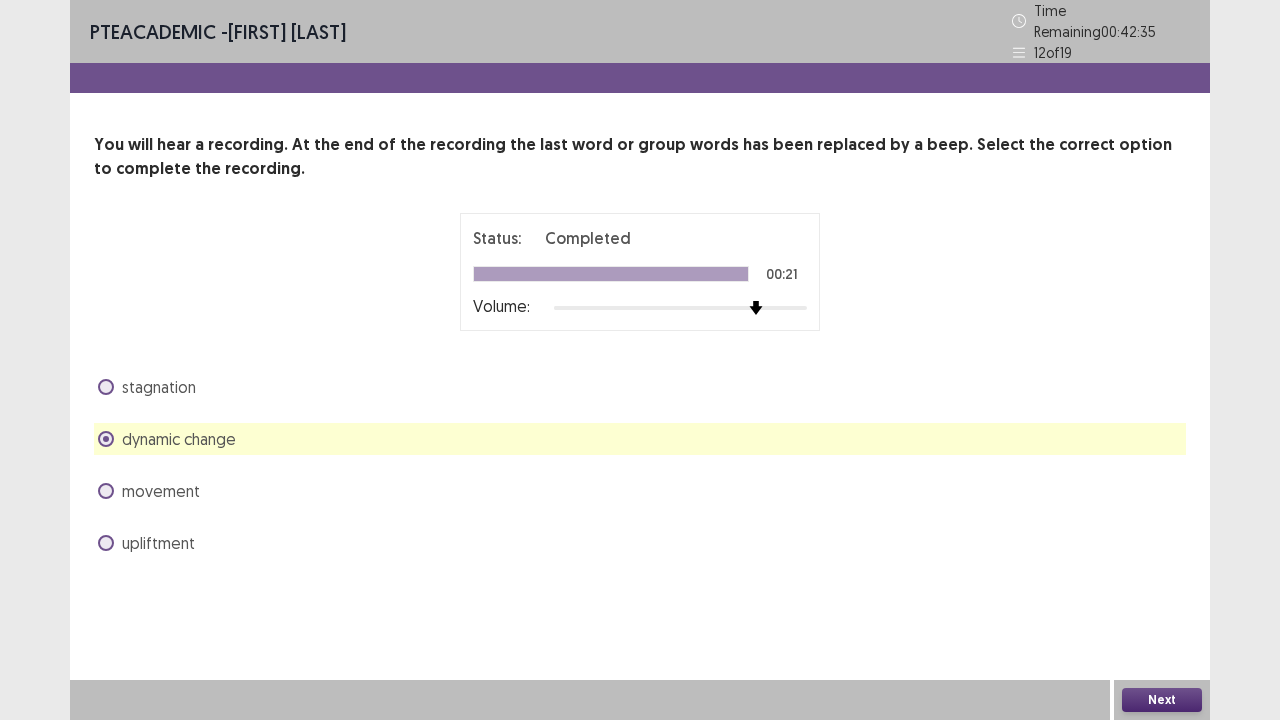 click on "Next" at bounding box center (1162, 700) 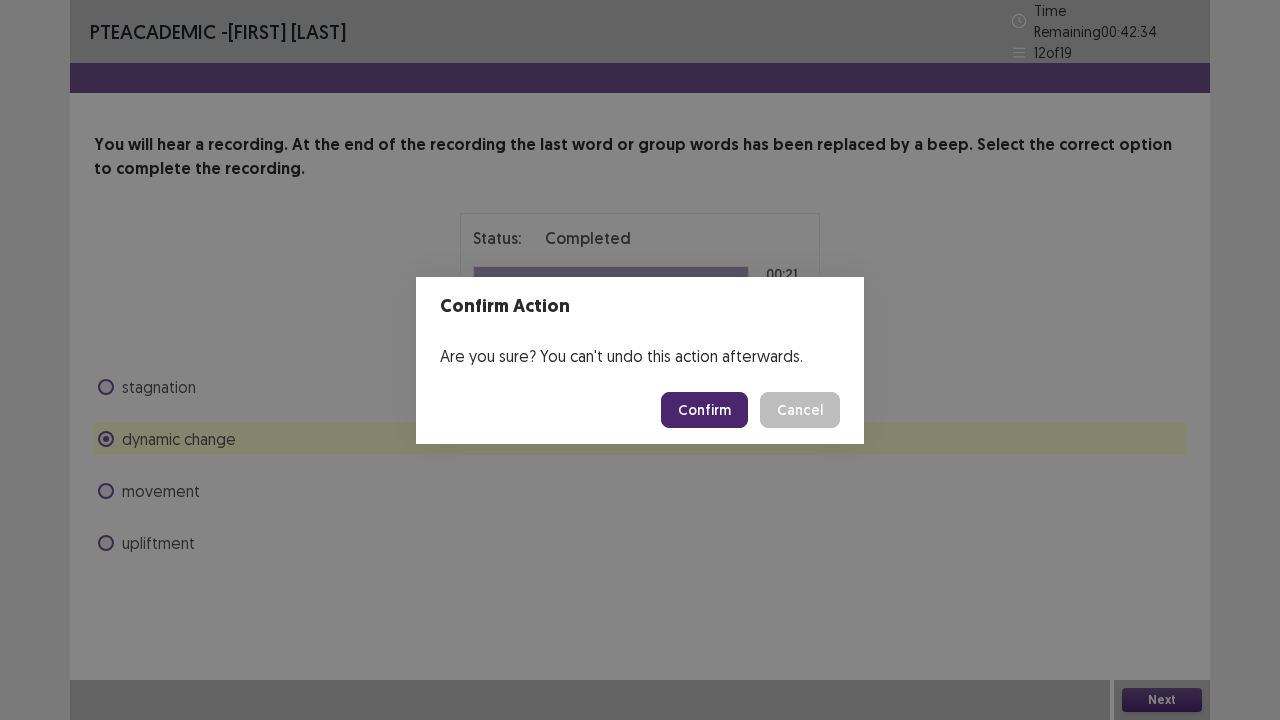 click on "Confirm" at bounding box center (704, 410) 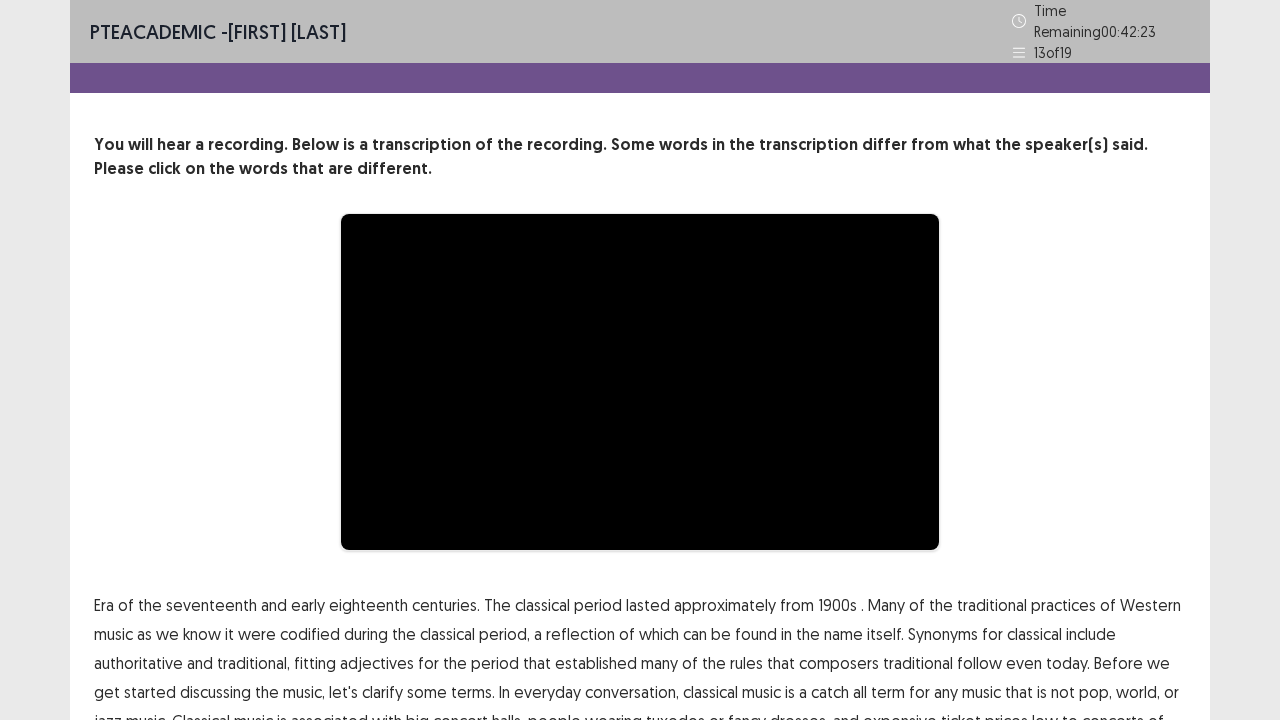 click on "**********" at bounding box center (640, 448) 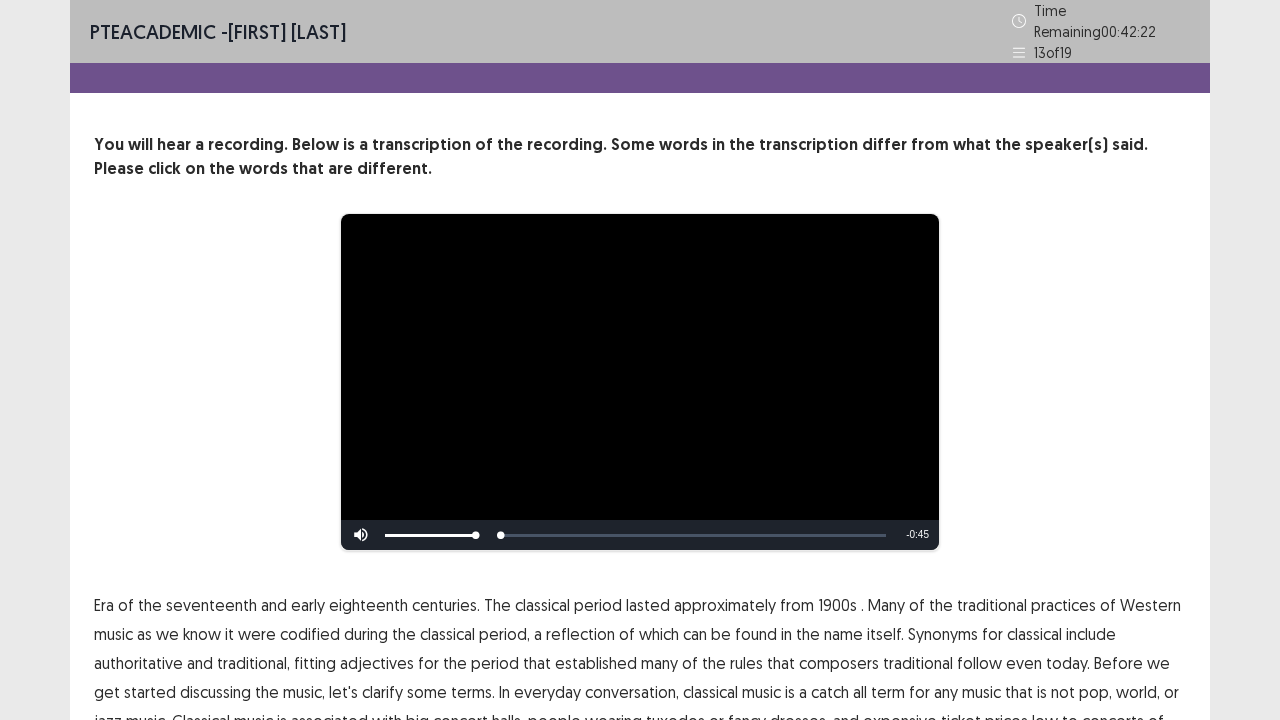 scroll, scrollTop: 120, scrollLeft: 0, axis: vertical 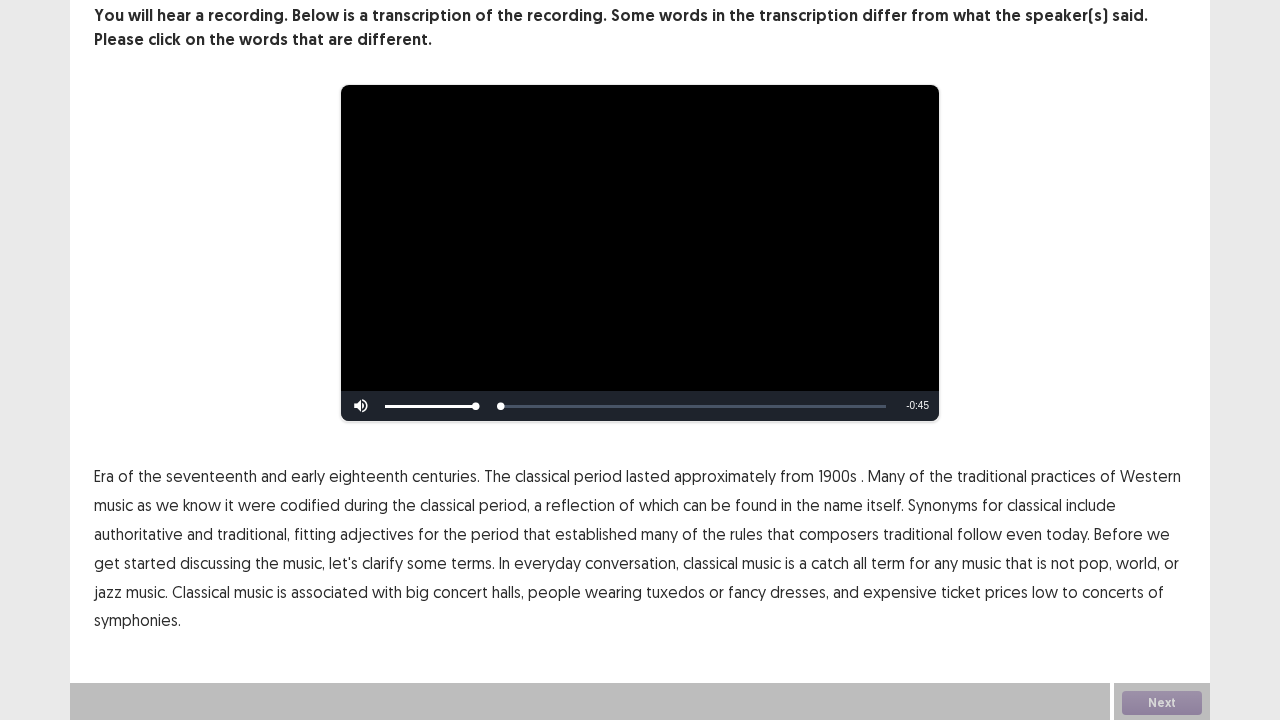 click on "of" at bounding box center (126, 476) 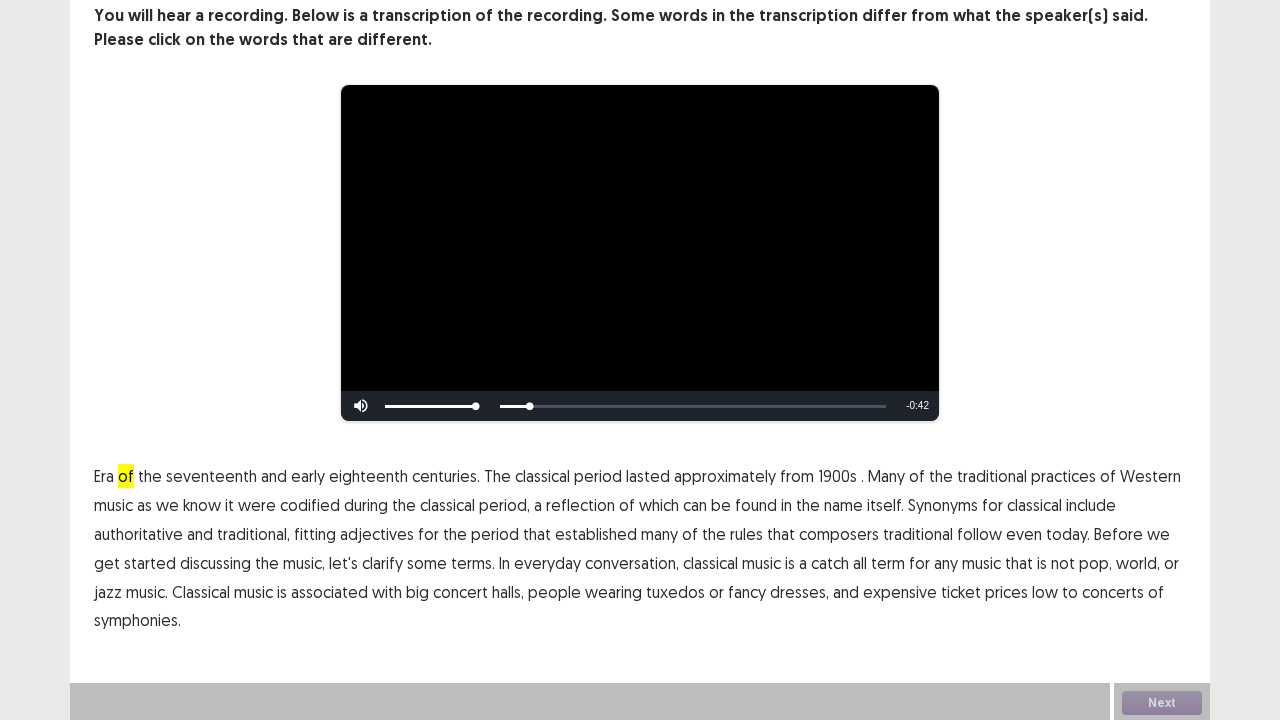 click on "Era" at bounding box center [104, 476] 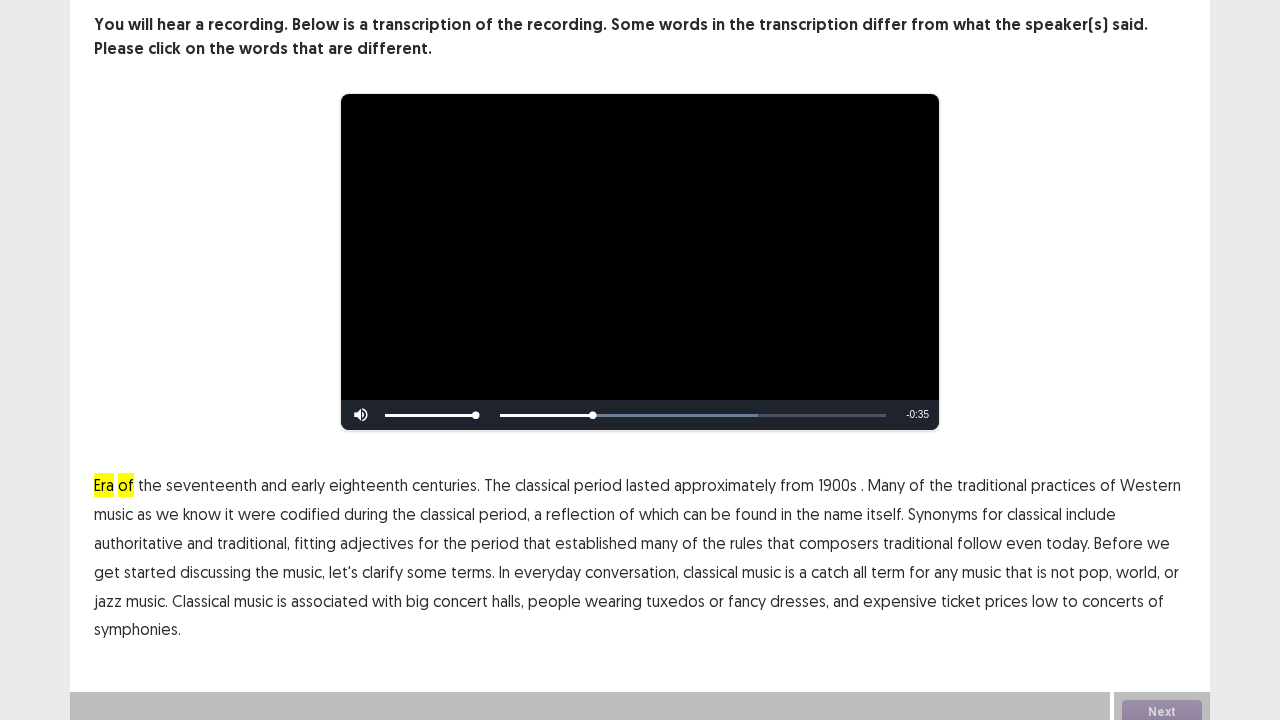 click on "we" at bounding box center [167, 514] 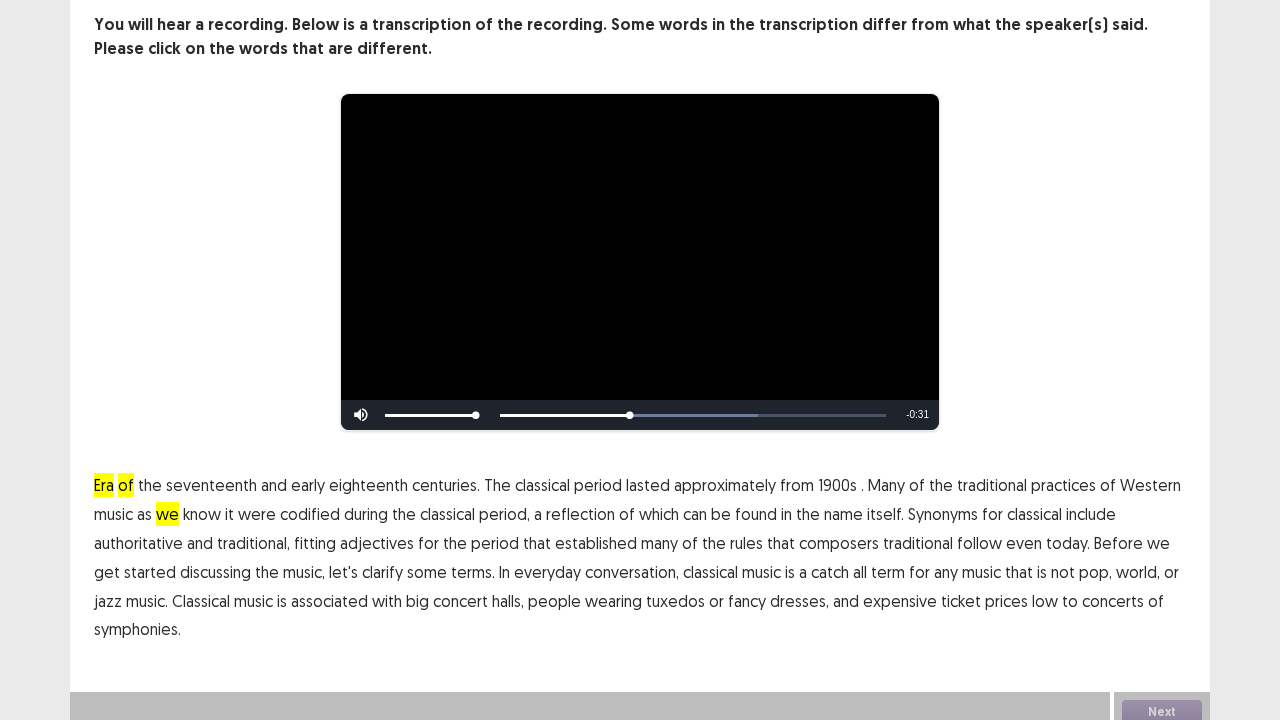click on "we" at bounding box center (167, 514) 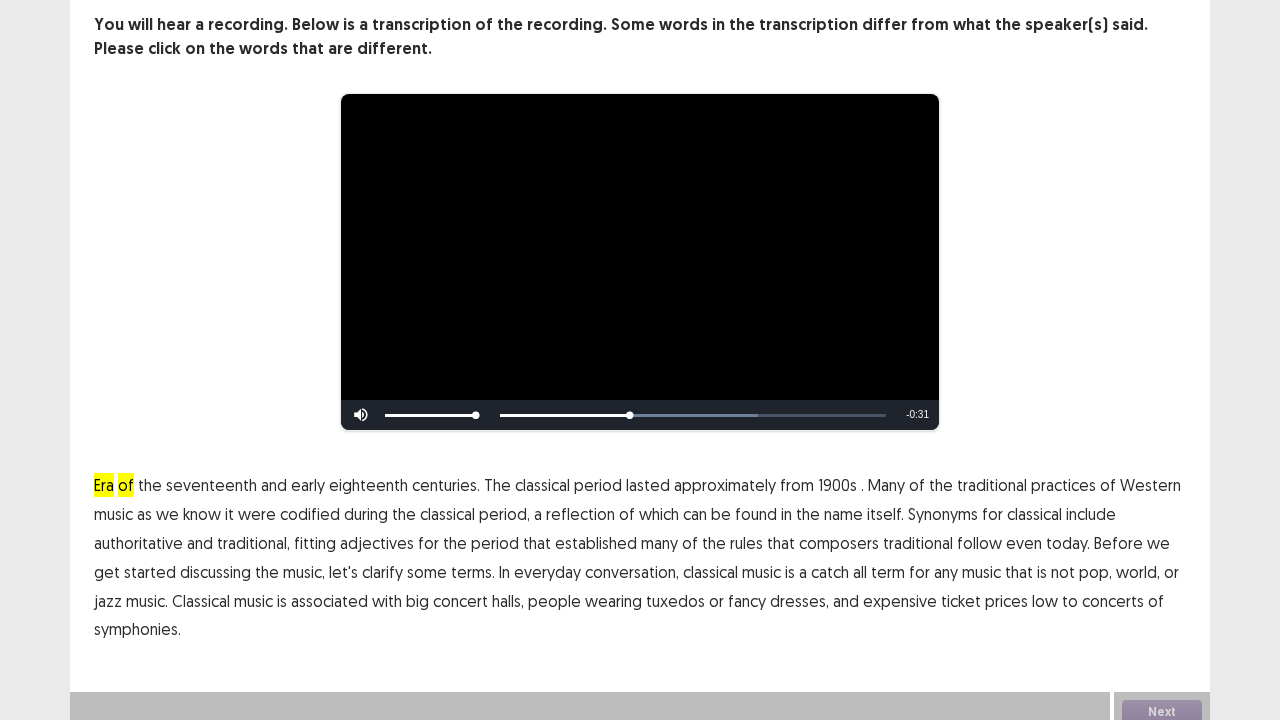 click on "period," at bounding box center [504, 514] 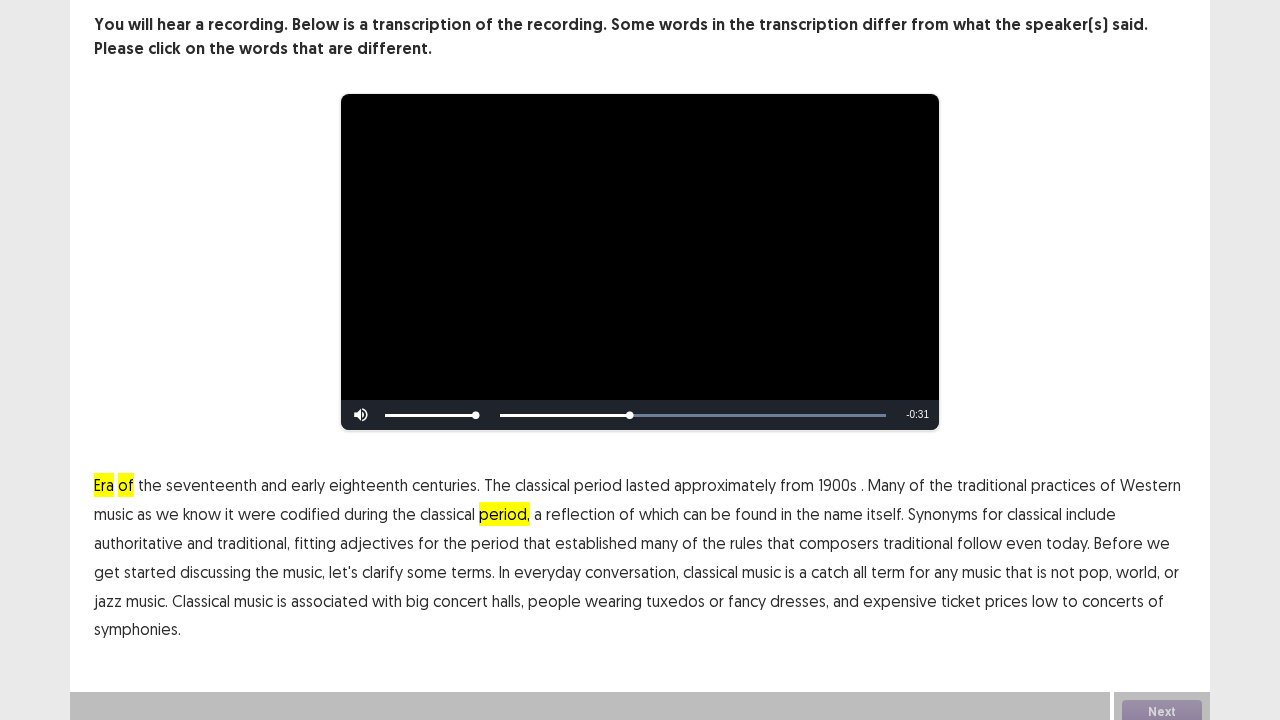 click on "period," at bounding box center [504, 514] 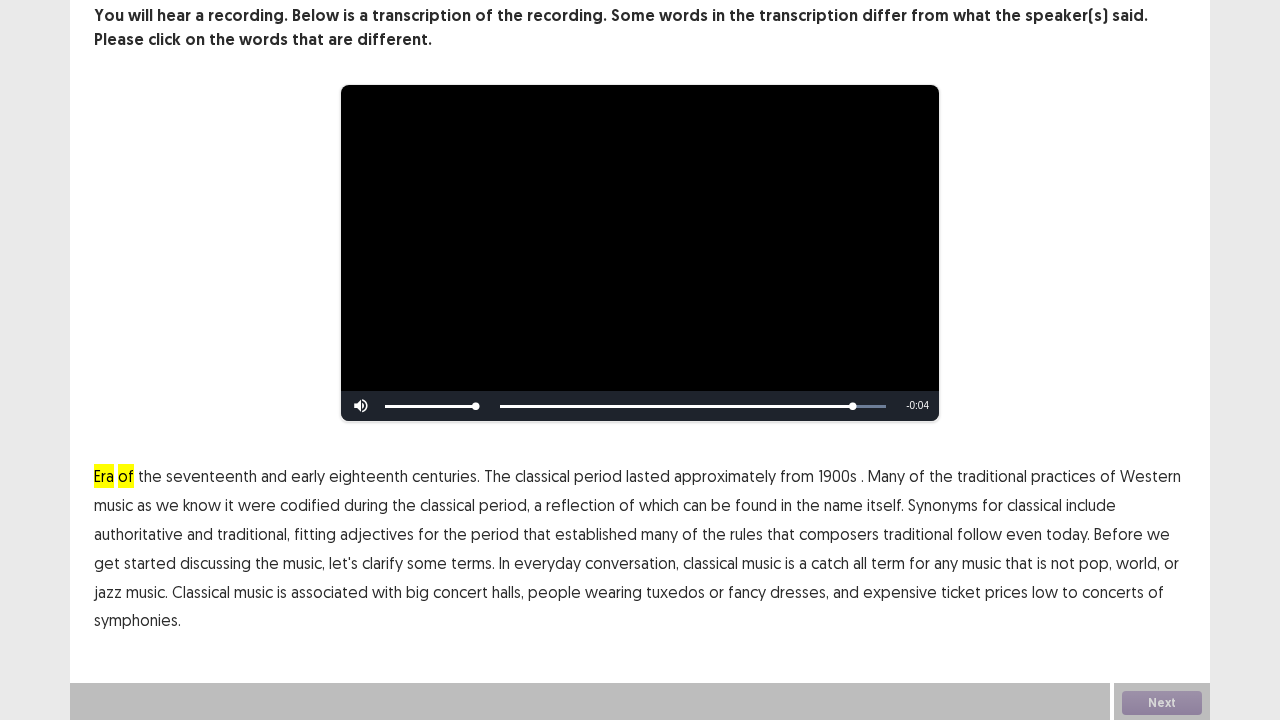 click on "low" at bounding box center [1045, 592] 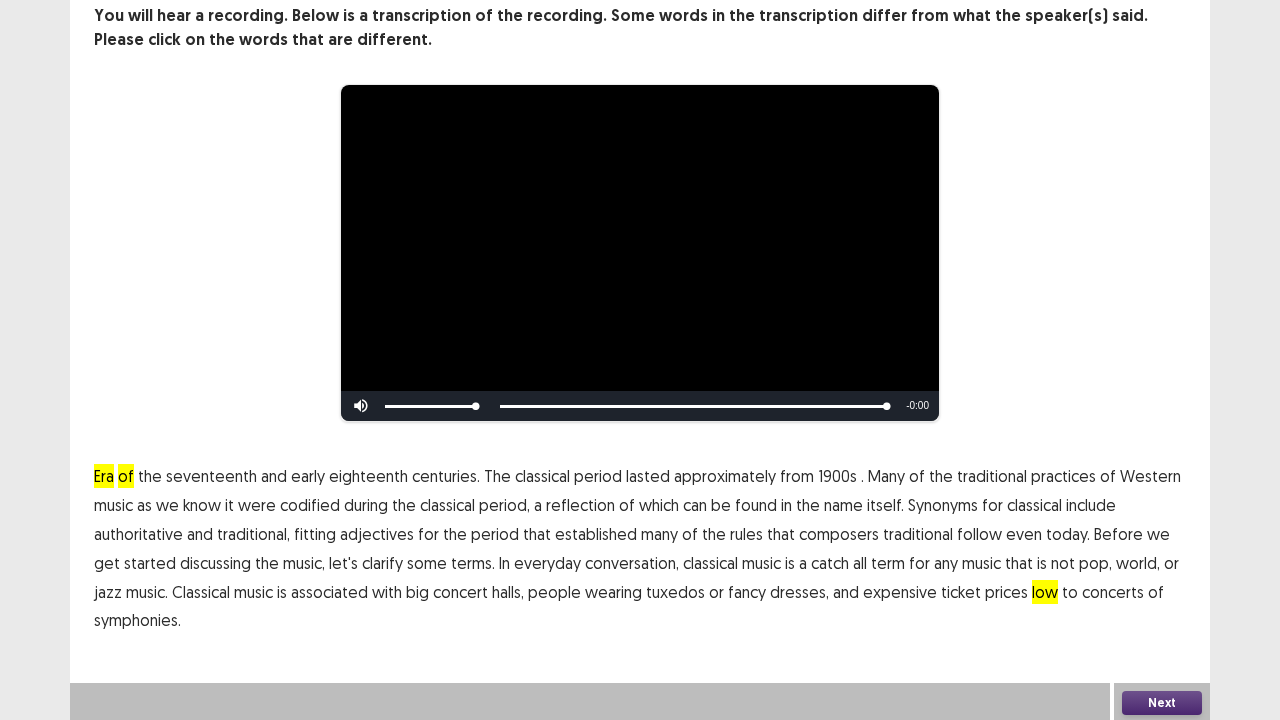 click on "of" at bounding box center [126, 476] 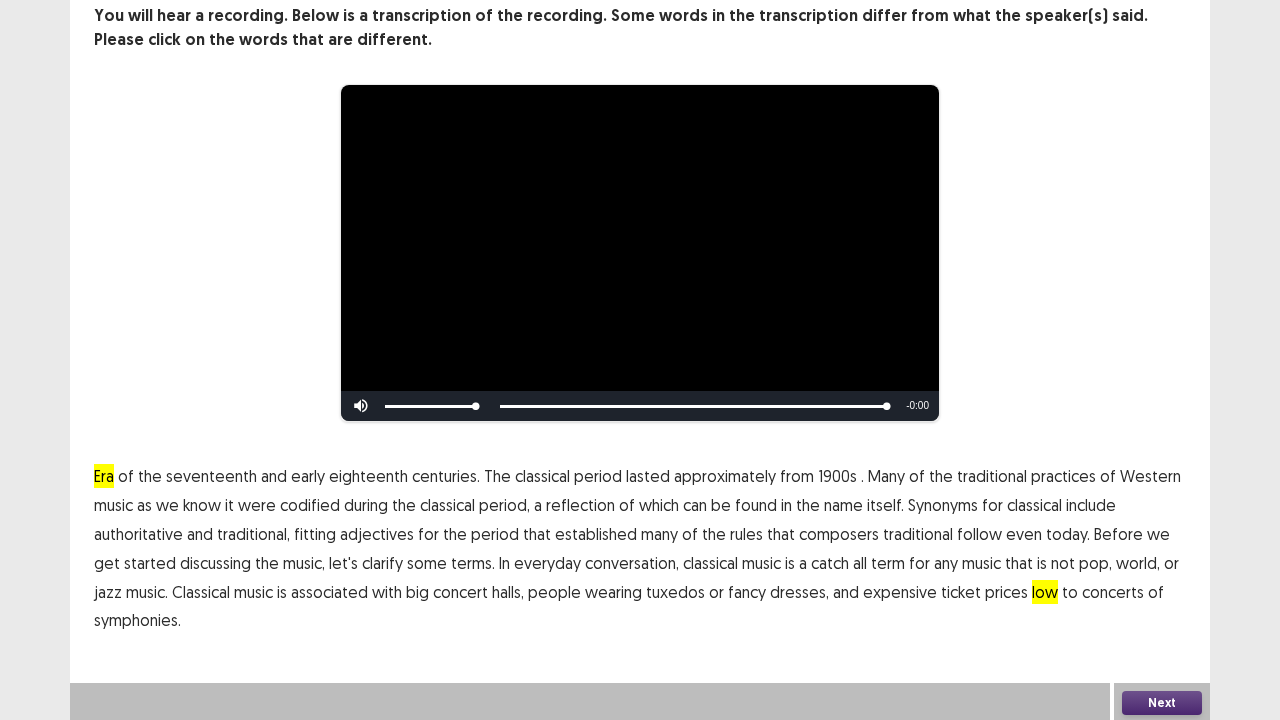 click on "Next" at bounding box center [1162, 703] 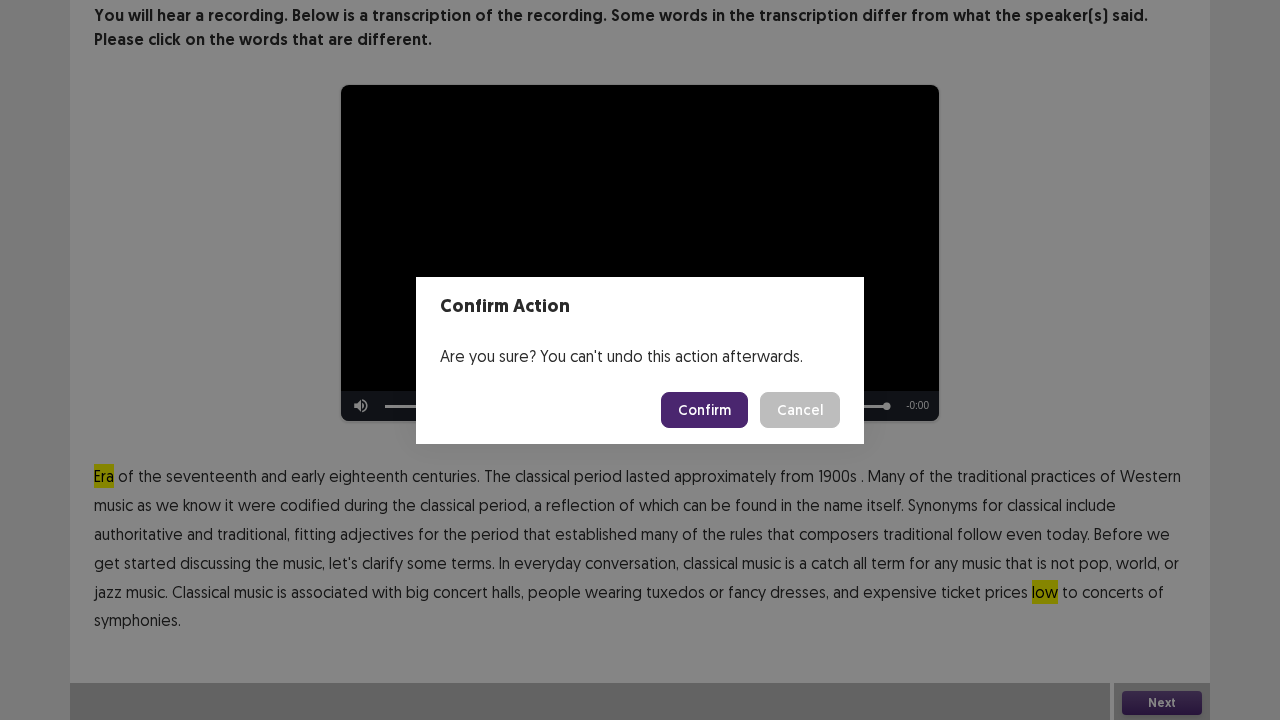 click on "Confirm" at bounding box center (704, 410) 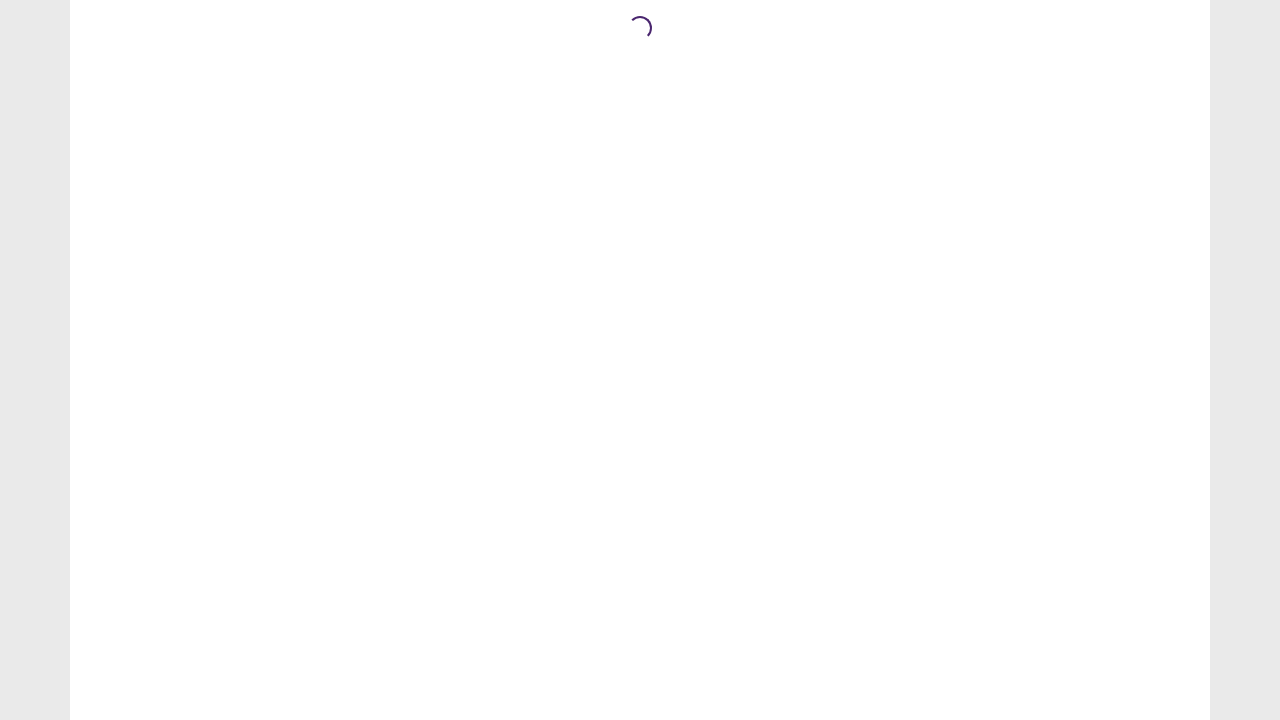 scroll, scrollTop: 0, scrollLeft: 0, axis: both 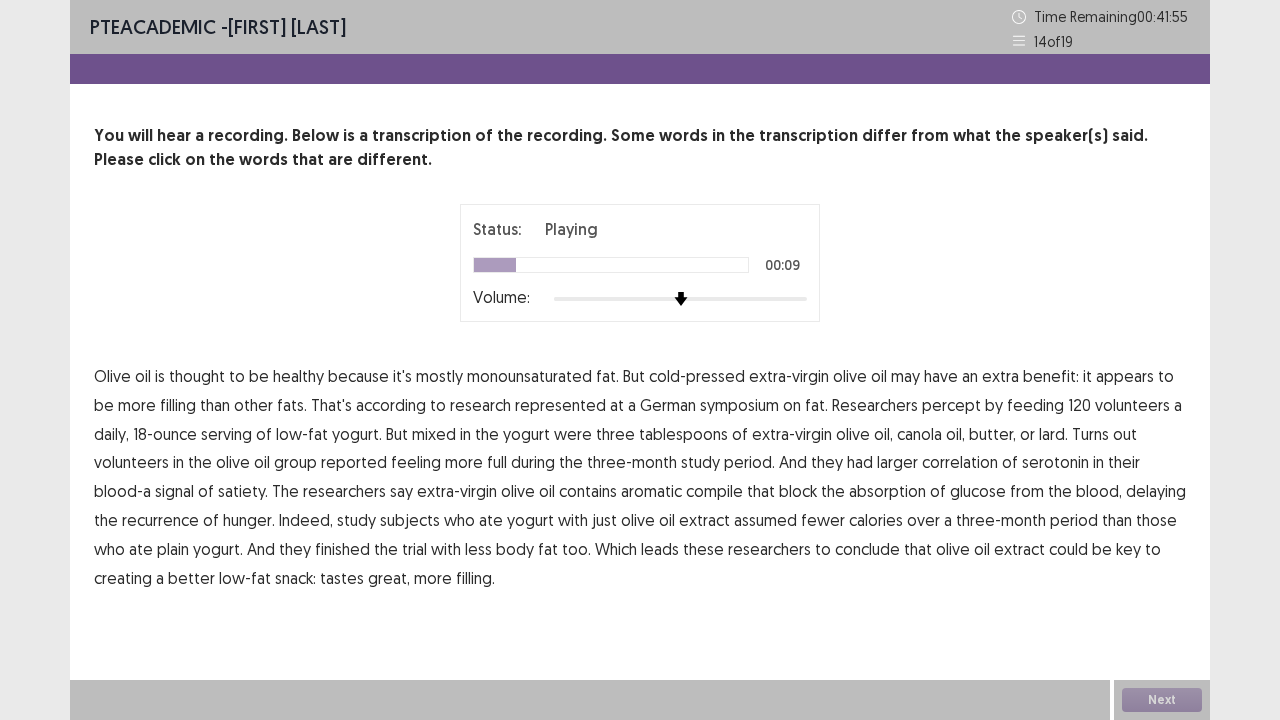 click on "percept" at bounding box center (951, 405) 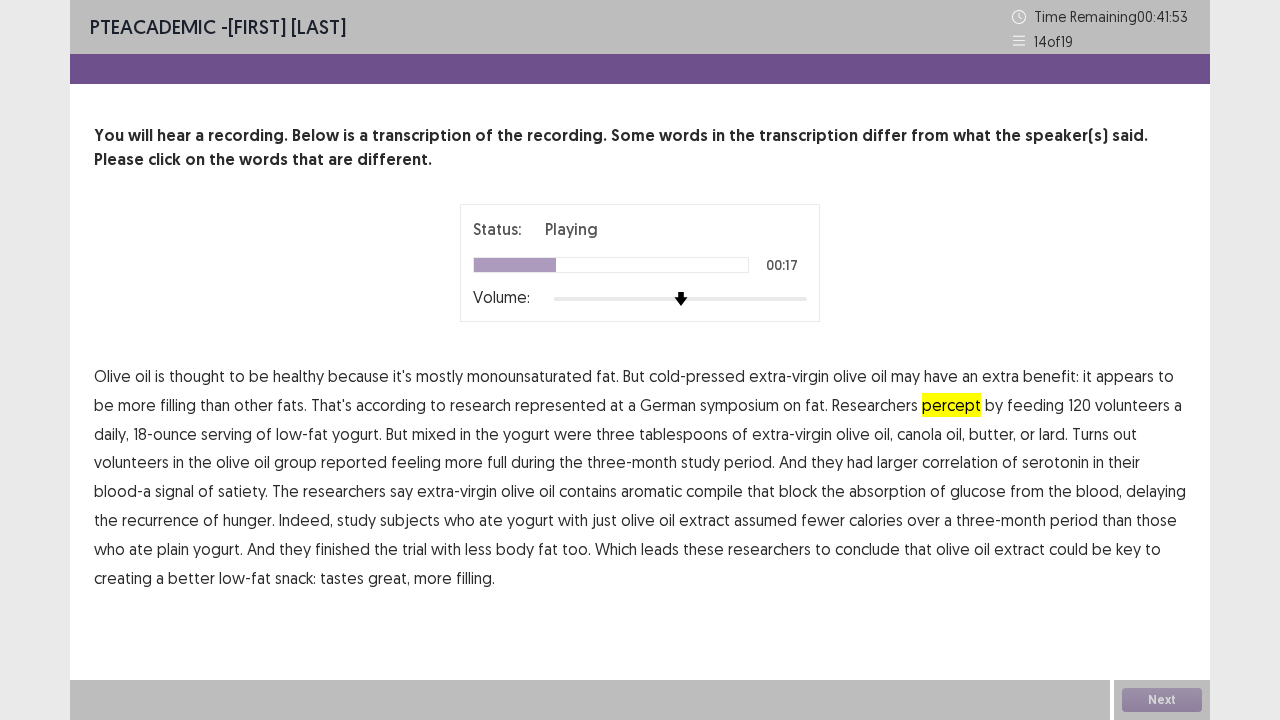 click on "extra-virgin" at bounding box center [792, 434] 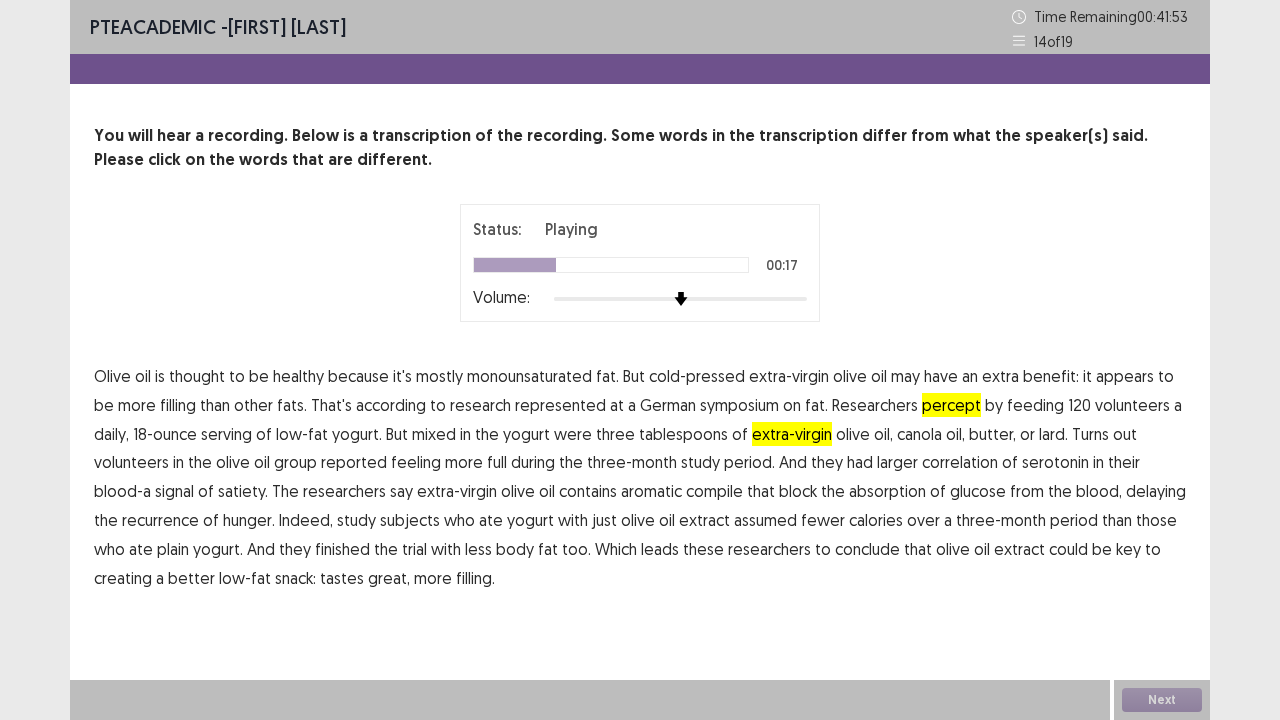 click on "of" at bounding box center [740, 434] 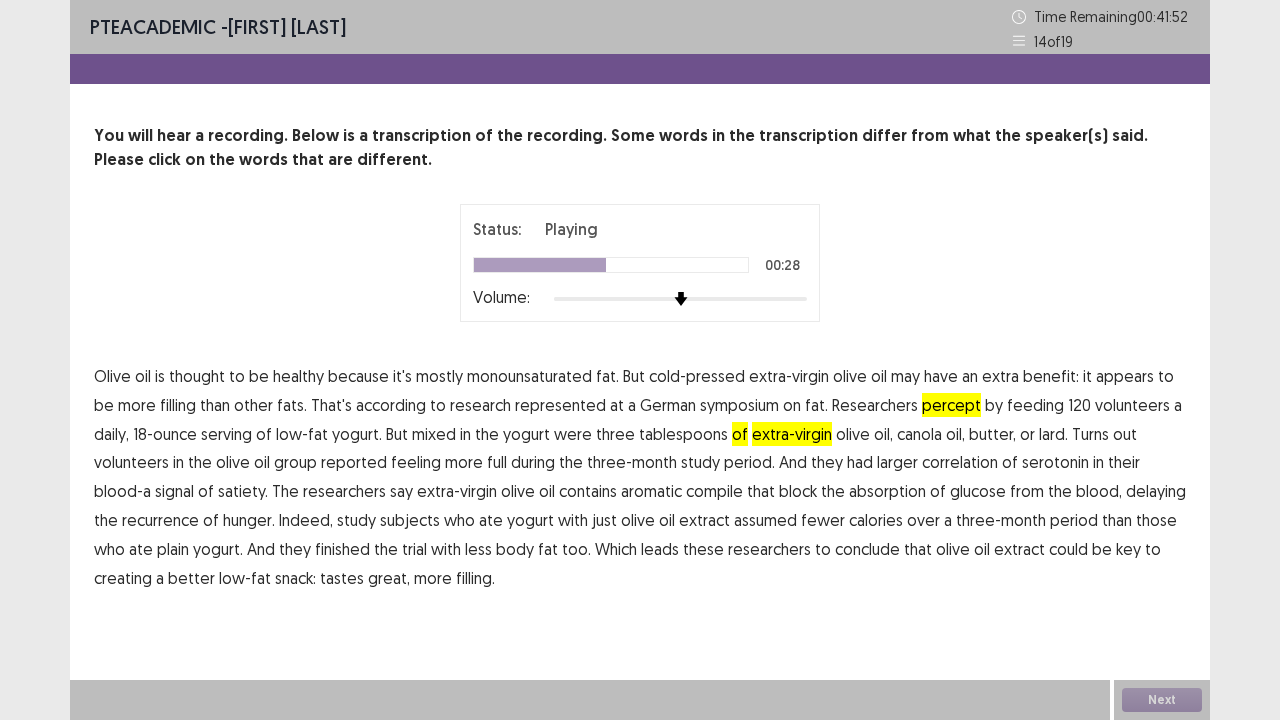 click on "correlation" at bounding box center (960, 462) 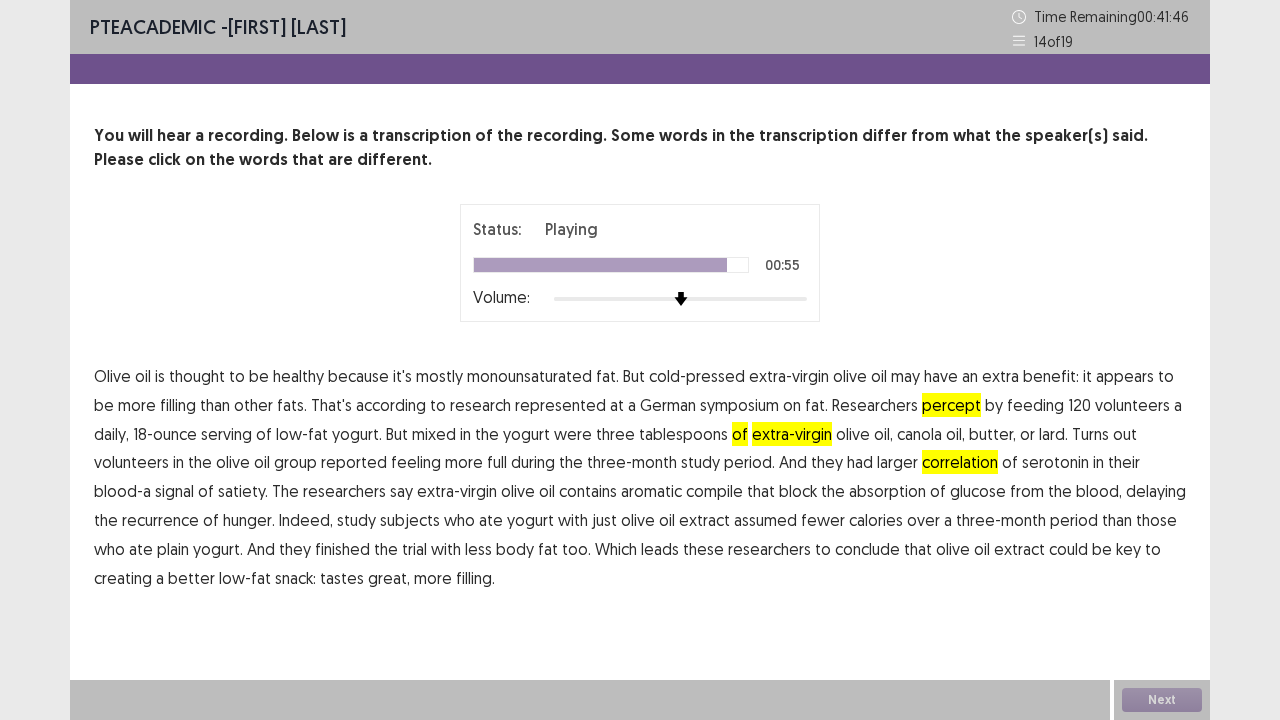 click on "extra-virgin" at bounding box center (792, 434) 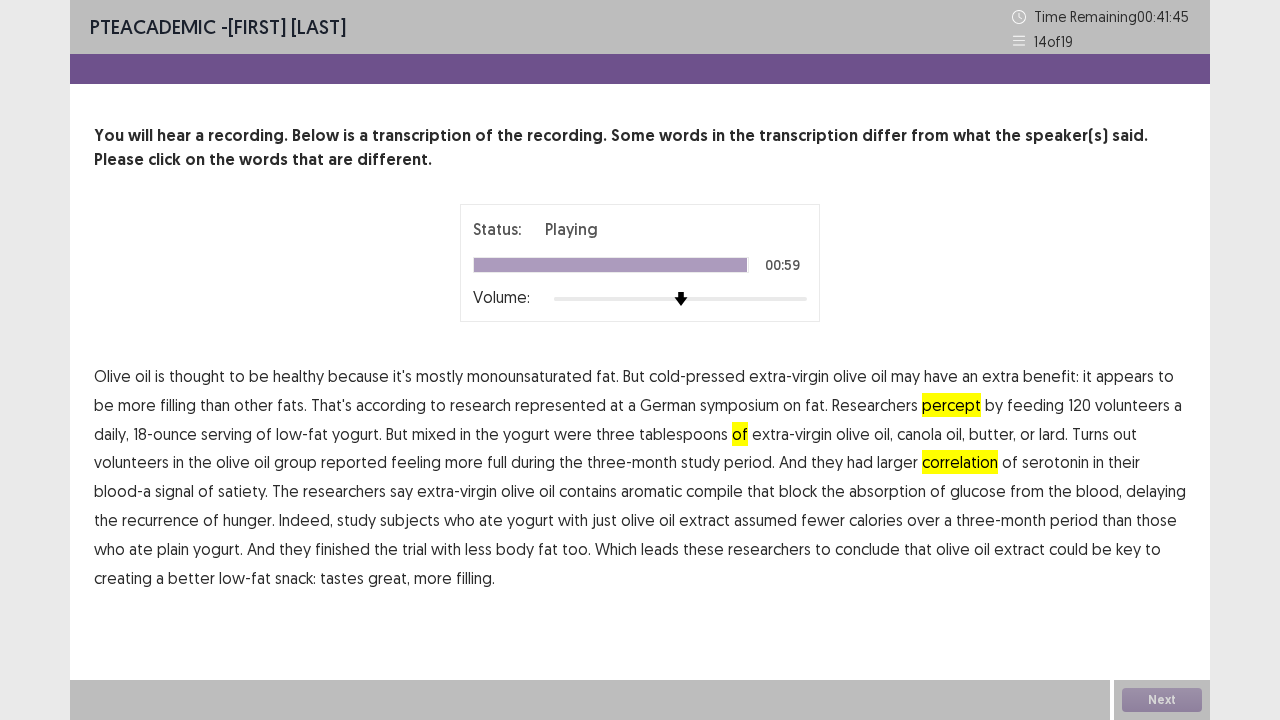 click on "Olive oil is thought to be healthy because it's mostly monounsaturated fat. But cold-pressed extra-virgin olive oil may have an extra benefit: it appears to be more filling than other fats. That's according to research represented at a German symposium on fat. Researchers percept by feeding 120 volunteers a daily, 18-ounce serving of low-fat yogurt. But mixed in the yogurt were three tablespoons of extra-virgin olive oil, canola oil, butter, or lard. Turns out volunteers in the olive oil group reported feeling more full during the three-month study period. And they had larger correlation of serotonin in their blood-a signal of satiety. The researchers say extra-virgin olive oil contains aromatic compile that block the absorption of glucose from the blood, delaying the" at bounding box center [640, 477] 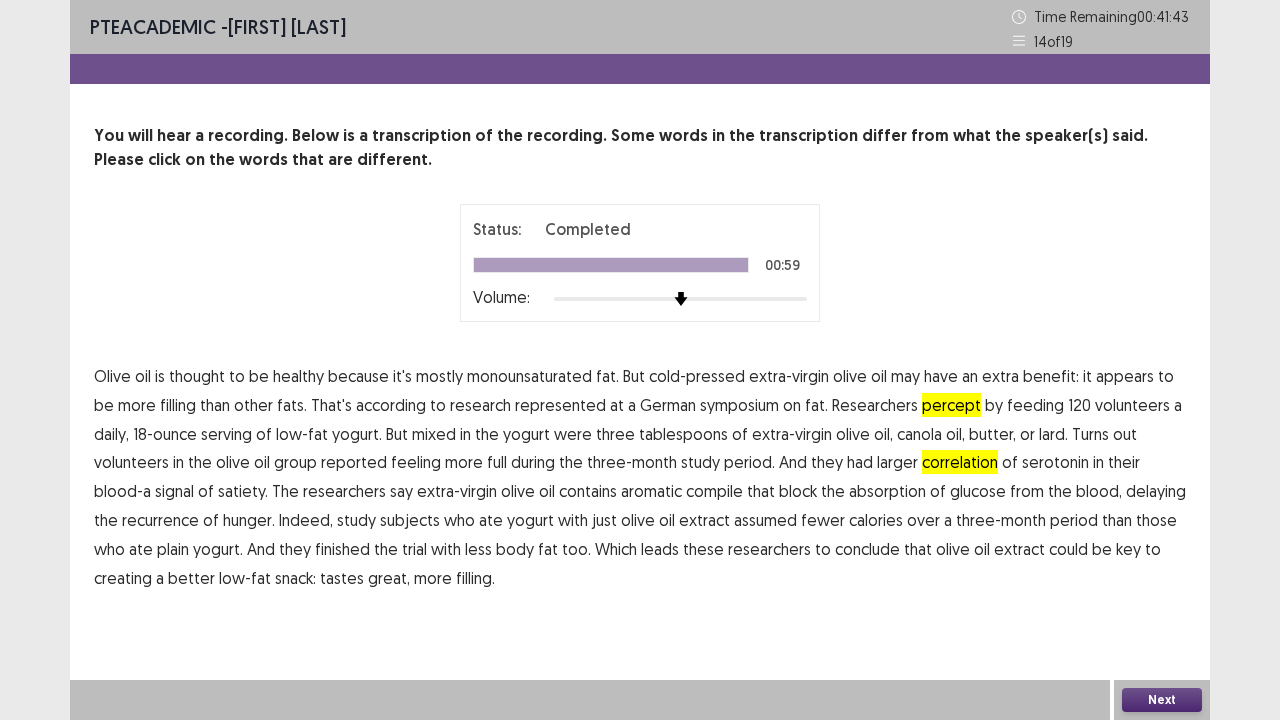 click on "extra-virgin" at bounding box center (792, 434) 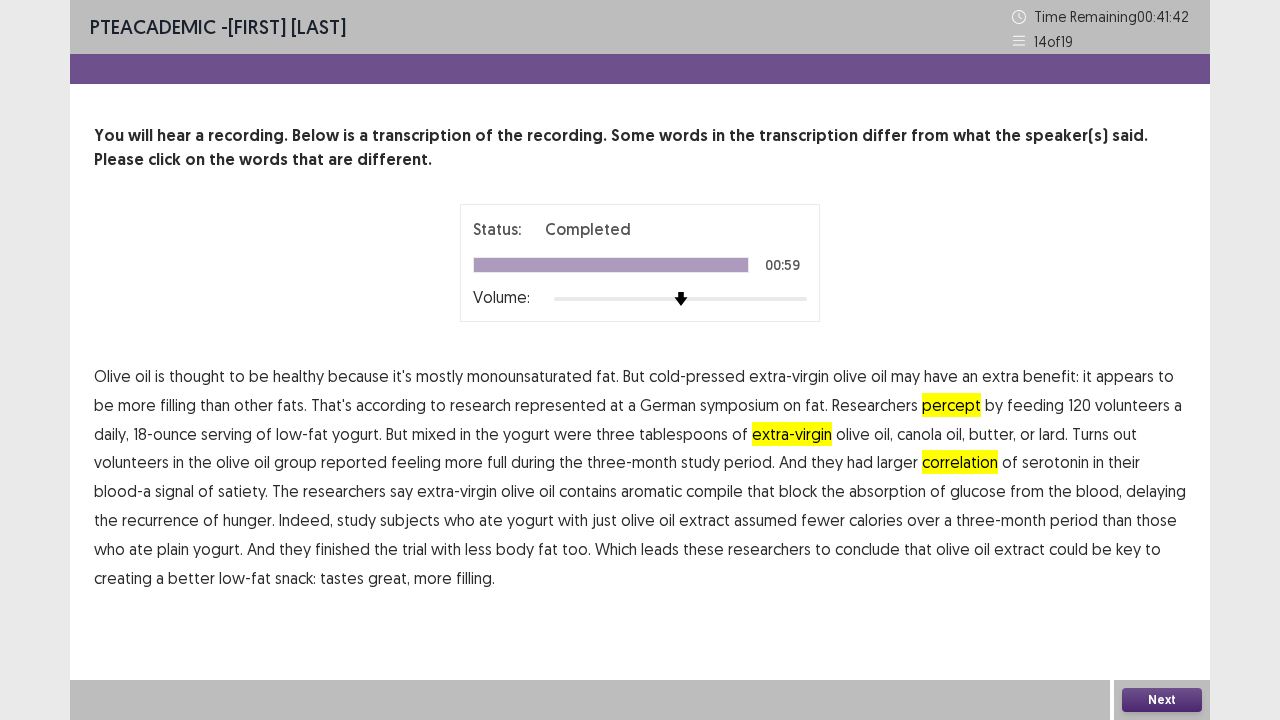 click on "Next" at bounding box center [1162, 700] 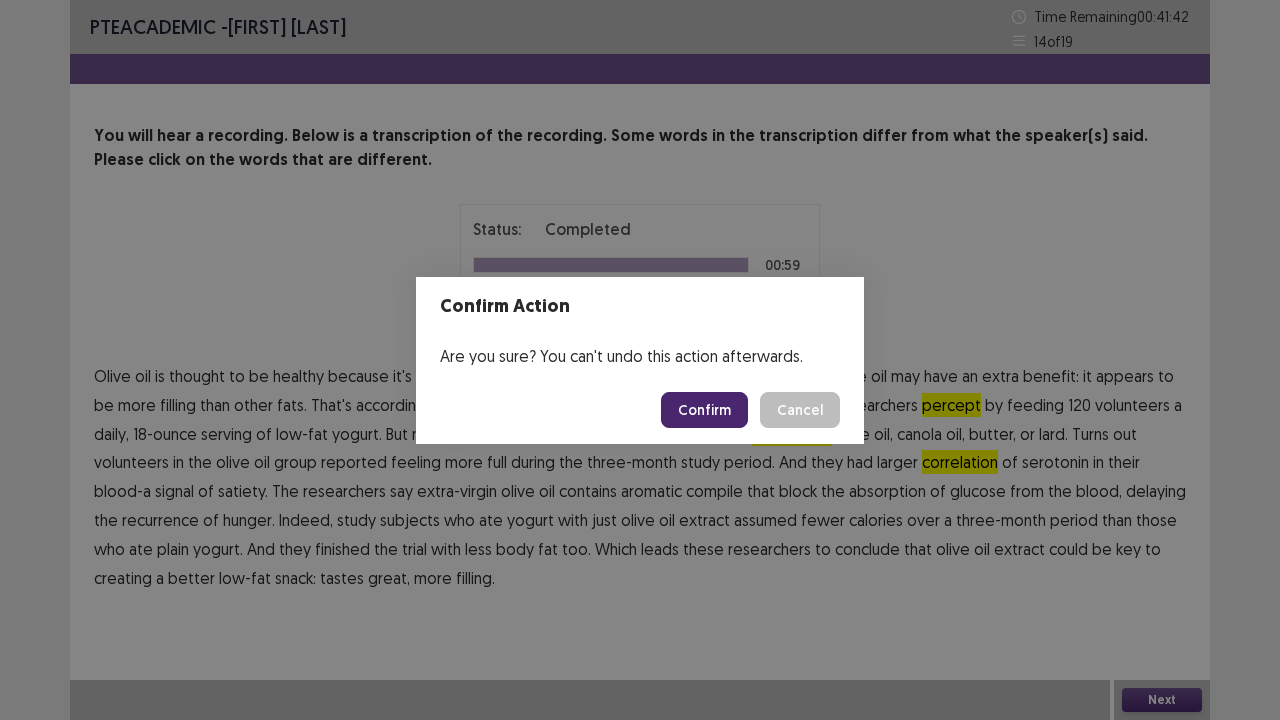 click on "Confirm" at bounding box center (704, 410) 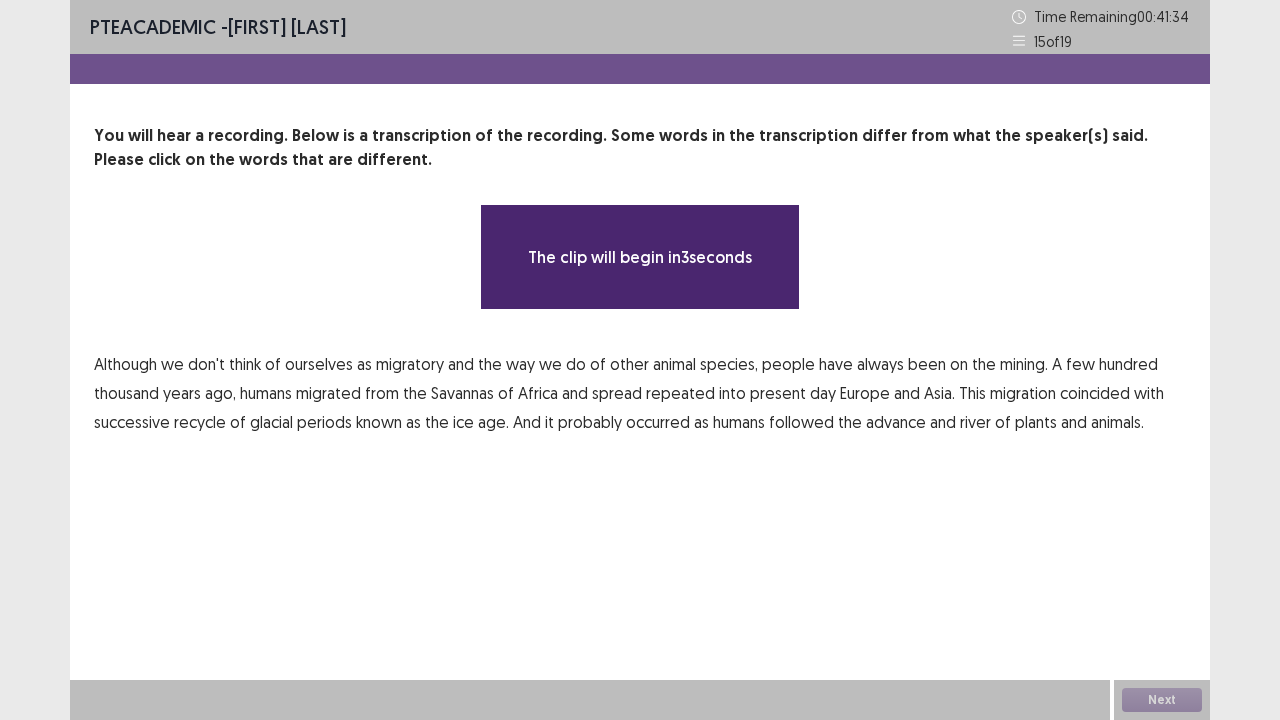 scroll, scrollTop: 0, scrollLeft: 0, axis: both 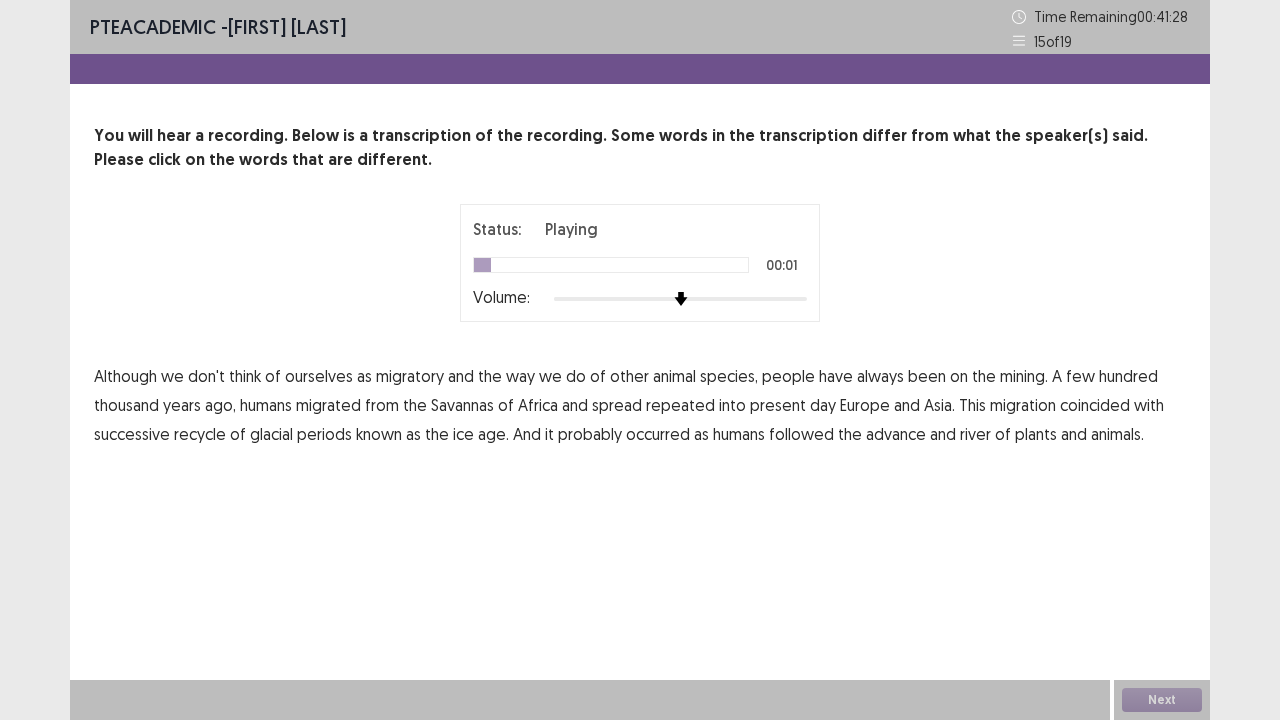 click on "mining." at bounding box center (1024, 376) 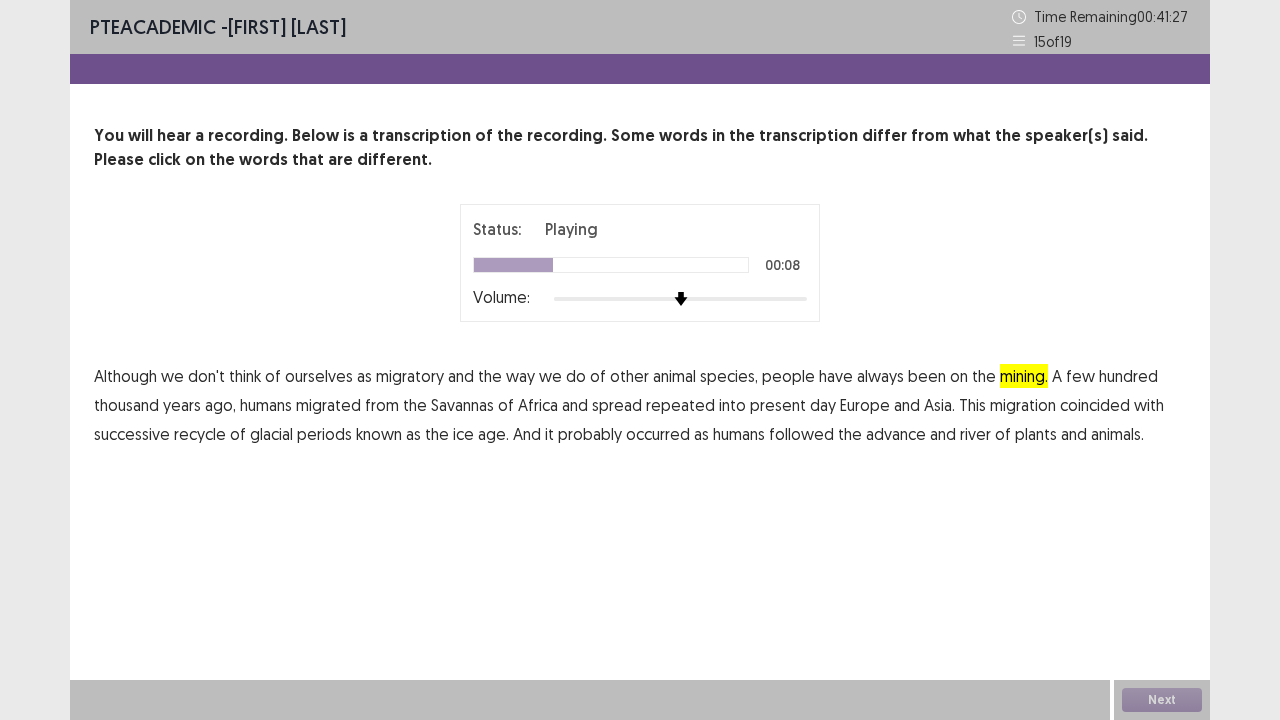 click on "repeated" at bounding box center (680, 405) 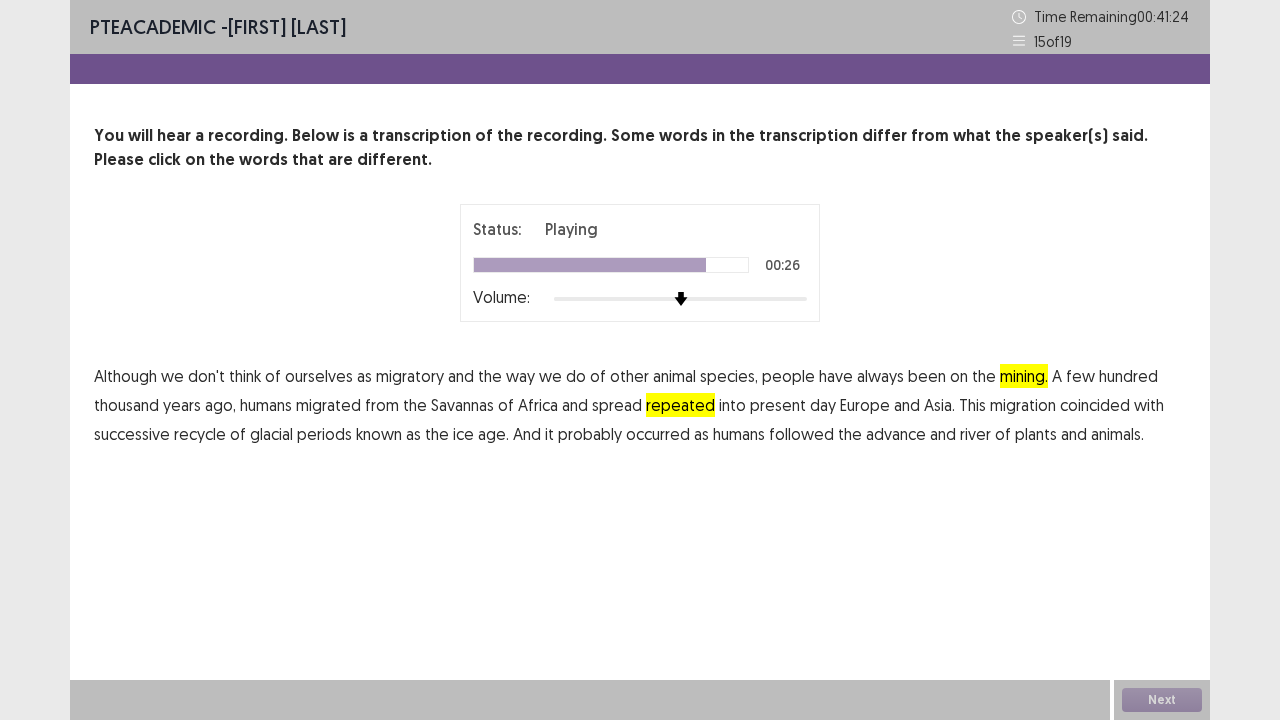 click on "river" at bounding box center [975, 434] 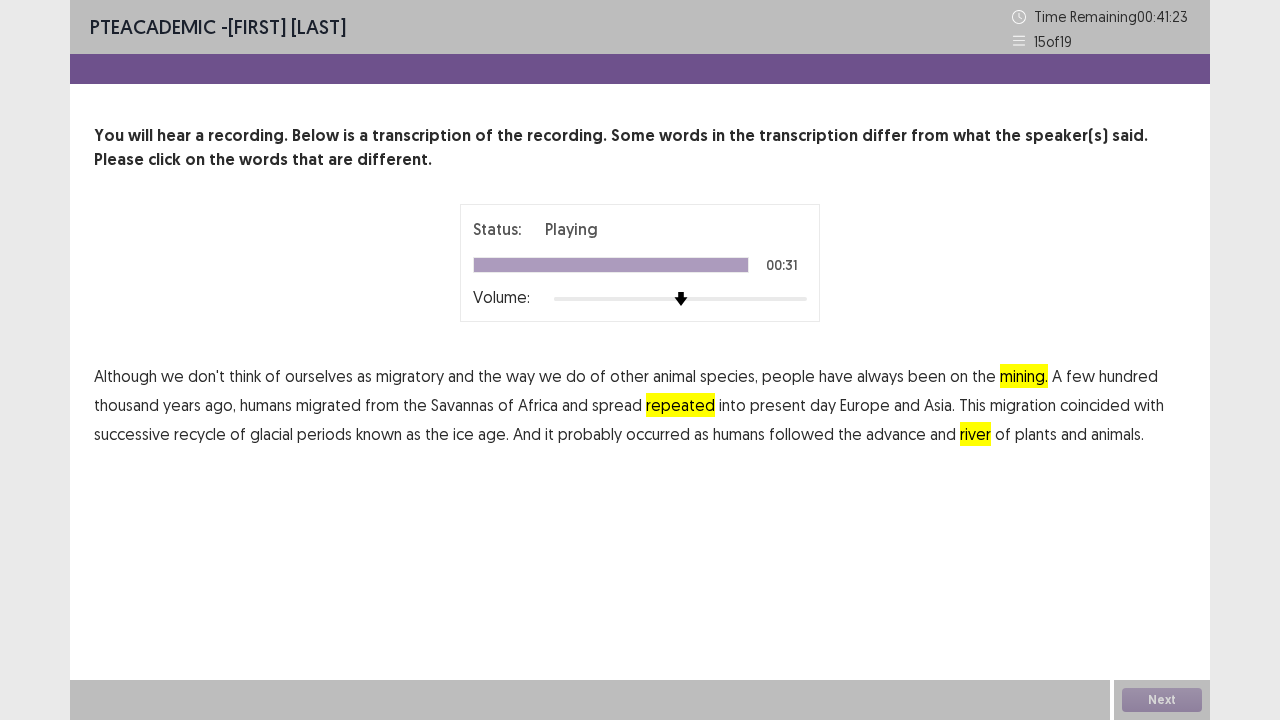 click on "PTE  academic   -  [FIRST] [LAST] Time Remaining  00 : 41 : 23 15  of  19 You will hear a recording. Below is a transcription of the recording. Some words in the transcription differ from what the speaker(s) said. Please click on the words that are different. Status: Playing 00:31 Volume: Although   we   don't   think   of   ourselves   as   migratory   and   the   way   we   do   of   other   animal   species,   people   have   always   been   on   the   mining.   A   few   hundred   thousand   years   ago,   humans   migrated   from   the   Savannas   of   Africa   and   spread   repeated   into   present   day   Europe   and   Asia.   This   migration   coincided   with   successive   recycle   of   glacial   periods   known   as   the   ice   age.   And   it   probably   occurred   as   humans   followed   the   advance   and   river   of   plants   and   animals. Next" at bounding box center [640, 360] 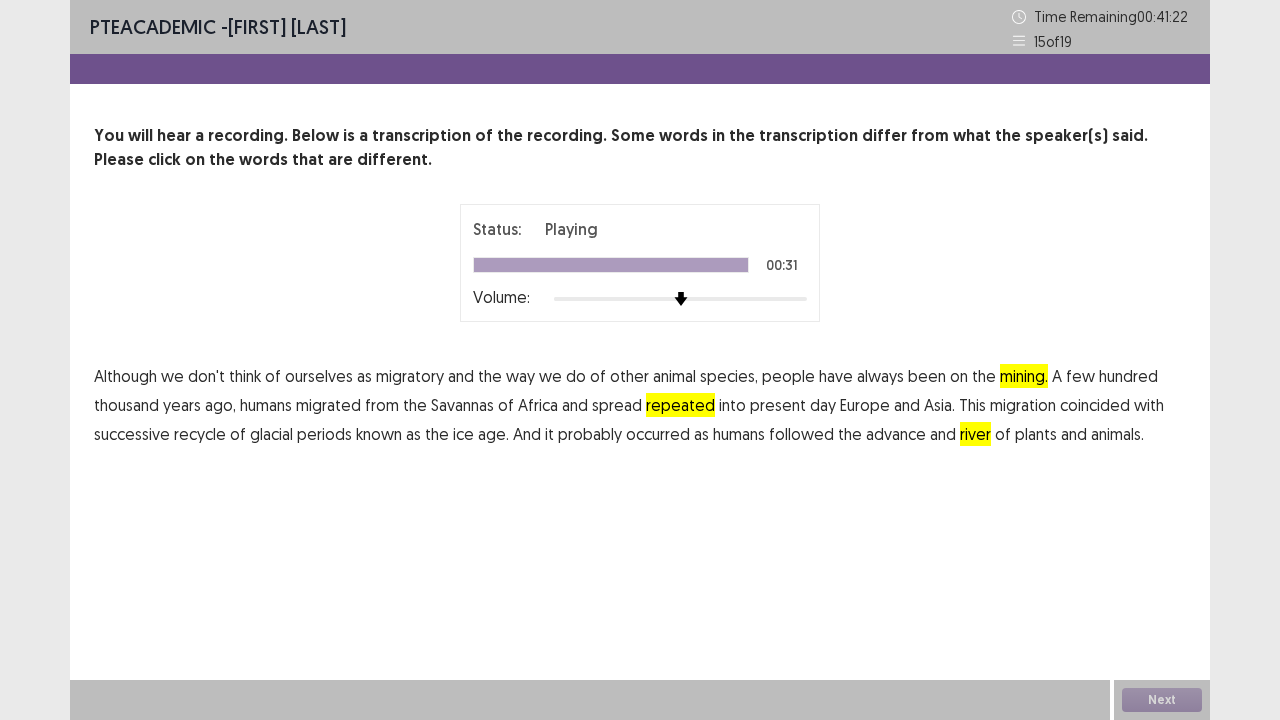 click on "PTE  academic   -  [FIRST] [LAST] Time Remaining  00 : 41 : 22 15  of  19 You will hear a recording. Below is a transcription of the recording. Some words in the transcription differ from what the speaker(s) said. Please click on the words that are different. Status: Playing 00:31 Volume: Although   we   don't   think   of   ourselves   as   migratory   and   the   way   we   do   of   other   animal   species,   people   have   always   been   on   the   mining.   A   few   hundred   thousand   years   ago,   humans   migrated   from   the   Savannas   of   Africa   and   spread   repeated   into   present   day   Europe   and   Asia.   This   migration   coincided   with   successive   recycle   of   glacial   periods   known   as   the   ice   age.   And   it   probably   occurred   as   humans   followed   the   advance   and   river   of   plants   and   animals. Next" at bounding box center (640, 360) 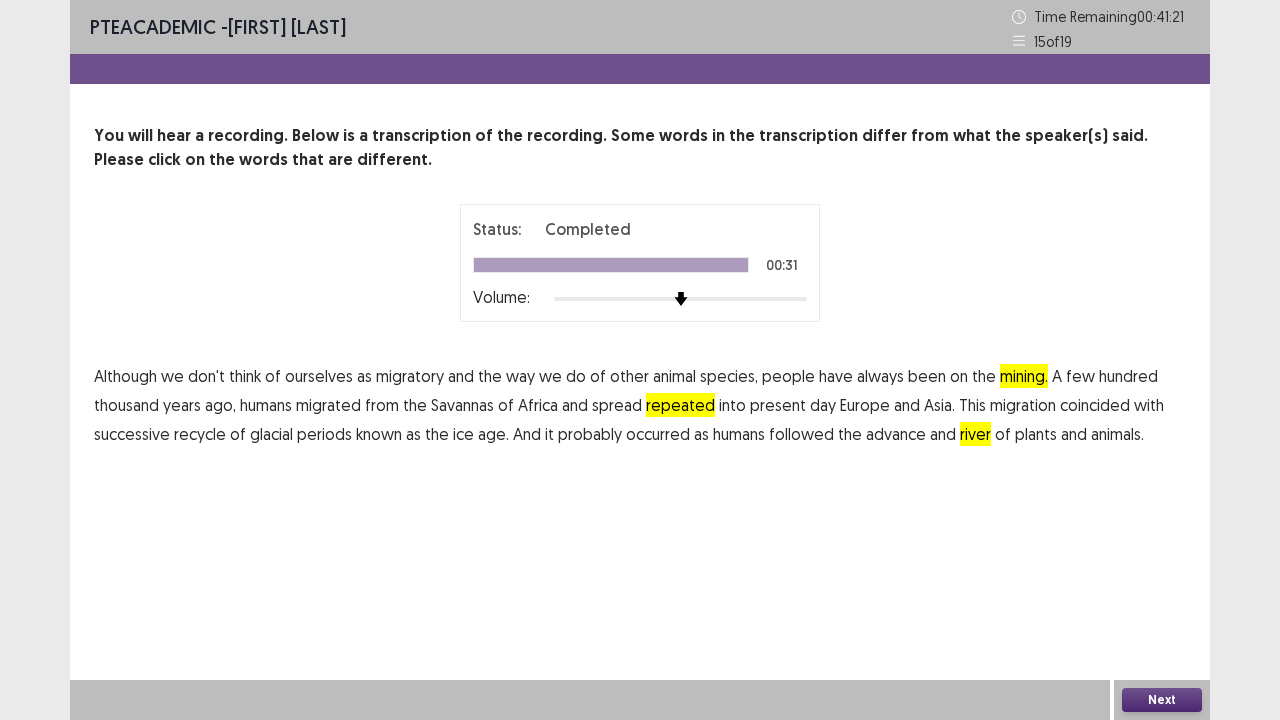 click on "Next" at bounding box center [1162, 700] 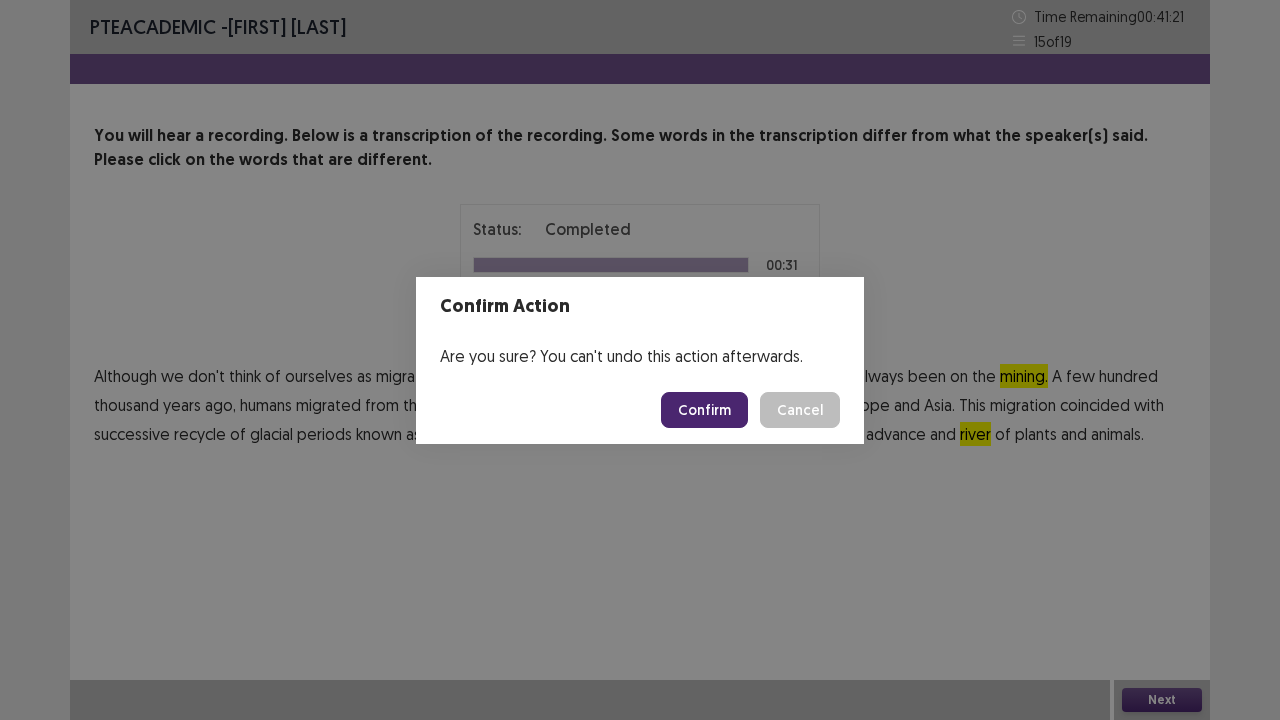 click on "Confirm" at bounding box center [704, 410] 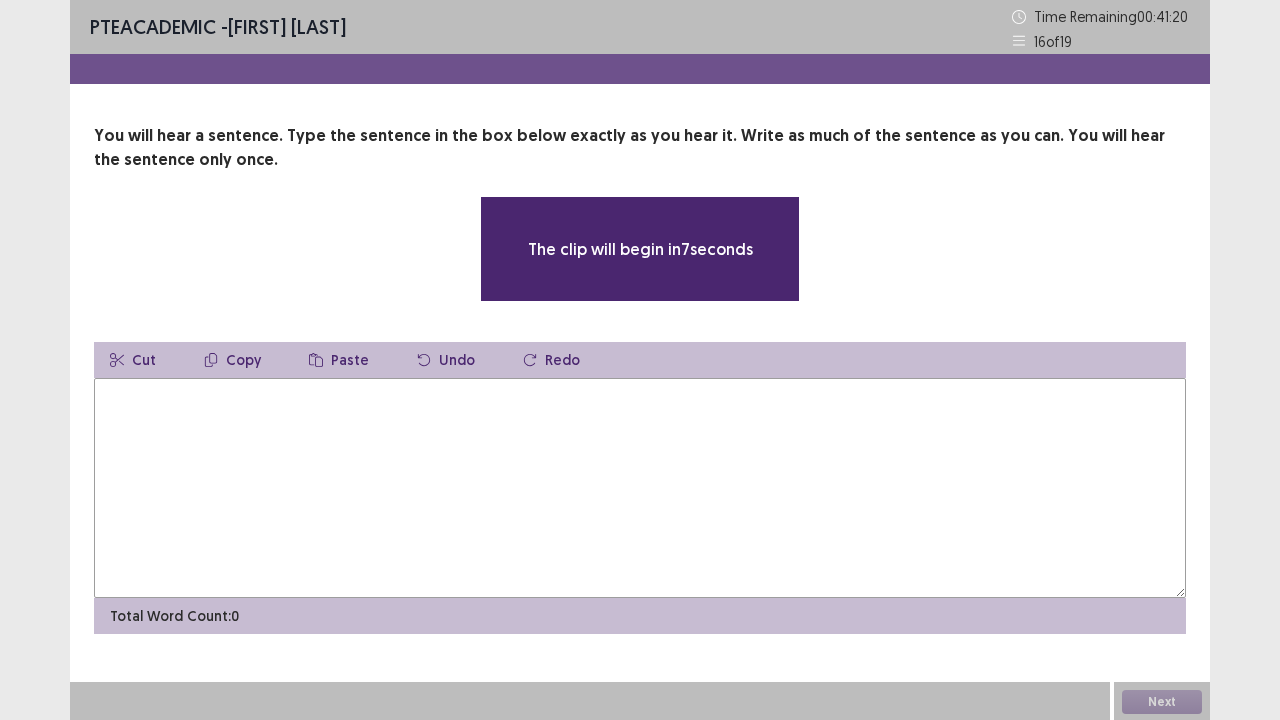 click at bounding box center [640, 488] 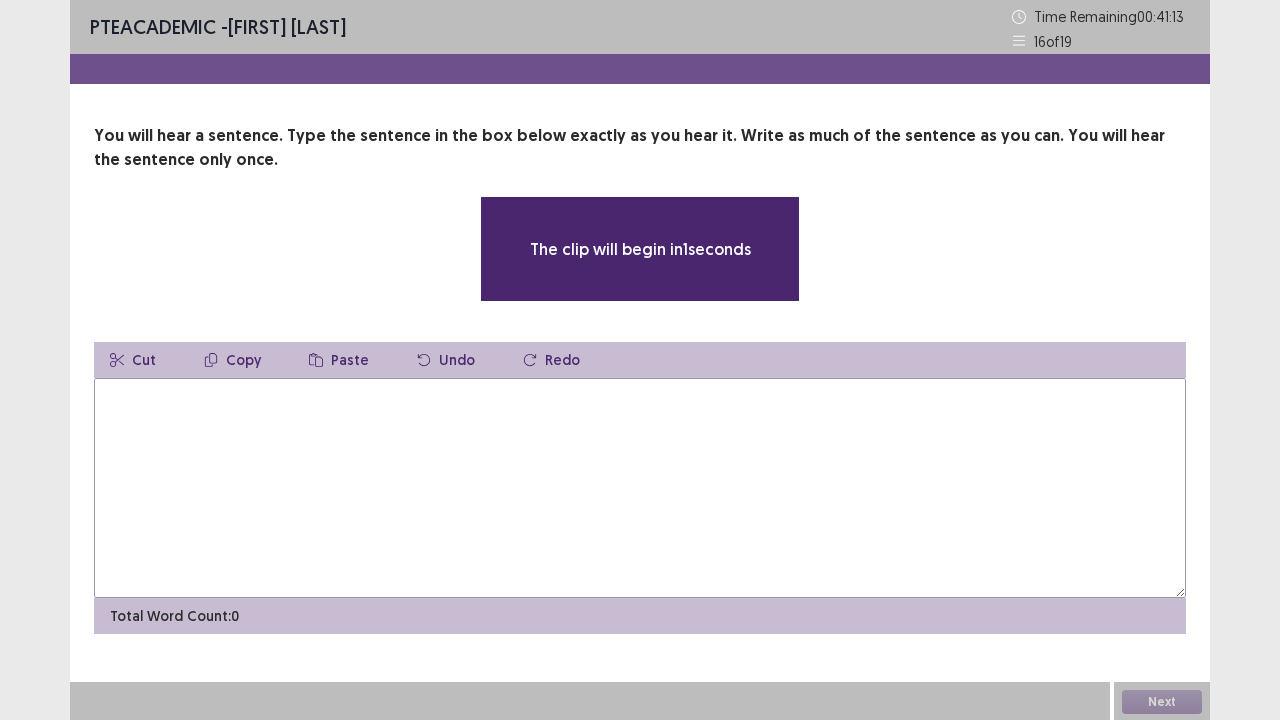 click at bounding box center [640, 488] 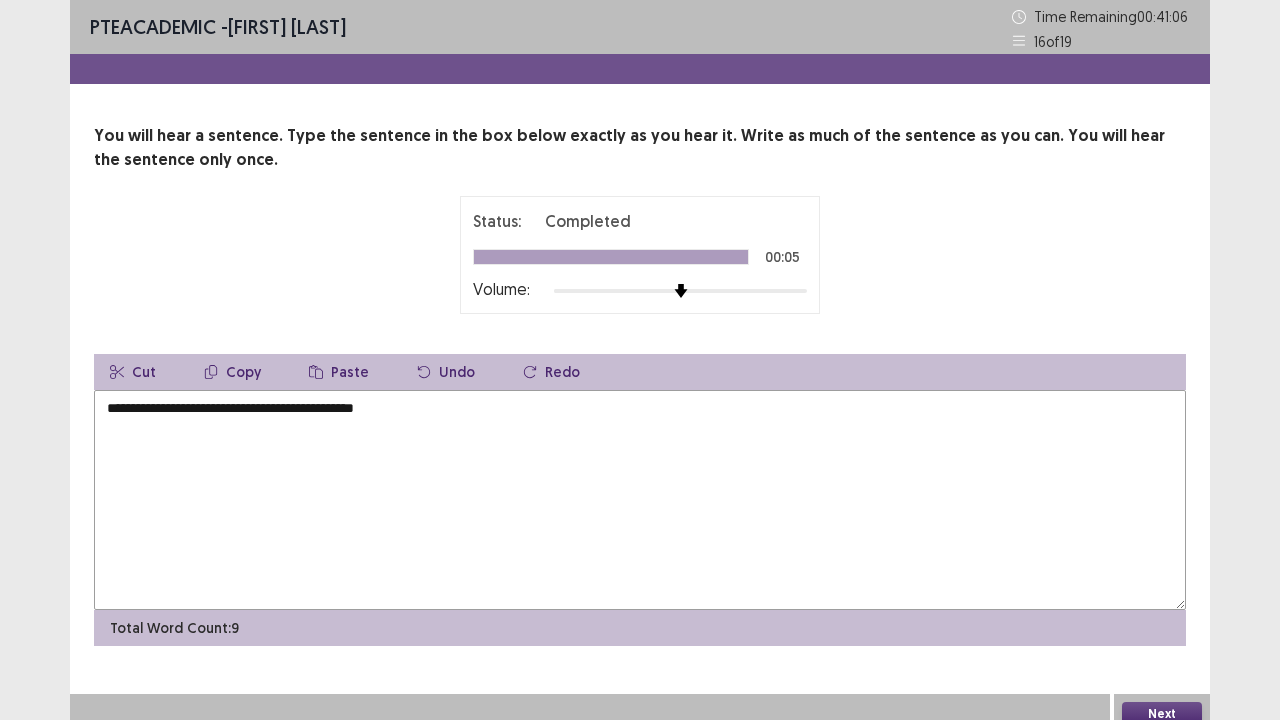 click on "**********" at bounding box center (640, 500) 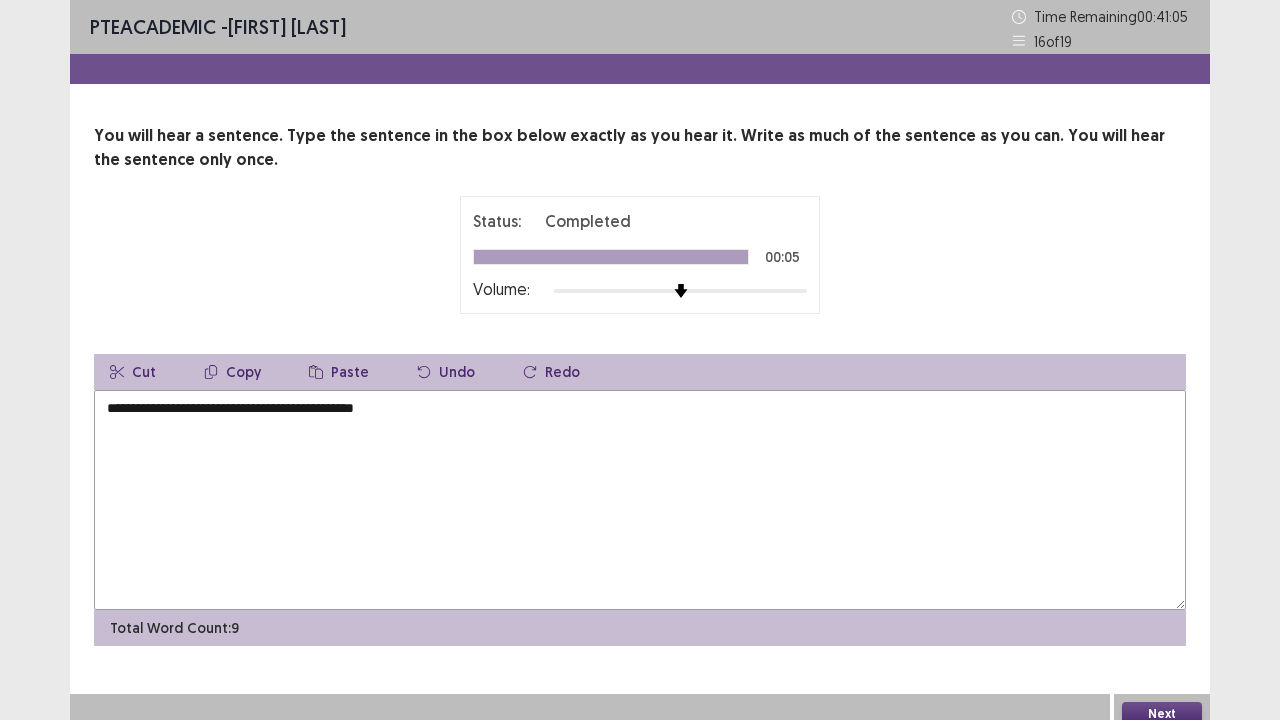 click on "**********" at bounding box center [640, 500] 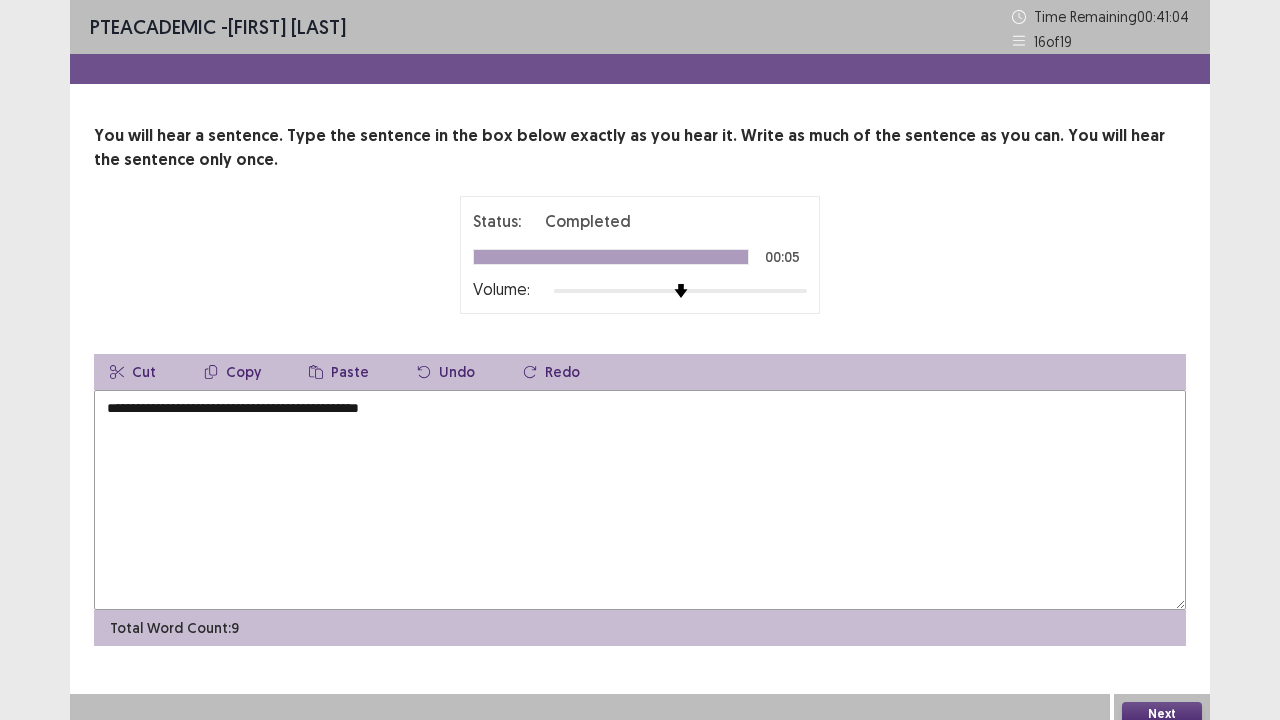 type on "**********" 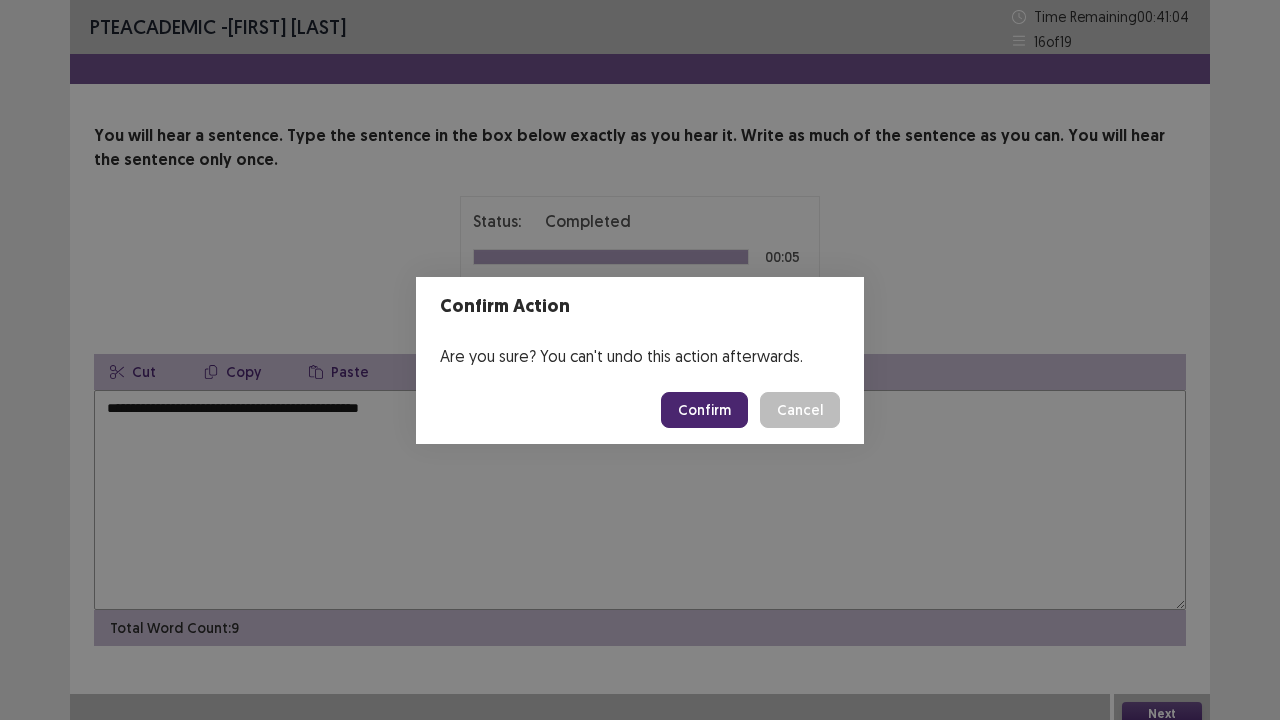 click on "Confirm" at bounding box center (704, 410) 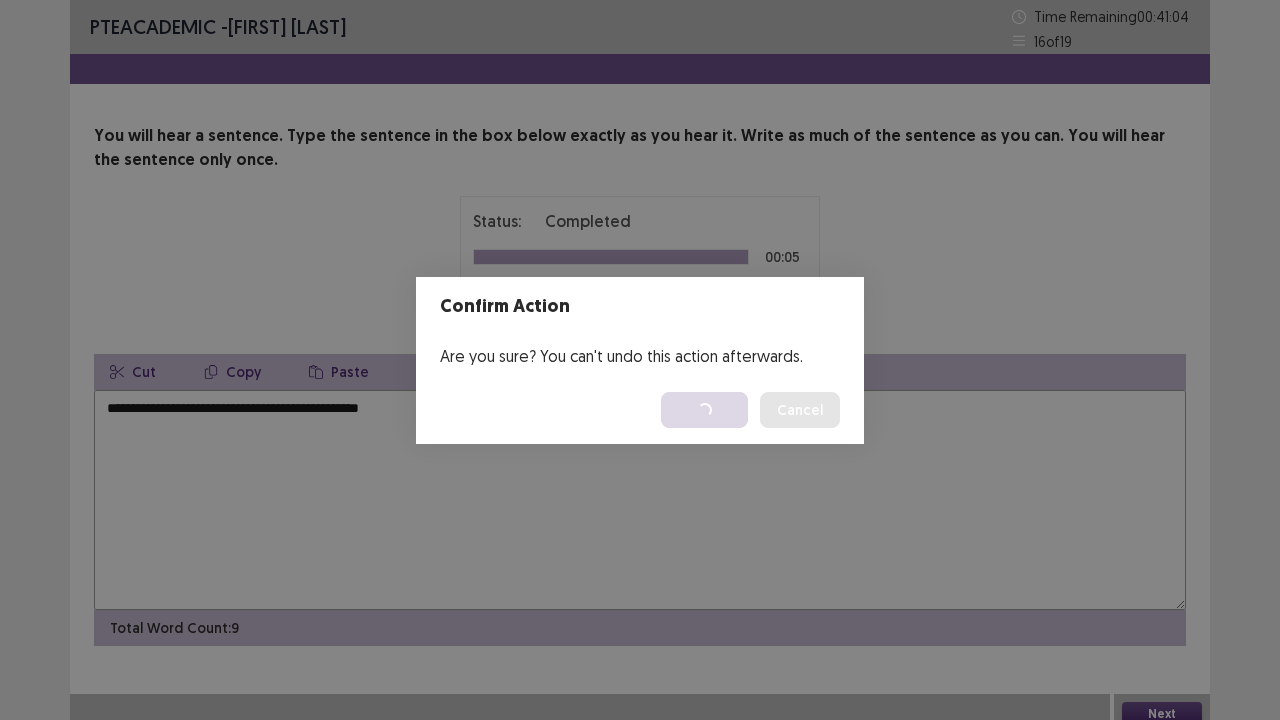 click on "Confirm Action Are you sure? You can't undo this action afterwards. Loading... Confirm Cancel" at bounding box center (640, 360) 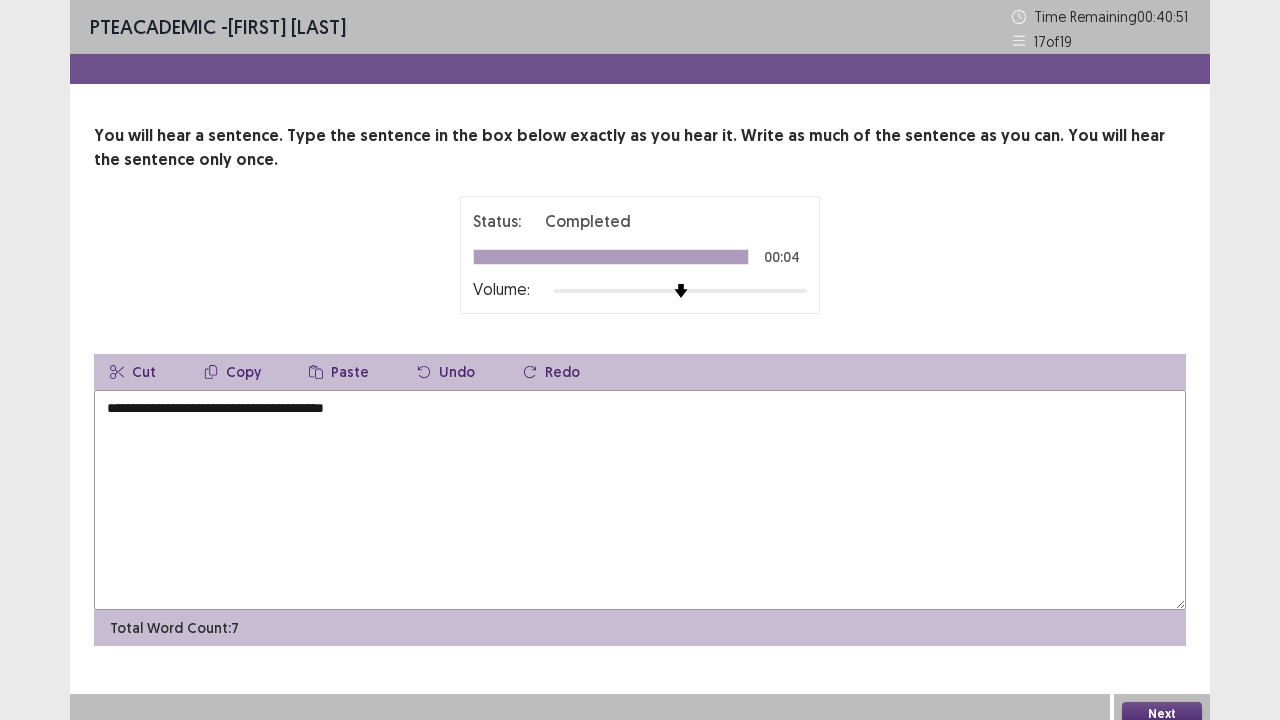 click on "**********" at bounding box center [640, 500] 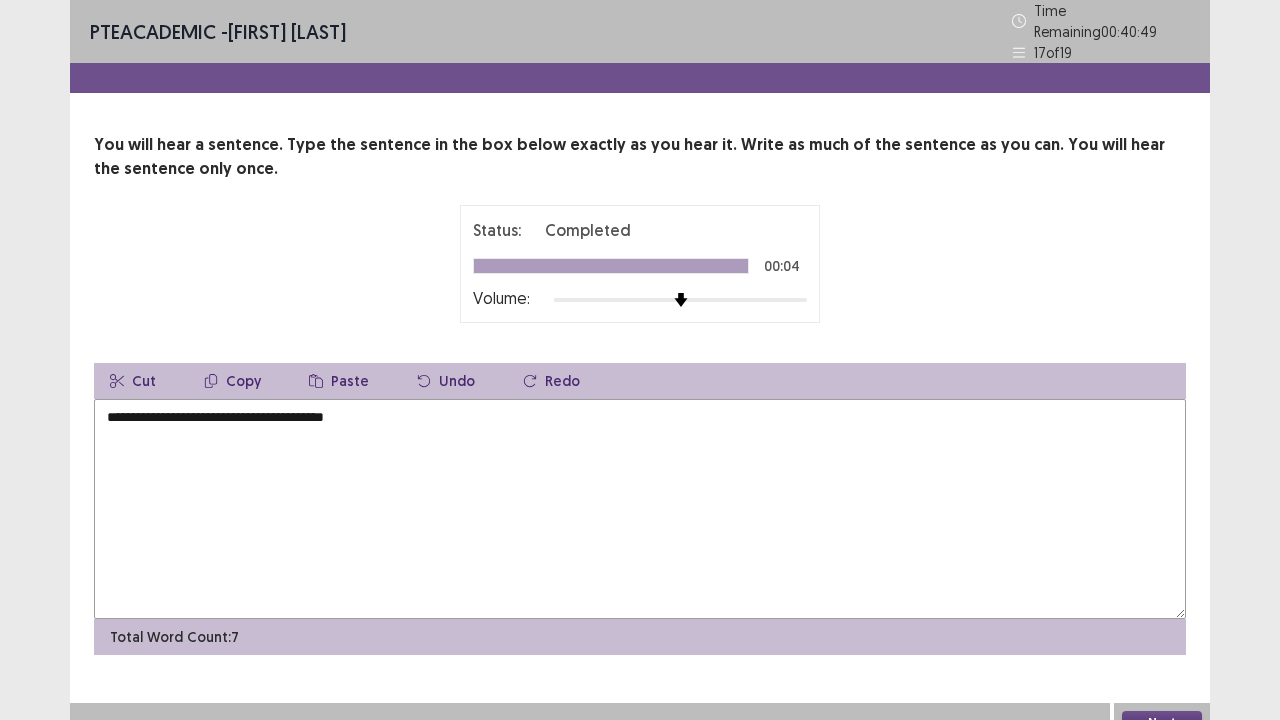 click on "**********" at bounding box center [640, 509] 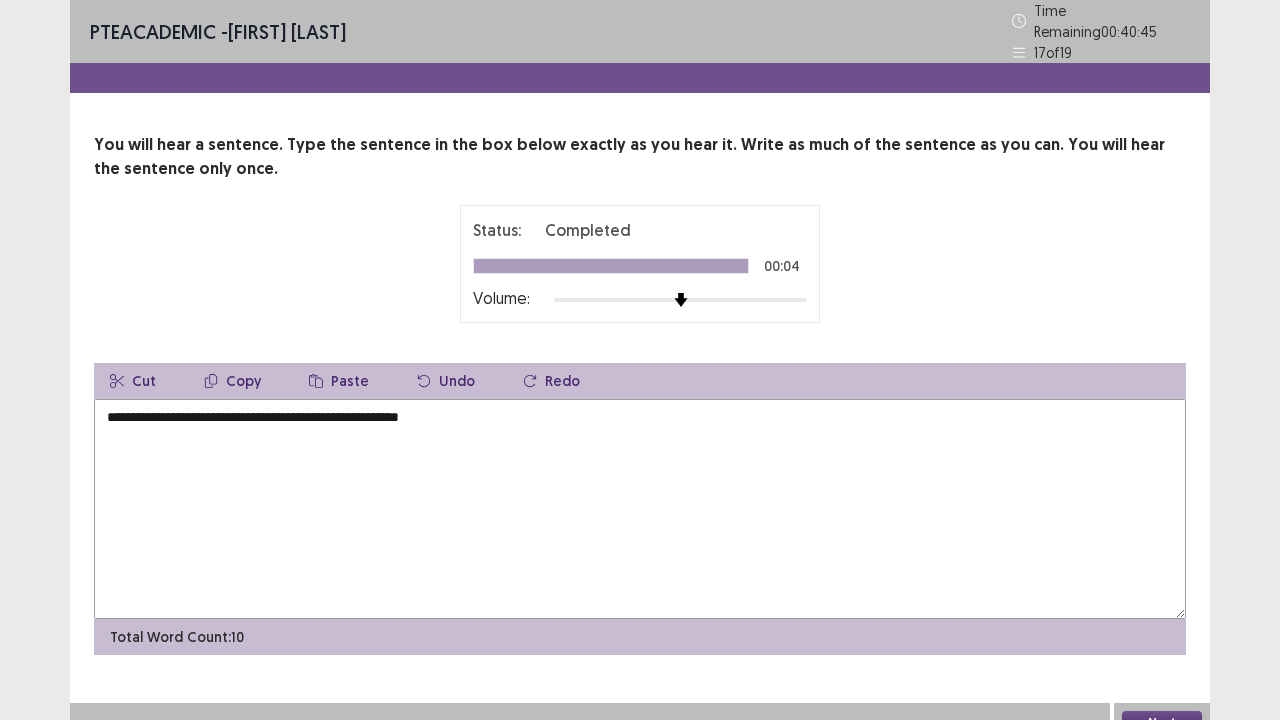 click on "**********" at bounding box center [640, 347] 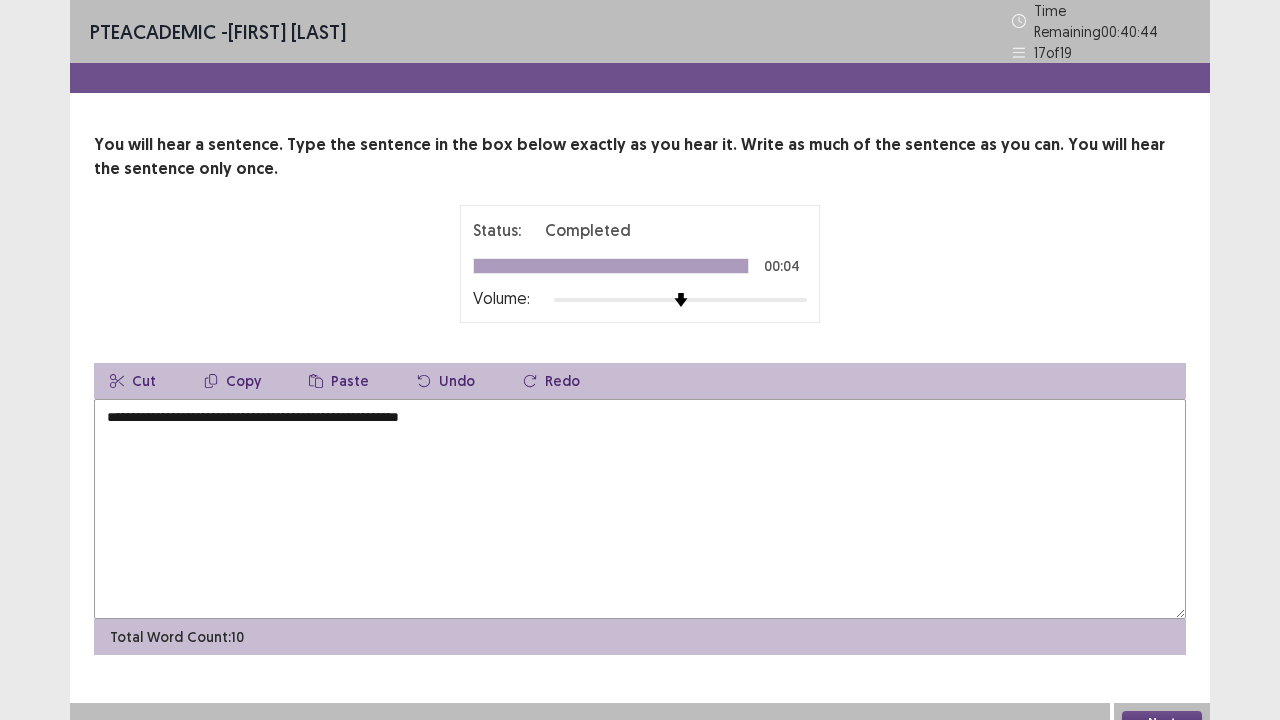 click on "**********" at bounding box center [640, 509] 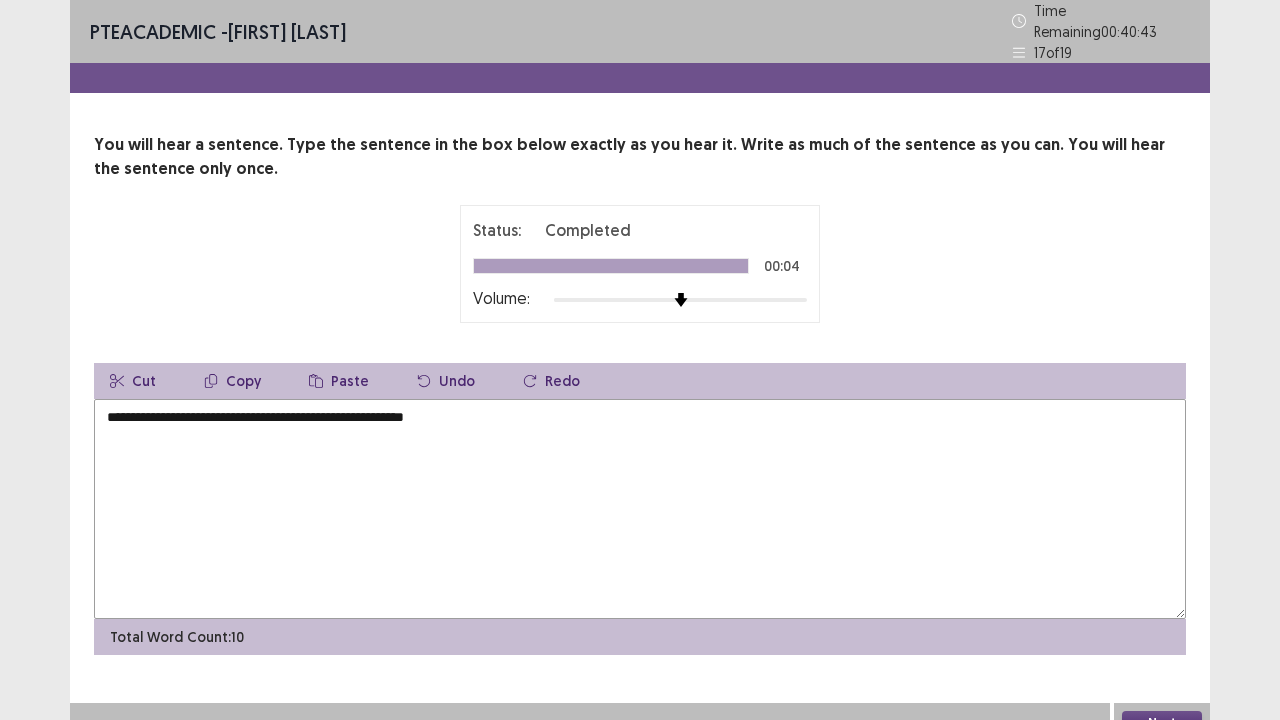 type on "**********" 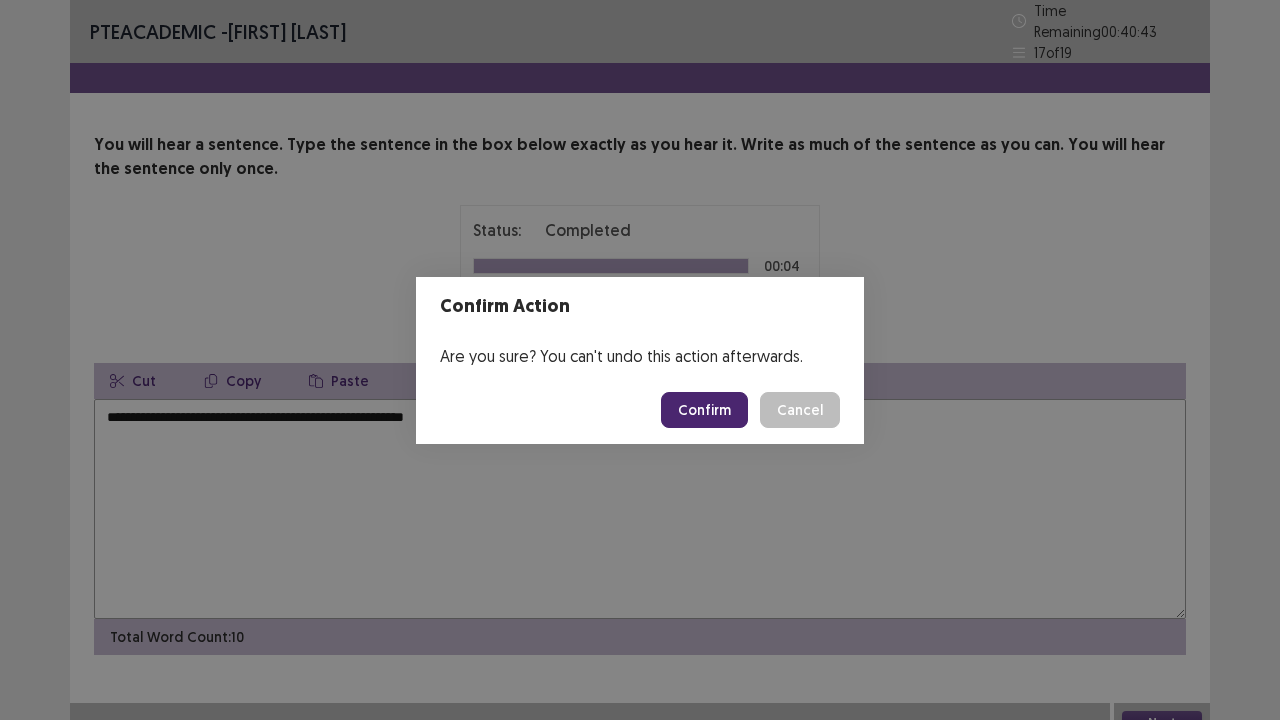 click on "Confirm" at bounding box center (704, 410) 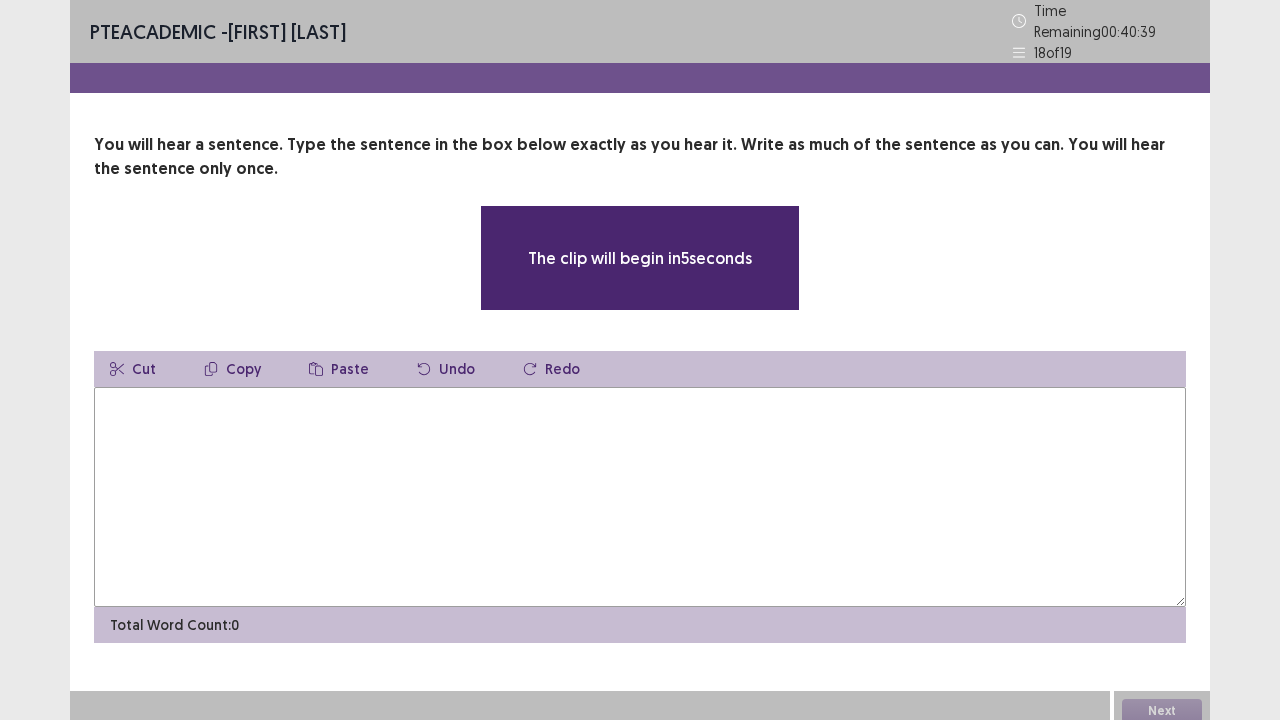 click at bounding box center [640, 497] 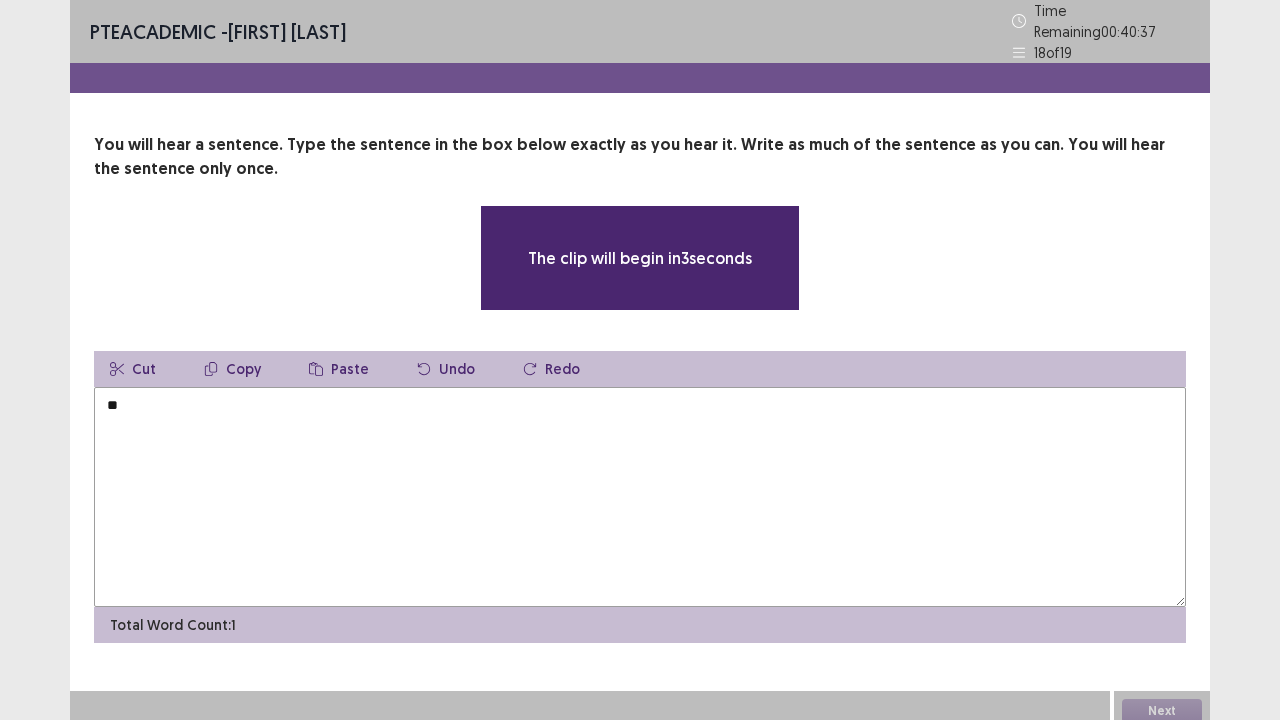 type on "*" 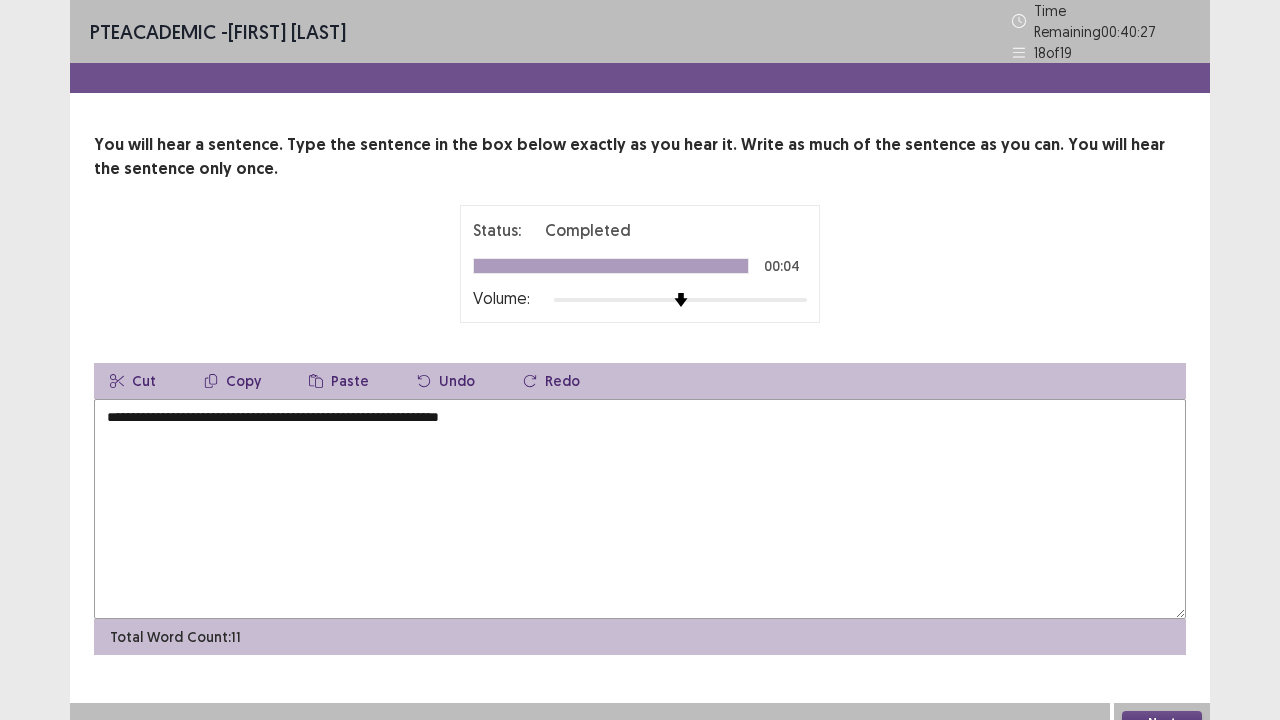 click on "**********" at bounding box center (640, 509) 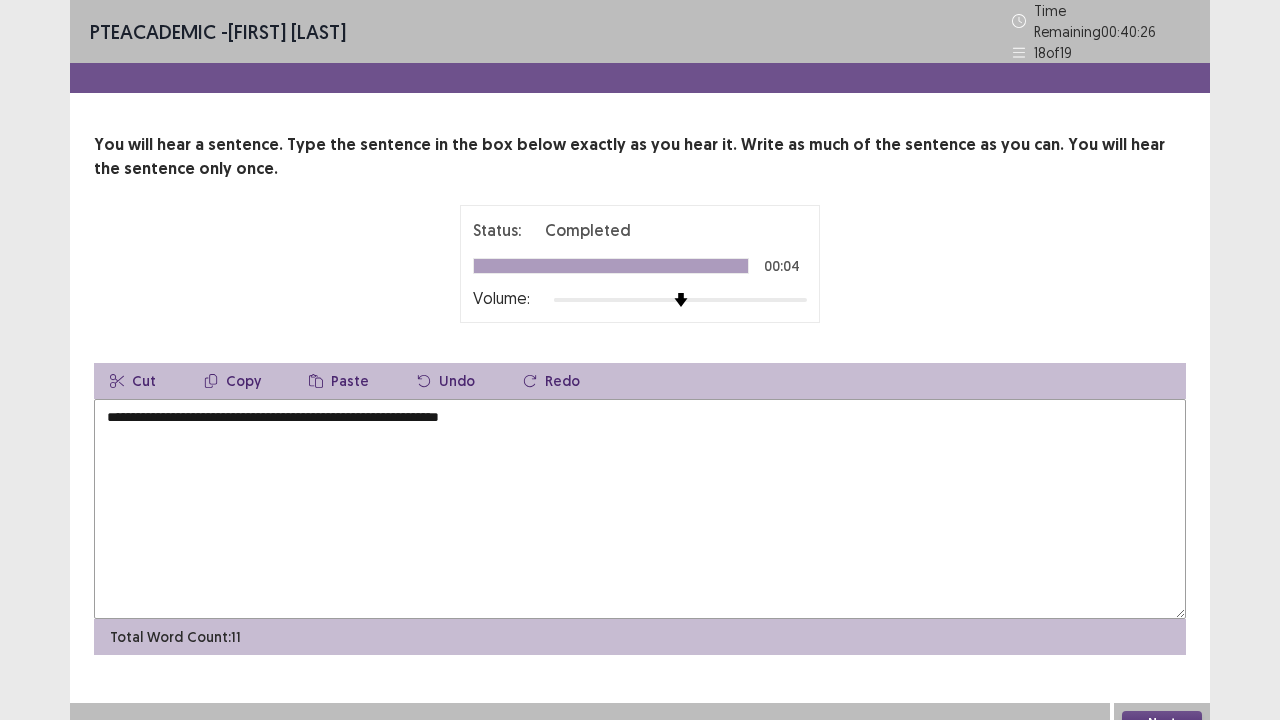 click on "**********" at bounding box center (640, 509) 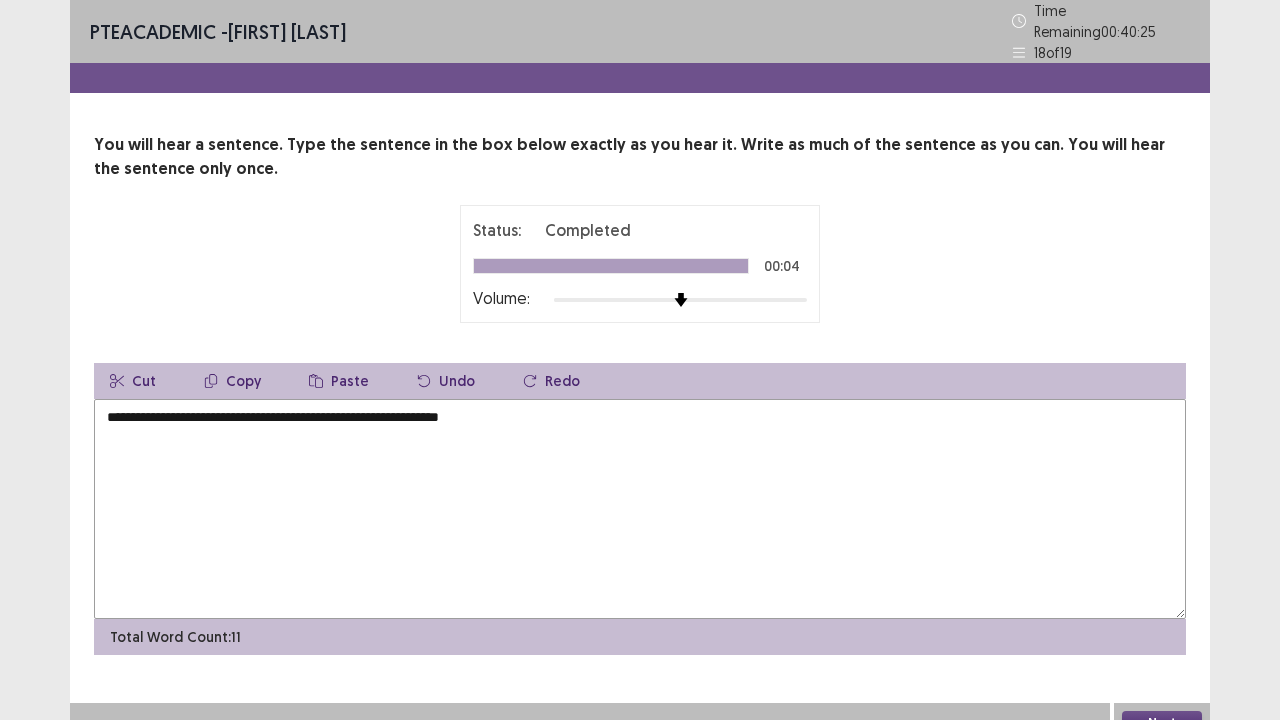 click on "**********" at bounding box center (640, 509) 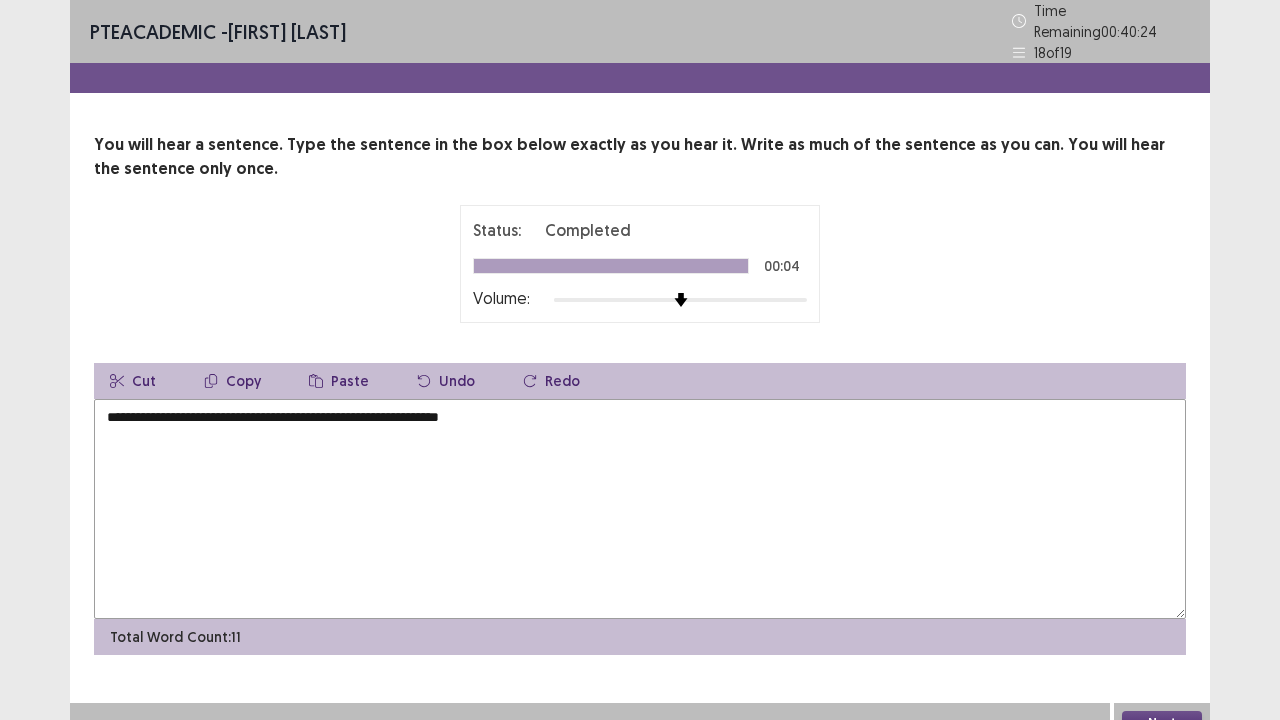type on "**********" 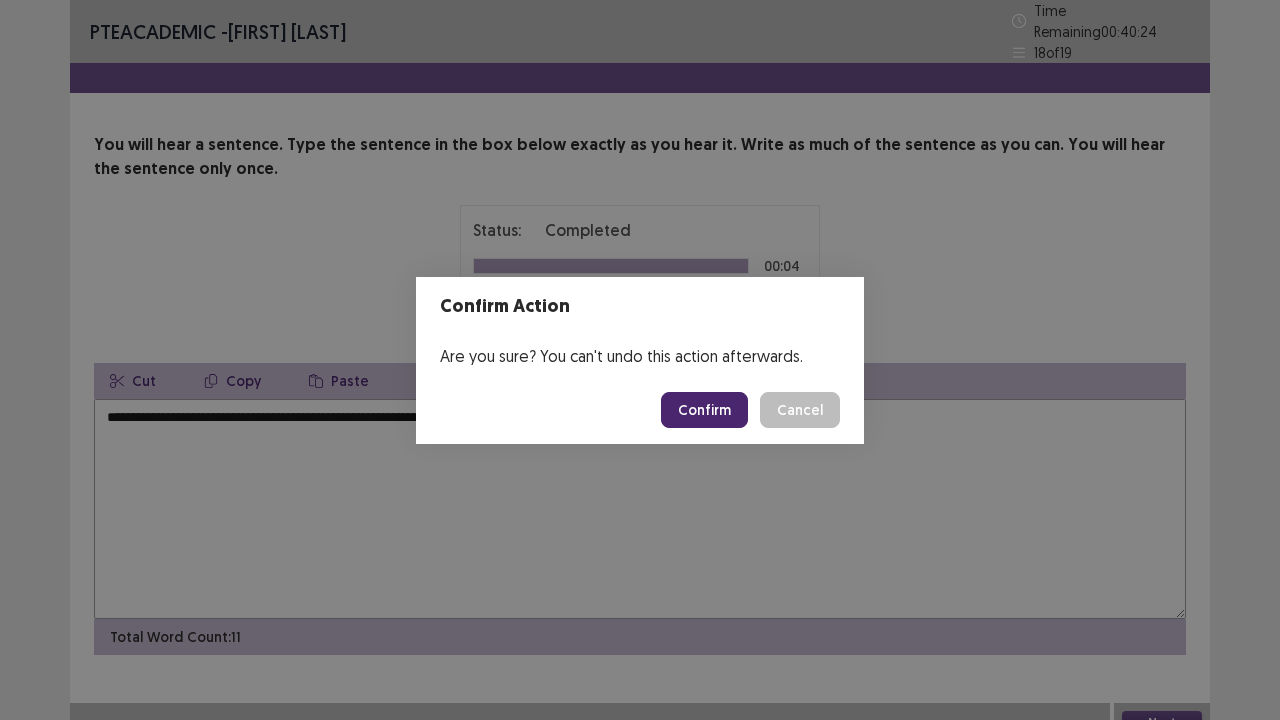 click on "Confirm" at bounding box center (704, 410) 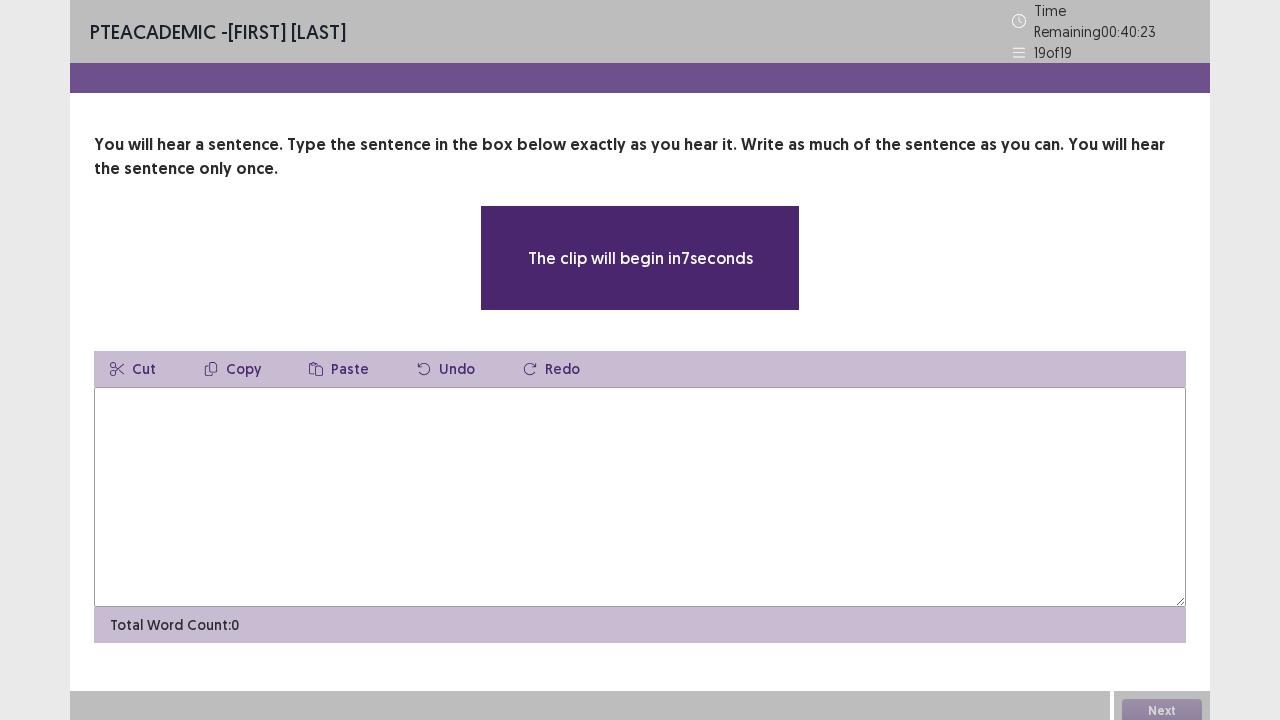 click at bounding box center (640, 497) 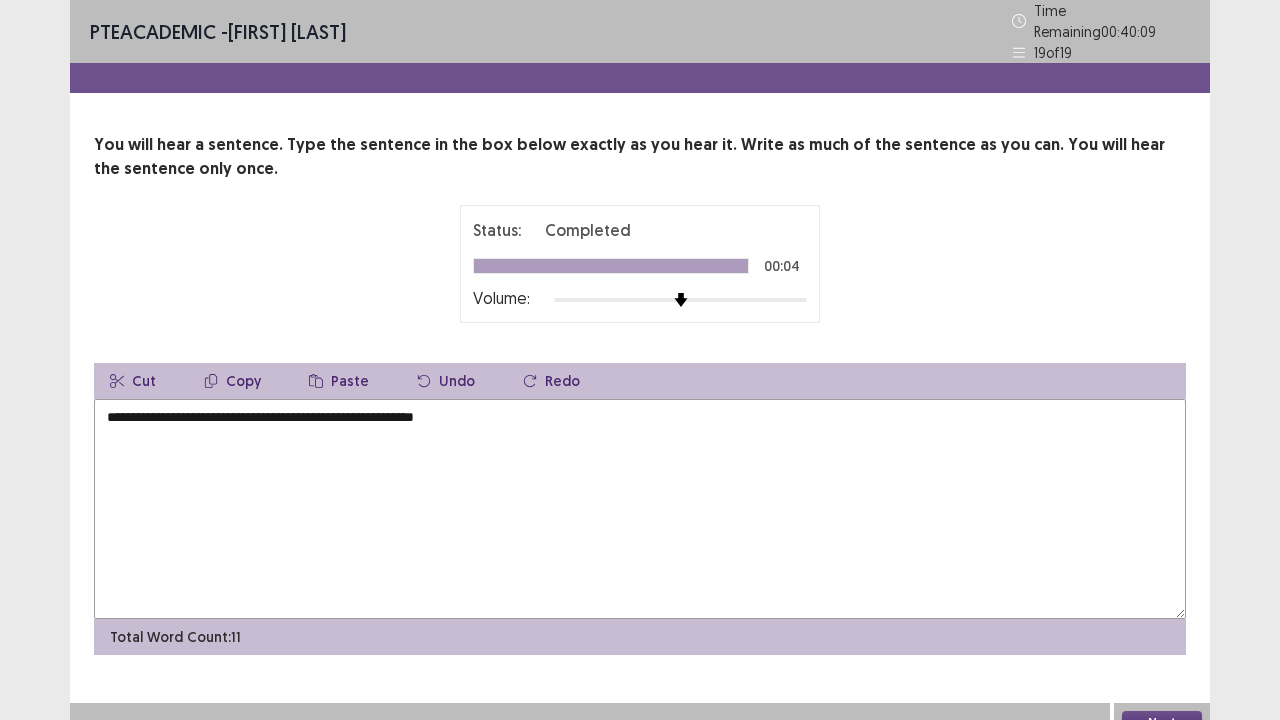 click on "**********" at bounding box center [640, 509] 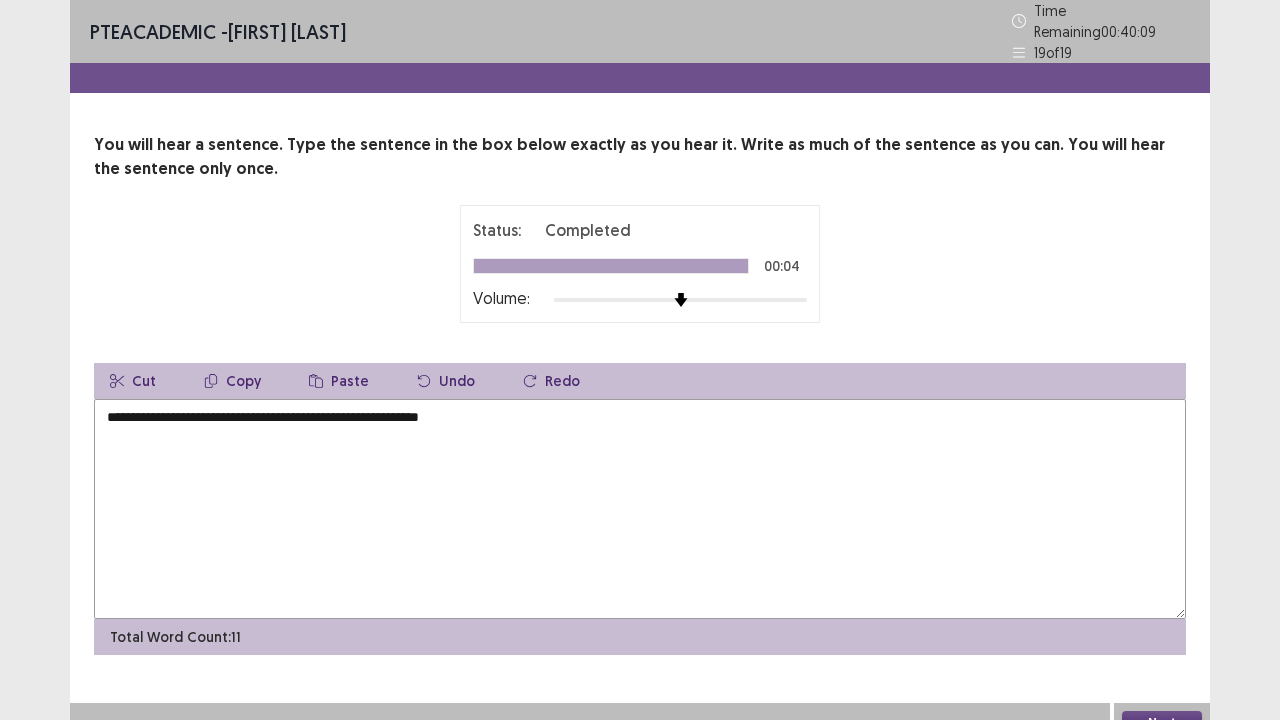 click on "**********" at bounding box center [640, 509] 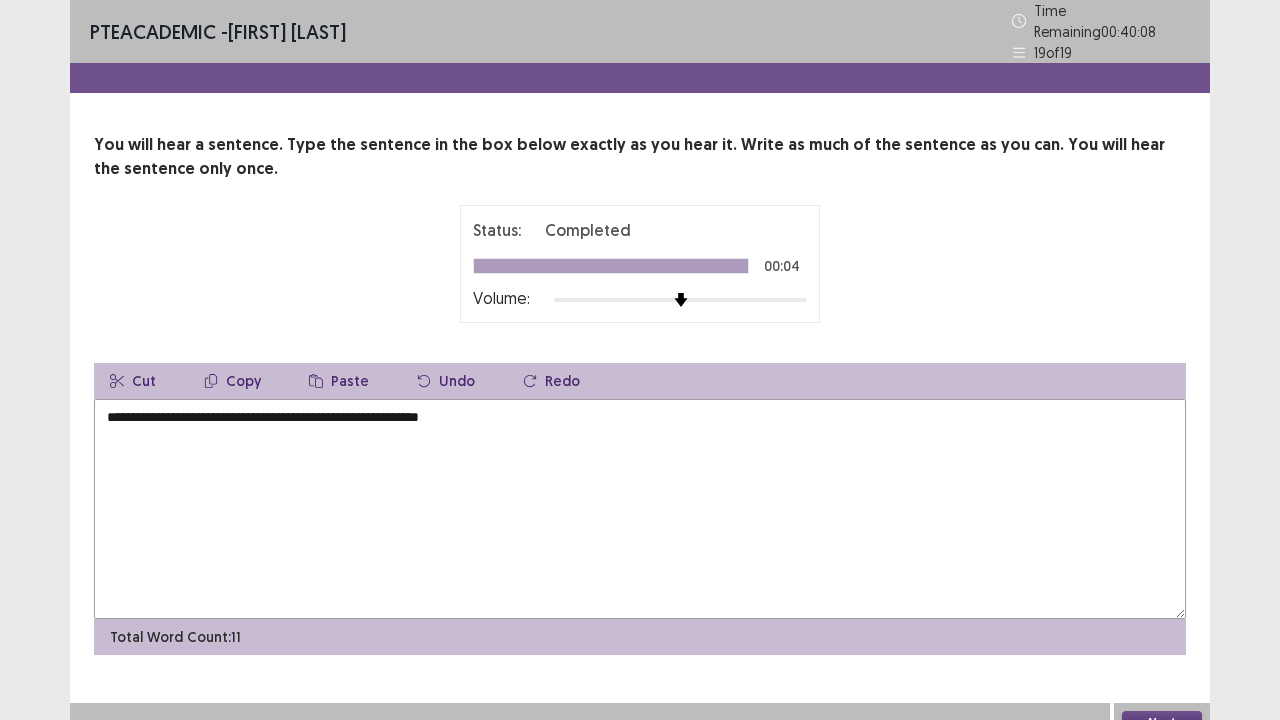 click on "**********" at bounding box center [640, 509] 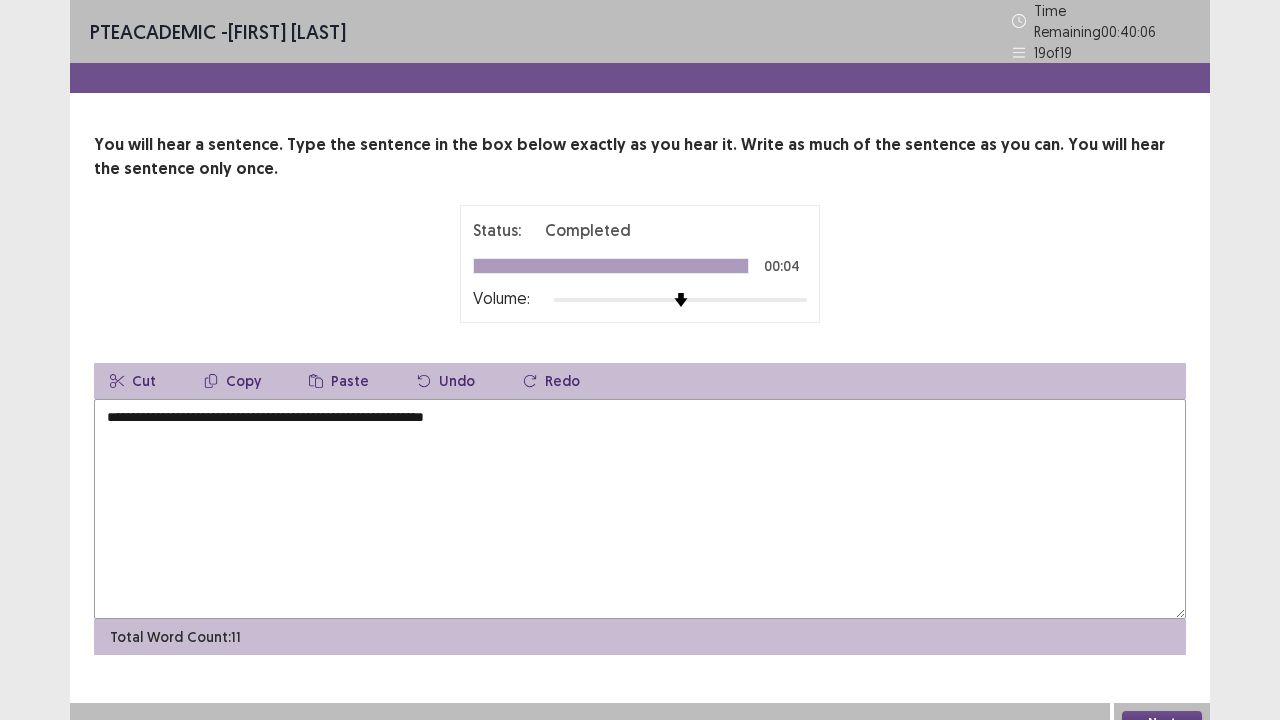type on "**********" 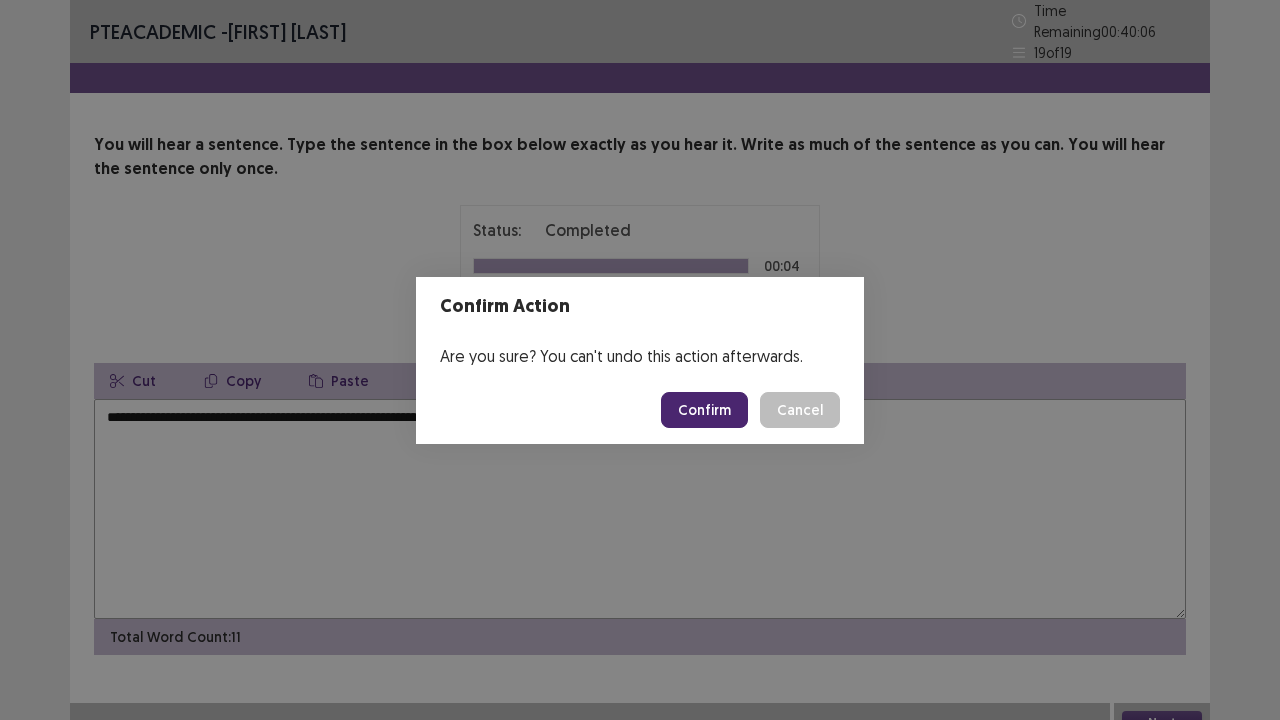 click on "Confirm" at bounding box center (704, 410) 